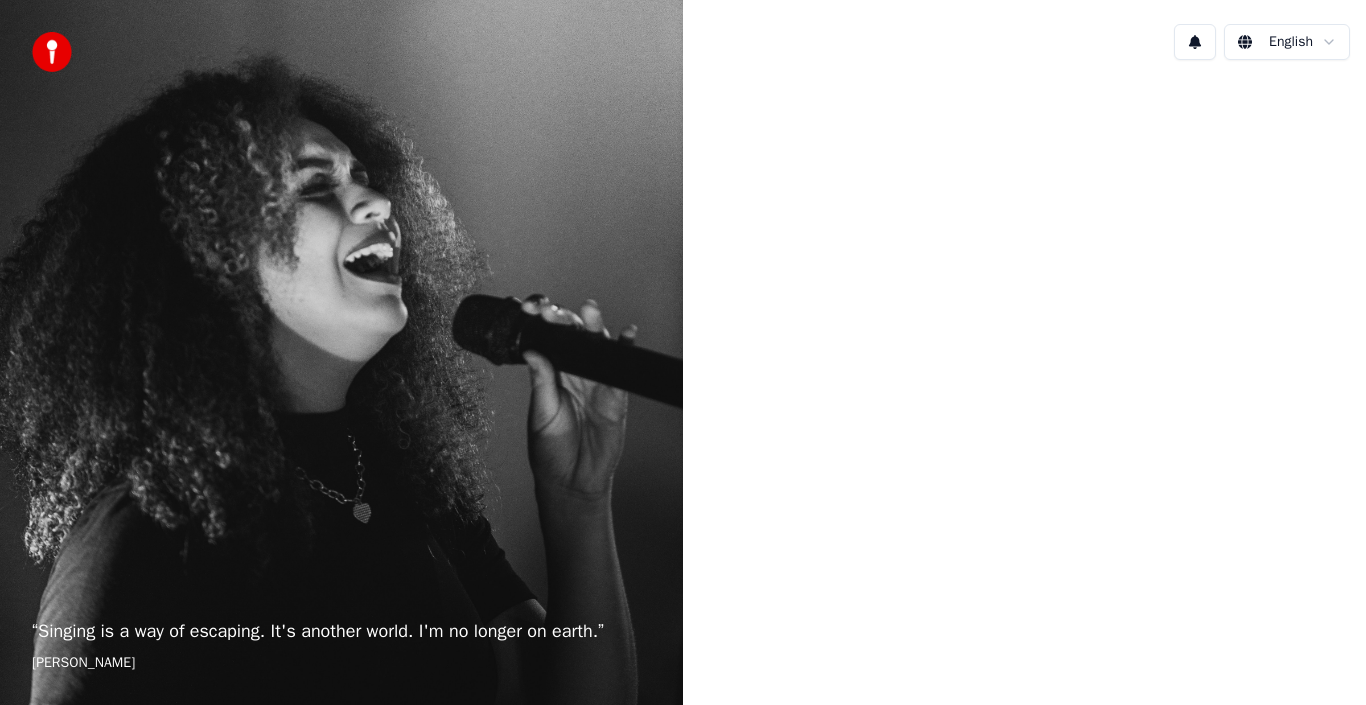 scroll, scrollTop: 0, scrollLeft: 0, axis: both 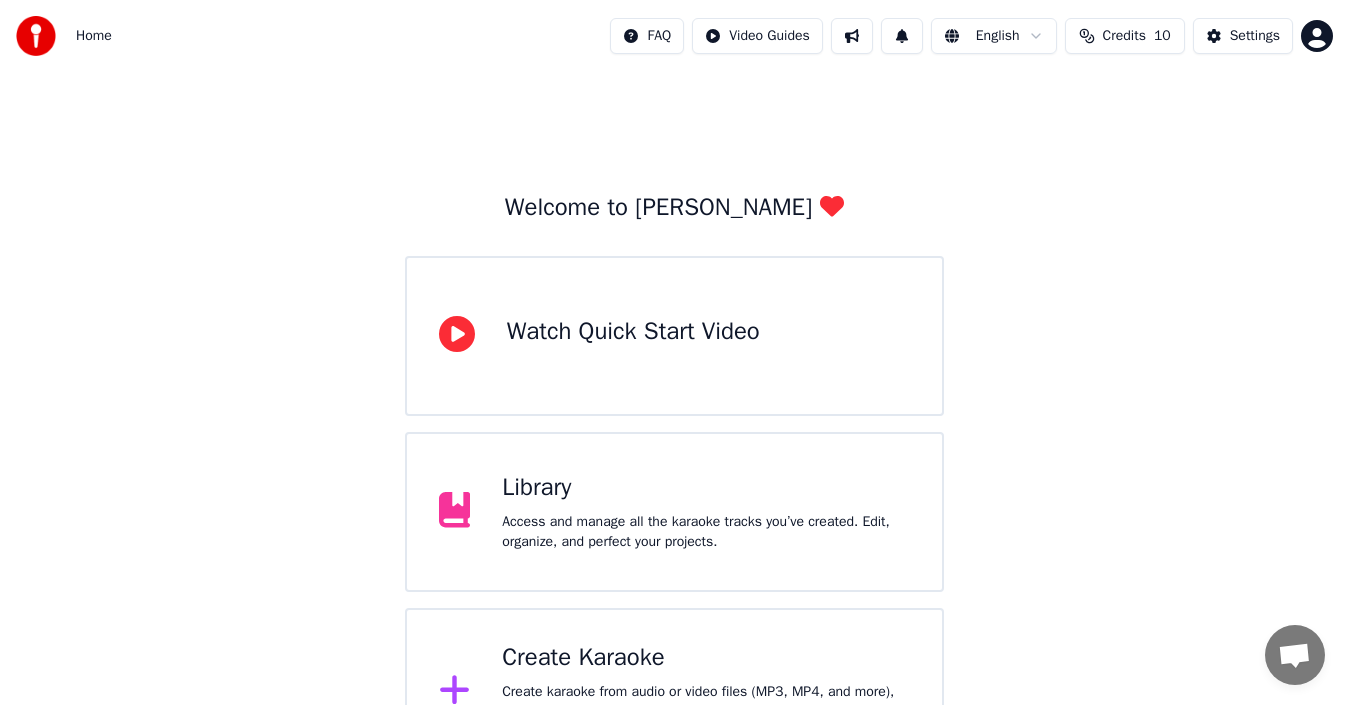 click on "Credits" at bounding box center [1124, 36] 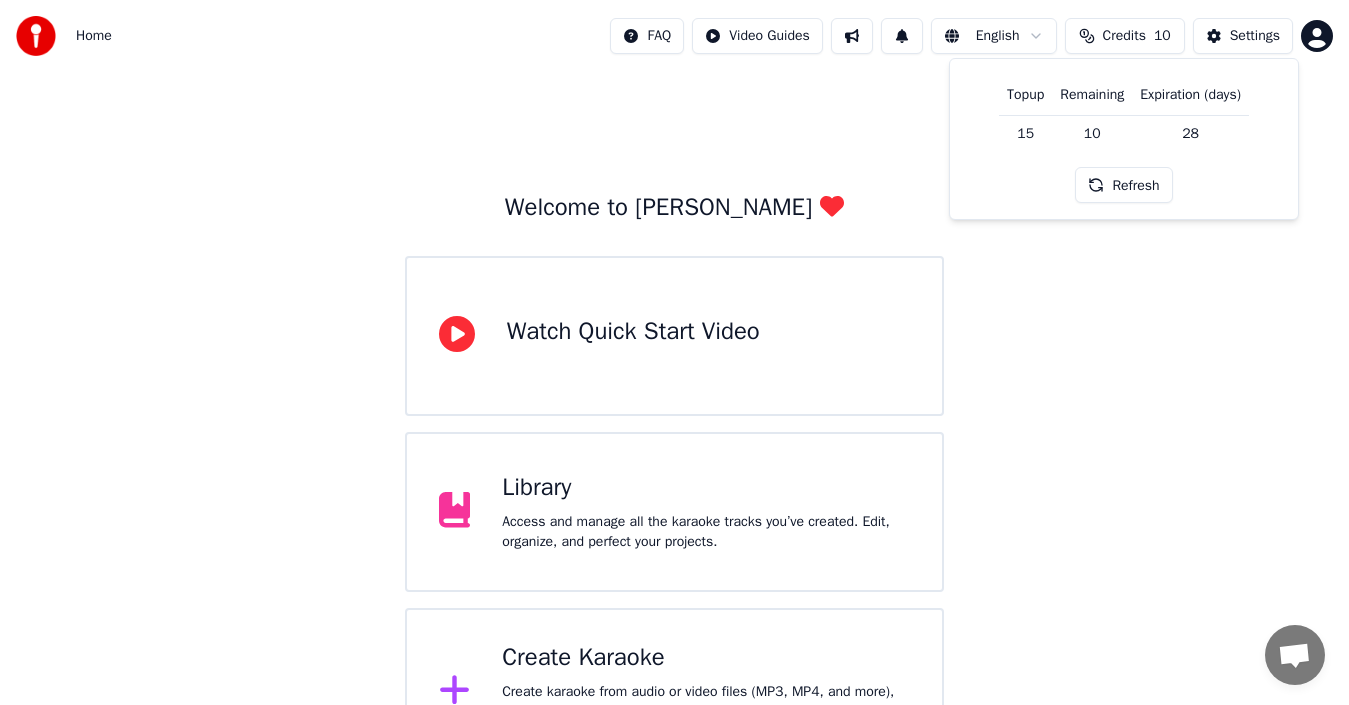 click on "Credits" at bounding box center (1124, 36) 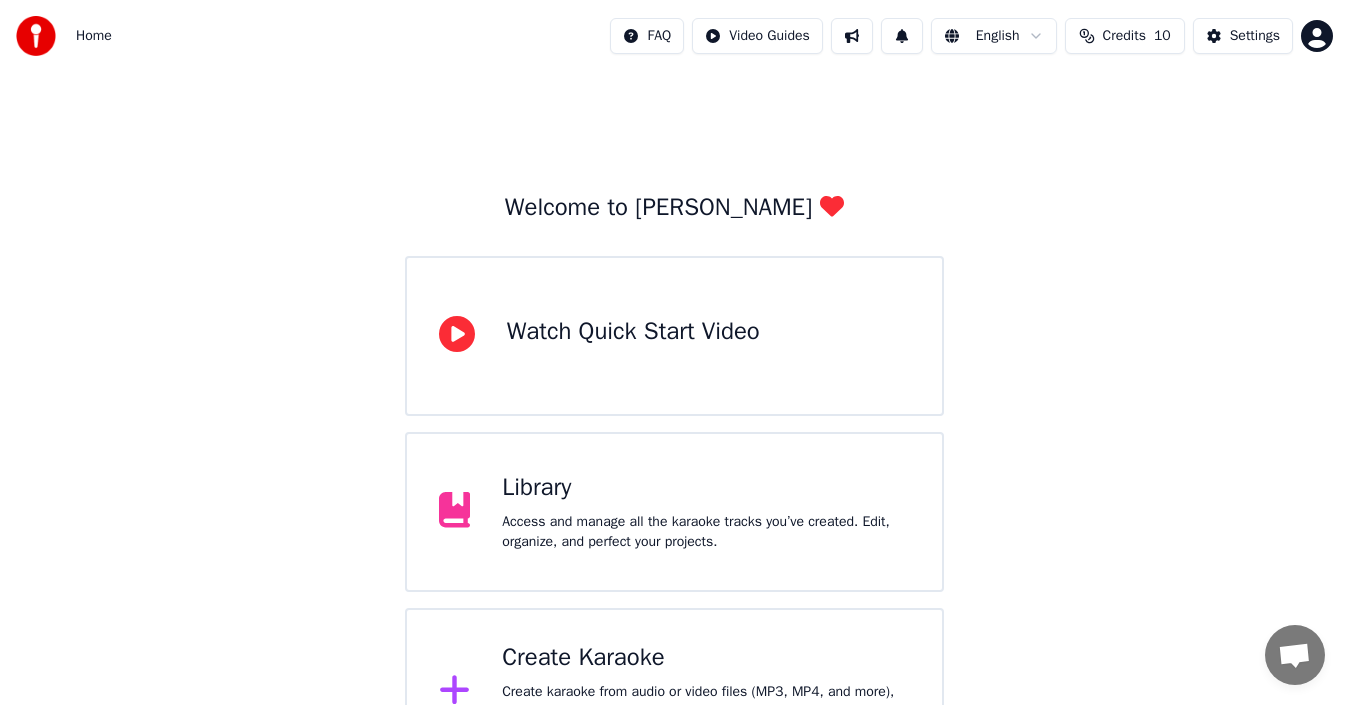 click on "Create Karaoke Create karaoke from audio or video files (MP3, MP4, and more), or paste a URL to instantly generate a karaoke video with synchronized lyrics." at bounding box center [675, 692] 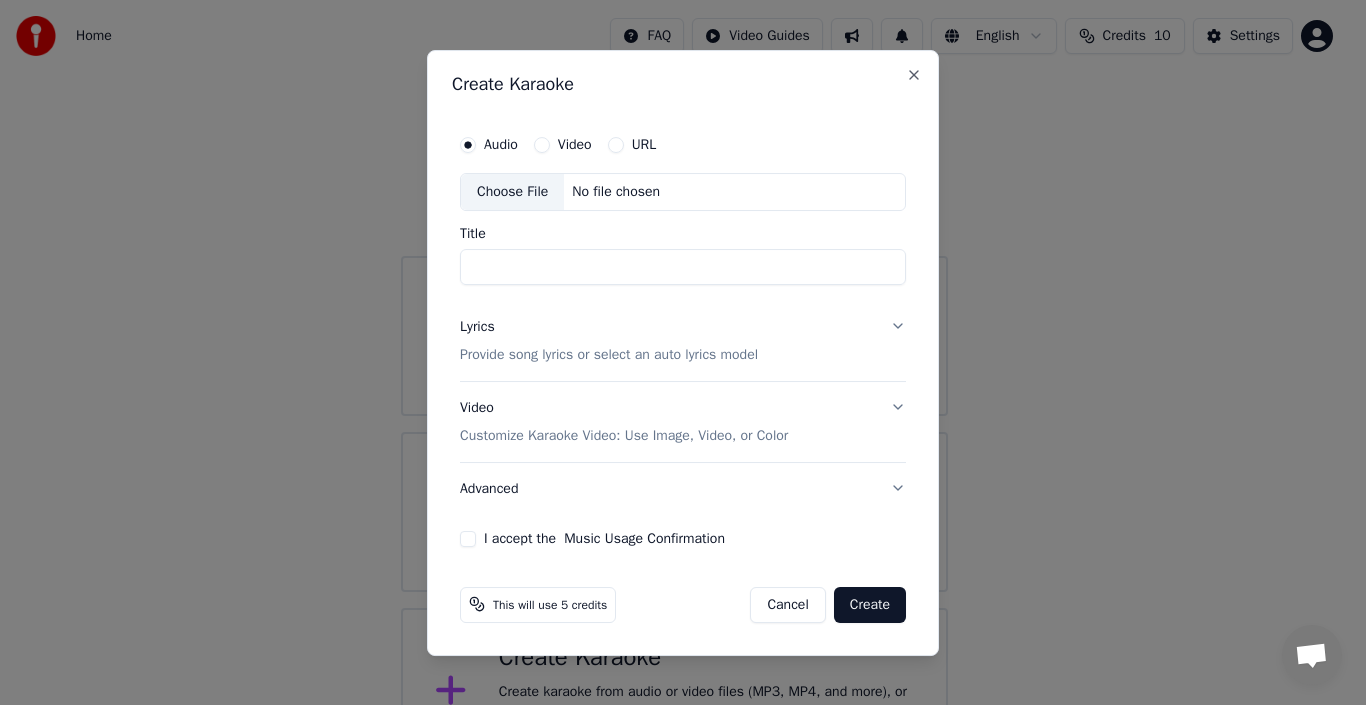click on "Choose File" at bounding box center (512, 192) 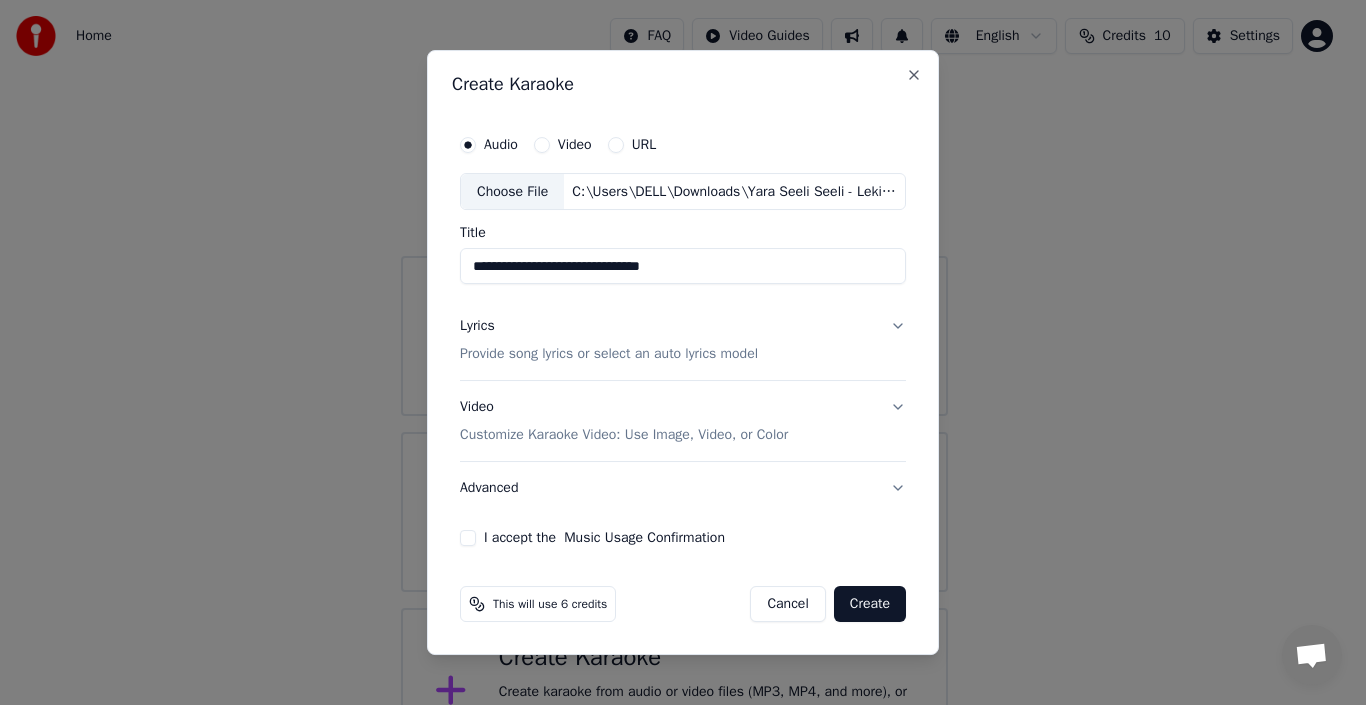 click on "**********" at bounding box center (683, 267) 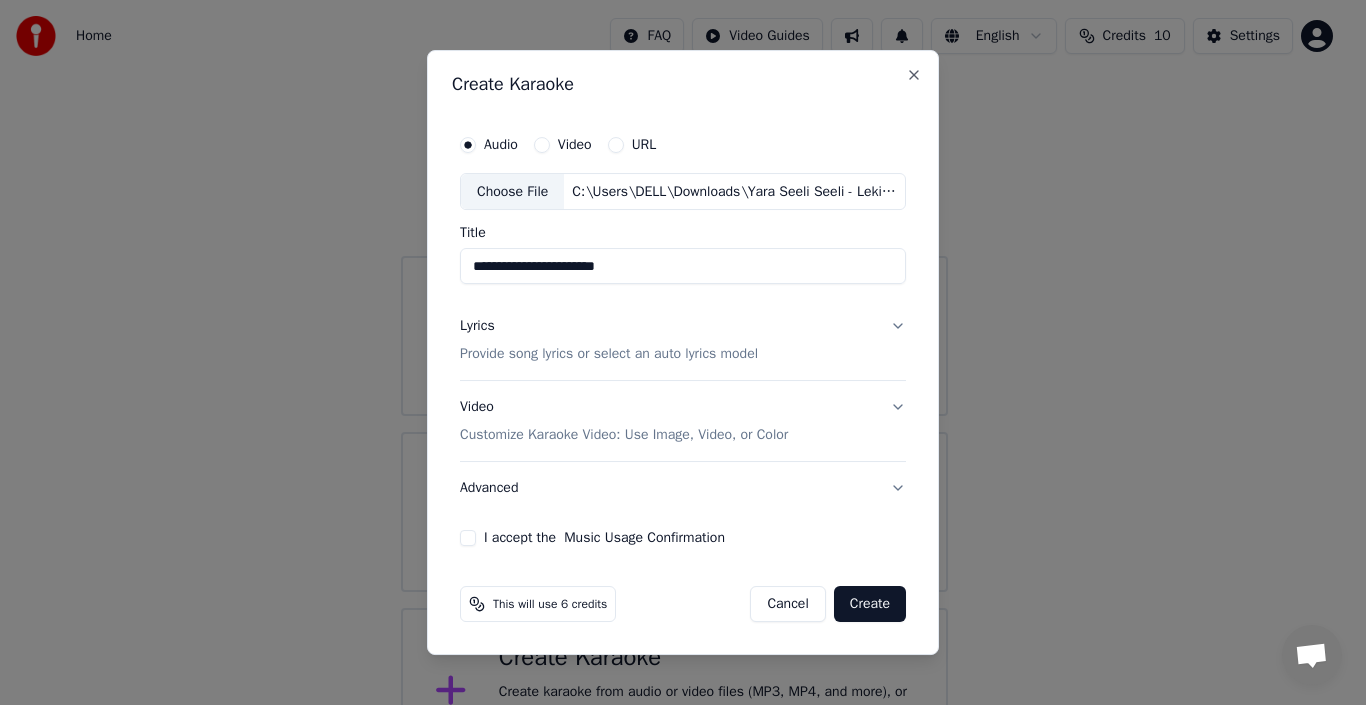 type on "**********" 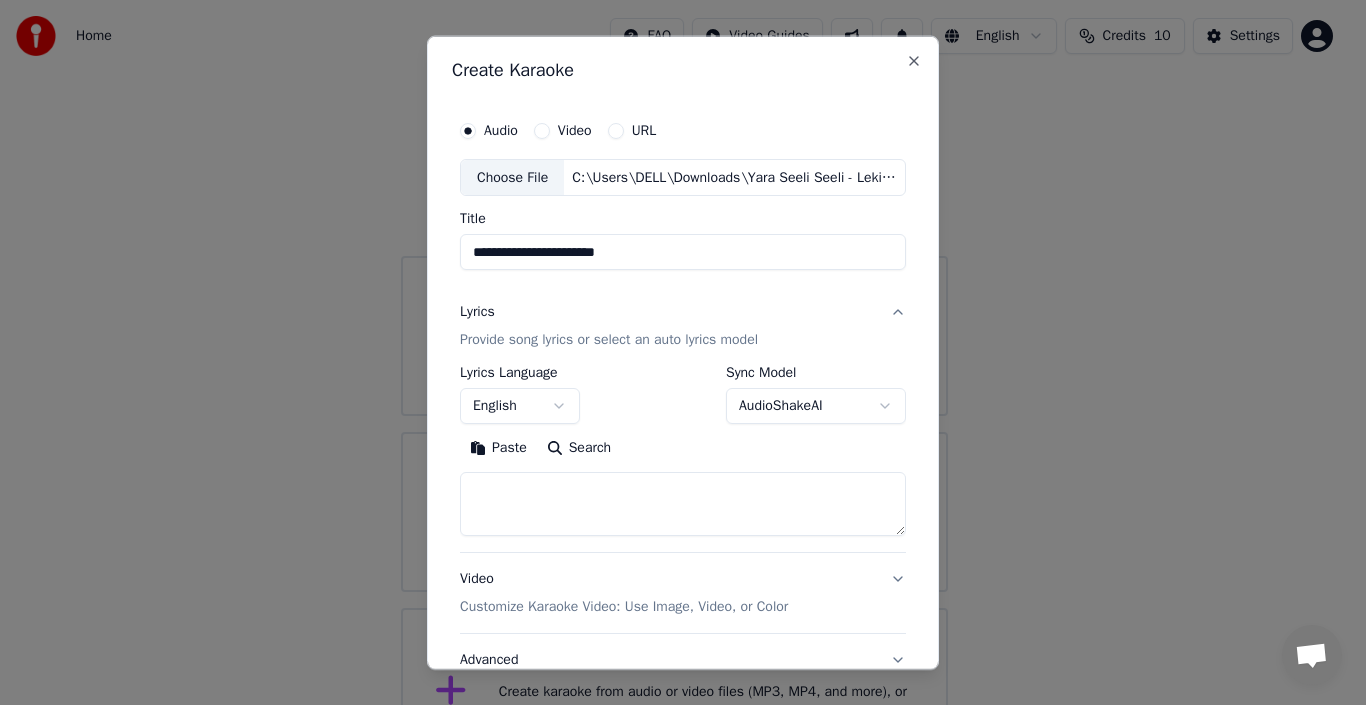 click at bounding box center [683, 504] 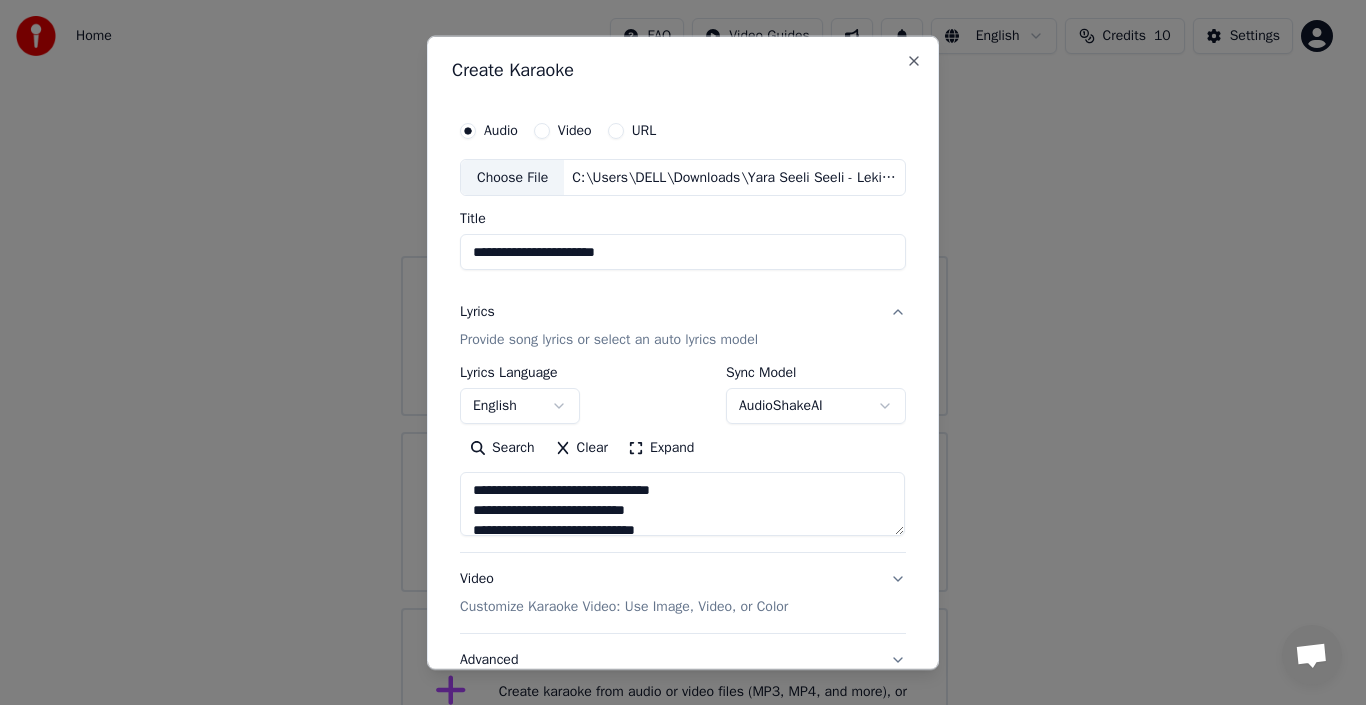 scroll, scrollTop: 505, scrollLeft: 0, axis: vertical 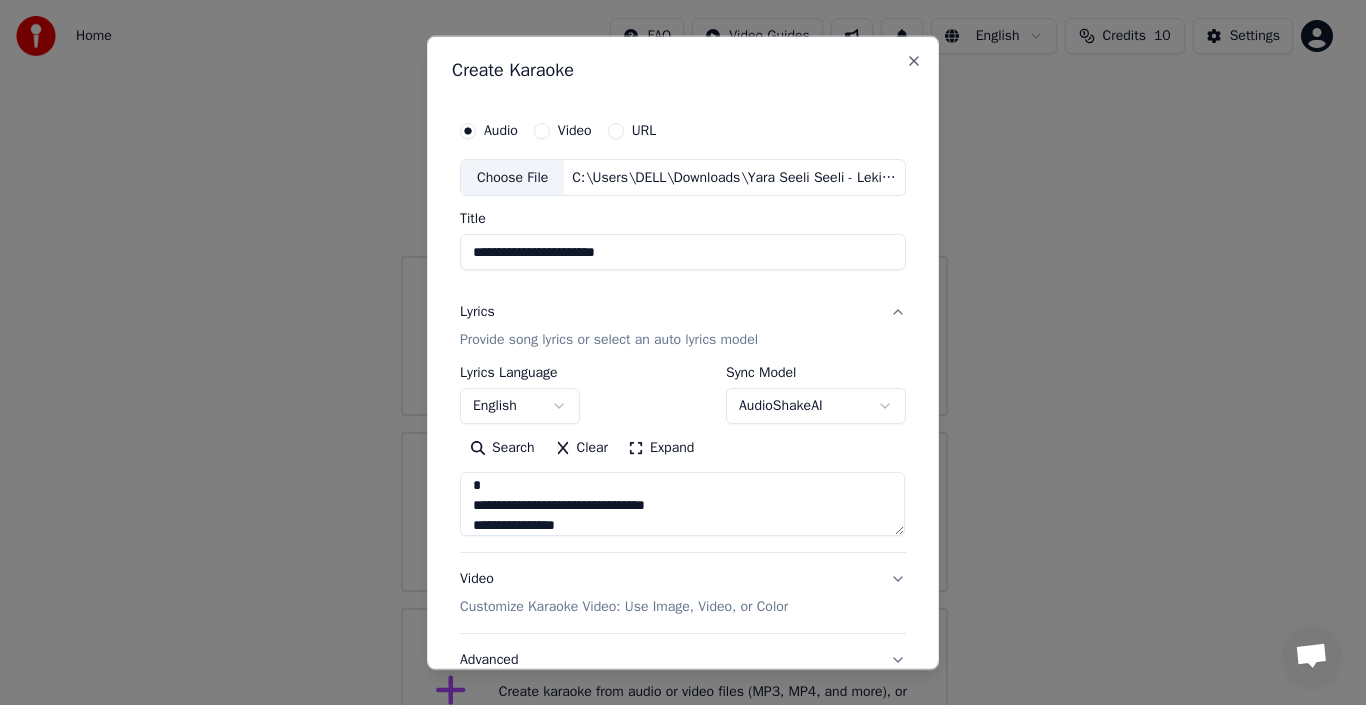 type on "**********" 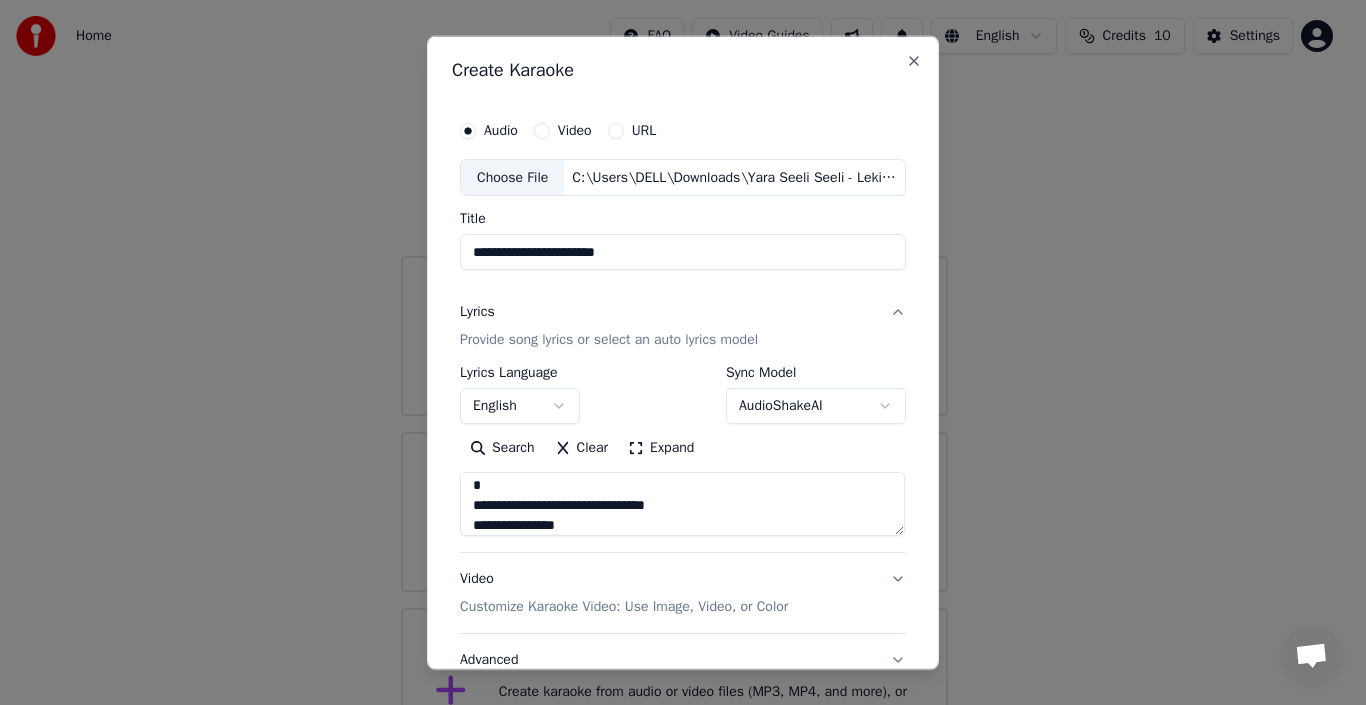 click on "**********" at bounding box center [674, 388] 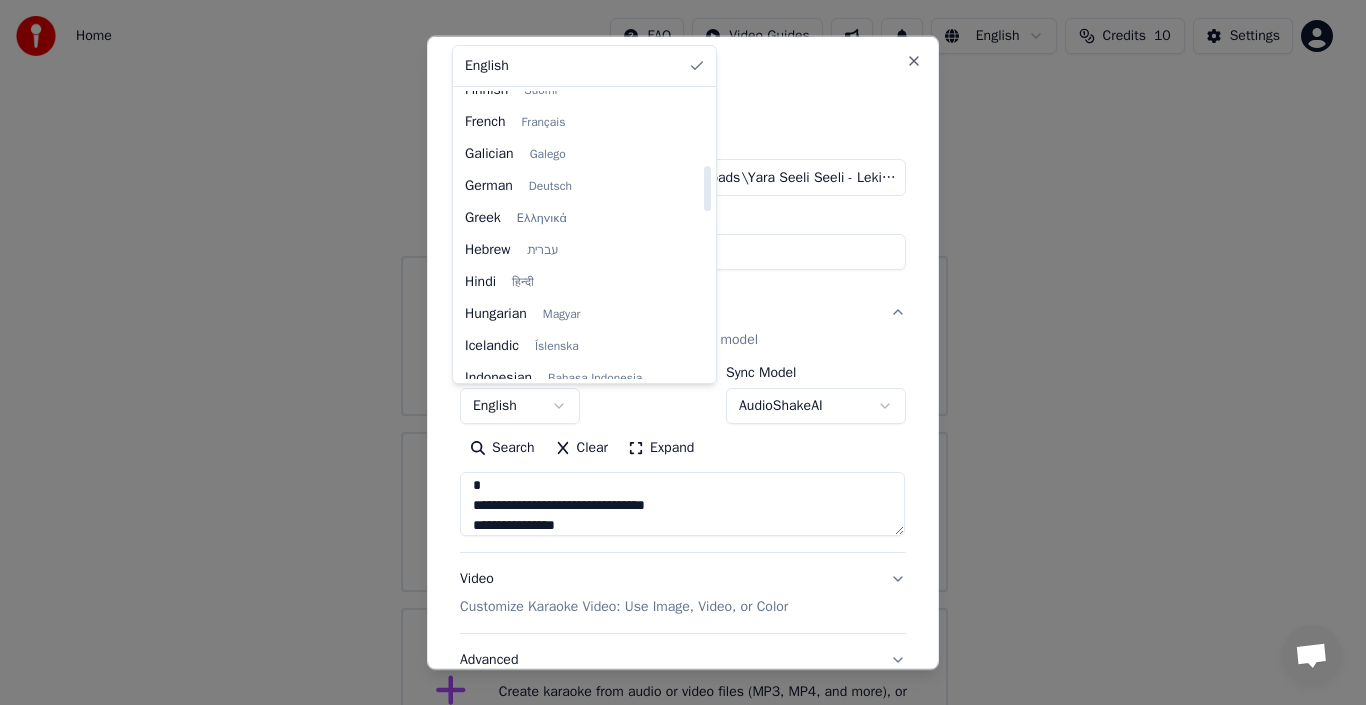 scroll, scrollTop: 509, scrollLeft: 0, axis: vertical 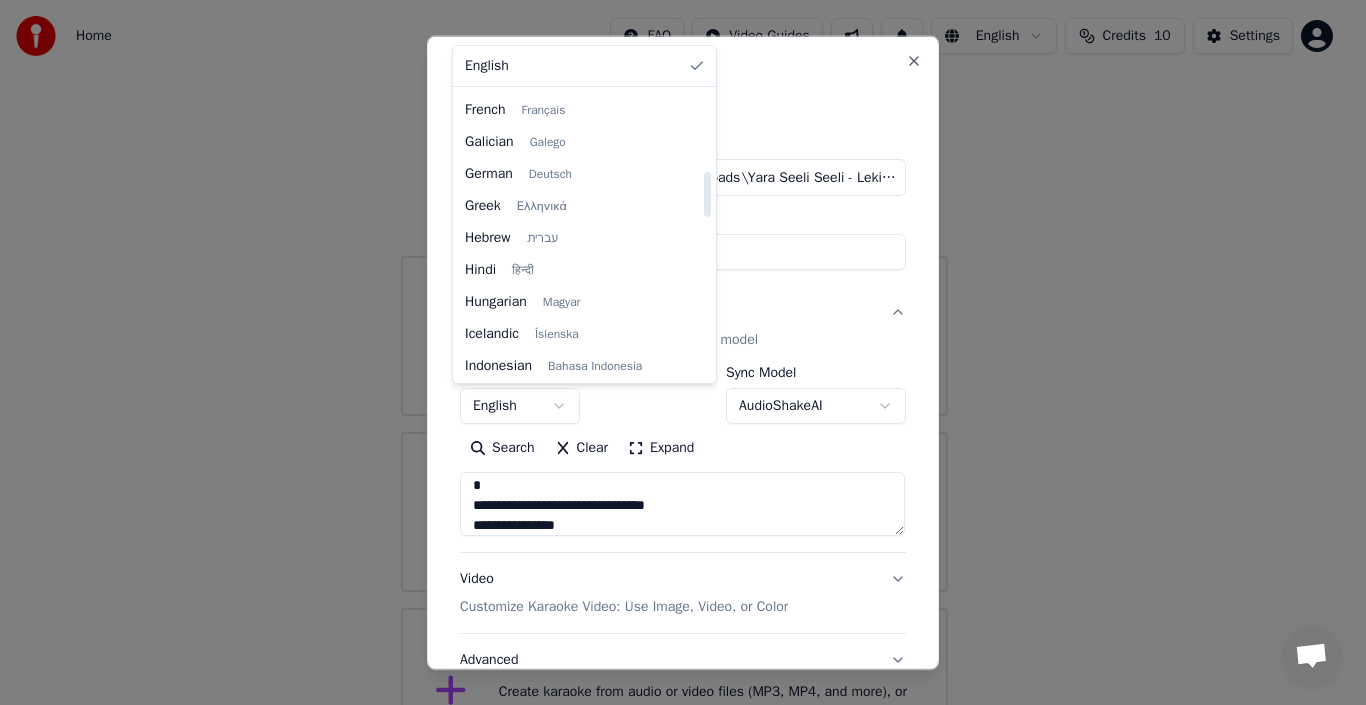 drag, startPoint x: 675, startPoint y: 126, endPoint x: 681, endPoint y: 206, distance: 80.224686 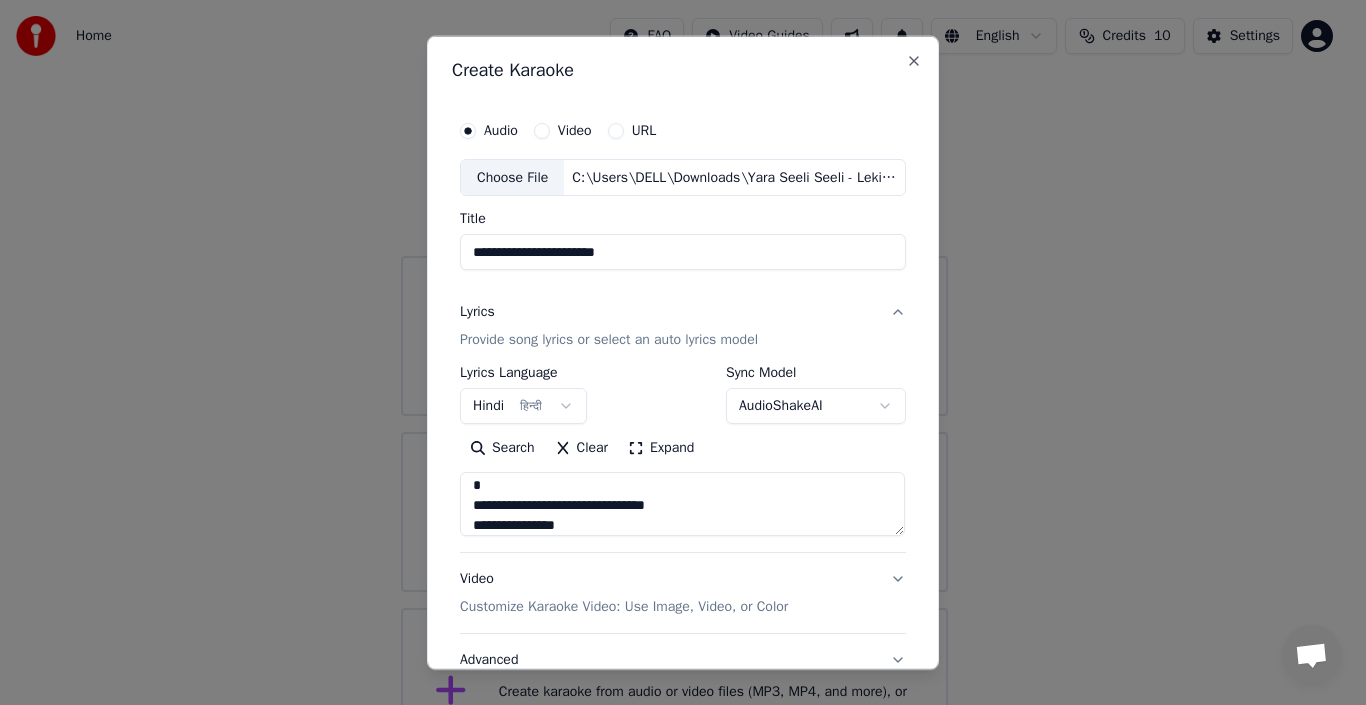 click on "AudioShakeAI" at bounding box center (816, 406) 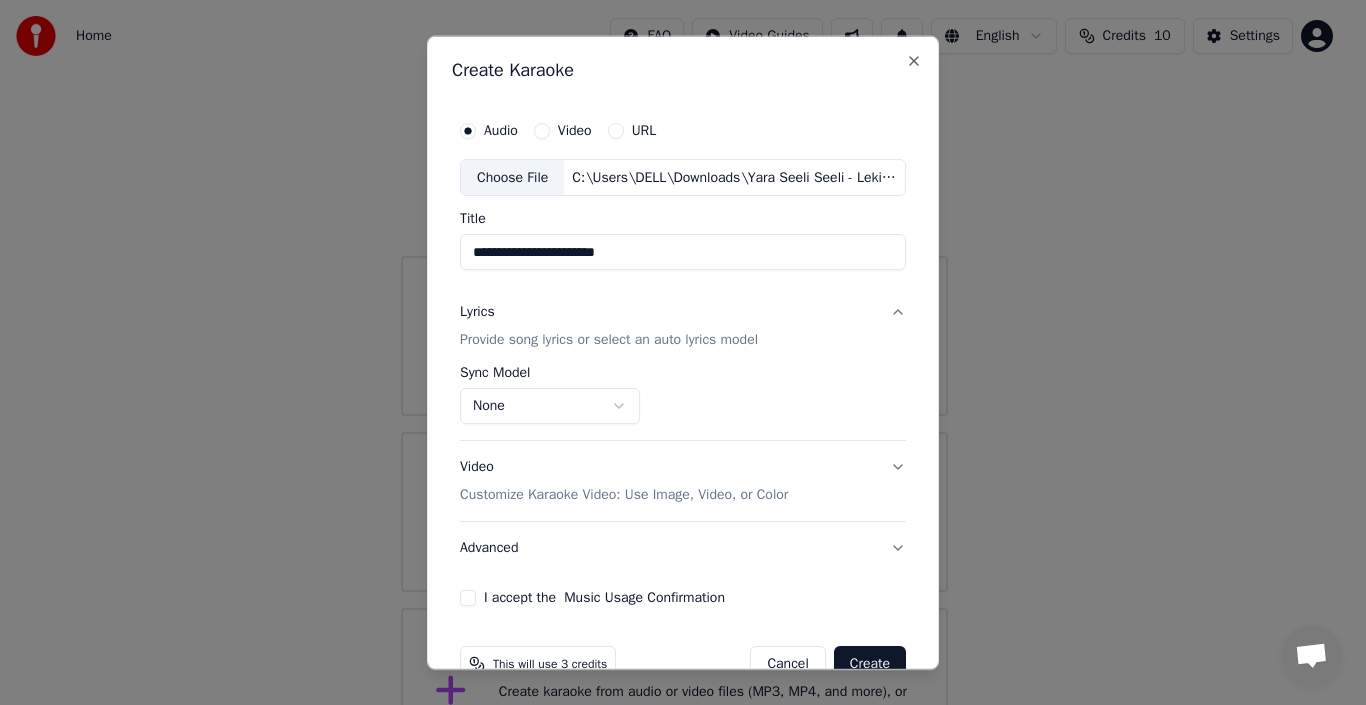 click on "**********" at bounding box center [674, 388] 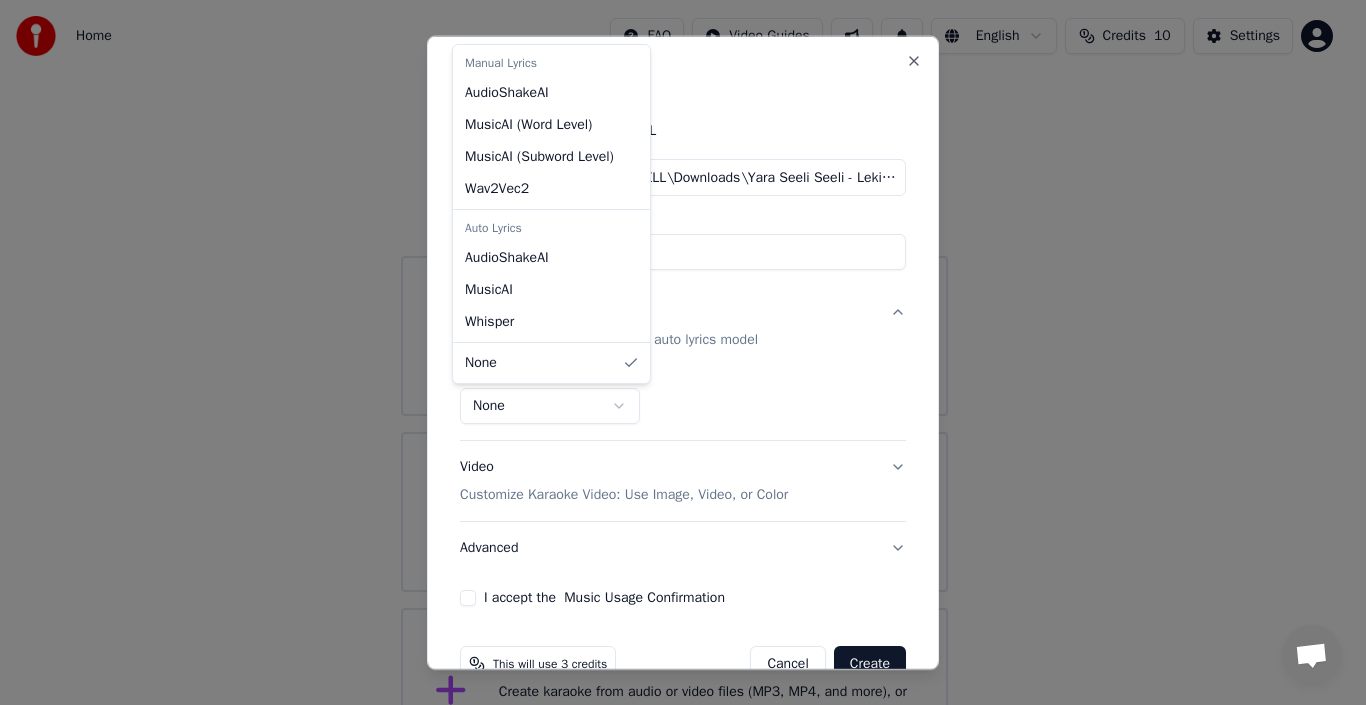 select on "**********" 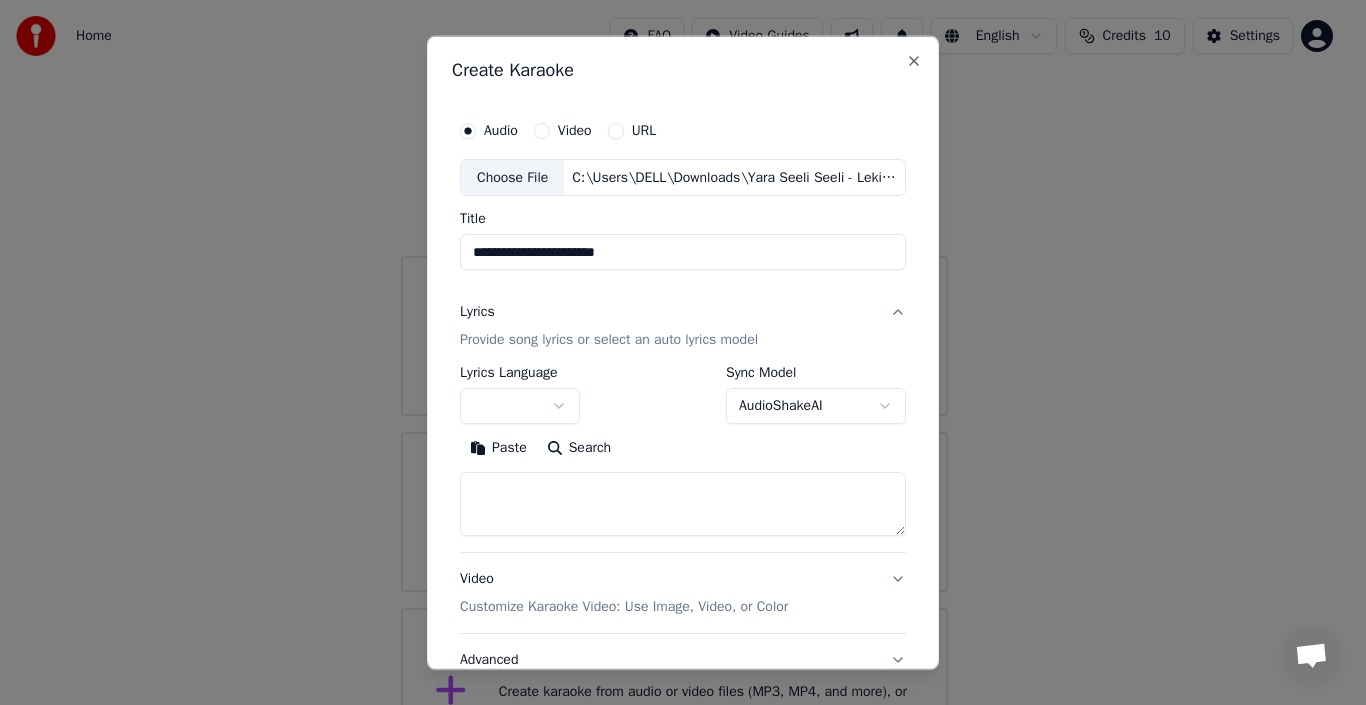 click at bounding box center (520, 406) 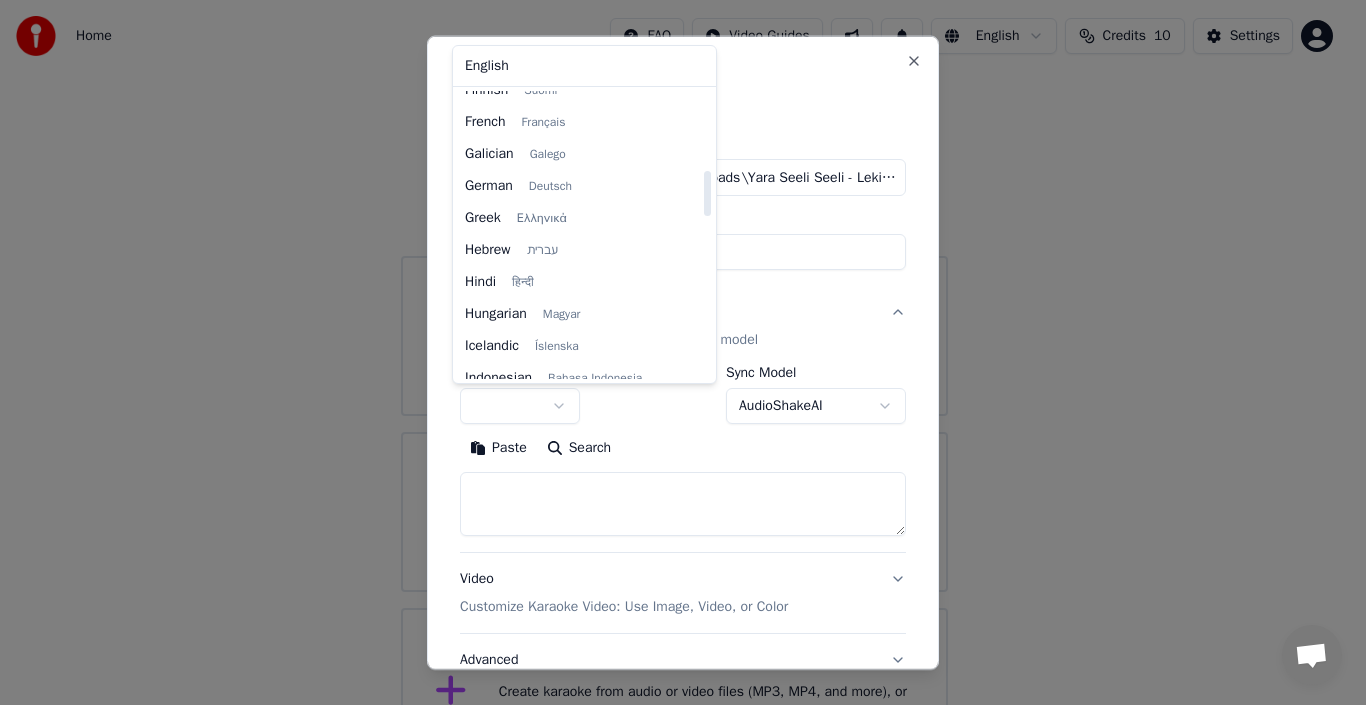 scroll, scrollTop: 503, scrollLeft: 0, axis: vertical 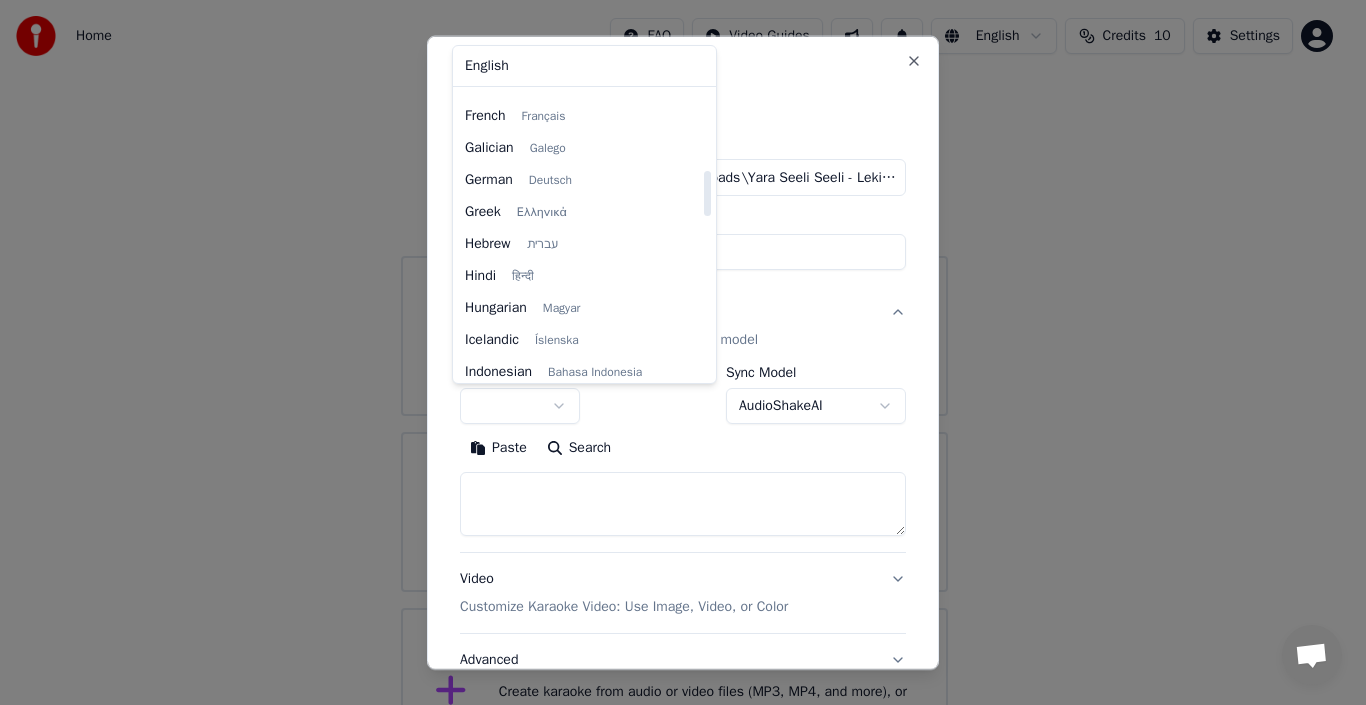 drag, startPoint x: 674, startPoint y: 130, endPoint x: 675, endPoint y: 209, distance: 79.00633 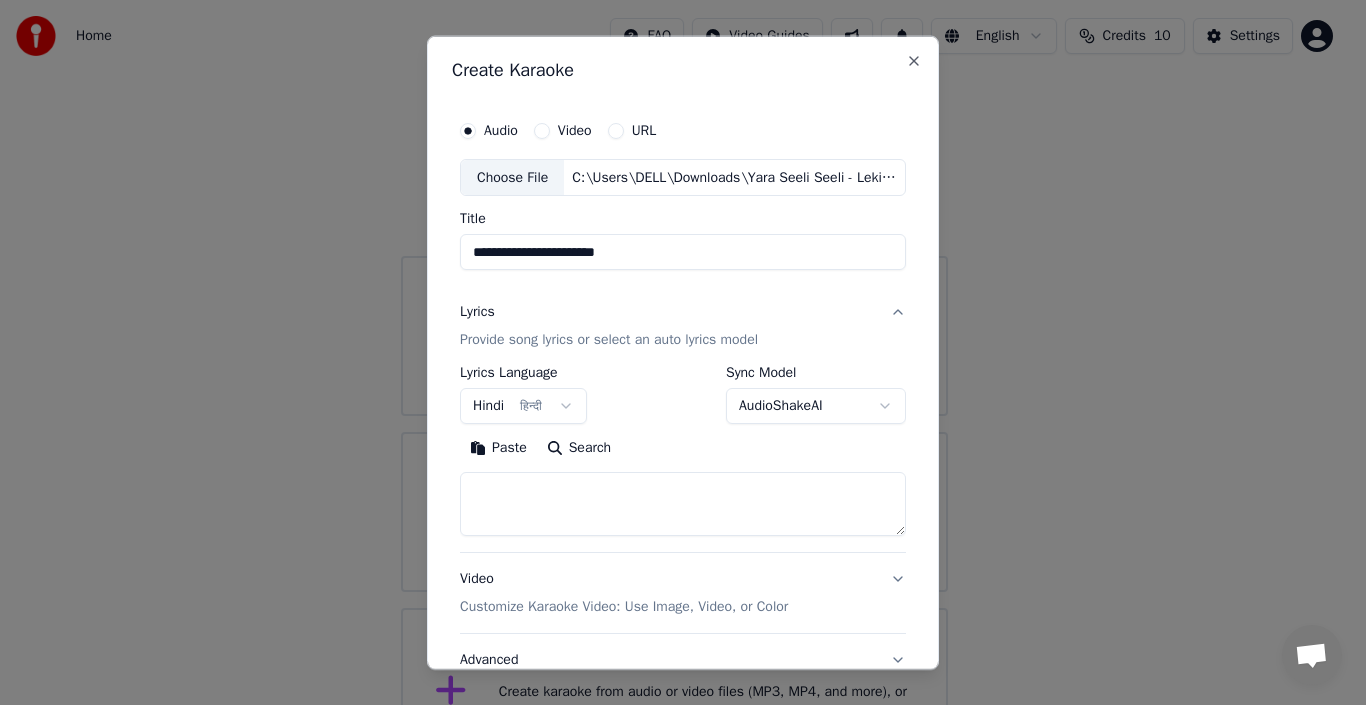 click at bounding box center [683, 504] 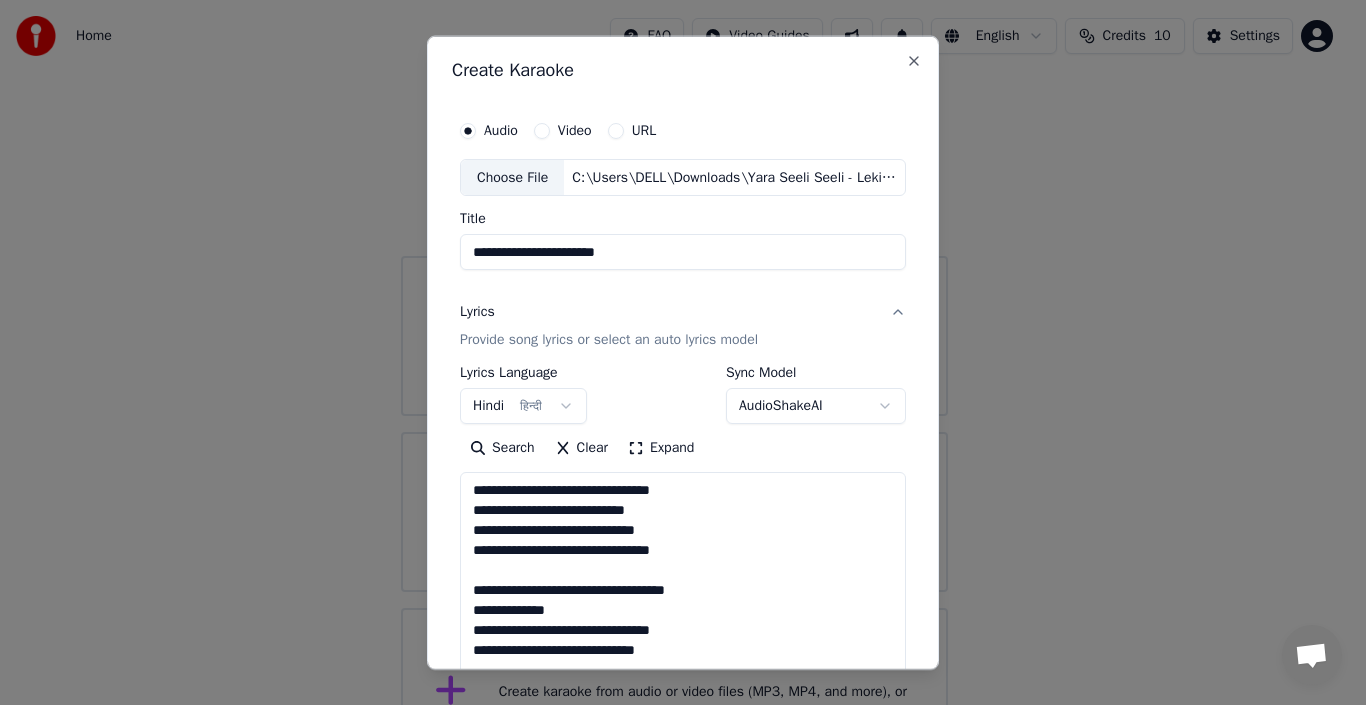 scroll, scrollTop: 505, scrollLeft: 0, axis: vertical 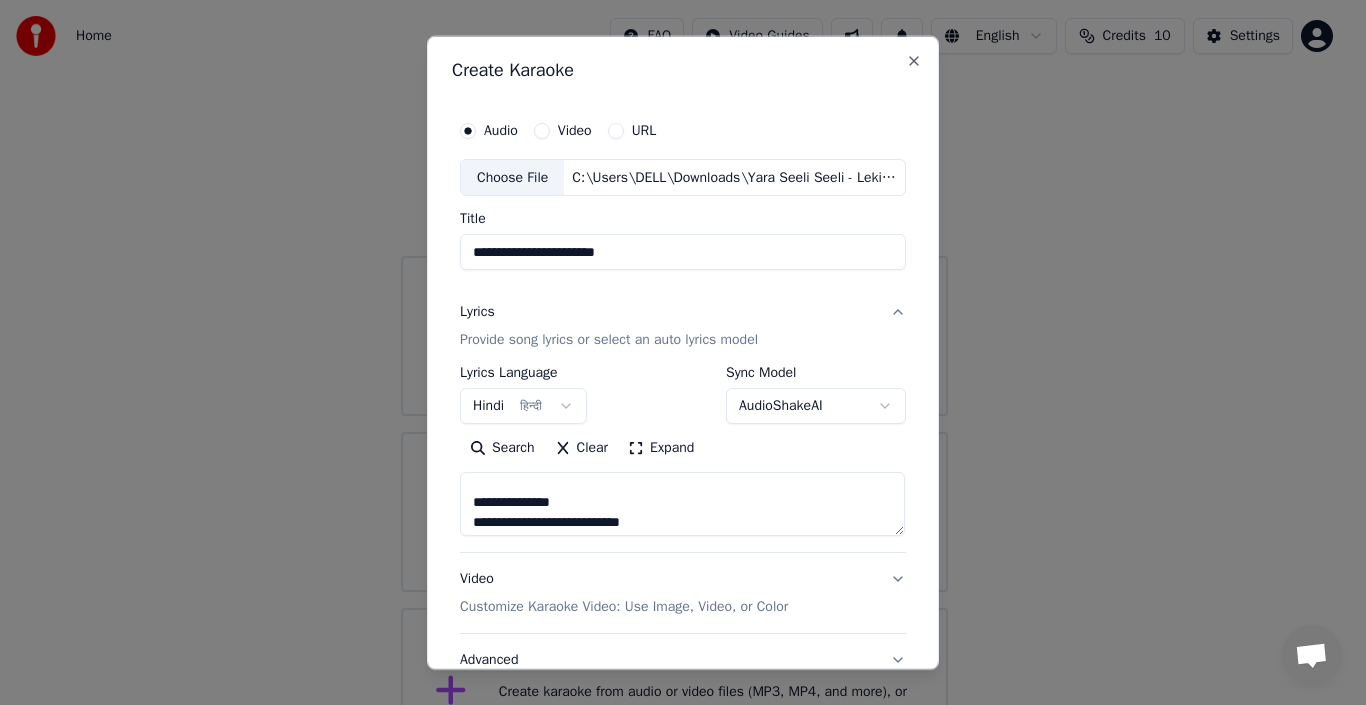 paste on "**********" 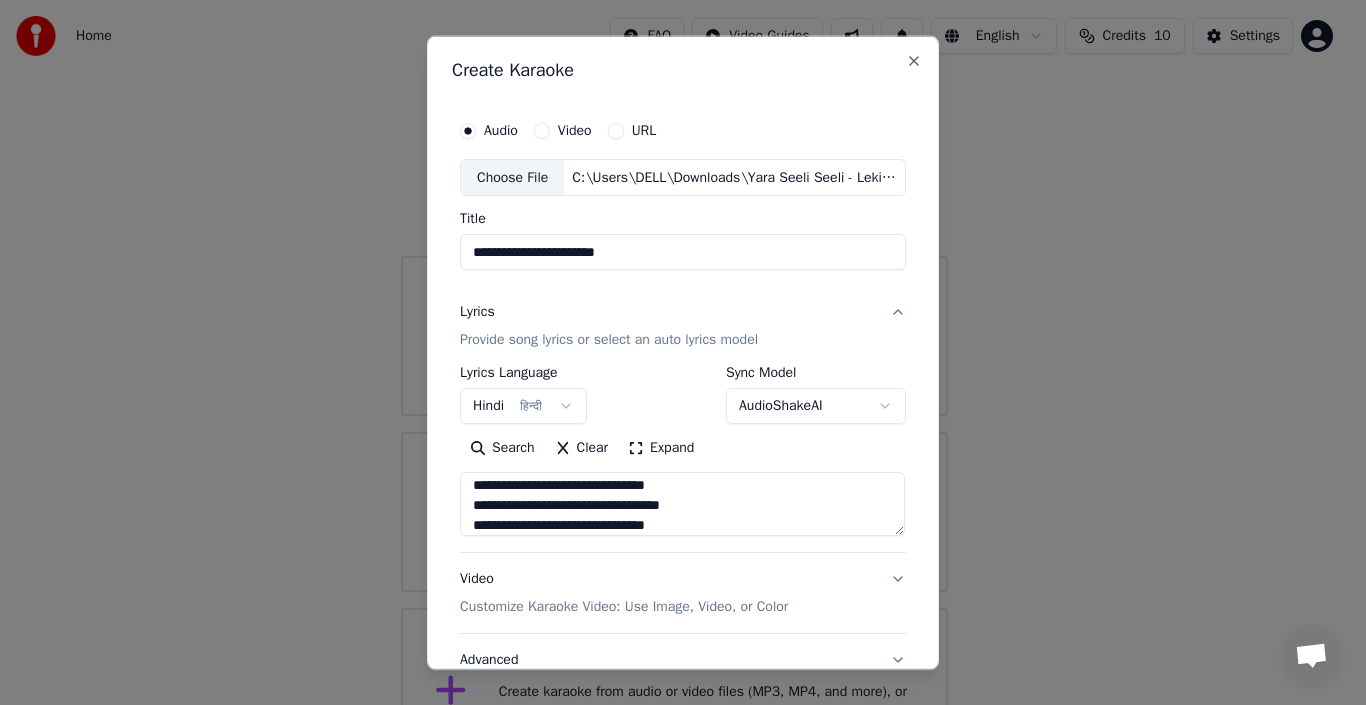 scroll, scrollTop: 245, scrollLeft: 0, axis: vertical 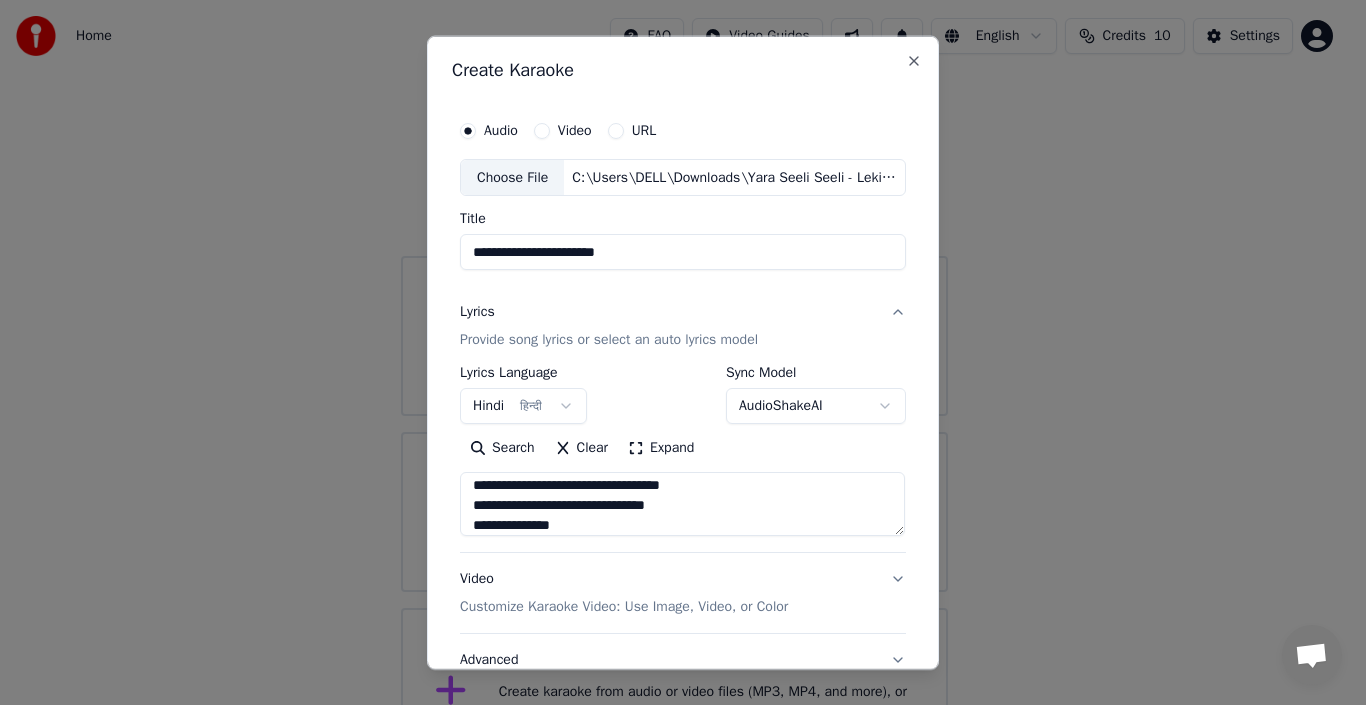 paste on "***" 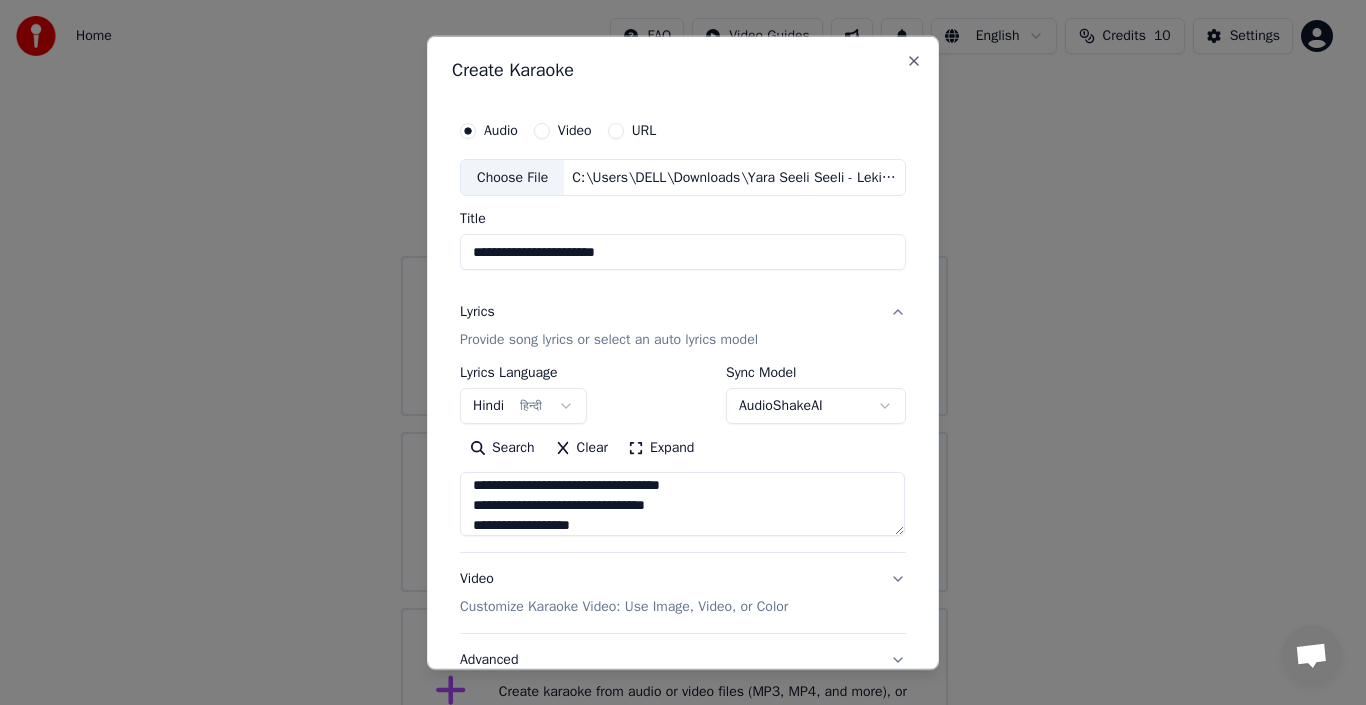 scroll, scrollTop: 265, scrollLeft: 0, axis: vertical 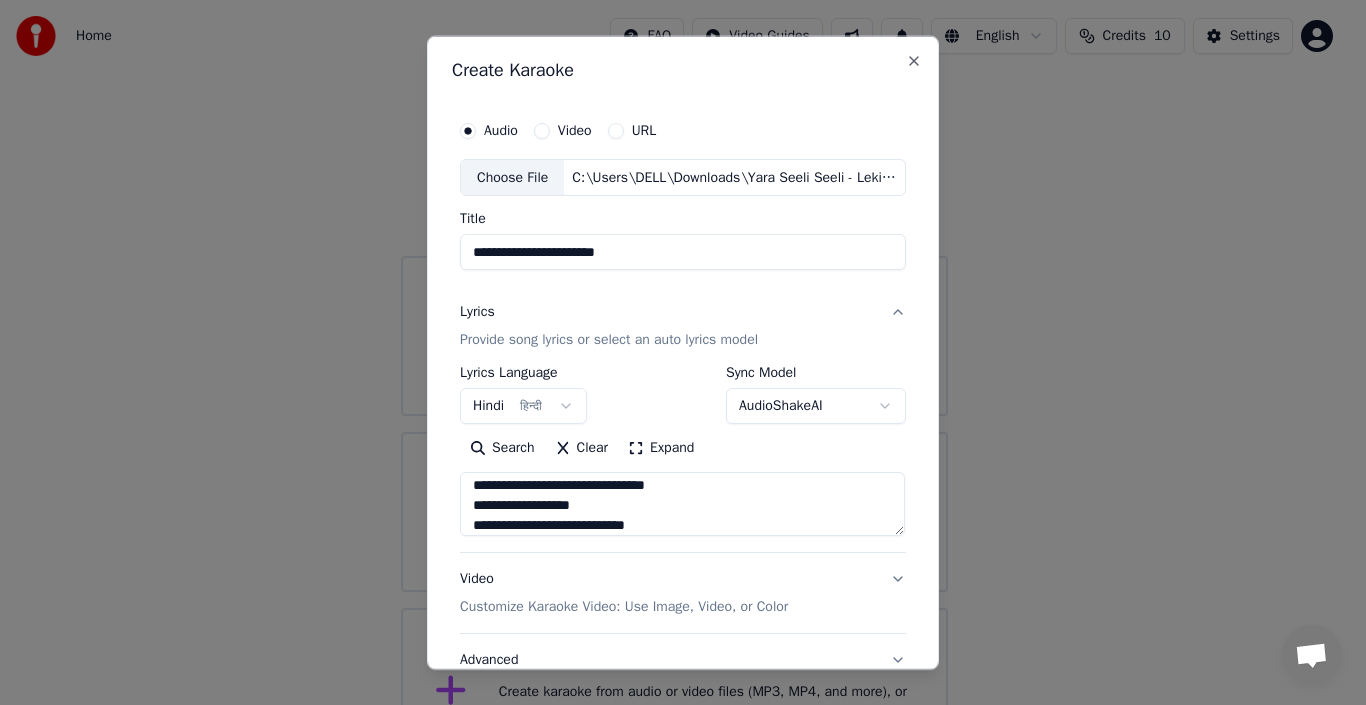 paste on "***" 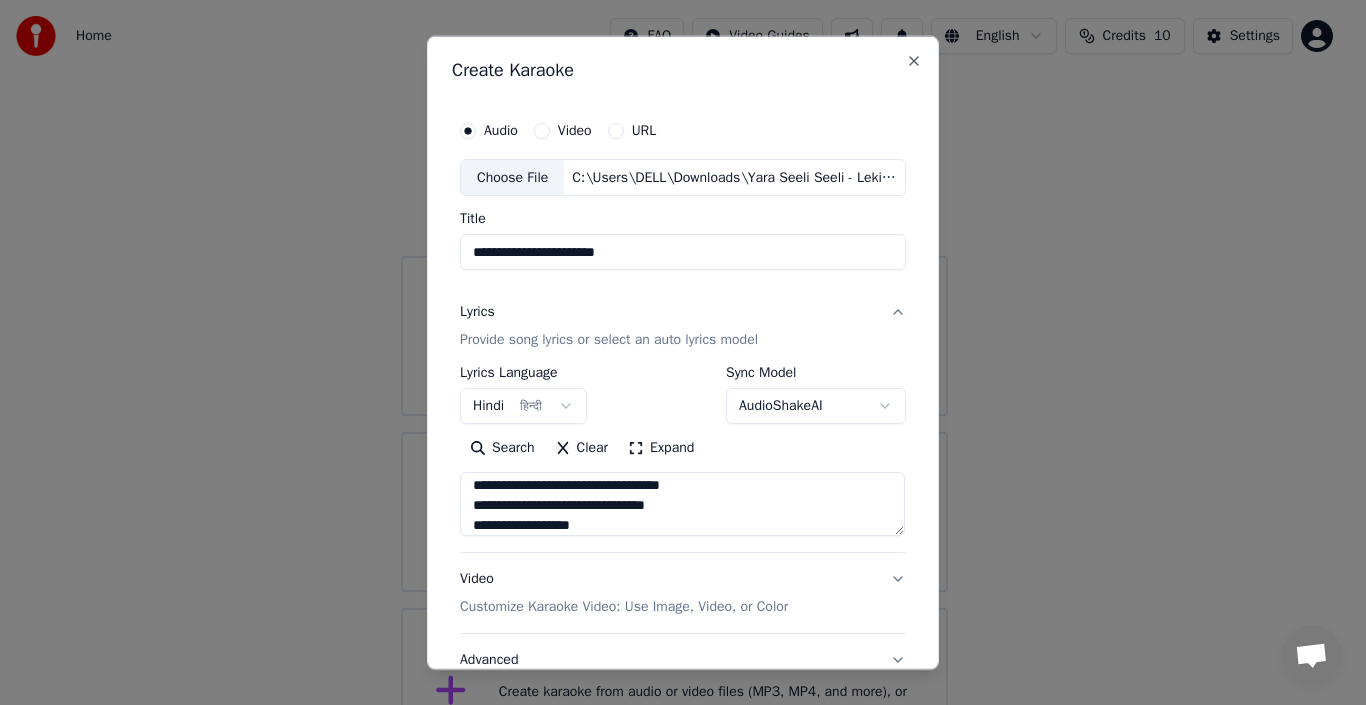 scroll, scrollTop: 265, scrollLeft: 0, axis: vertical 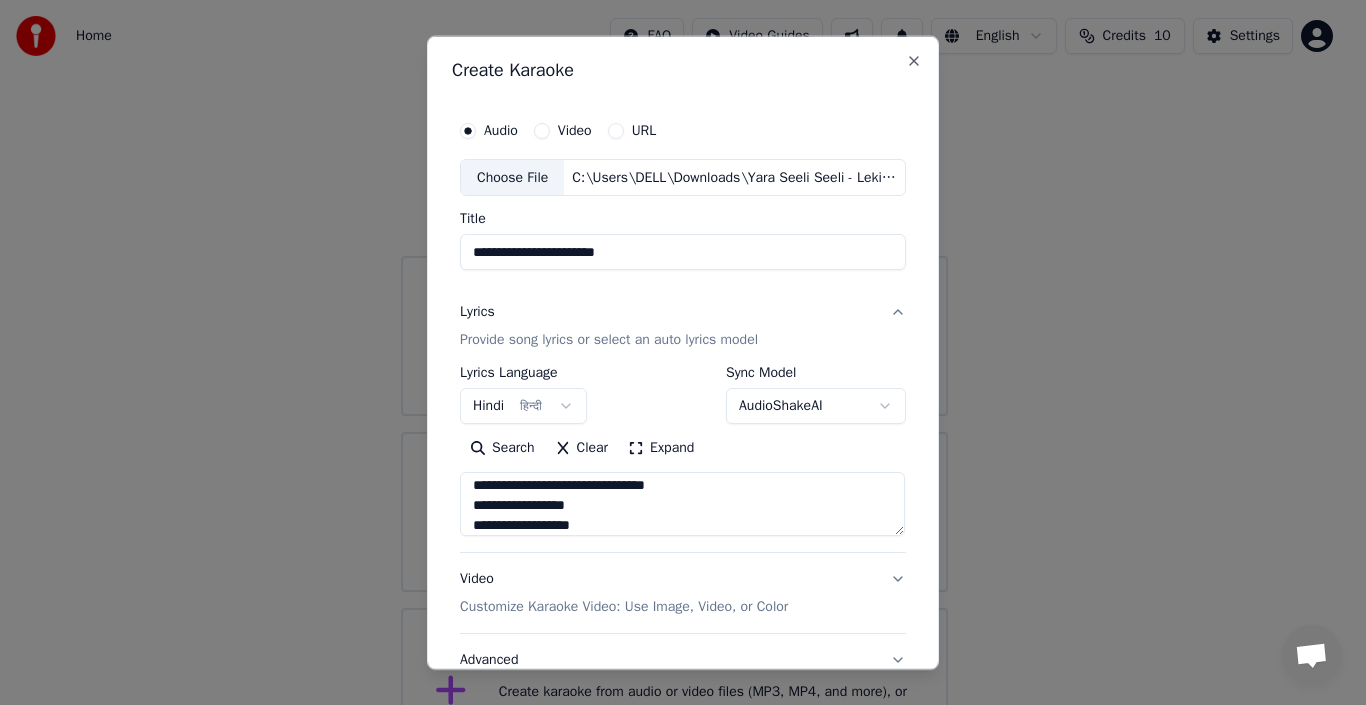 paste on "*" 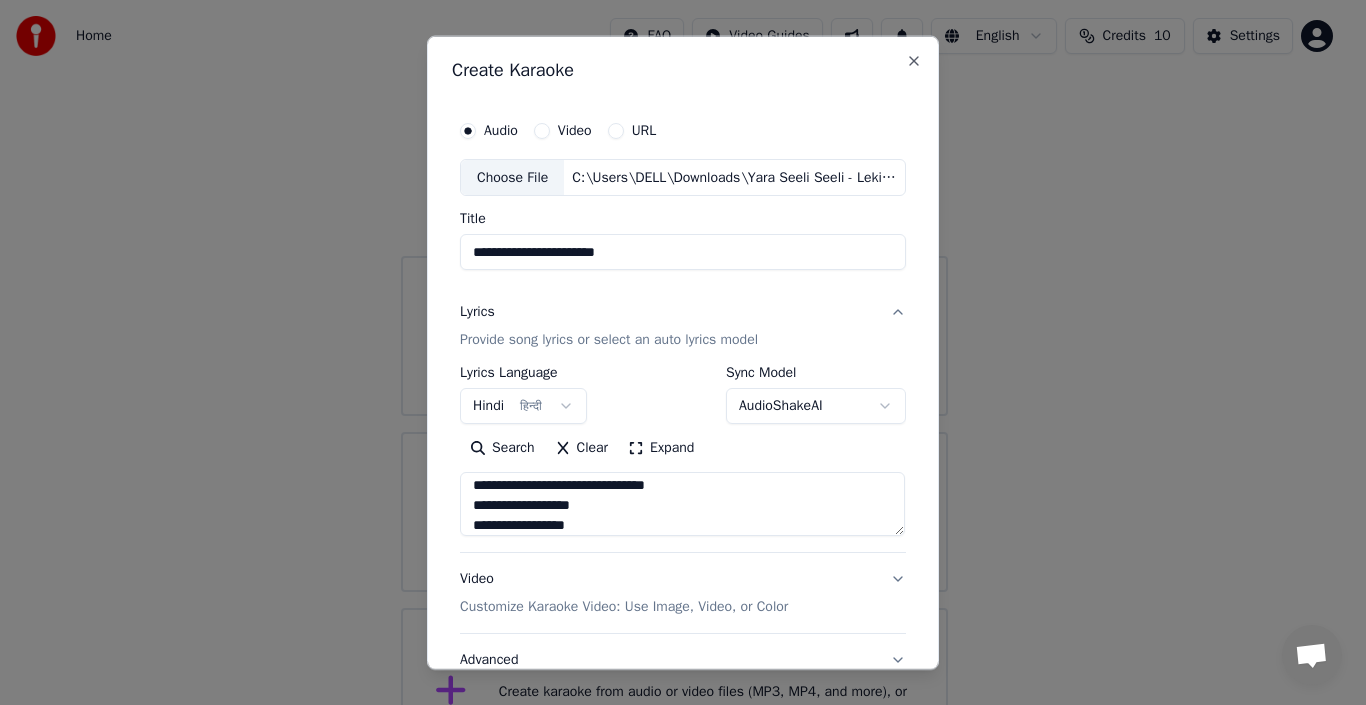paste on "*" 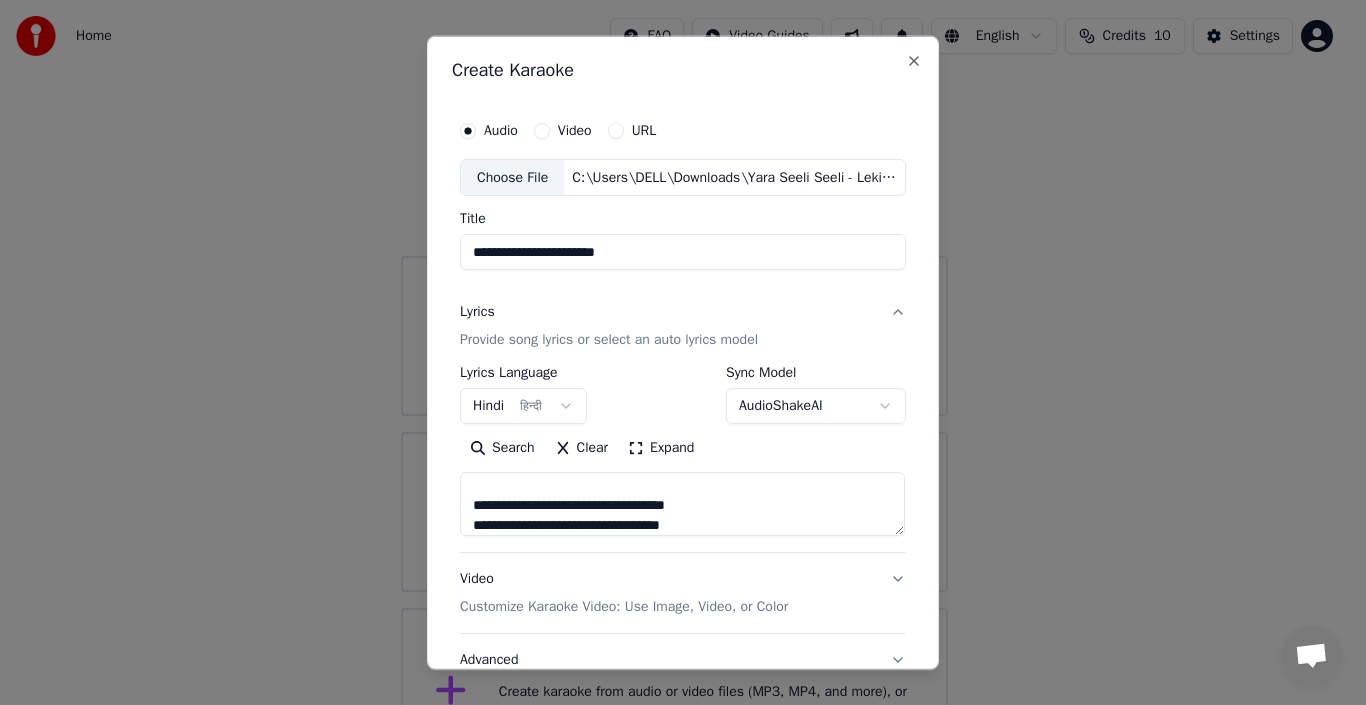 scroll, scrollTop: 425, scrollLeft: 0, axis: vertical 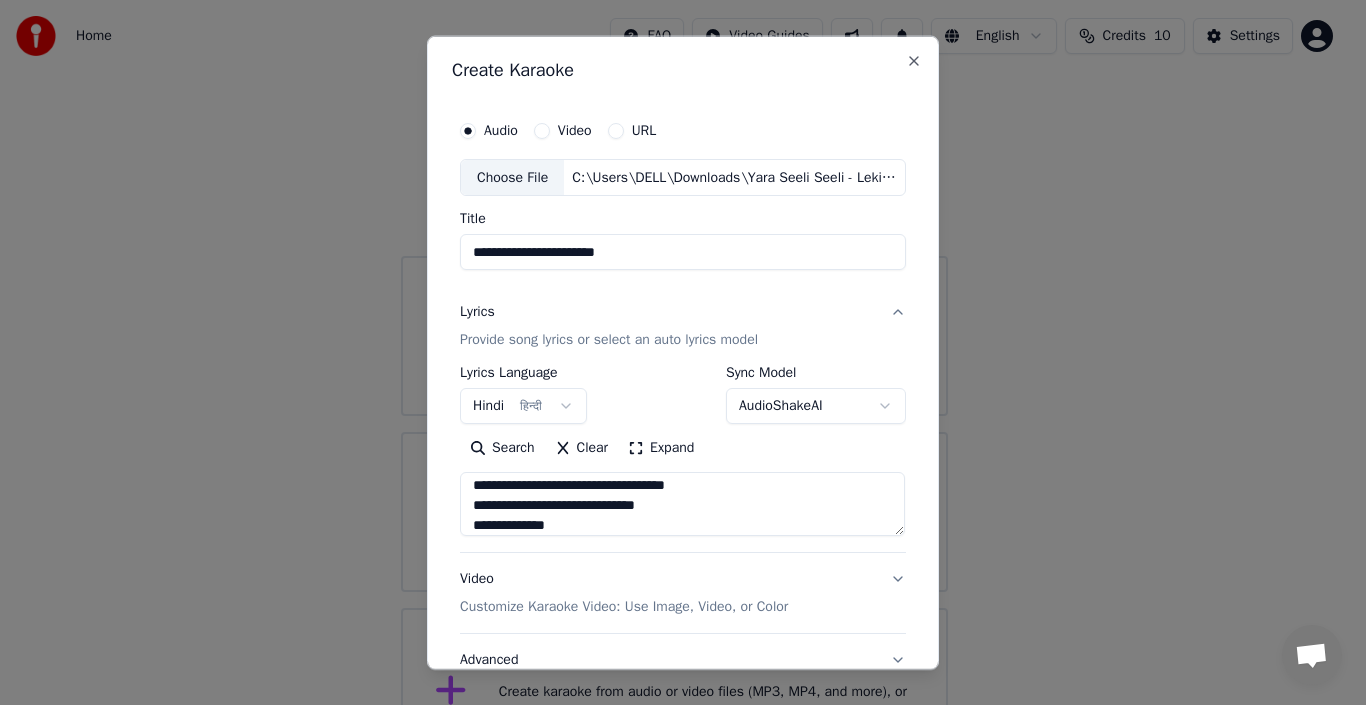 paste on "**********" 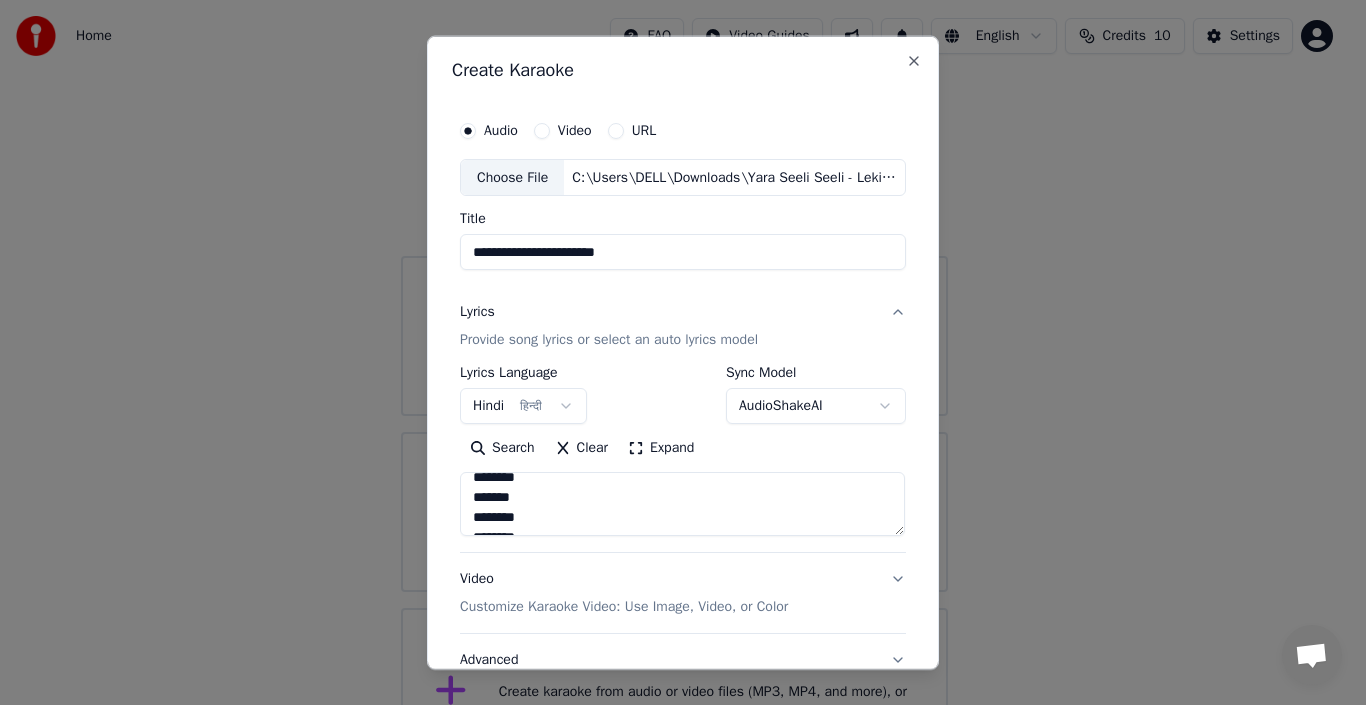 scroll, scrollTop: 713, scrollLeft: 0, axis: vertical 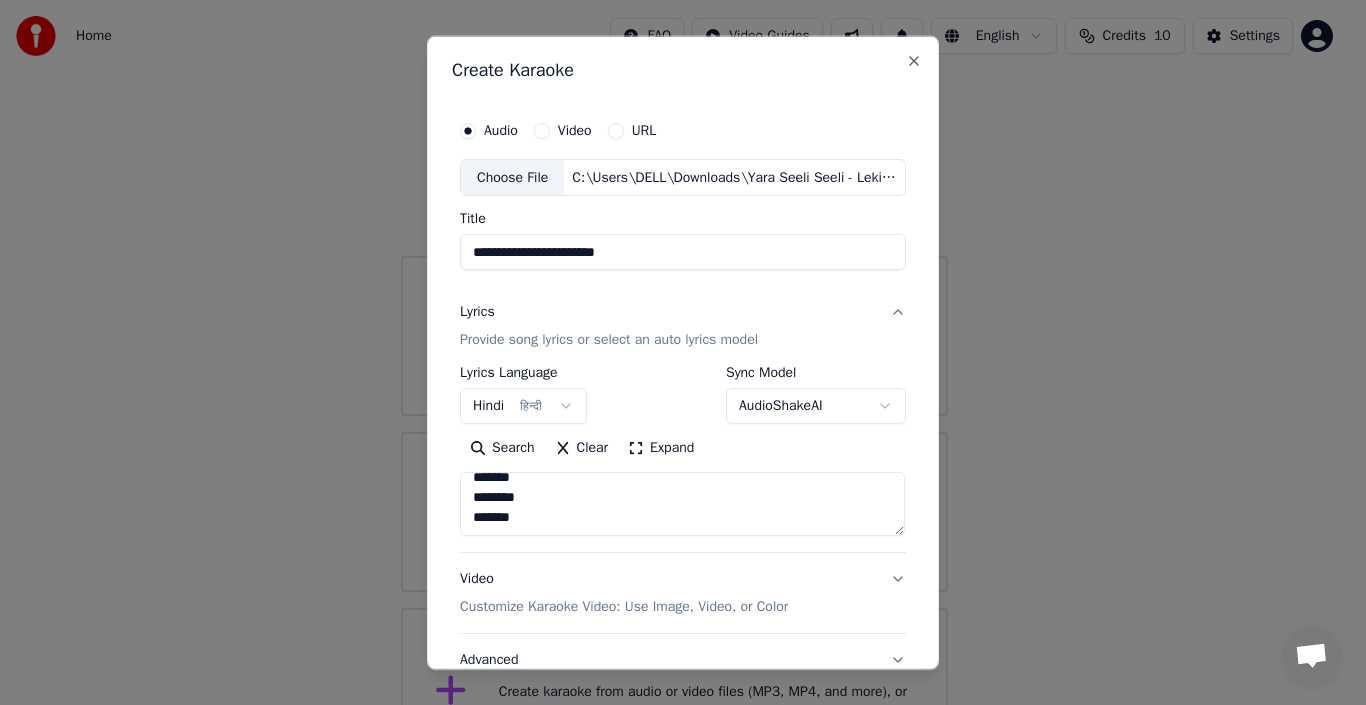 type on "**********" 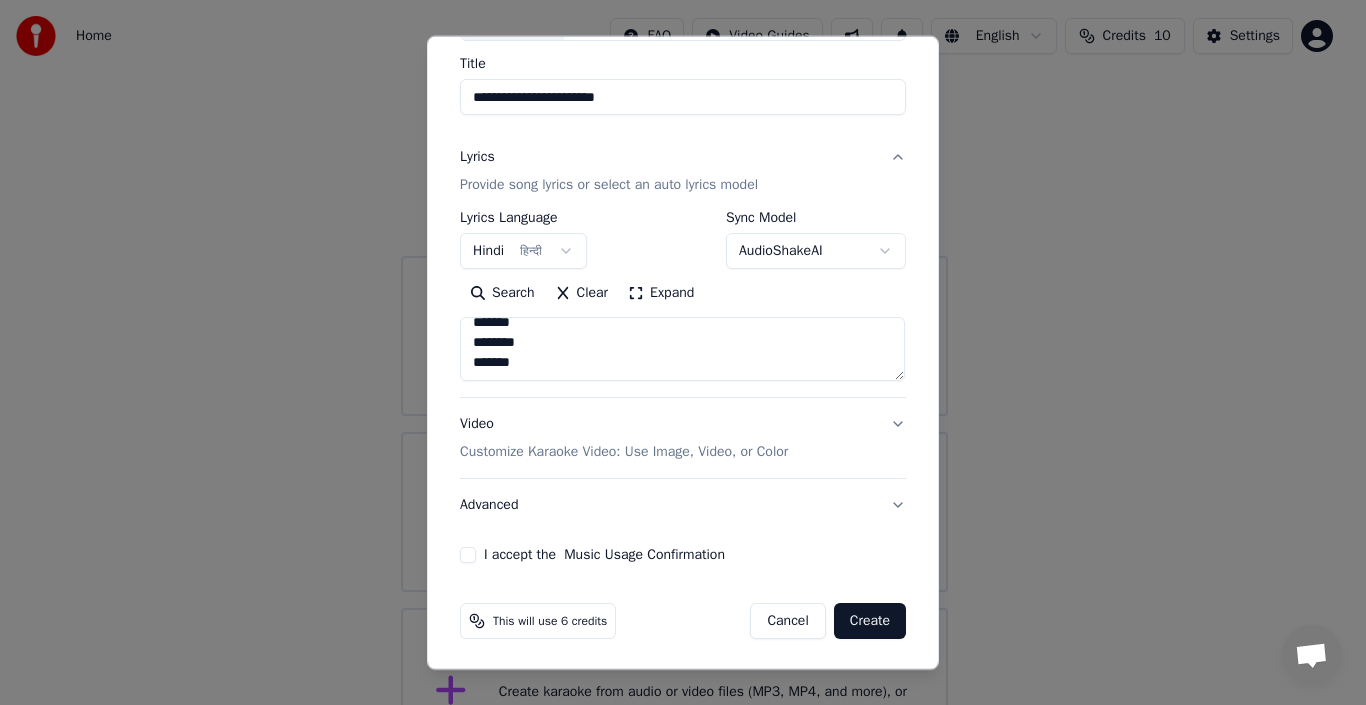 scroll, scrollTop: 157, scrollLeft: 0, axis: vertical 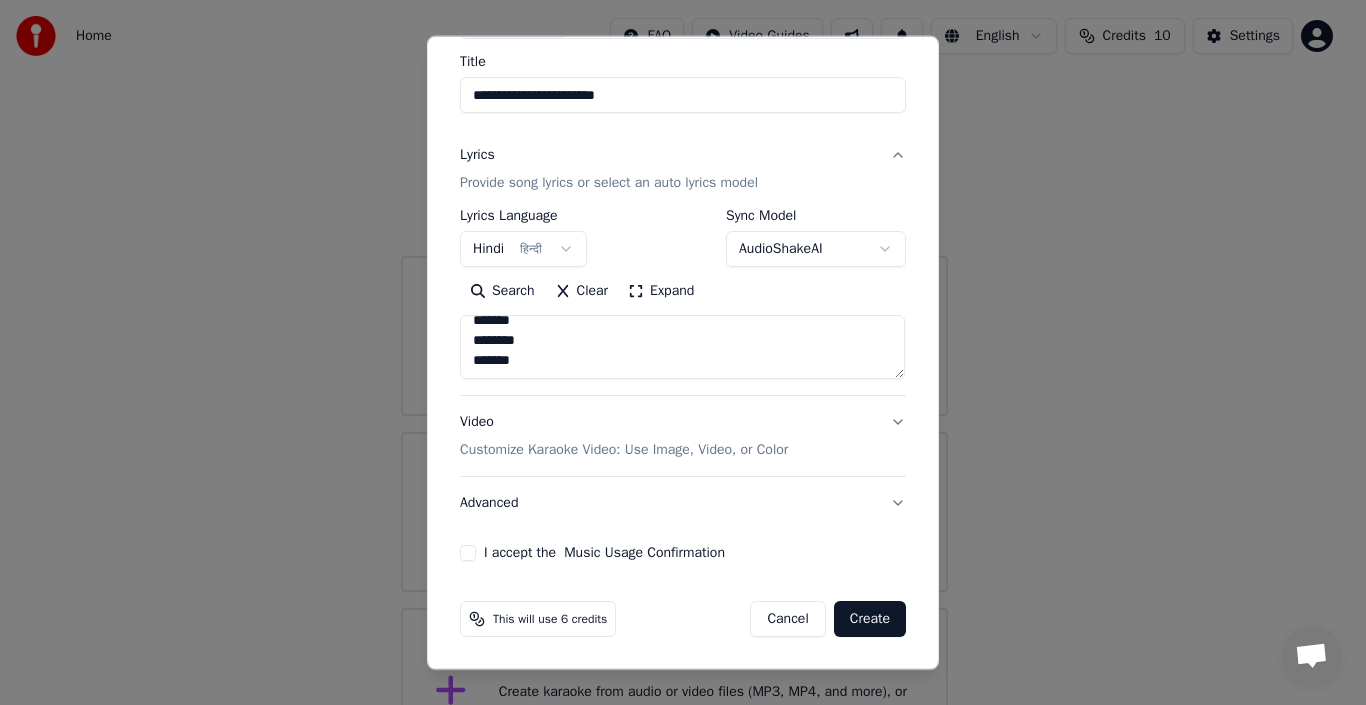 click on "Video Customize Karaoke Video: Use Image, Video, or Color" at bounding box center (683, 436) 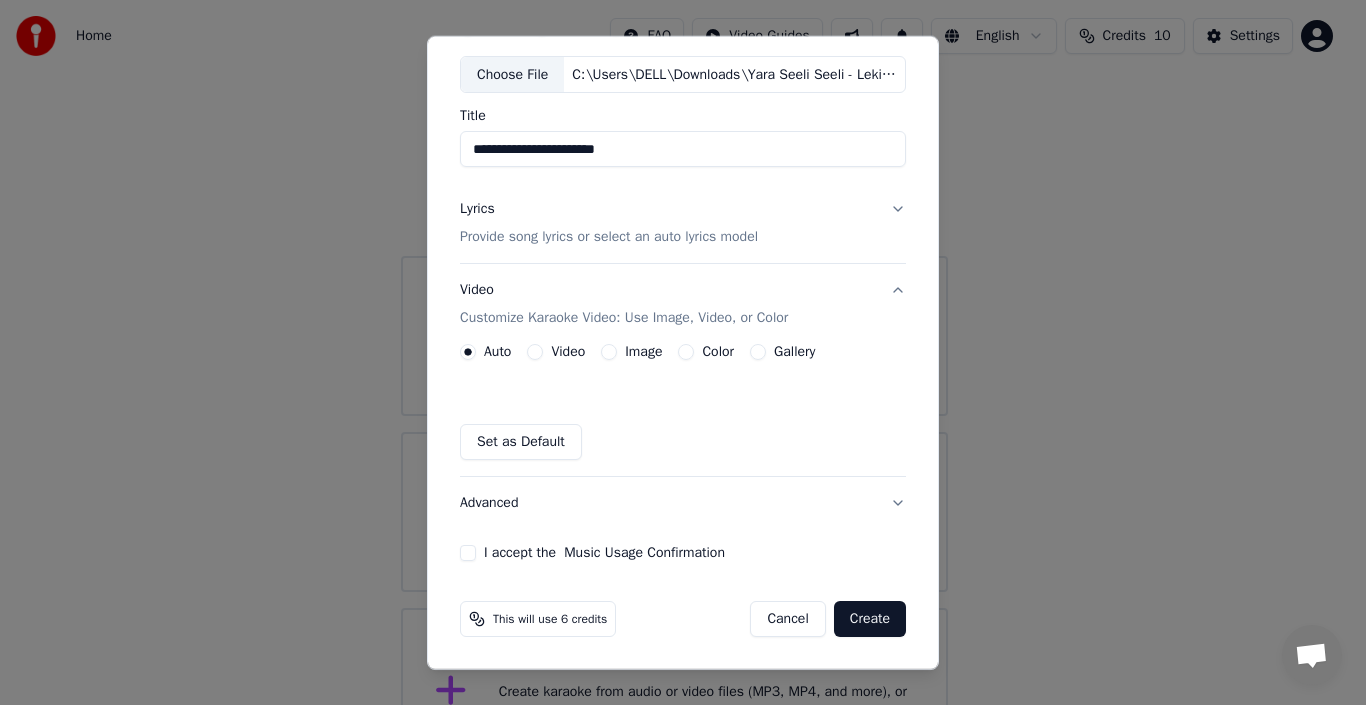 scroll, scrollTop: 103, scrollLeft: 0, axis: vertical 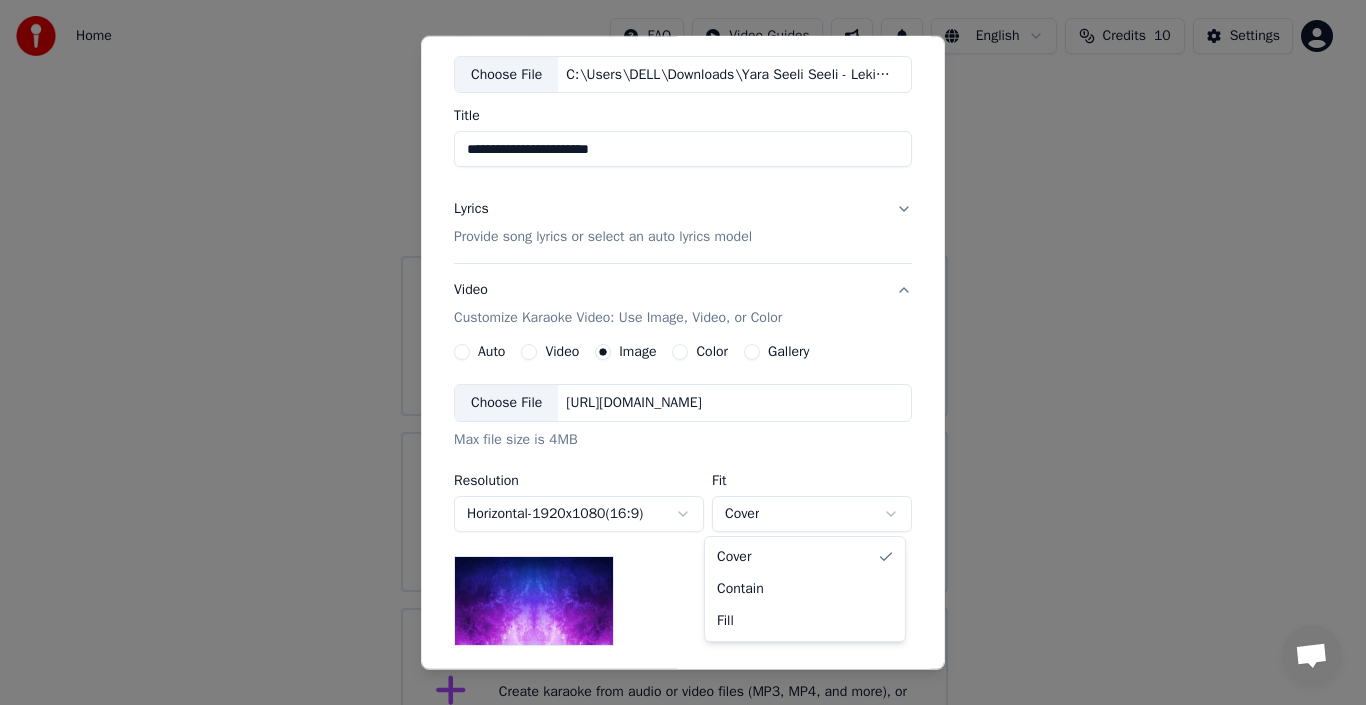 click on "**********" at bounding box center [674, 388] 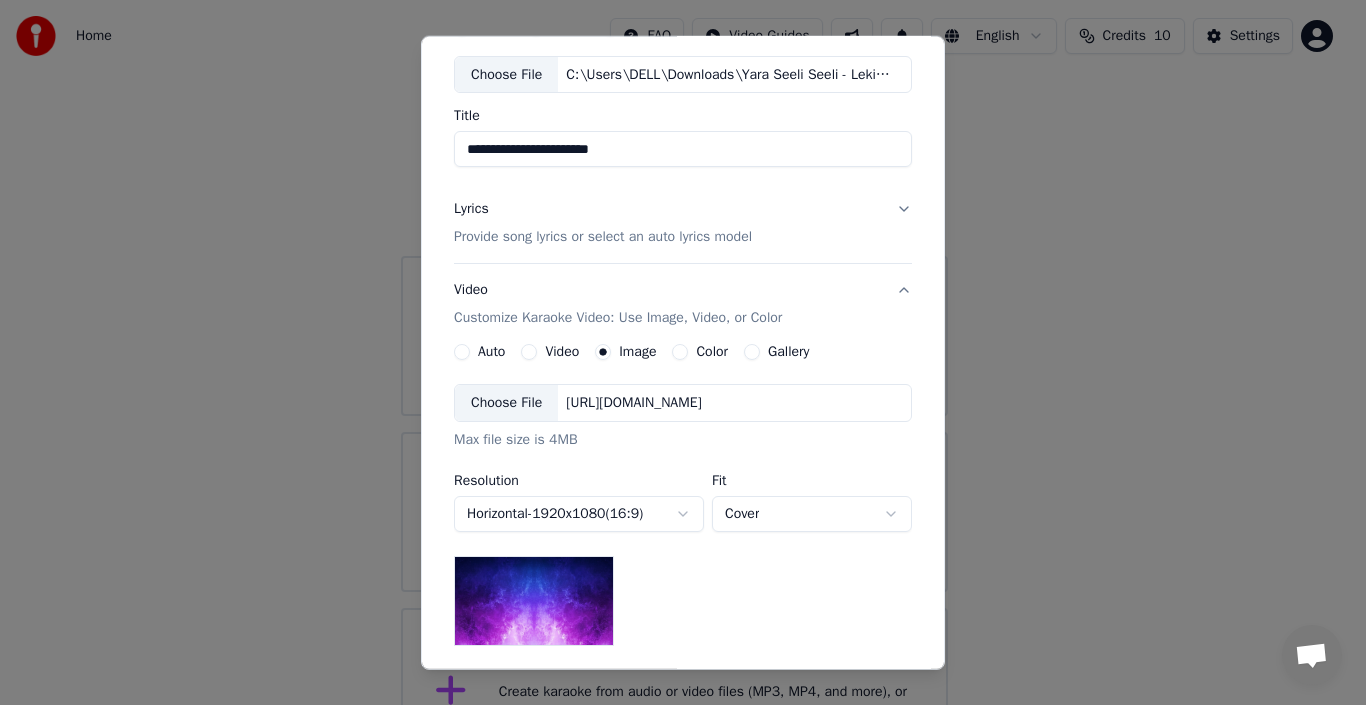 click on "**********" at bounding box center (674, 388) 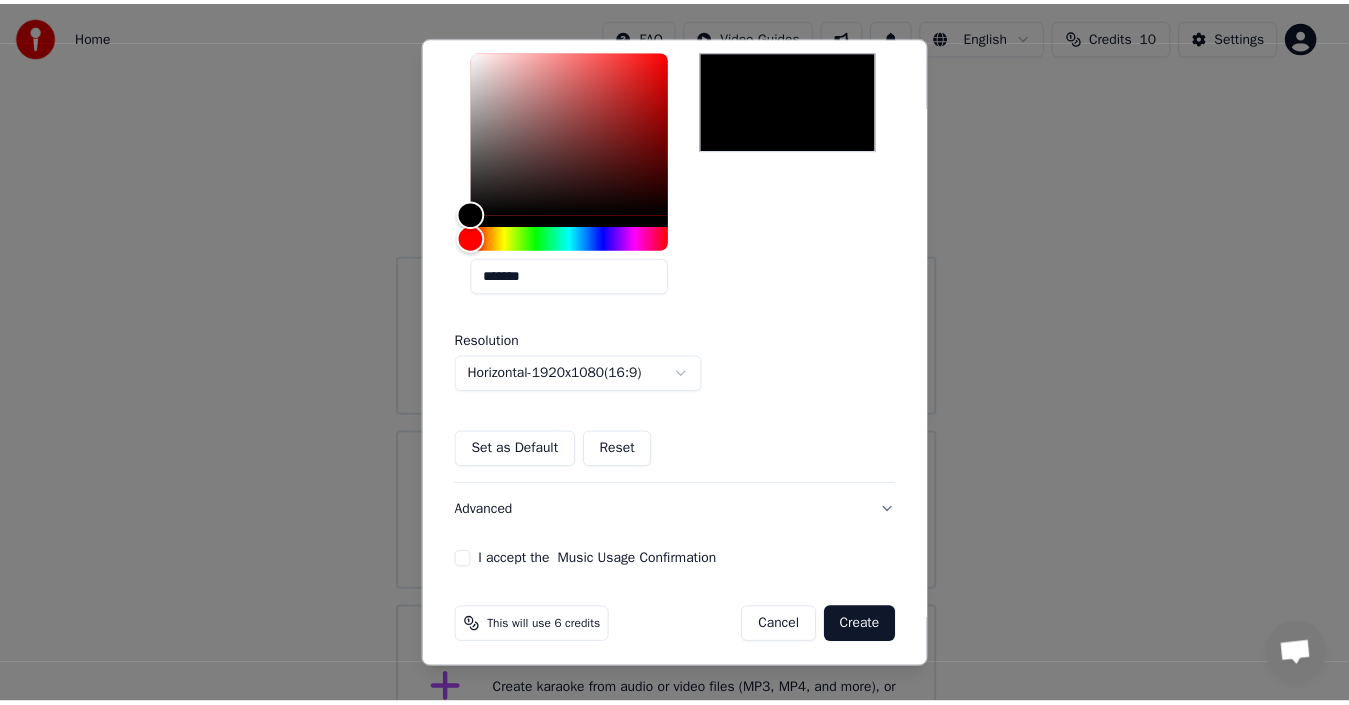 scroll, scrollTop: 453, scrollLeft: 0, axis: vertical 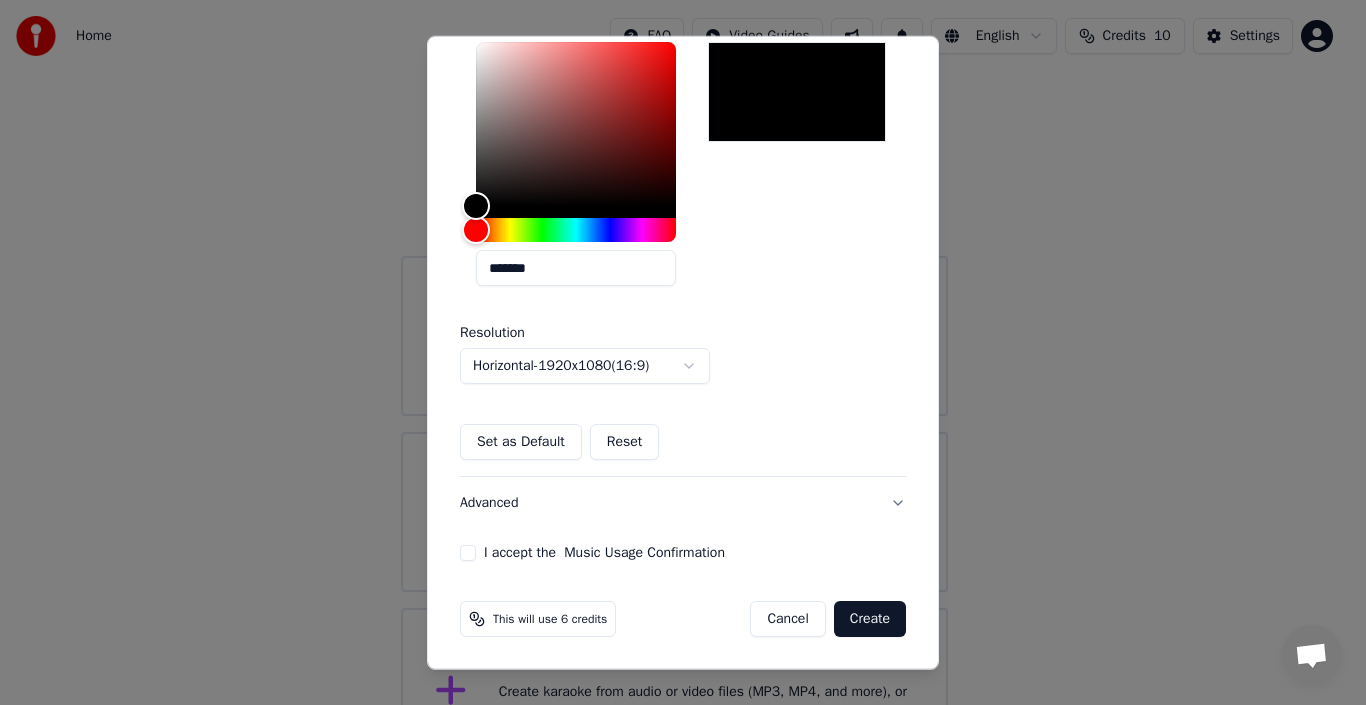 click on "**********" at bounding box center [683, 109] 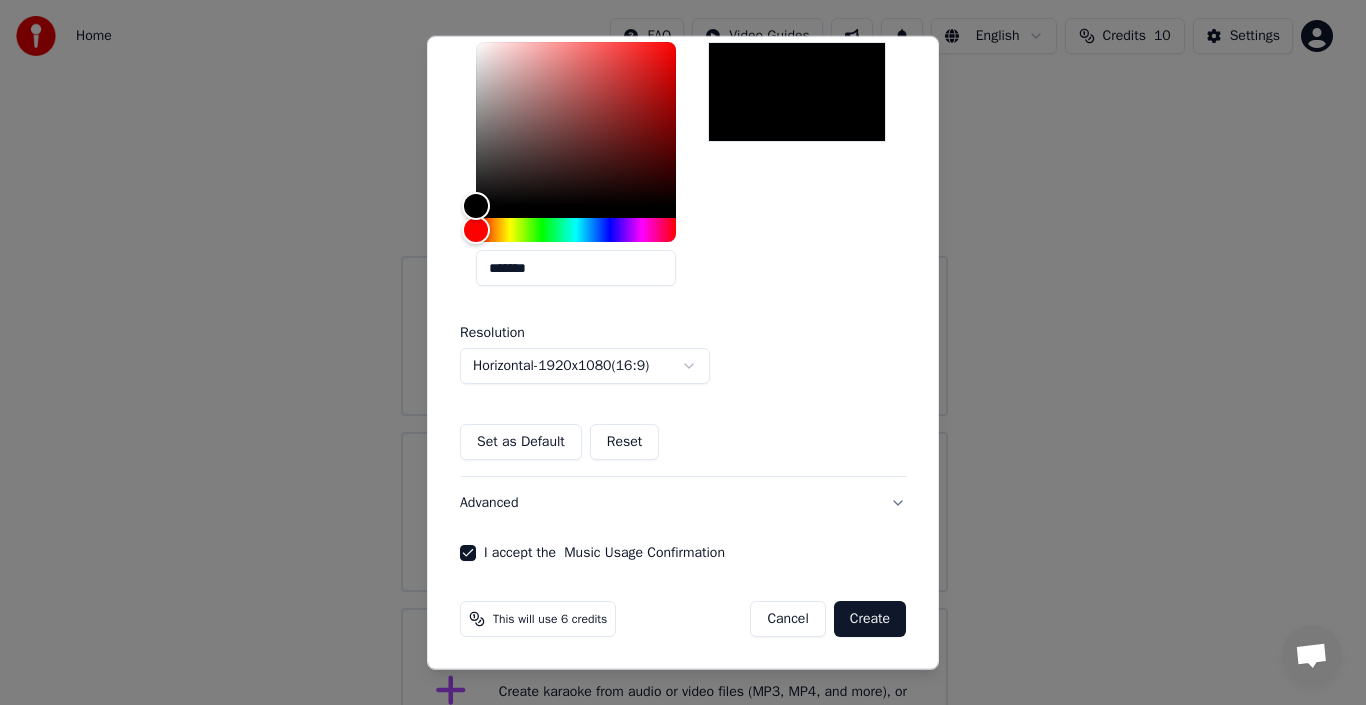 click on "Create" at bounding box center [870, 619] 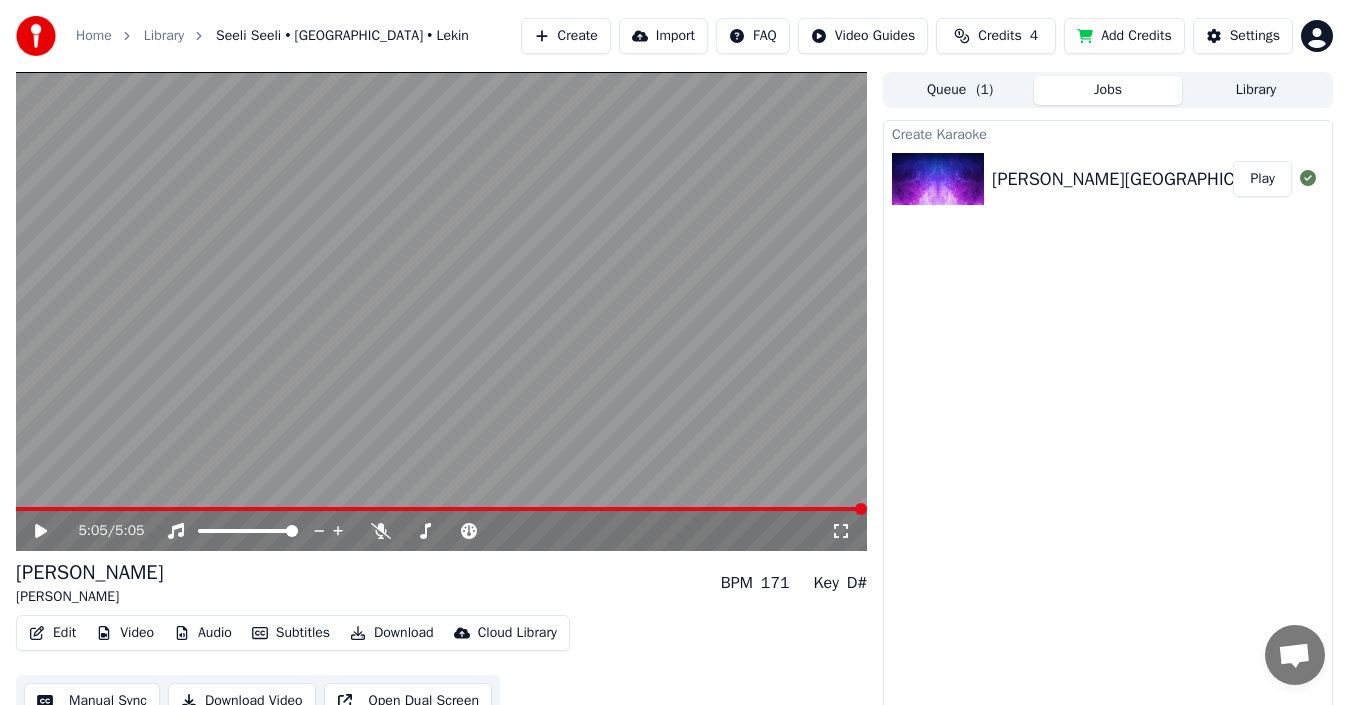 click 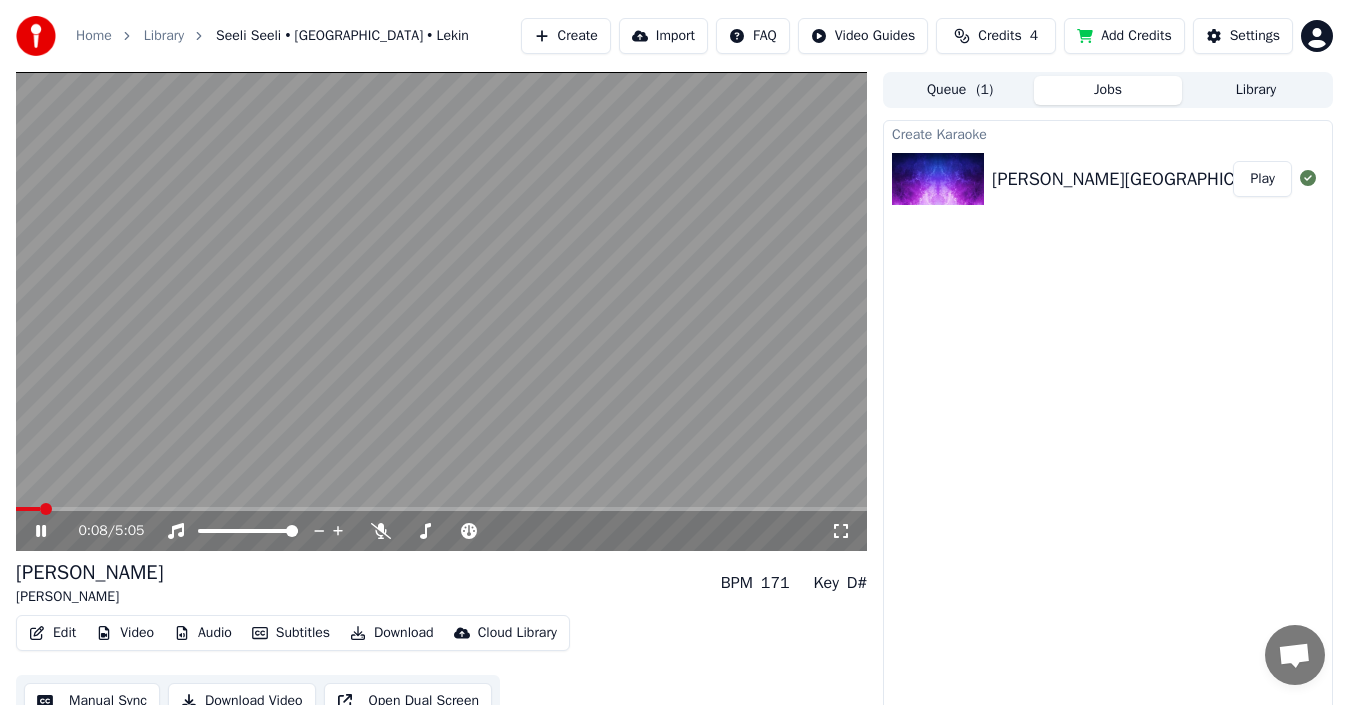 click 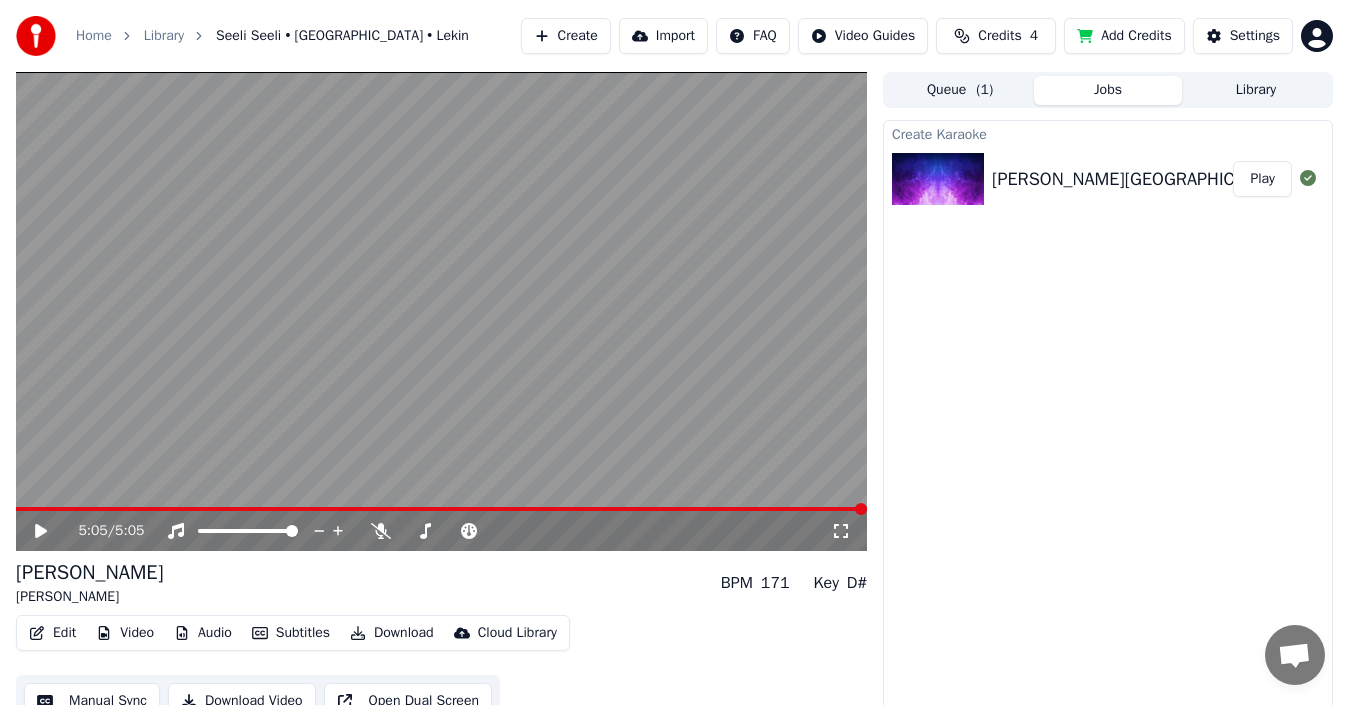 click on "Manual Sync" at bounding box center [92, 701] 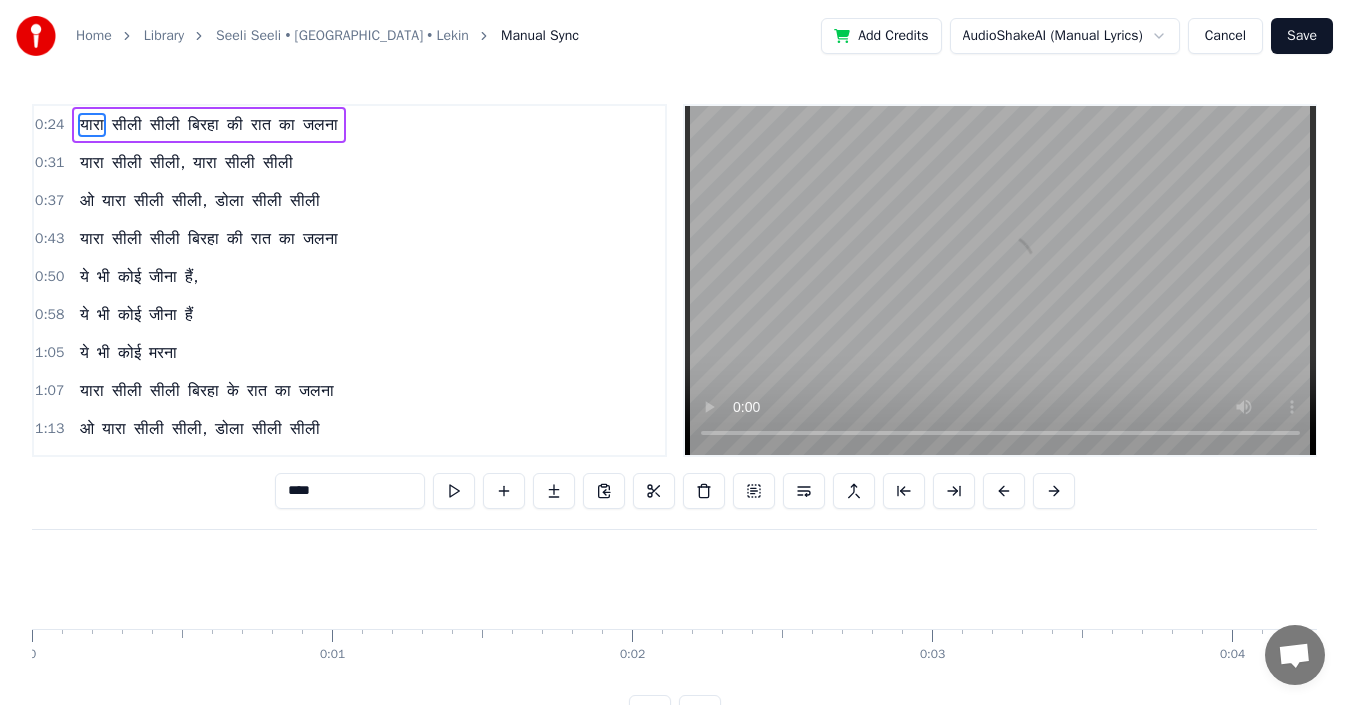 scroll, scrollTop: 0, scrollLeft: 7369, axis: horizontal 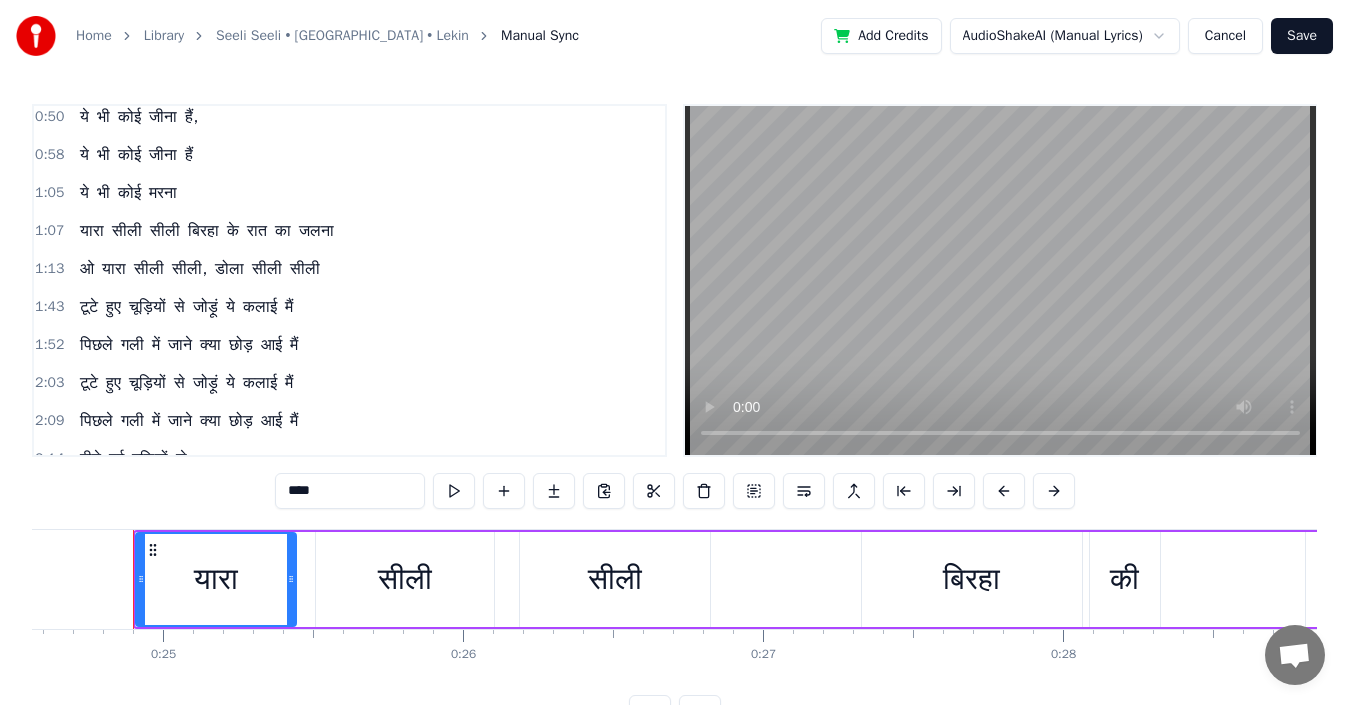 click on "ओ" at bounding box center (87, 269) 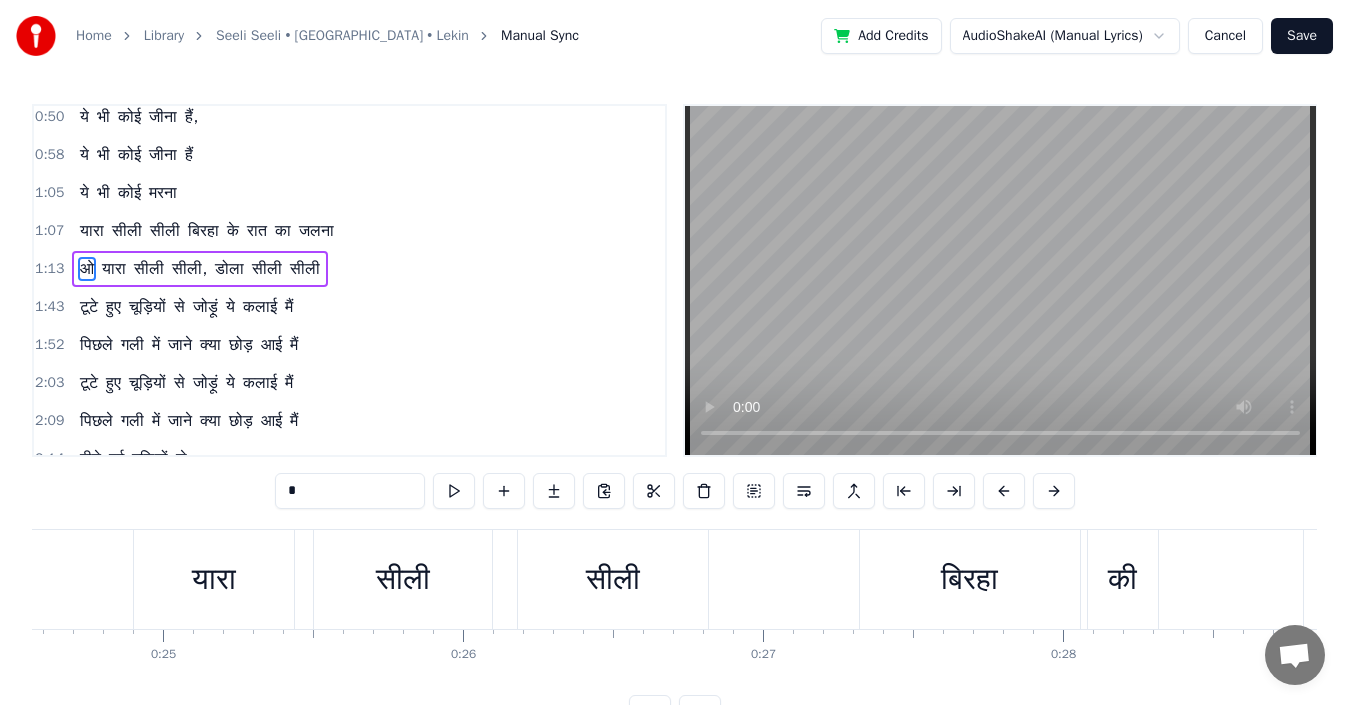 type on "*" 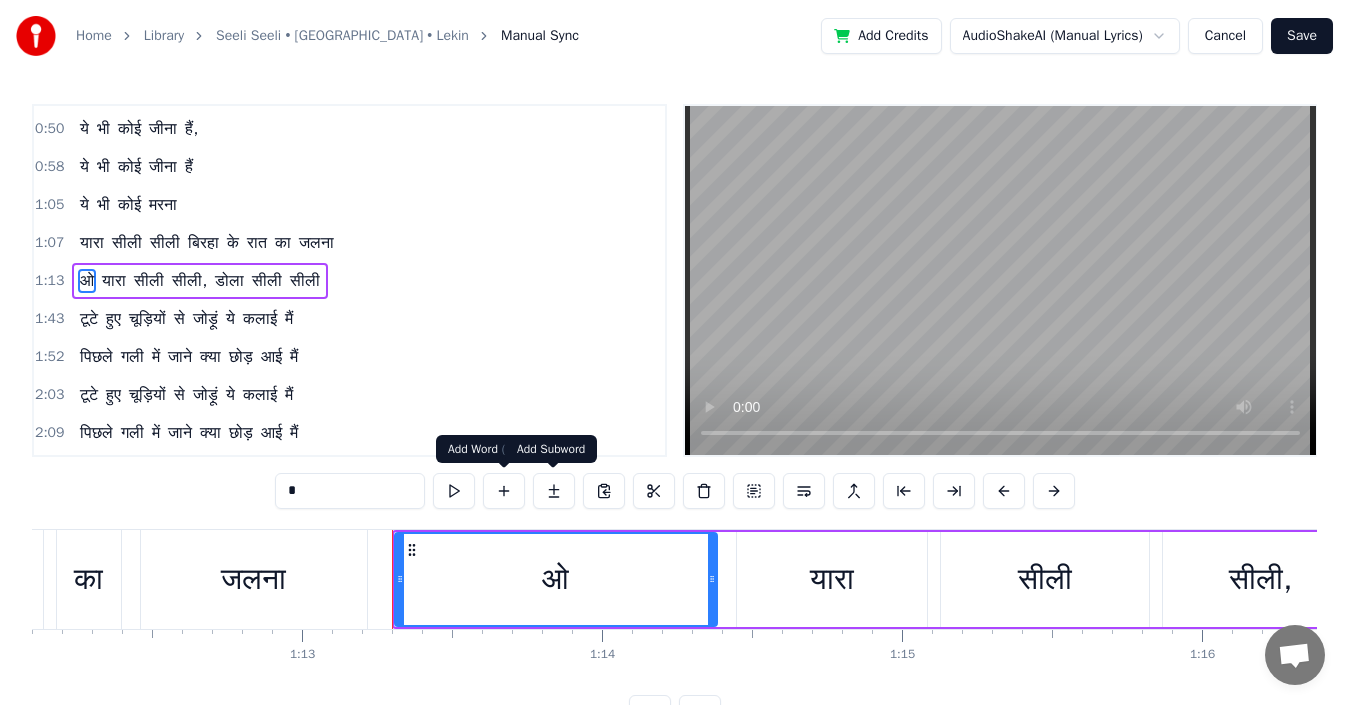 scroll, scrollTop: 0, scrollLeft: 21889, axis: horizontal 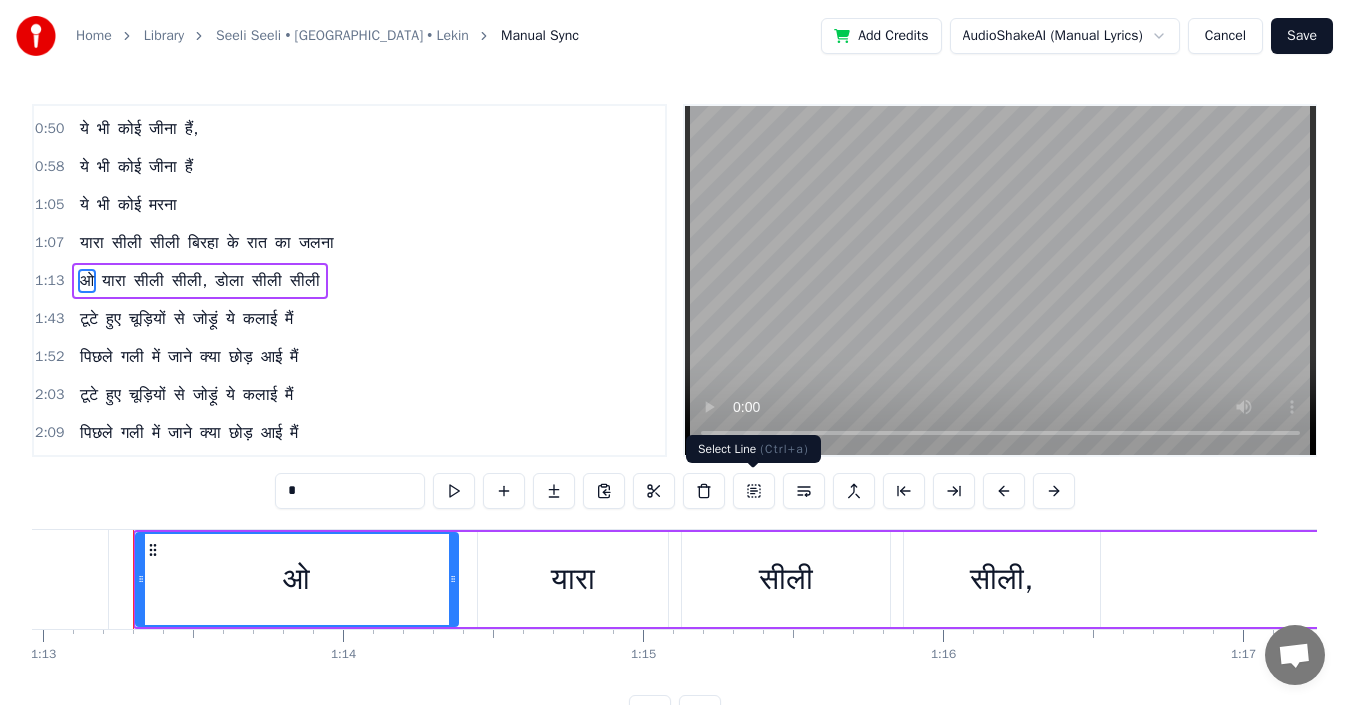 click at bounding box center (754, 491) 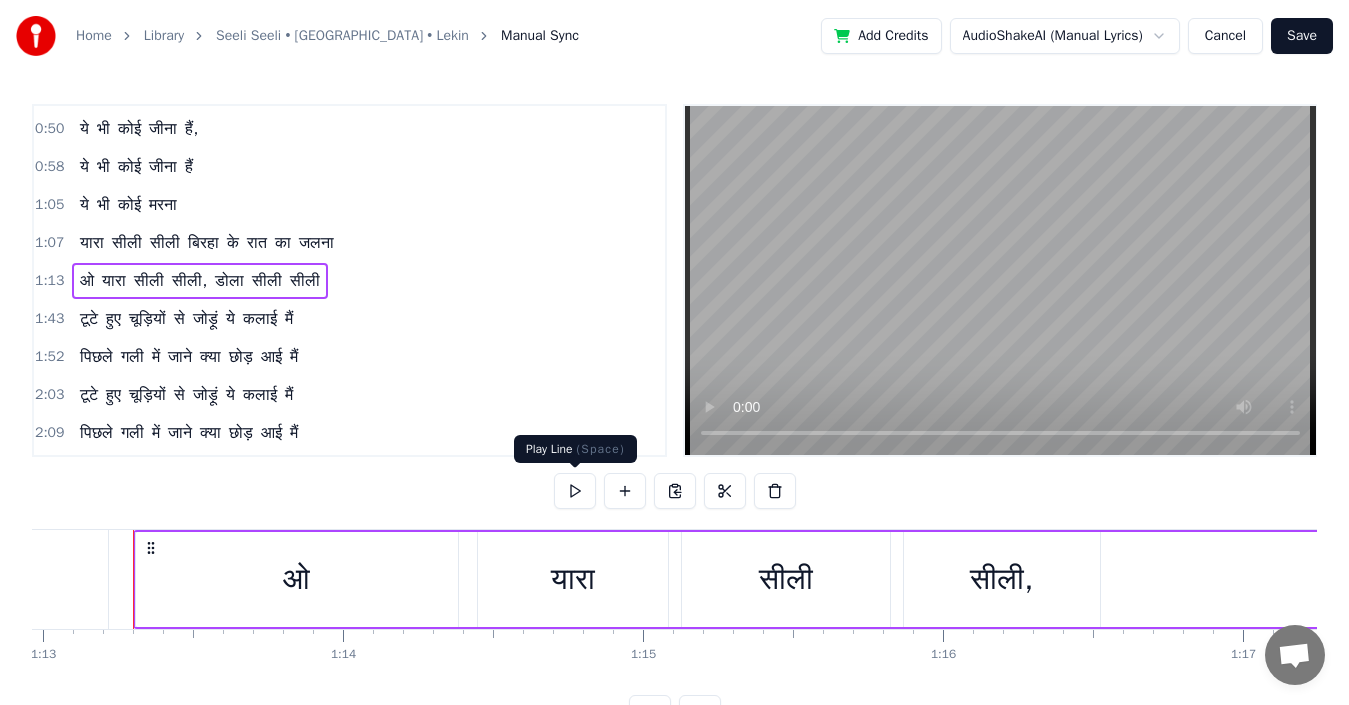 click at bounding box center [575, 491] 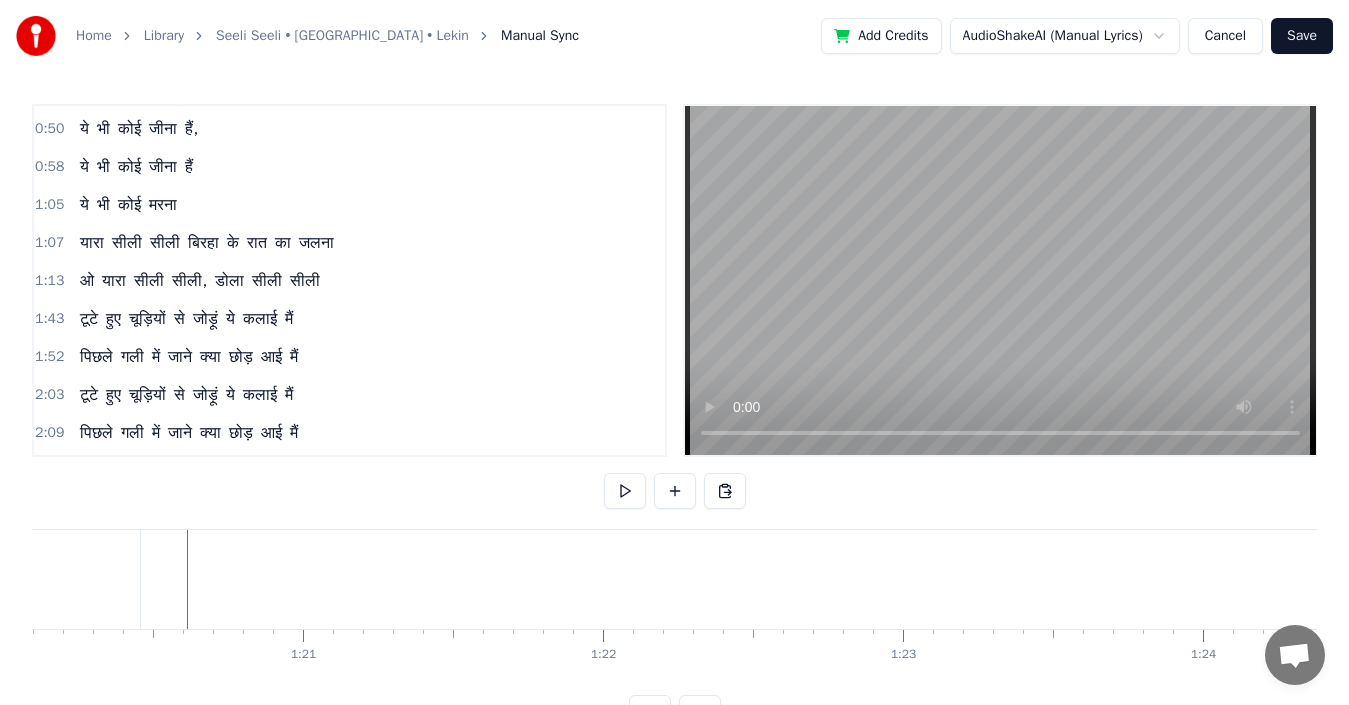 scroll, scrollTop: 0, scrollLeft: 24084, axis: horizontal 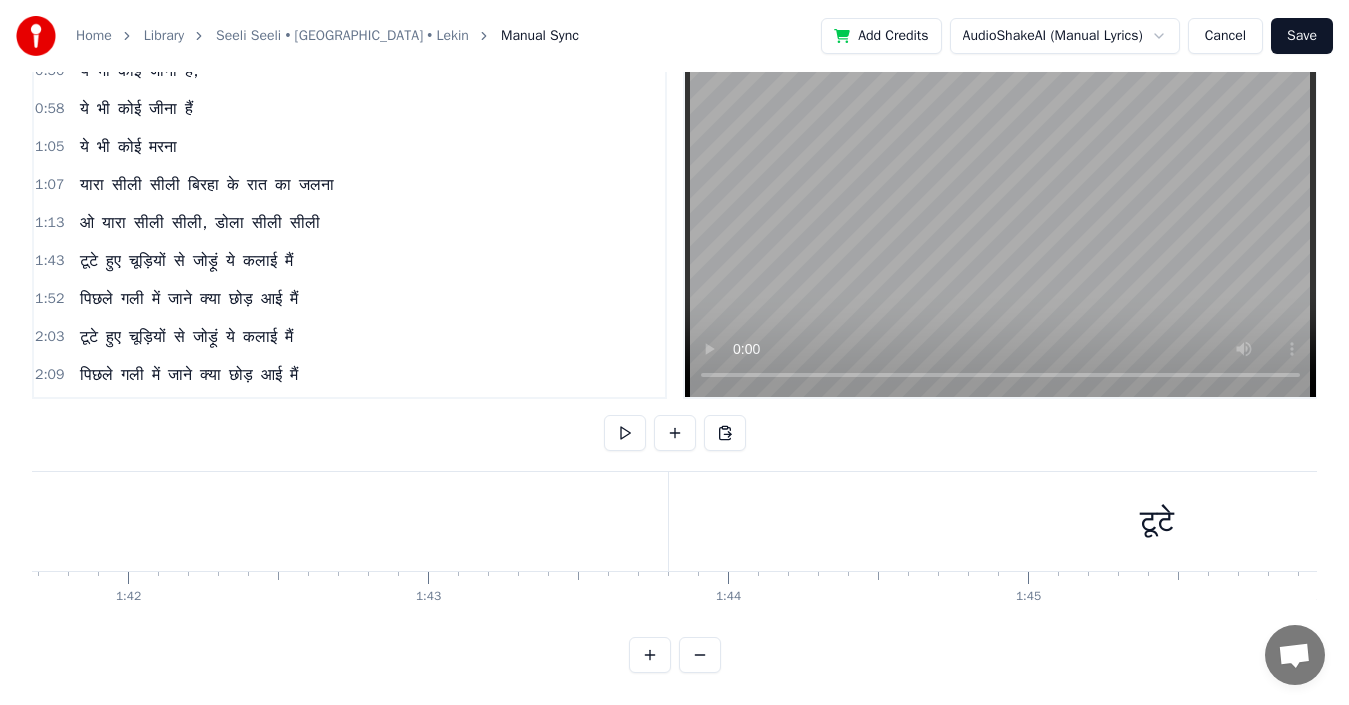 click on "टूटे" at bounding box center [1157, 521] 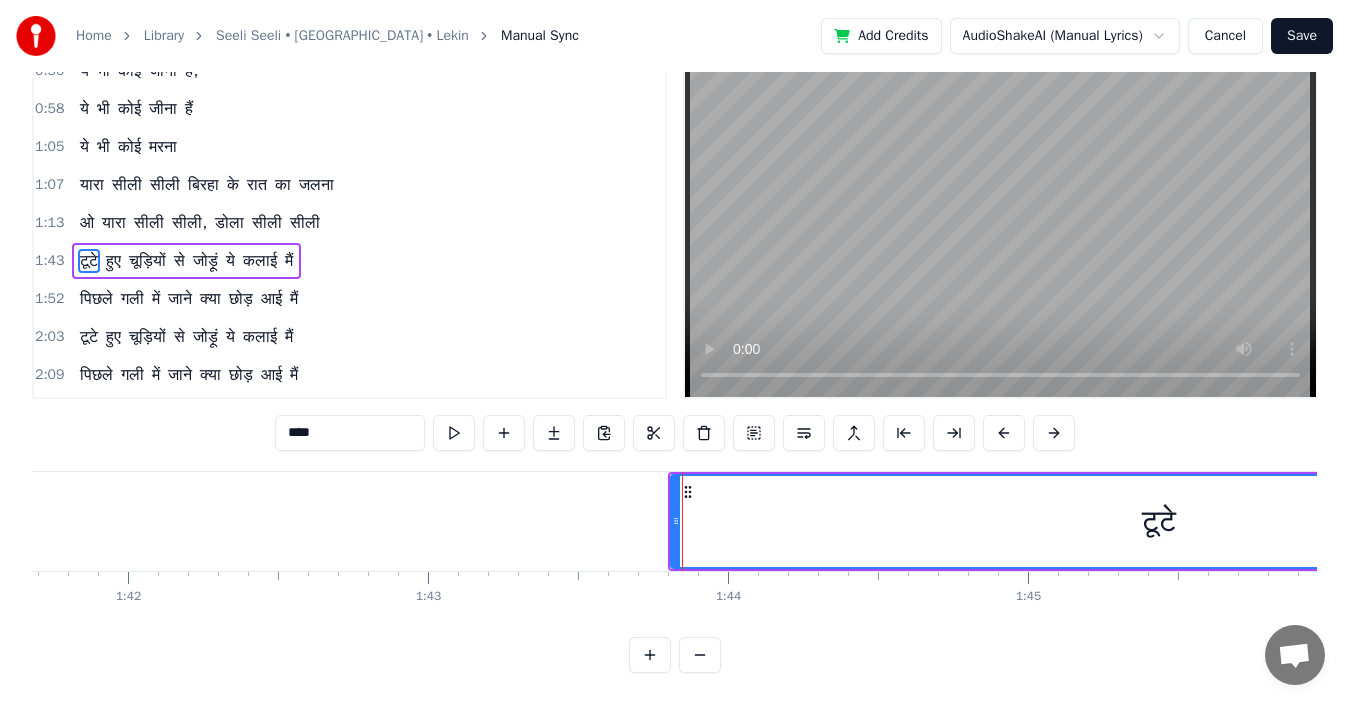 scroll, scrollTop: 0, scrollLeft: 0, axis: both 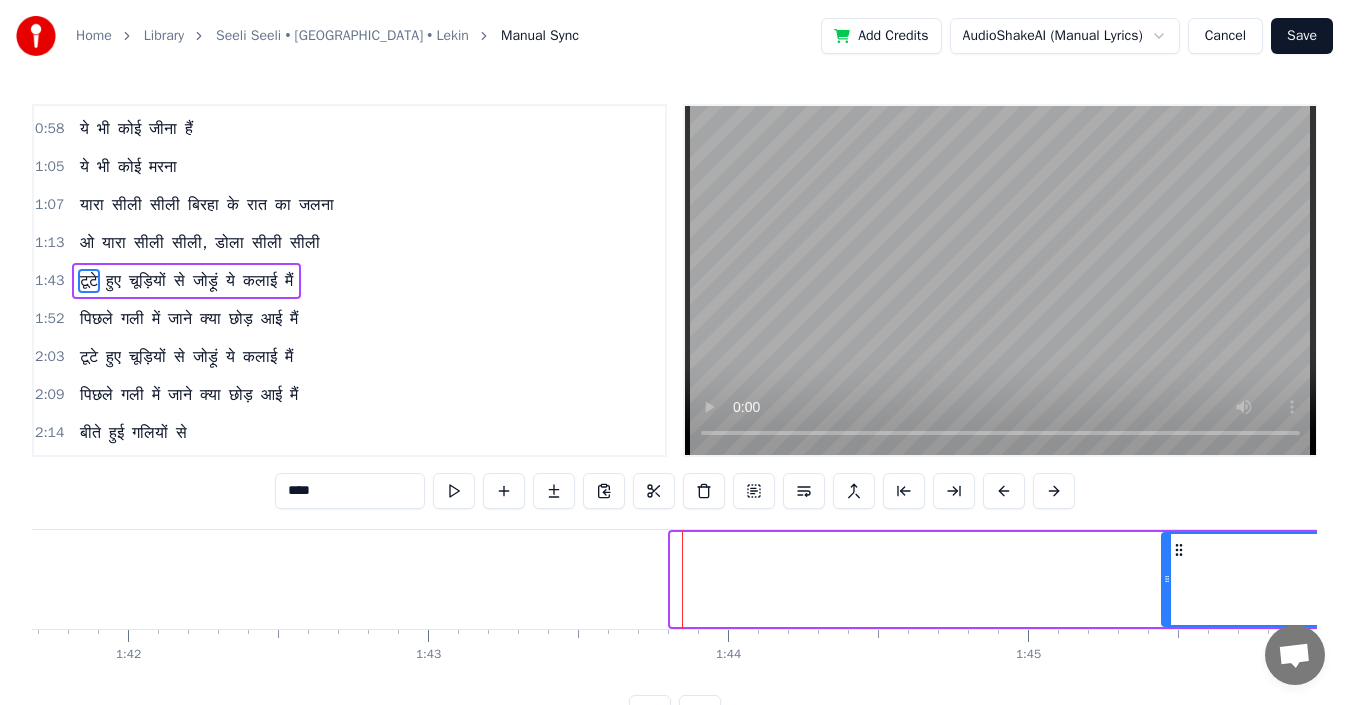 drag, startPoint x: 677, startPoint y: 565, endPoint x: 1169, endPoint y: 583, distance: 492.32916 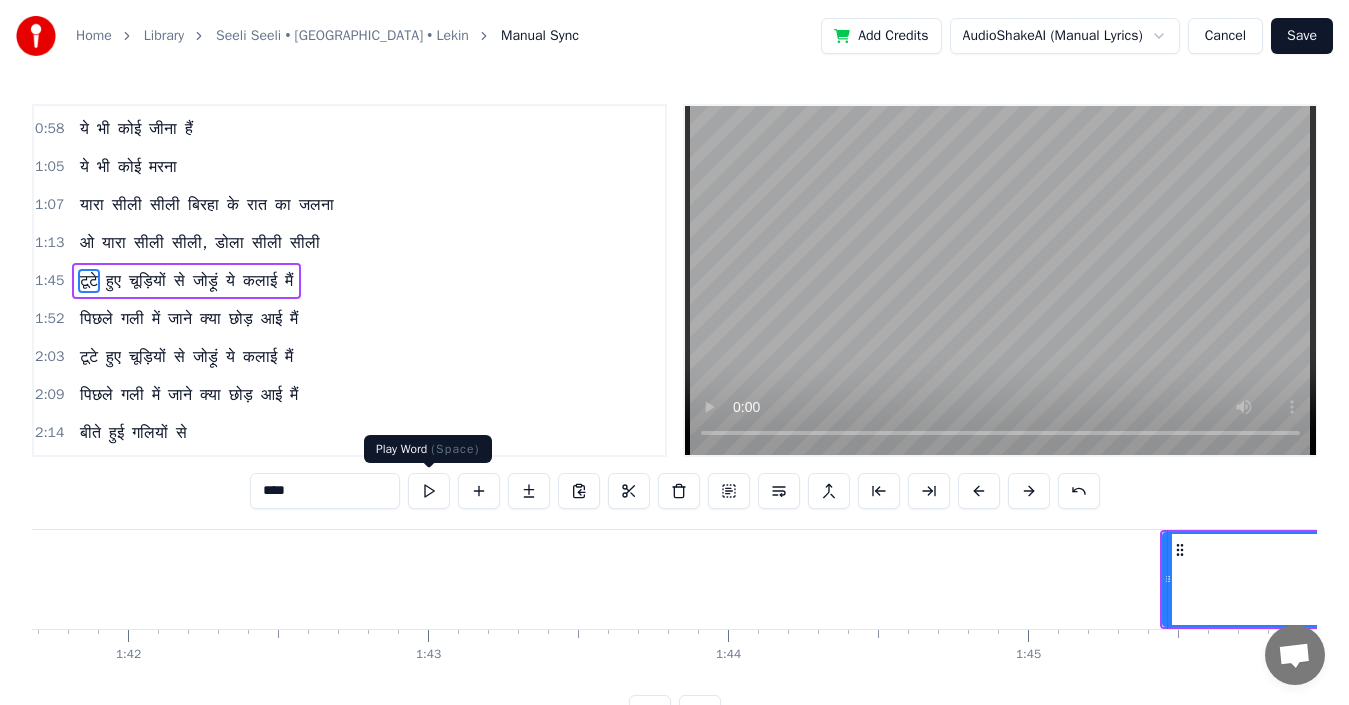 click at bounding box center [429, 491] 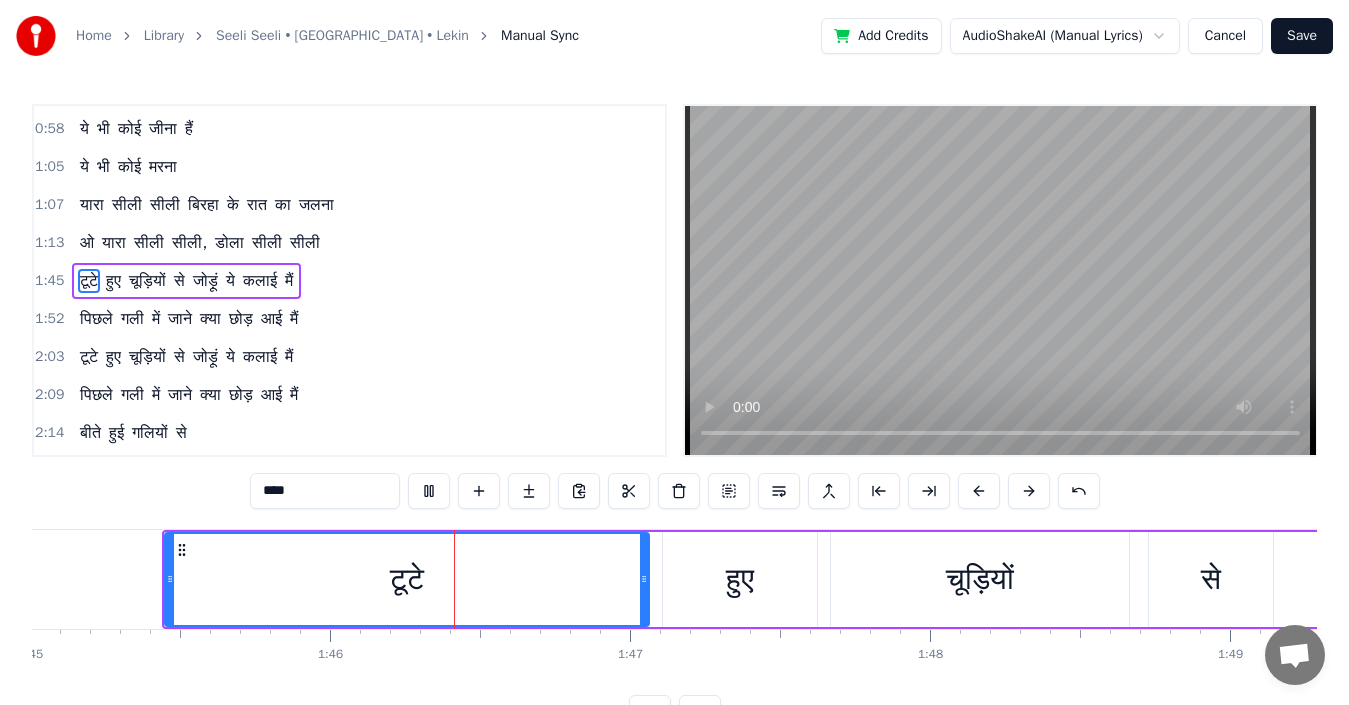 scroll, scrollTop: 0, scrollLeft: 31611, axis: horizontal 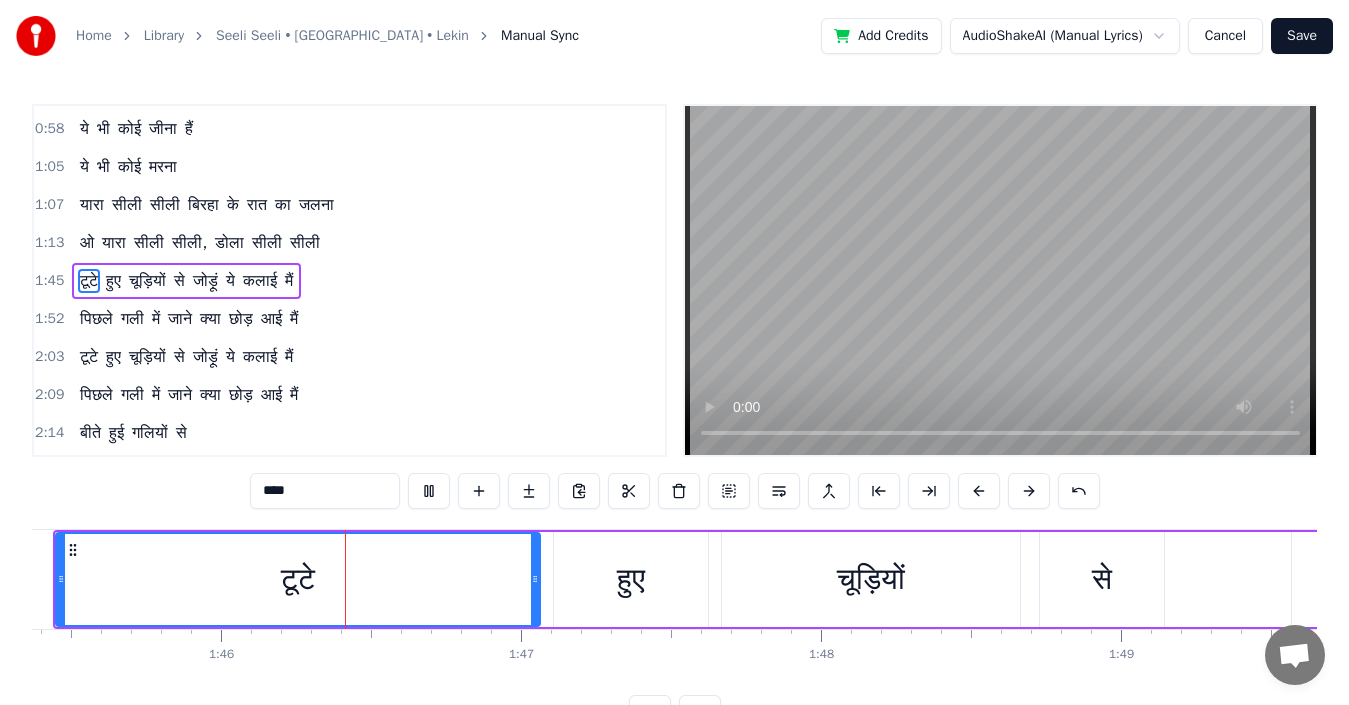 click at bounding box center (429, 491) 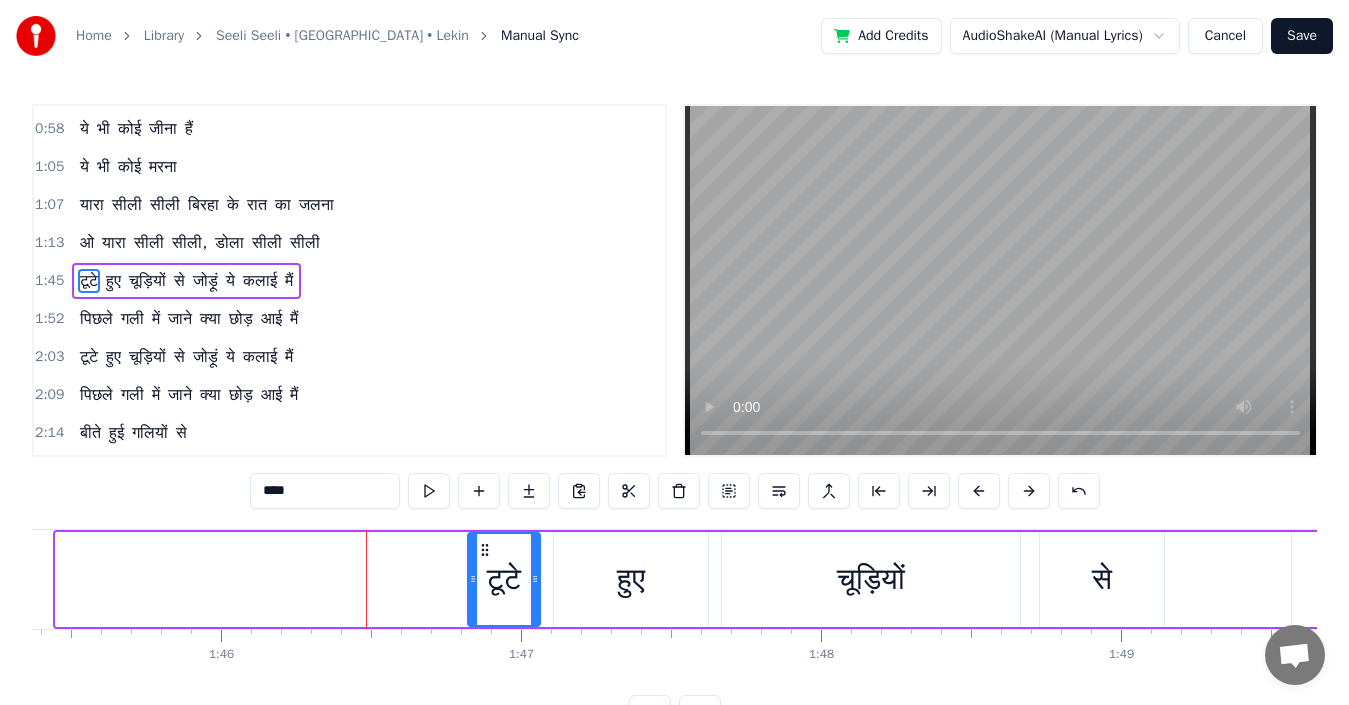 drag, startPoint x: 58, startPoint y: 583, endPoint x: 470, endPoint y: 611, distance: 412.95035 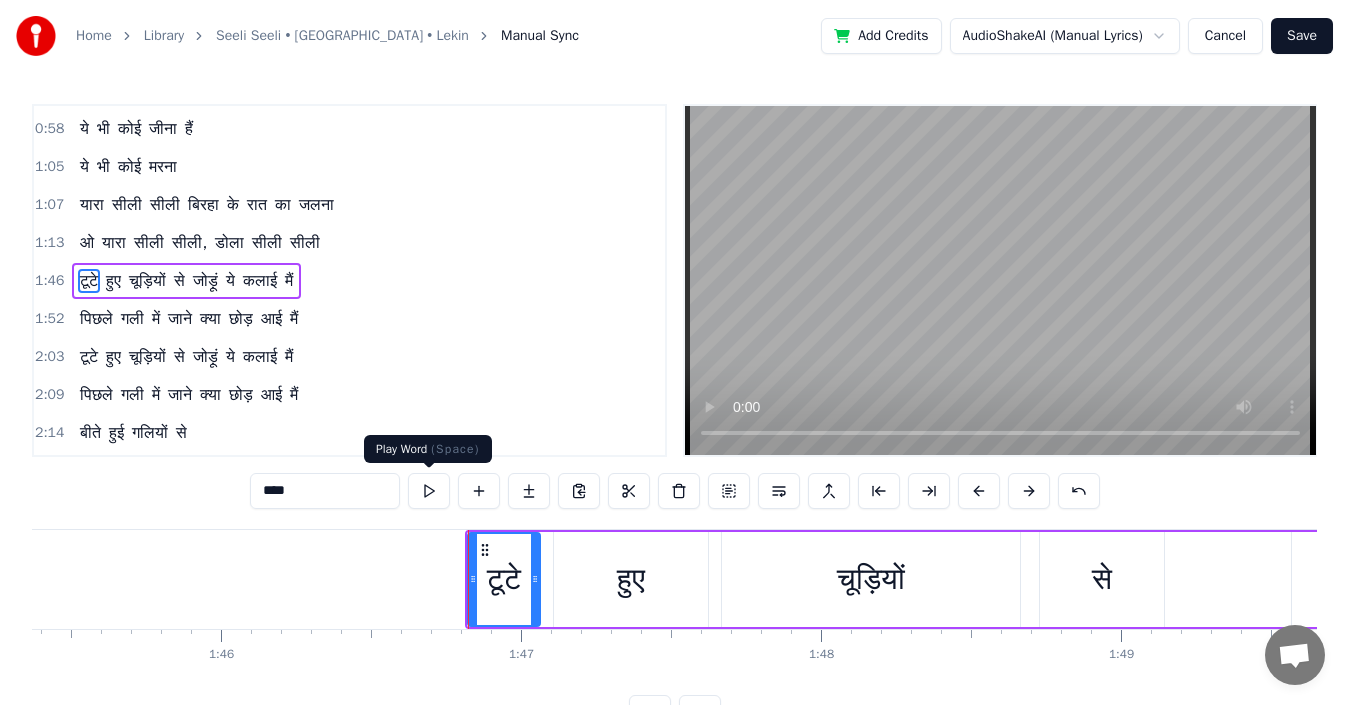 click at bounding box center (429, 491) 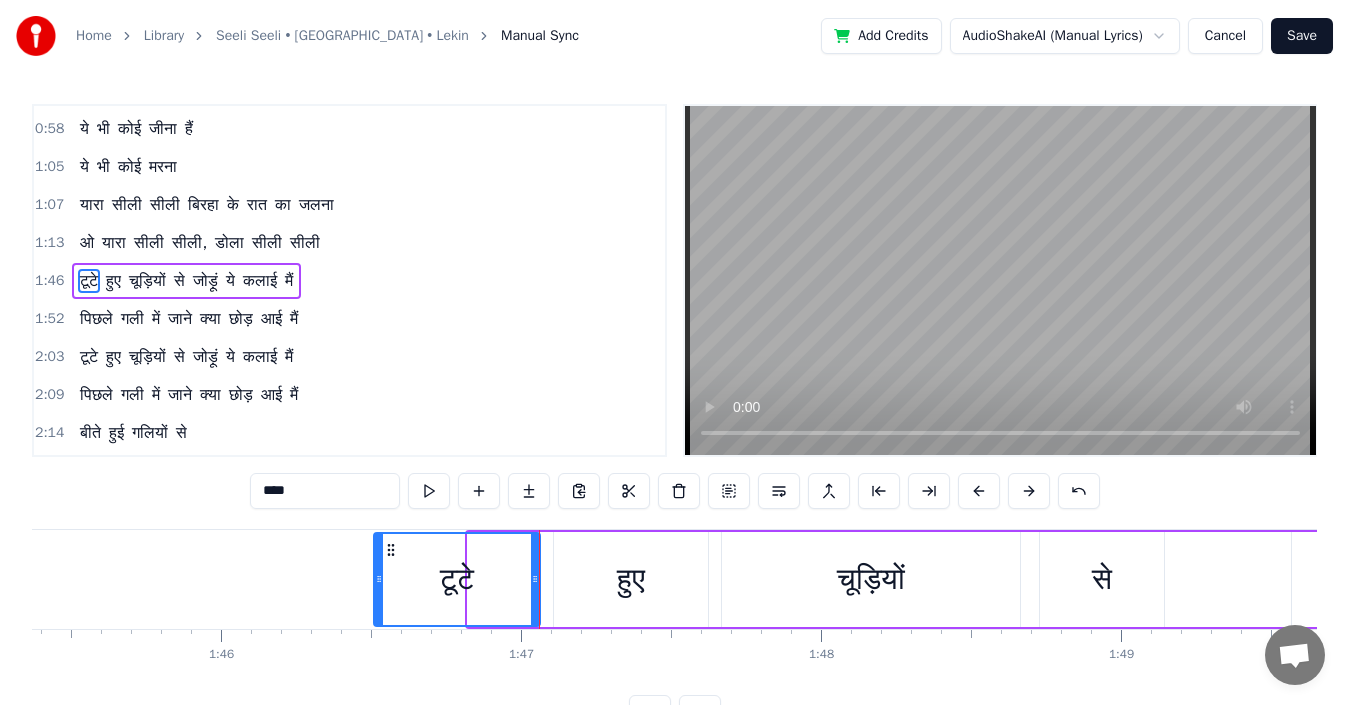 drag, startPoint x: 468, startPoint y: 587, endPoint x: 374, endPoint y: 578, distance: 94.42987 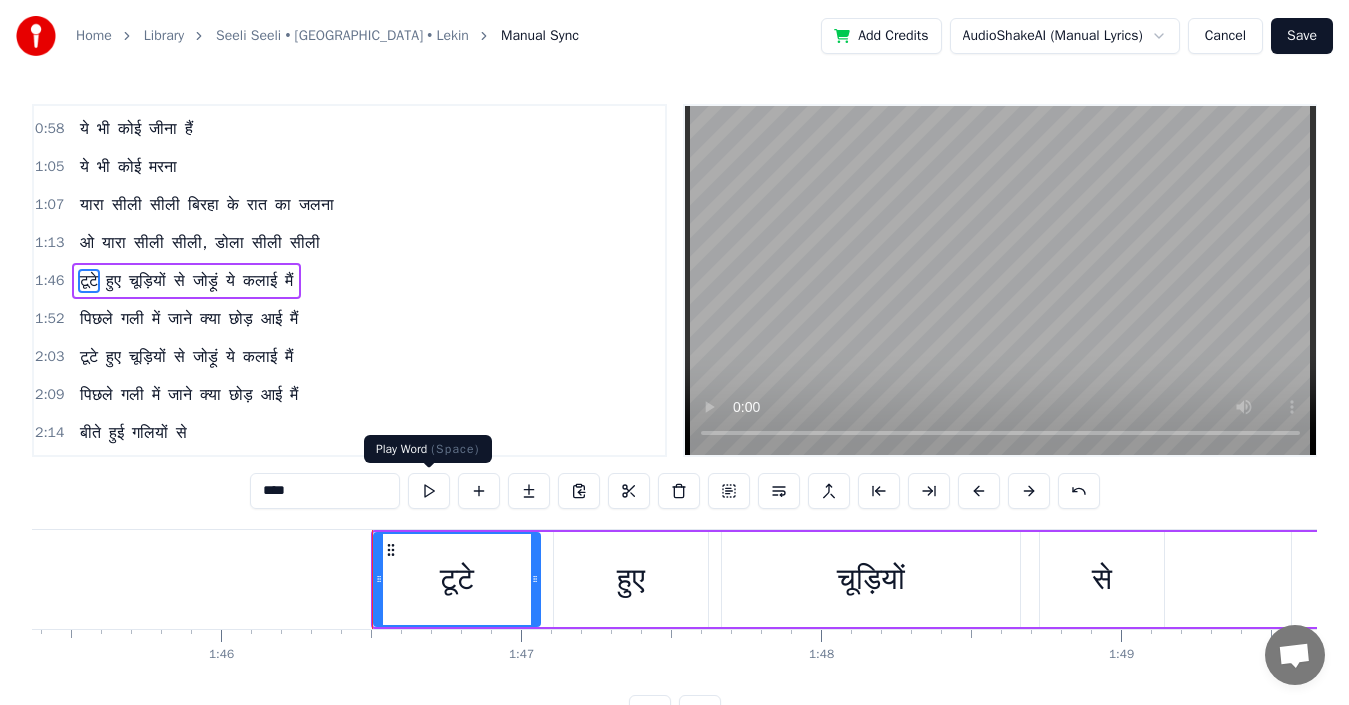 click at bounding box center [429, 491] 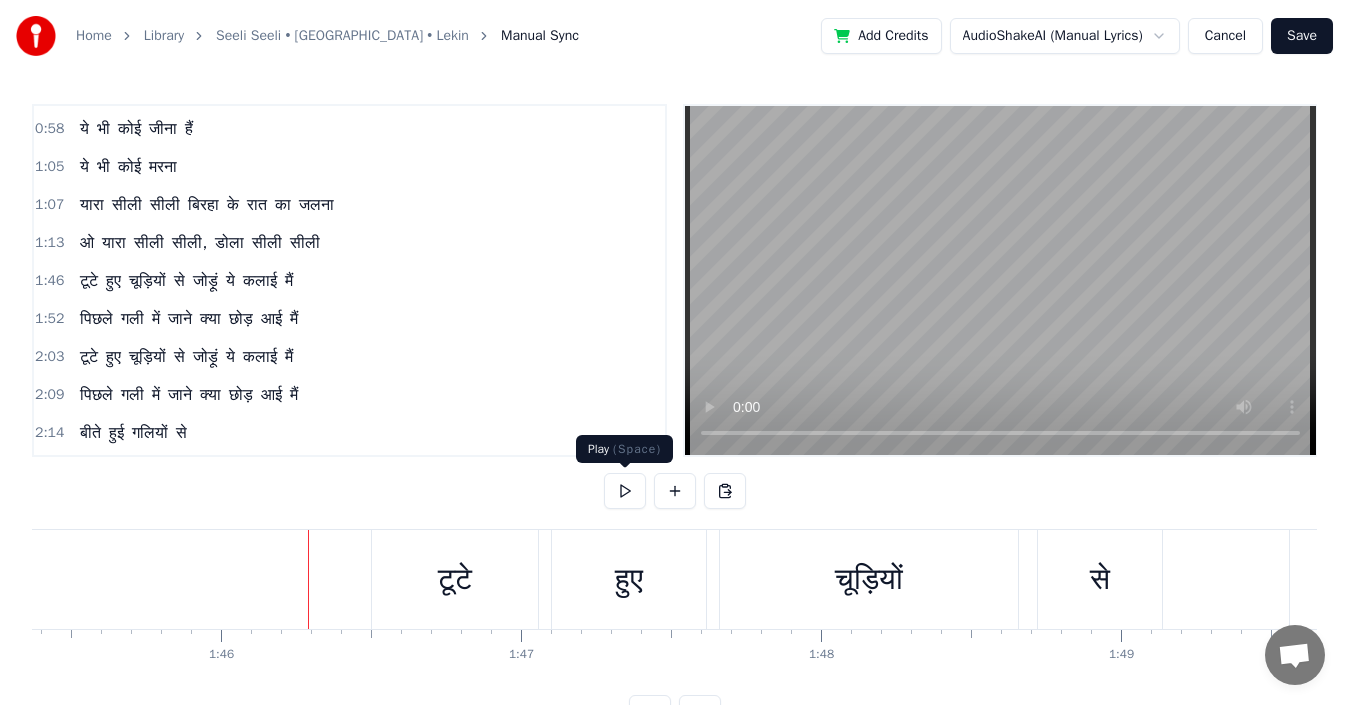 click at bounding box center (625, 491) 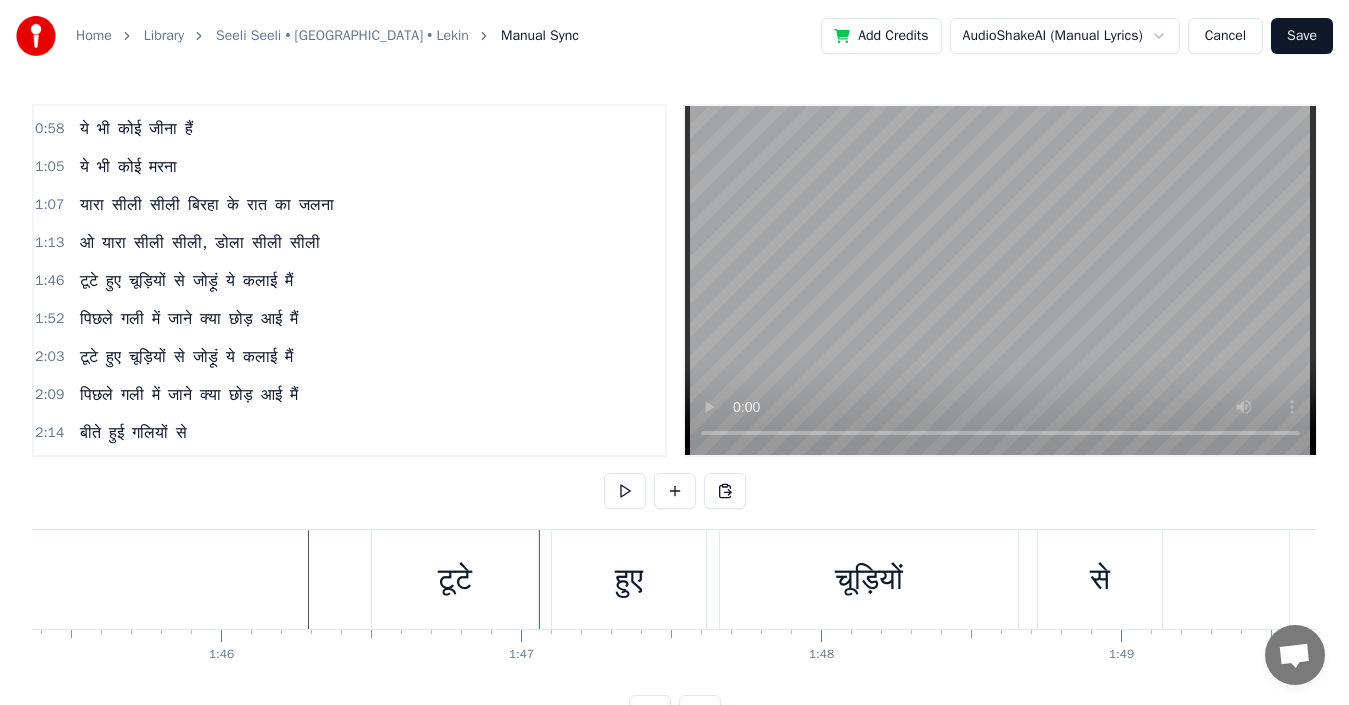 click at bounding box center [625, 491] 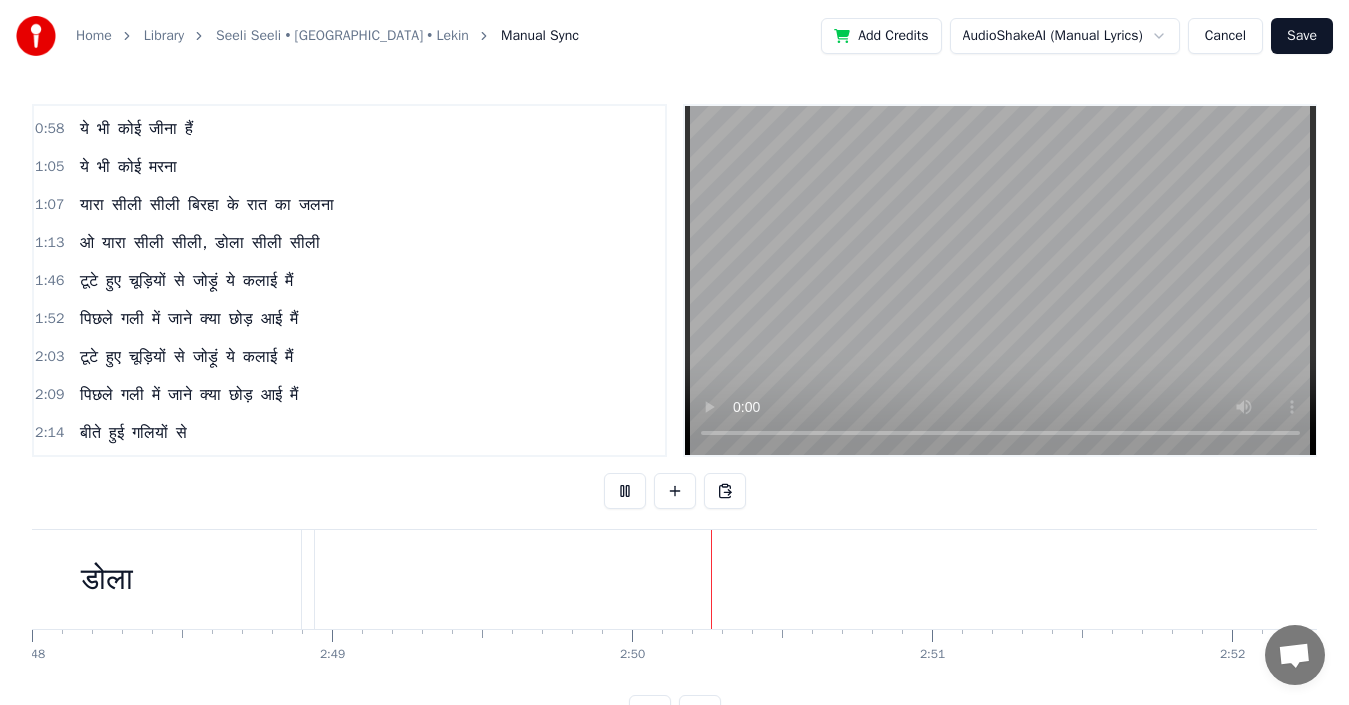 scroll, scrollTop: 0, scrollLeft: 50814, axis: horizontal 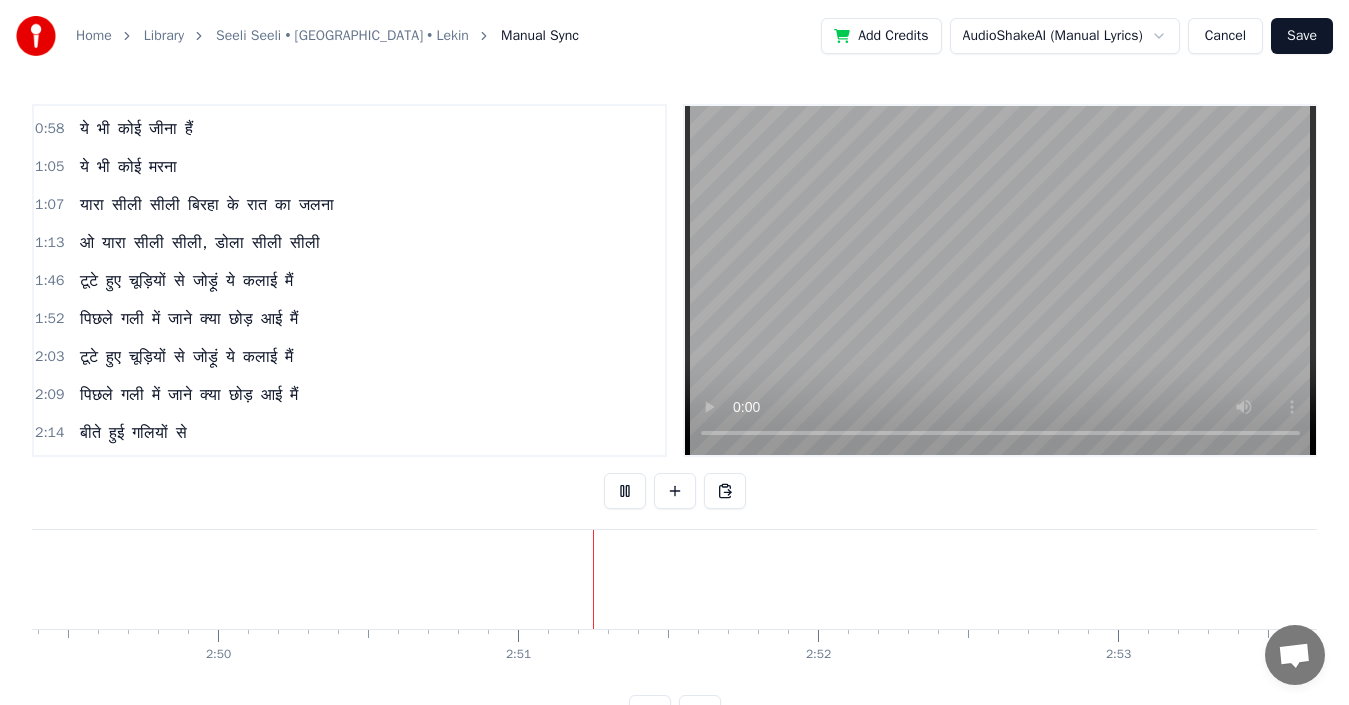 click at bounding box center [625, 491] 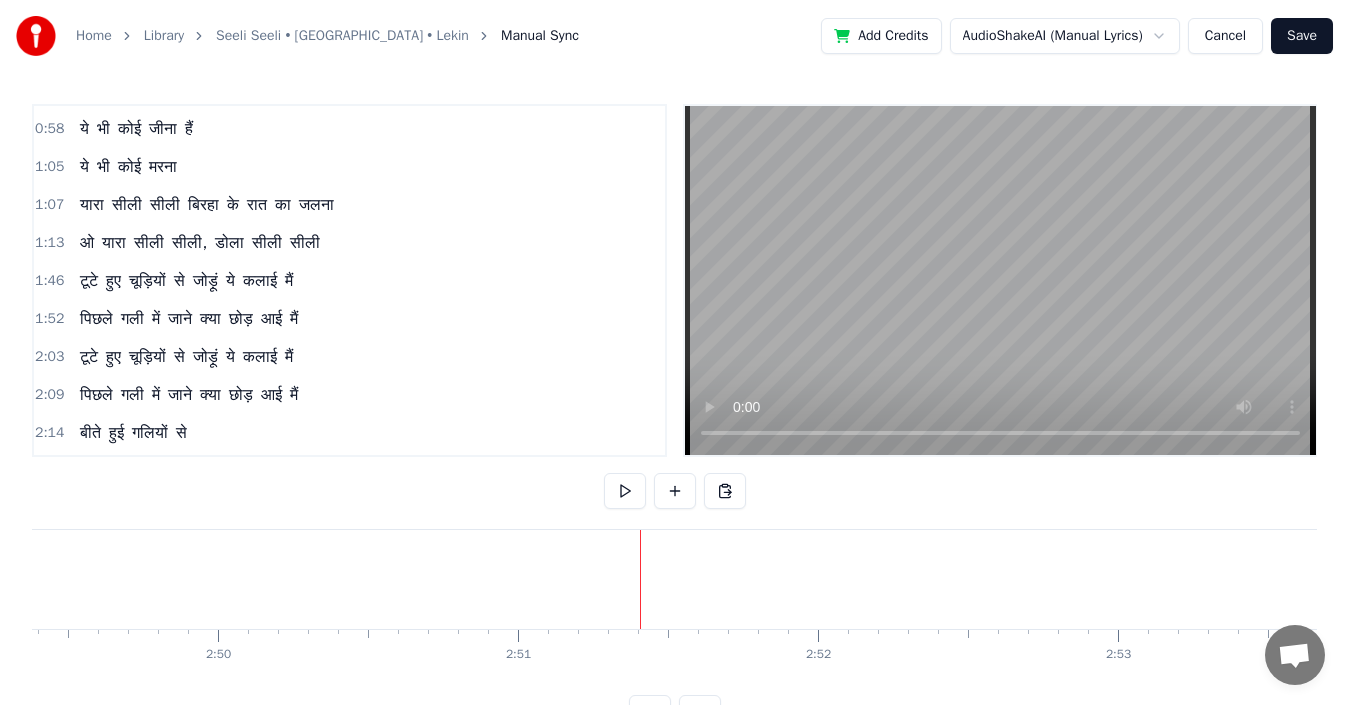 click on "सीली" at bounding box center (1421, 579) 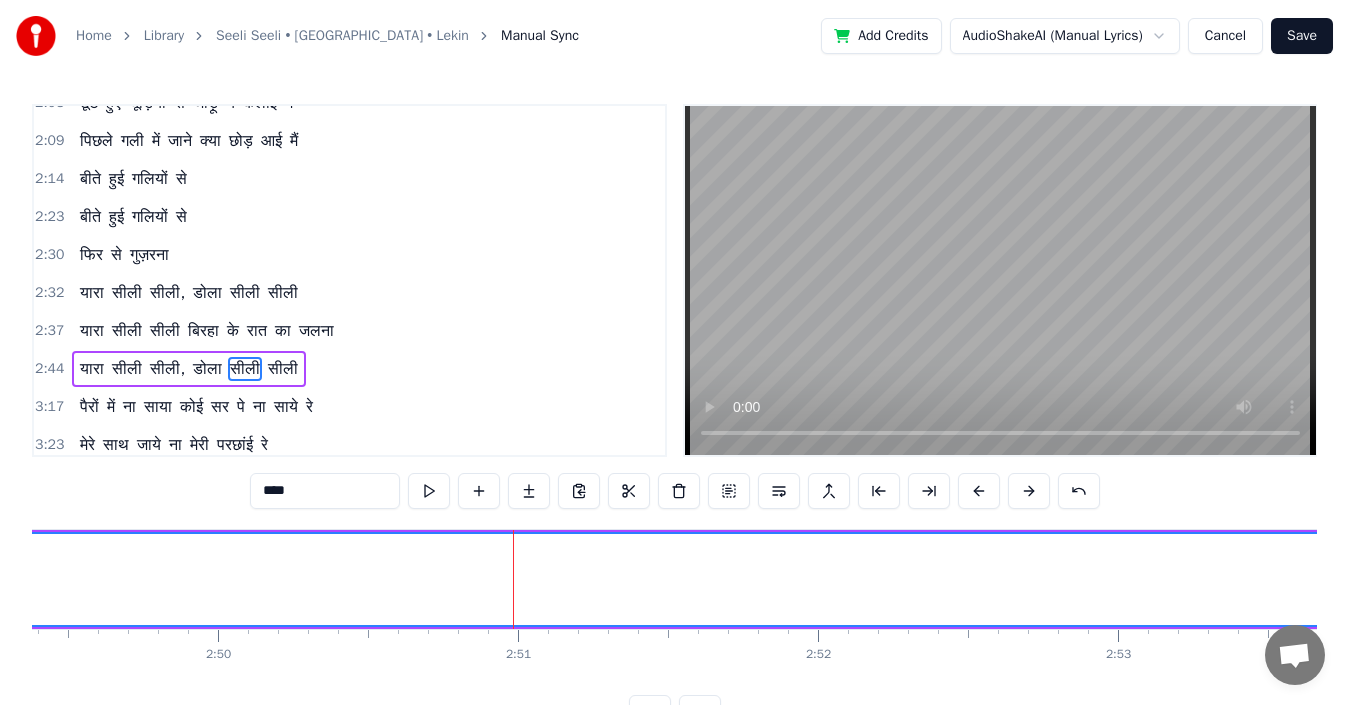 scroll, scrollTop: 528, scrollLeft: 0, axis: vertical 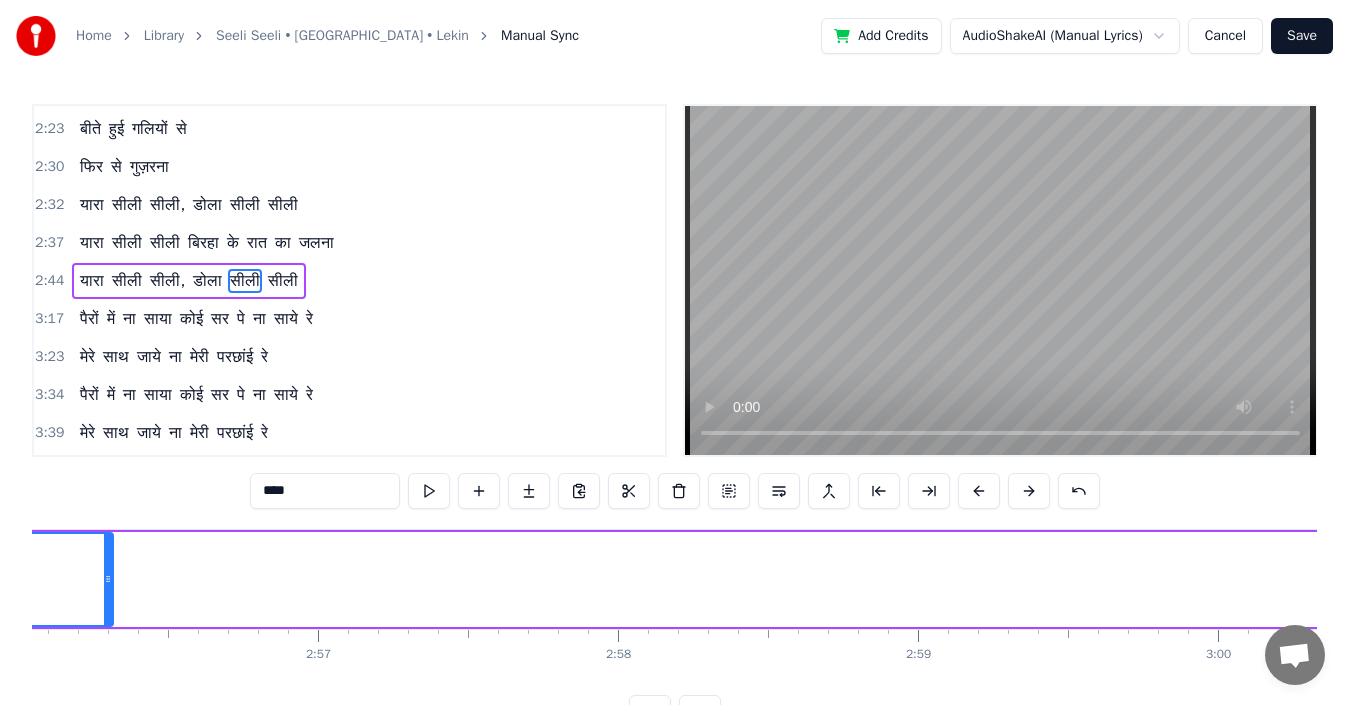 drag, startPoint x: 940, startPoint y: 579, endPoint x: 94, endPoint y: 561, distance: 846.19147 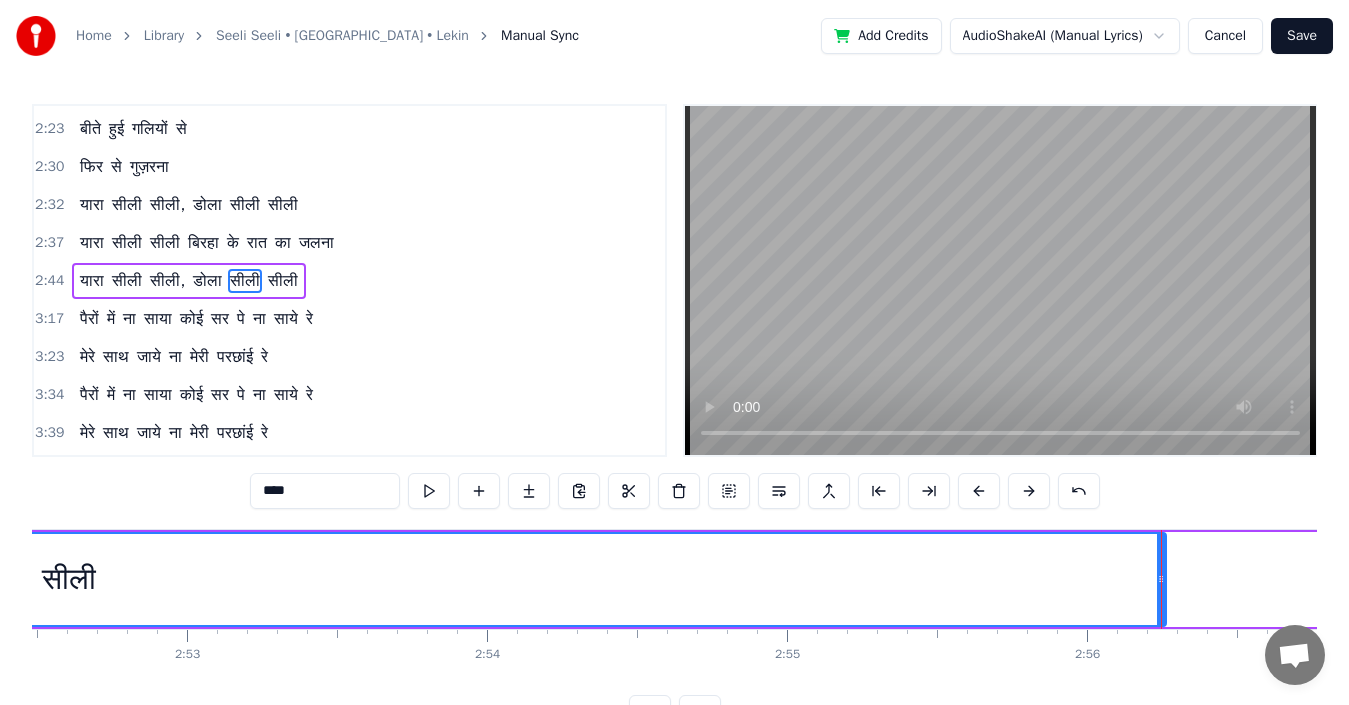 scroll, scrollTop: 0, scrollLeft: 51734, axis: horizontal 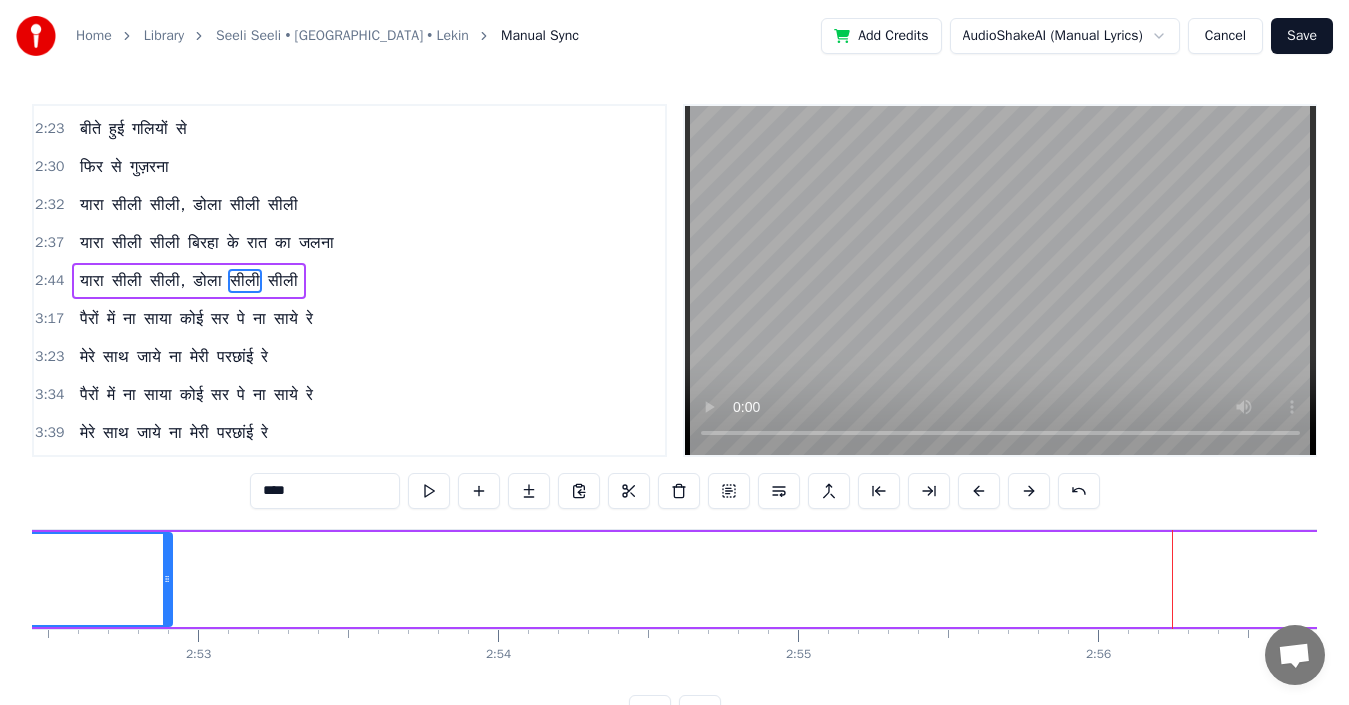 drag, startPoint x: 1170, startPoint y: 573, endPoint x: 165, endPoint y: 517, distance: 1006.55896 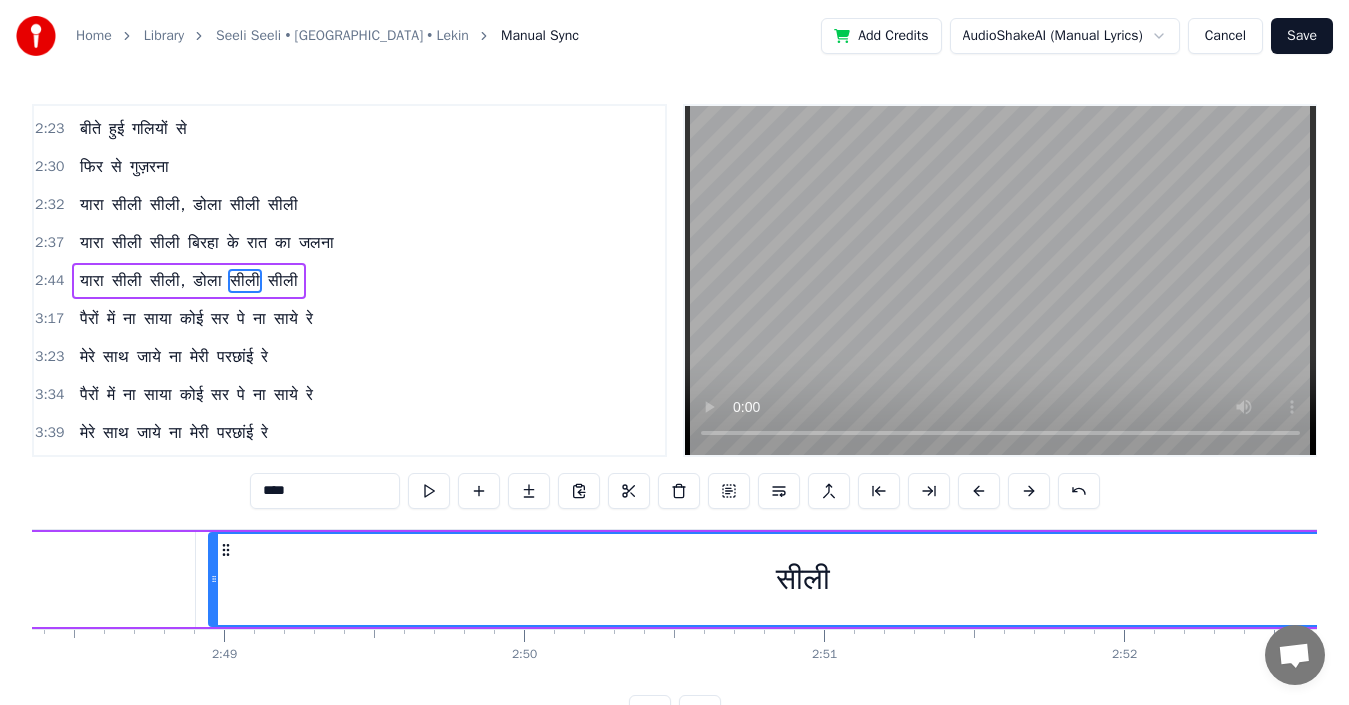 scroll, scrollTop: 0, scrollLeft: 50494, axis: horizontal 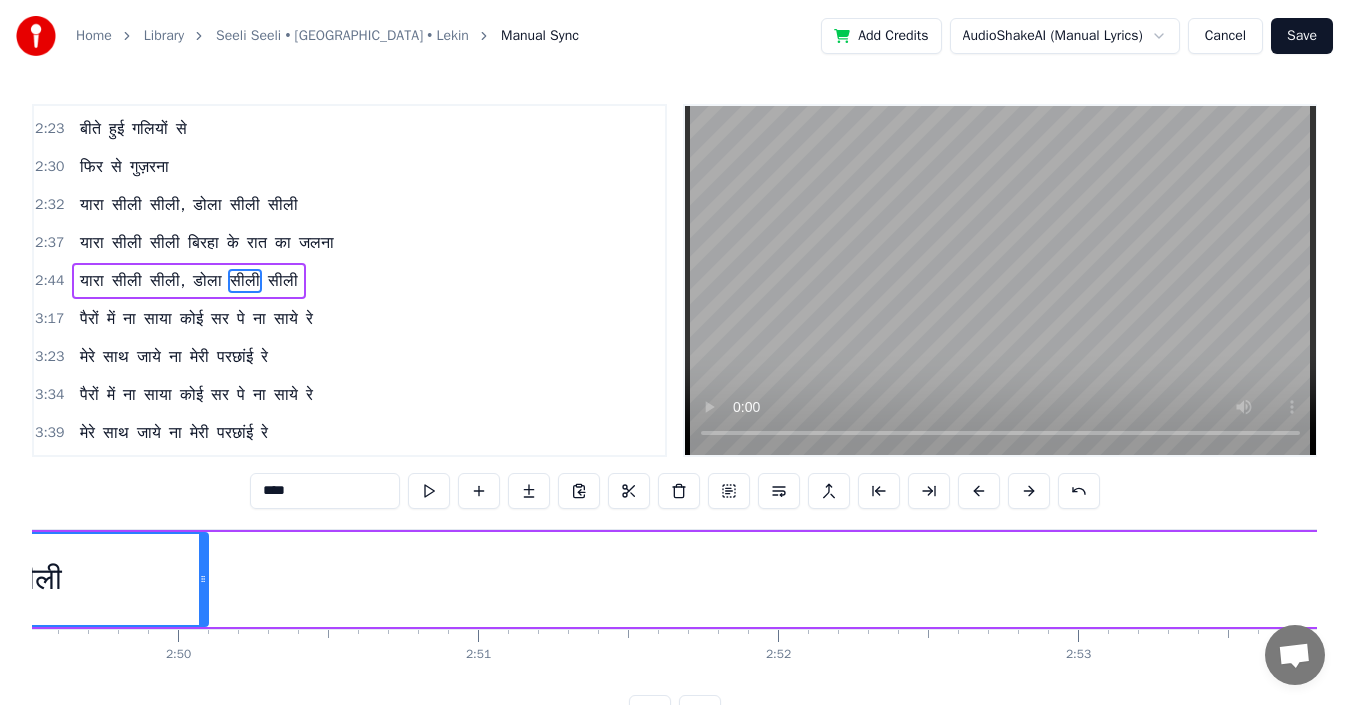 drag, startPoint x: 1046, startPoint y: 572, endPoint x: 199, endPoint y: 565, distance: 847.02893 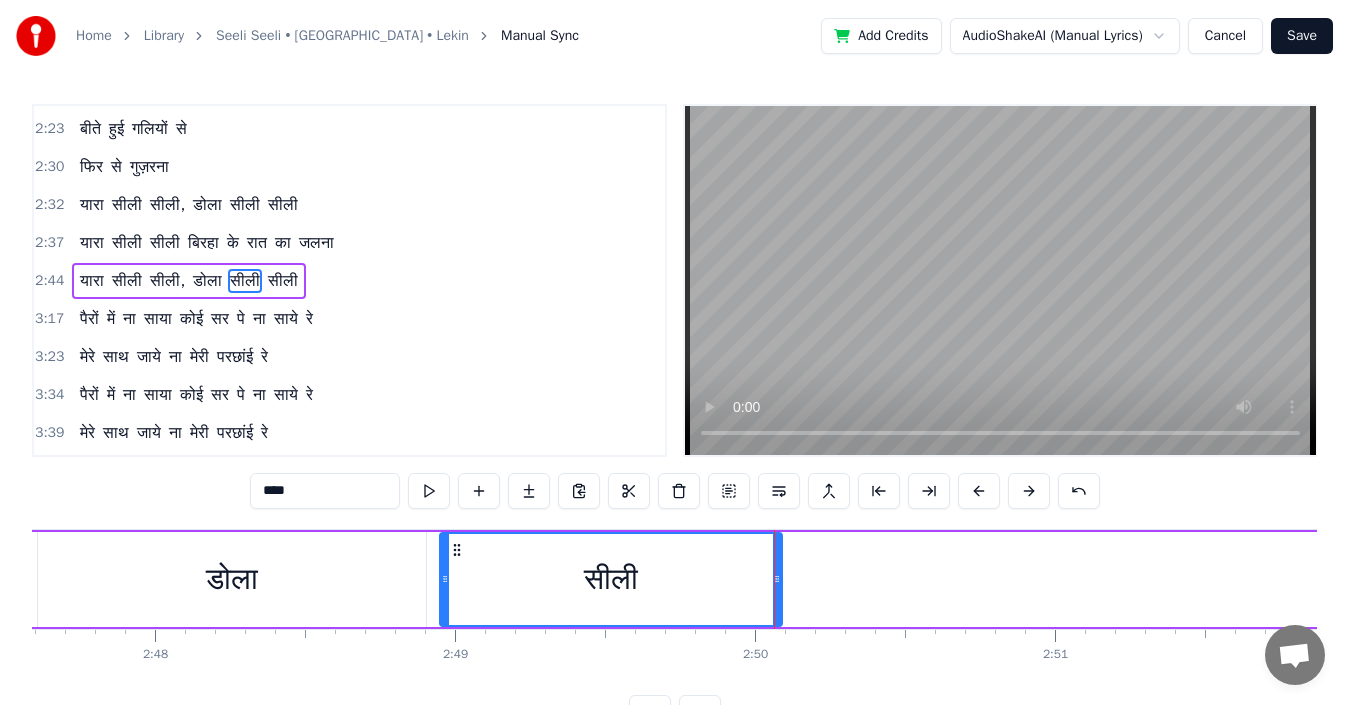 scroll, scrollTop: 0, scrollLeft: 50254, axis: horizontal 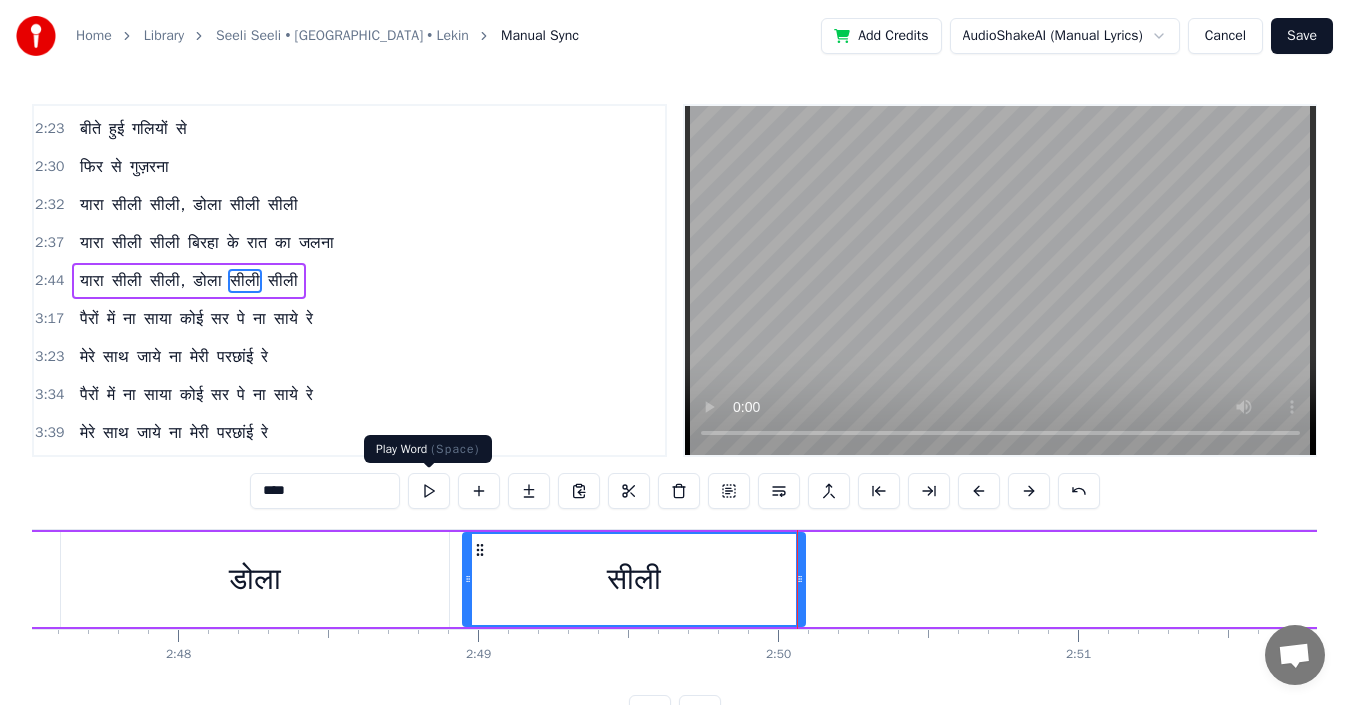 click at bounding box center [429, 491] 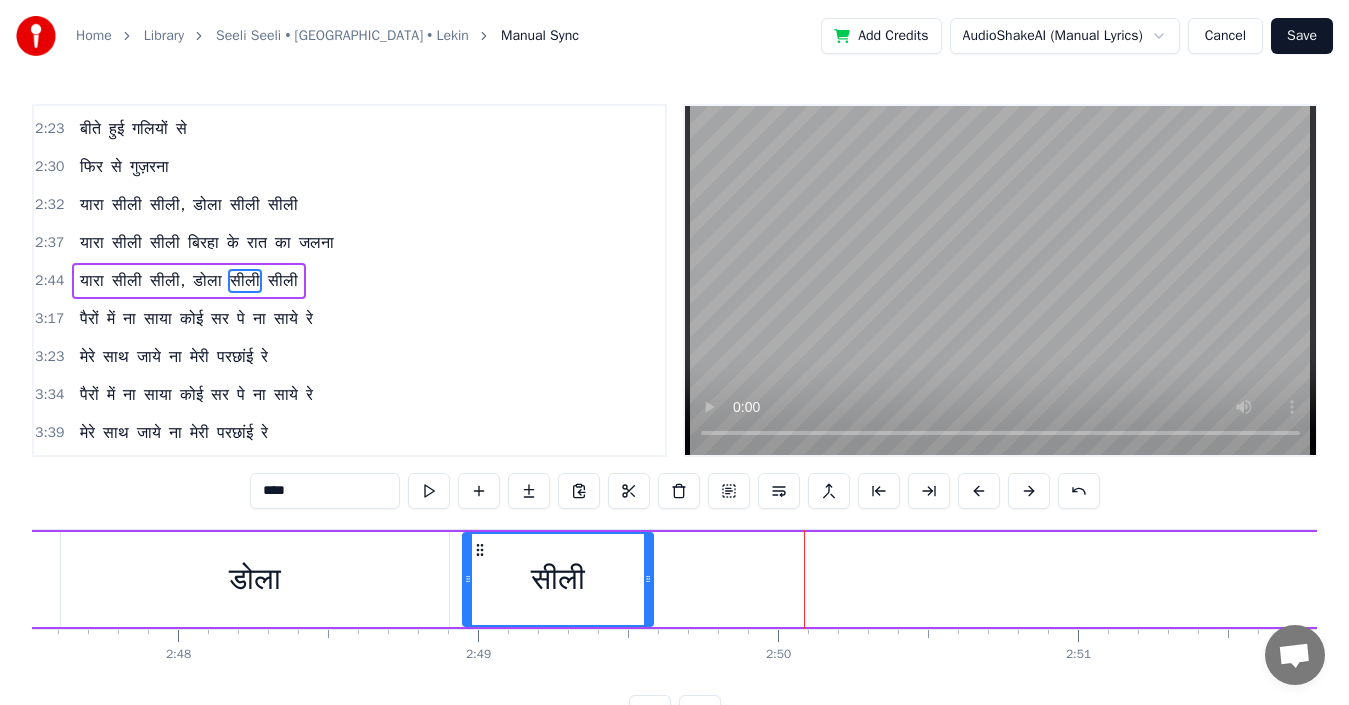 drag, startPoint x: 801, startPoint y: 583, endPoint x: 648, endPoint y: 577, distance: 153.1176 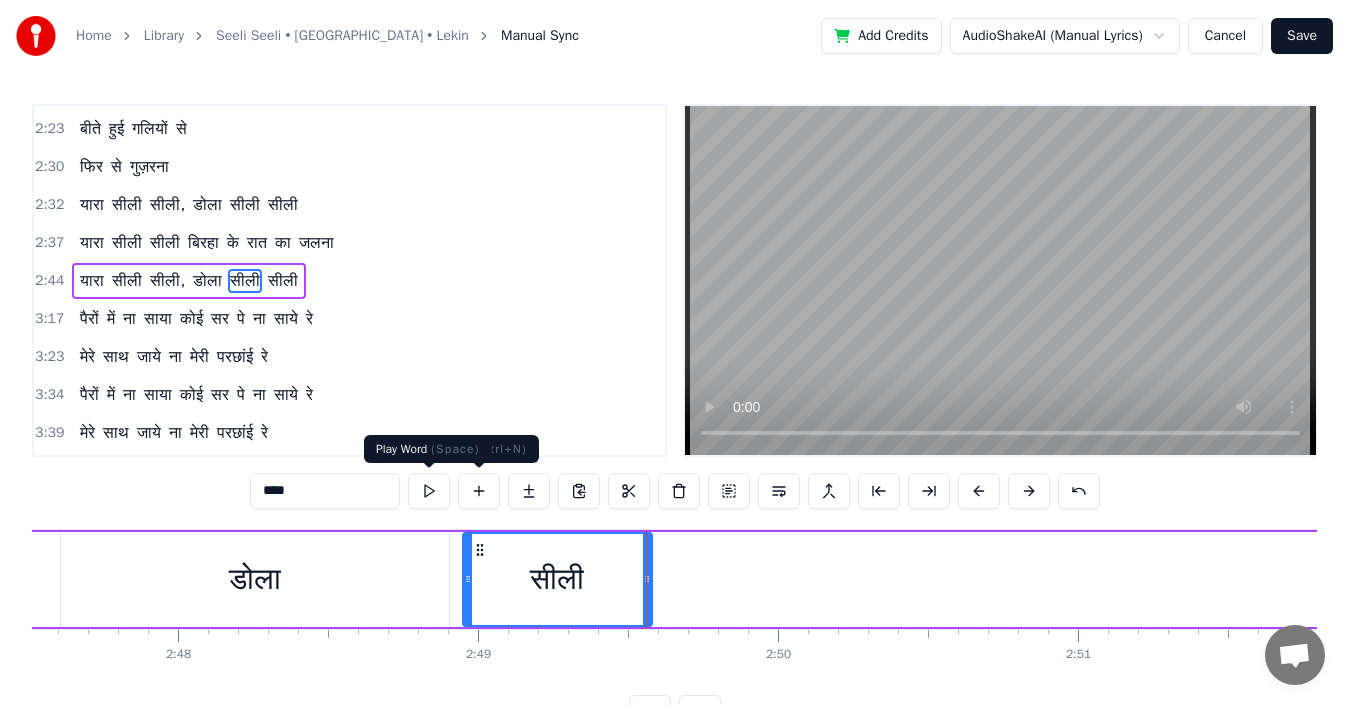 click at bounding box center [429, 491] 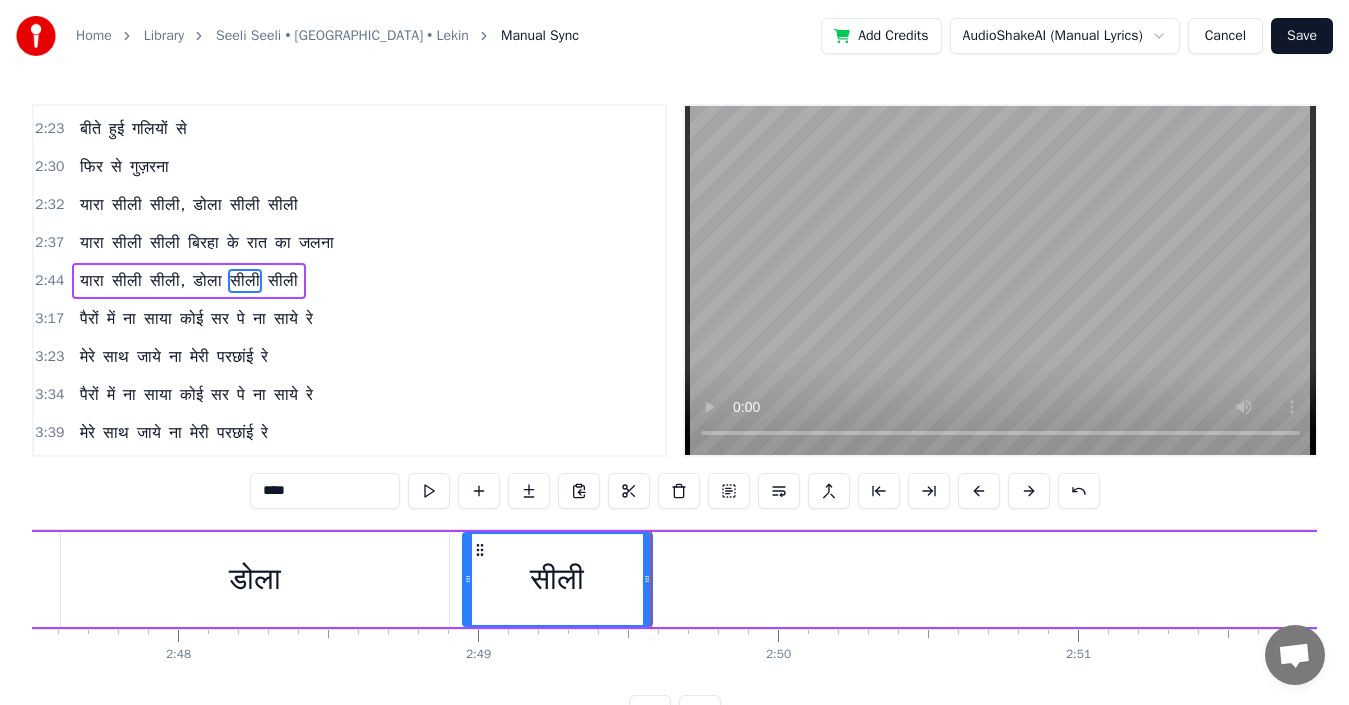 click on "सीली" at bounding box center [283, 281] 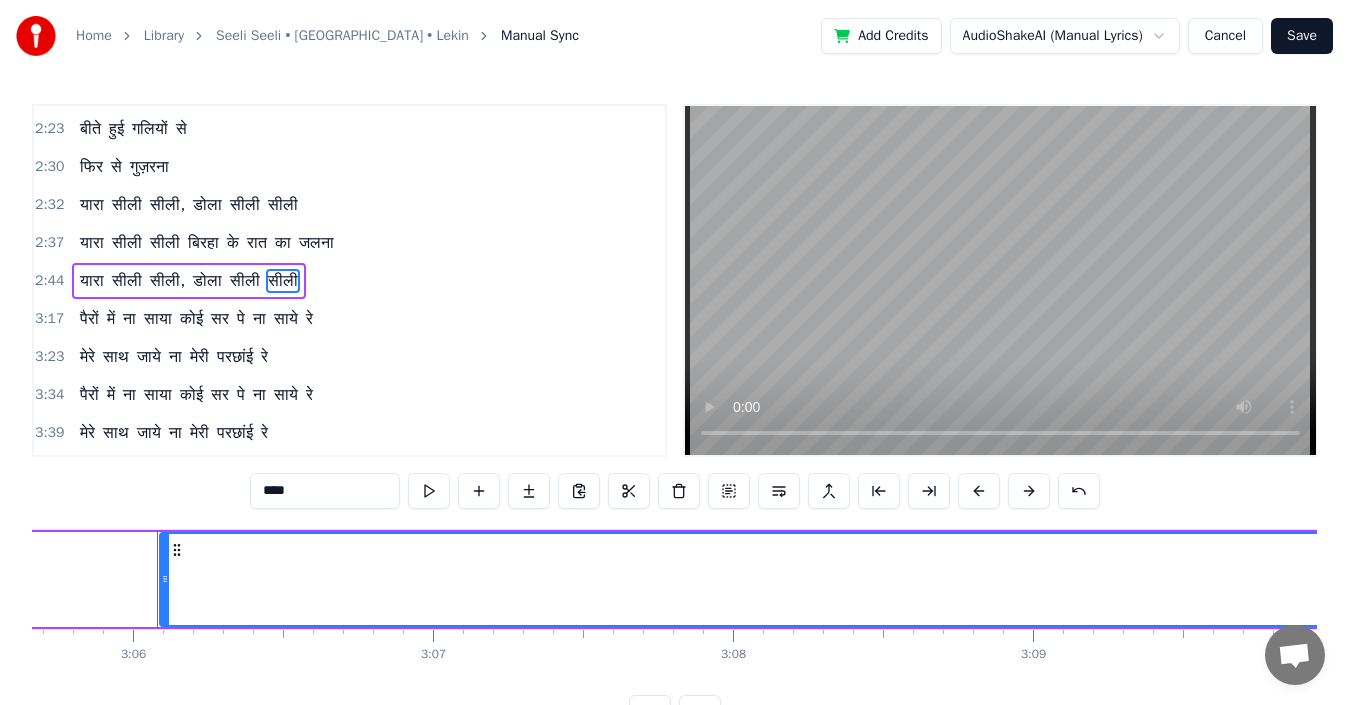 scroll, scrollTop: 0, scrollLeft: 55723, axis: horizontal 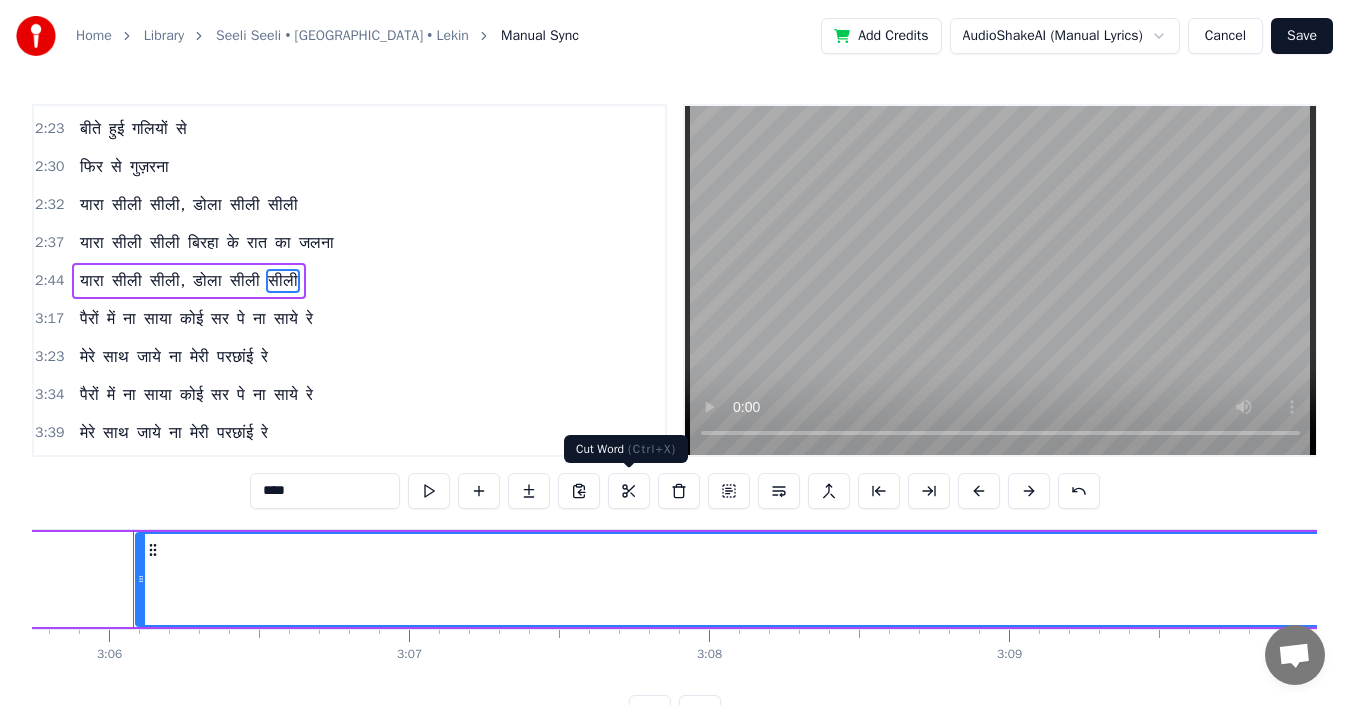 click at bounding box center (629, 491) 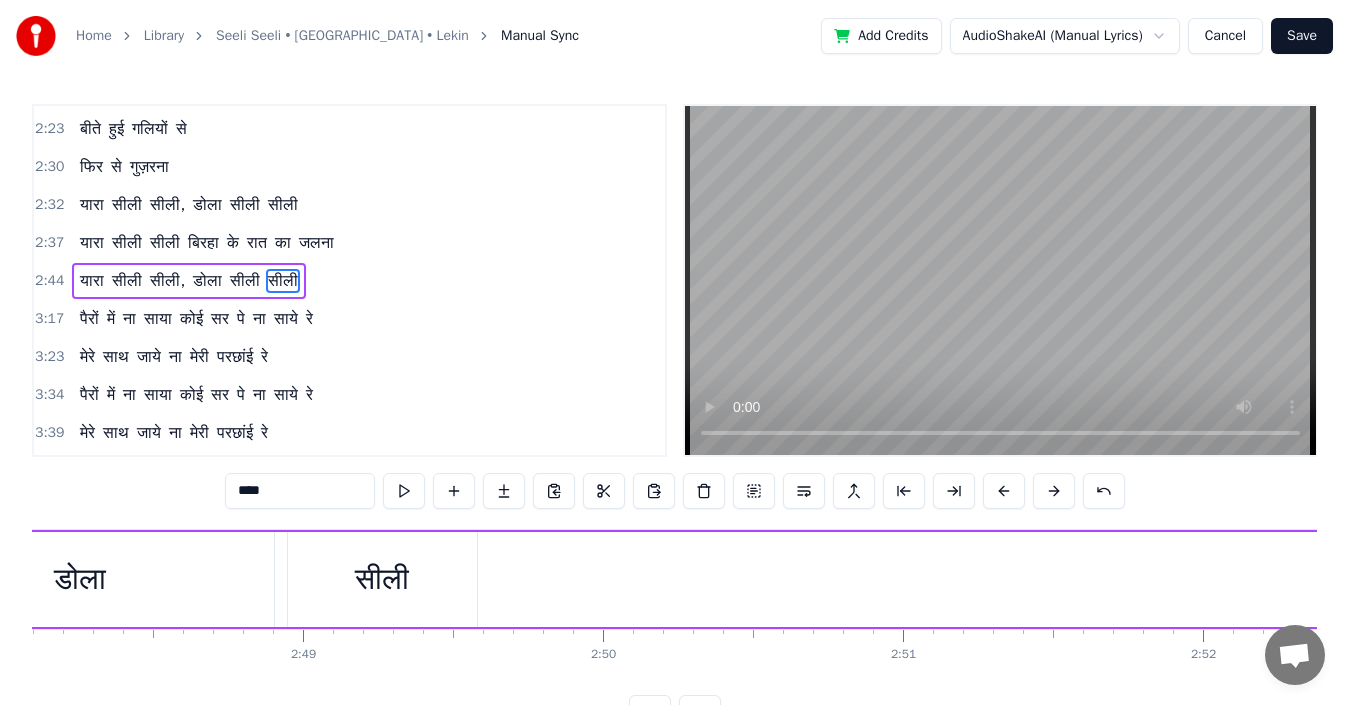 scroll, scrollTop: 0, scrollLeft: 50443, axis: horizontal 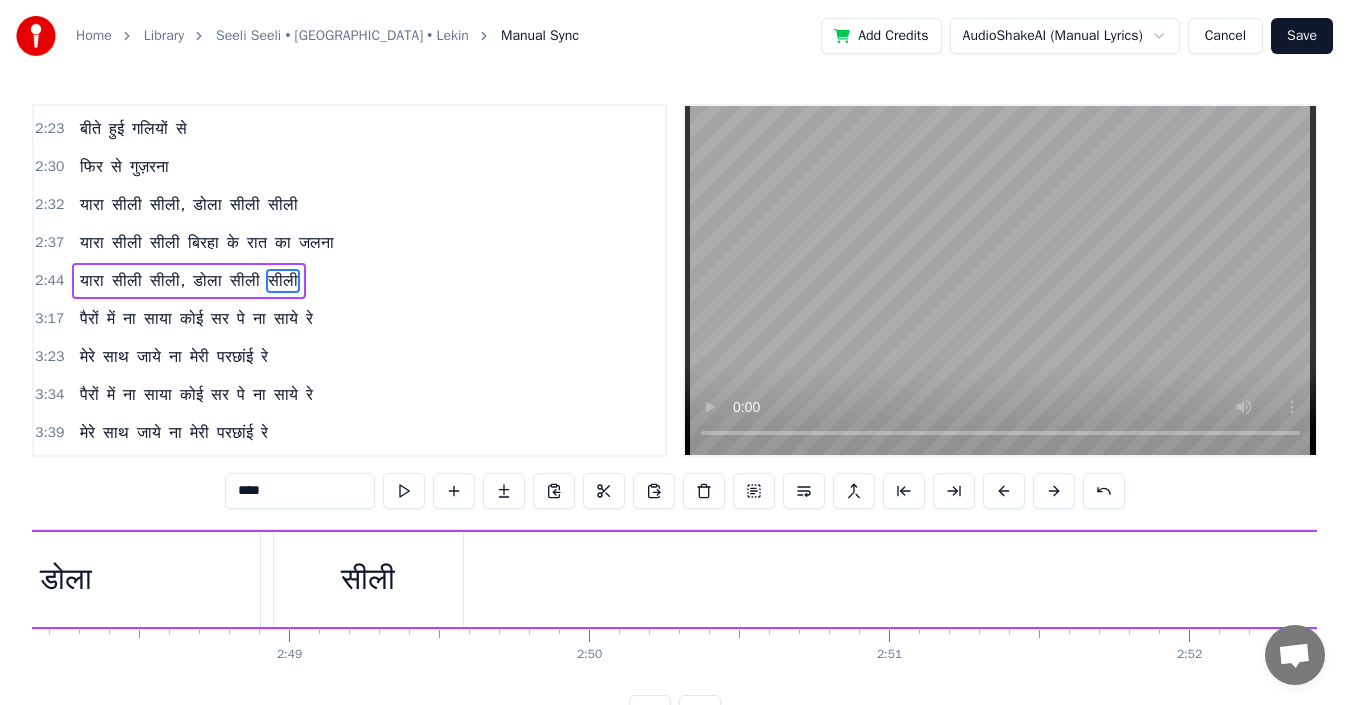 click on "यारा सीली सीली, डोला सीली सीली" at bounding box center [3651, 579] 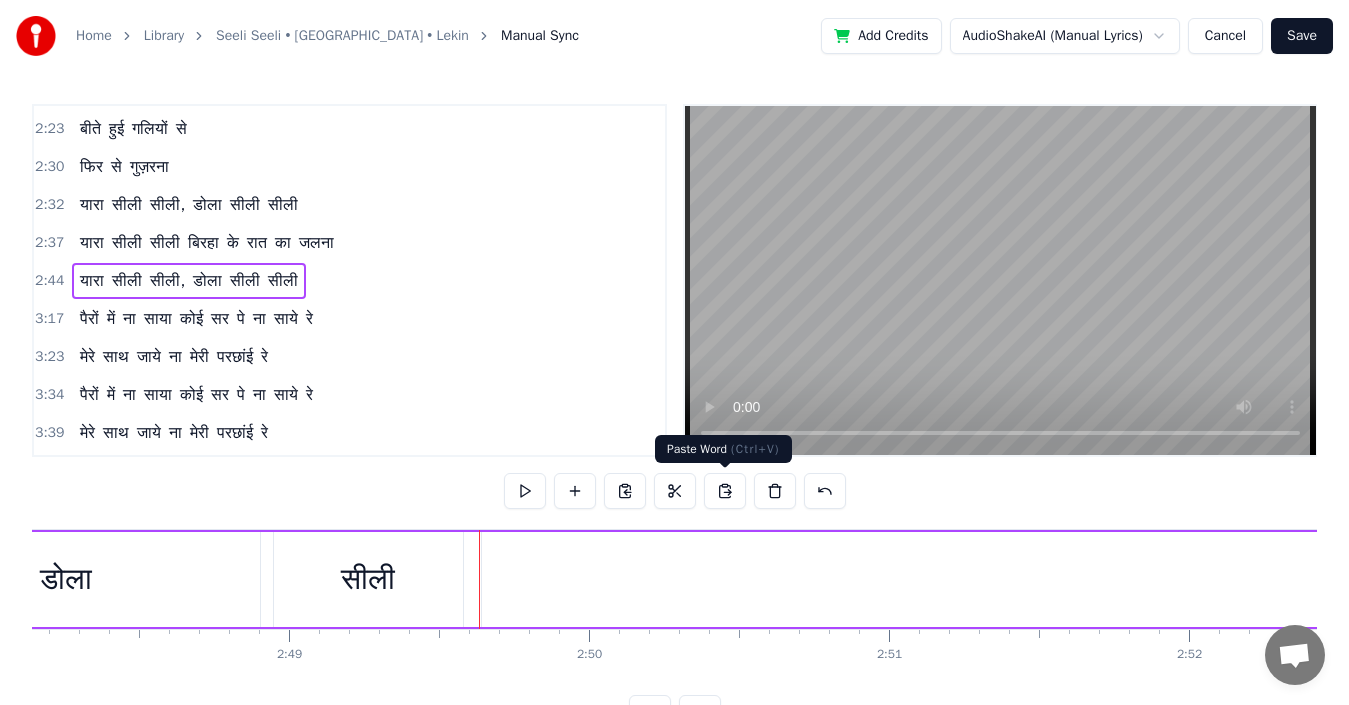 click at bounding box center [725, 491] 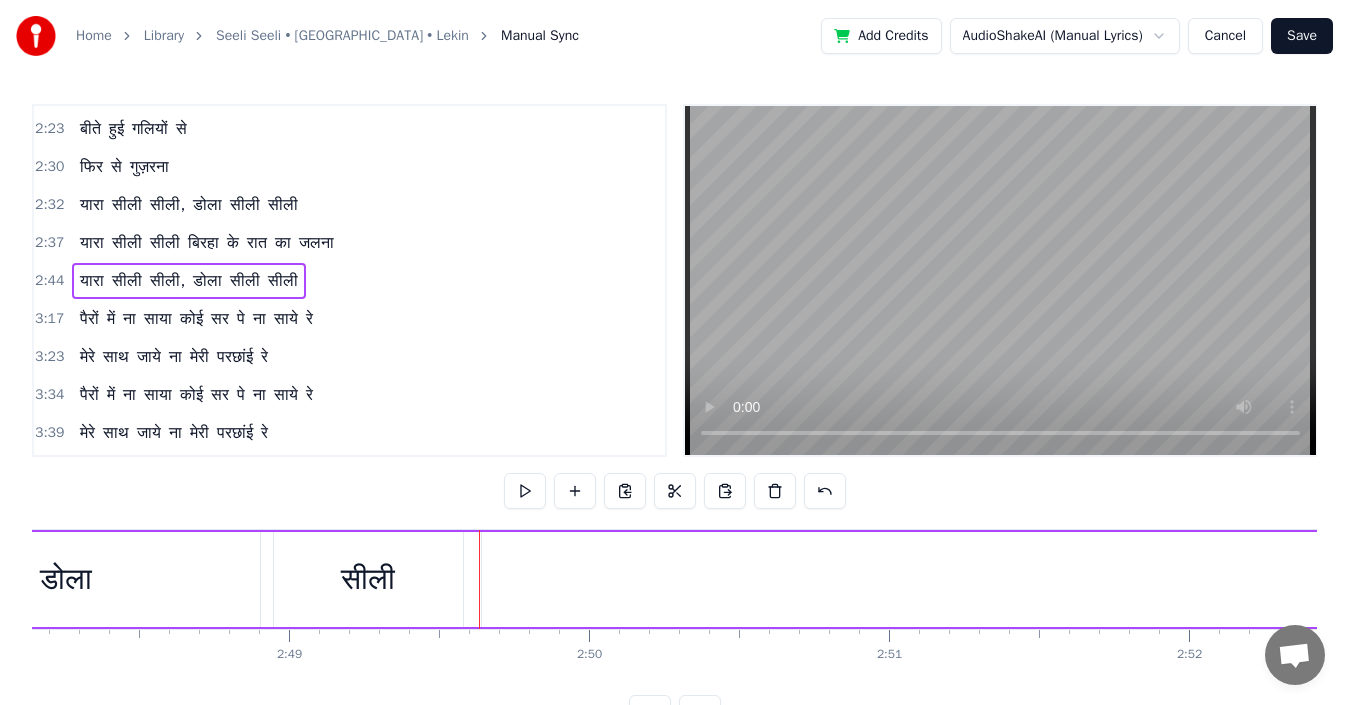 click at bounding box center (725, 491) 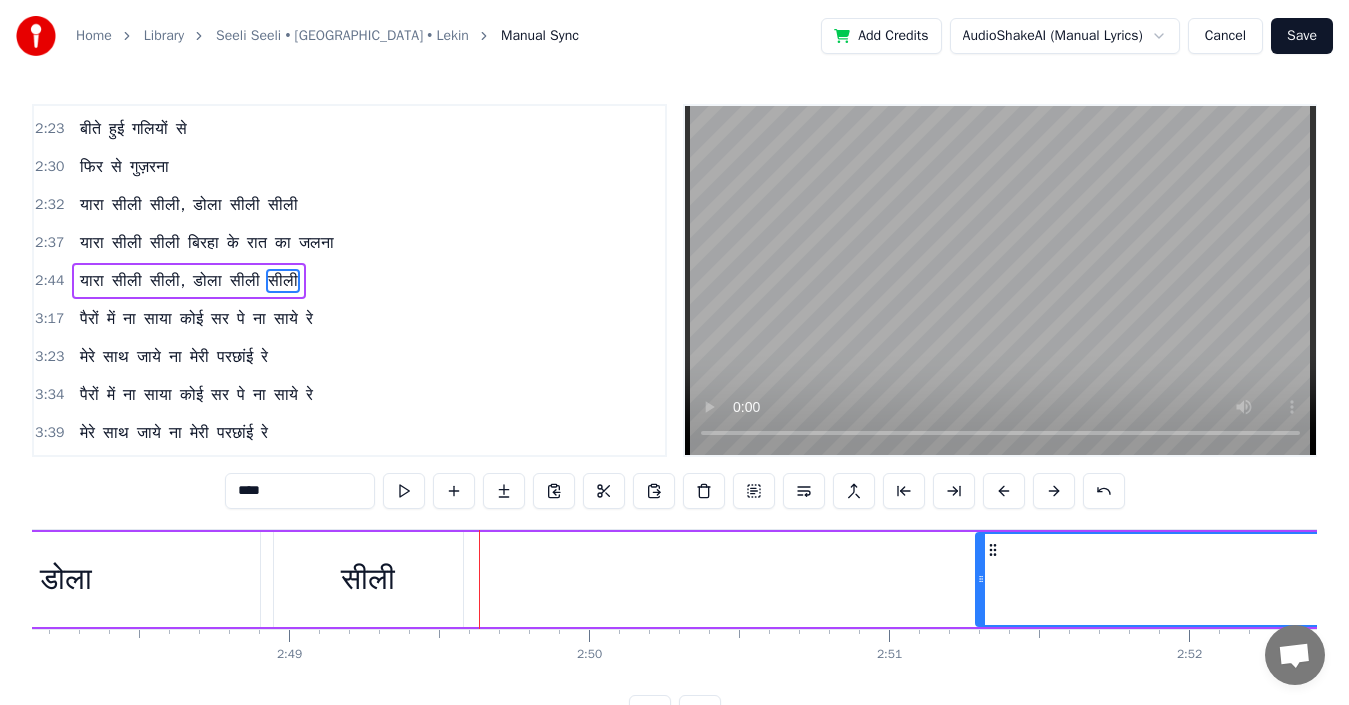 drag, startPoint x: 486, startPoint y: 581, endPoint x: 980, endPoint y: 590, distance: 494.08197 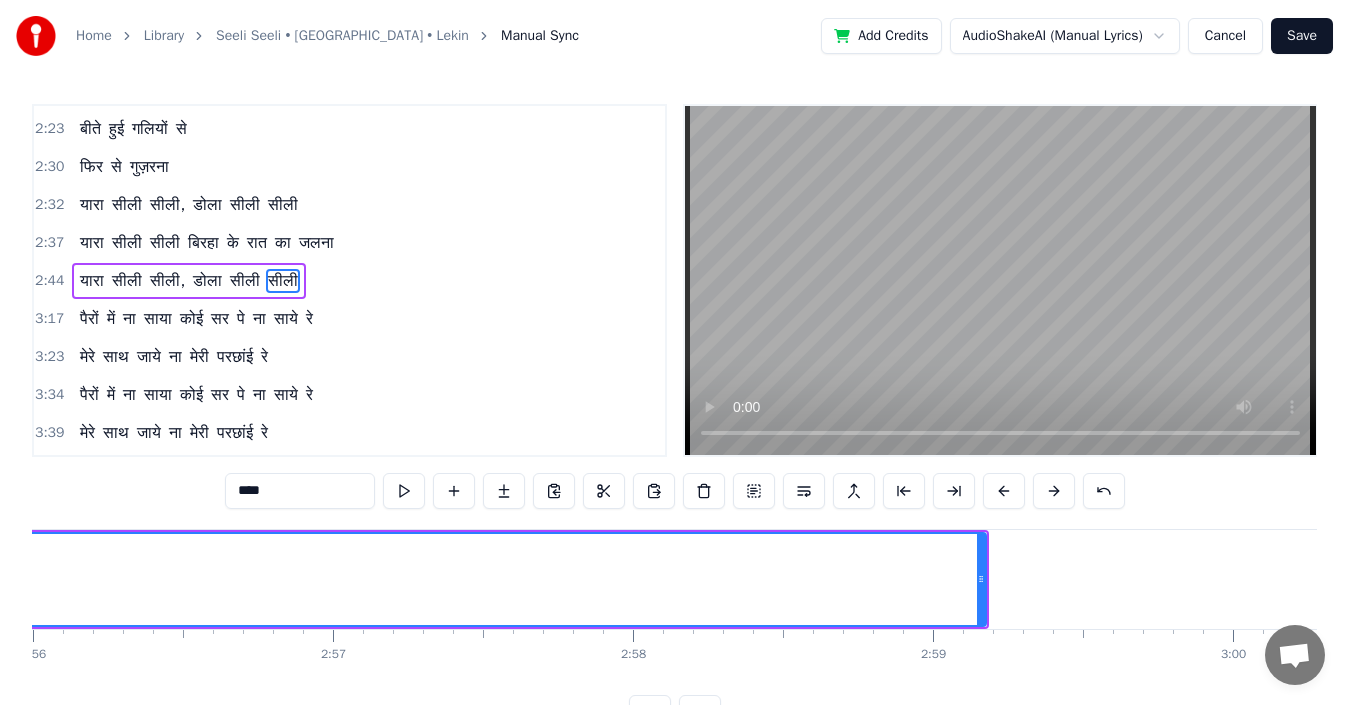scroll, scrollTop: 0, scrollLeft: 52803, axis: horizontal 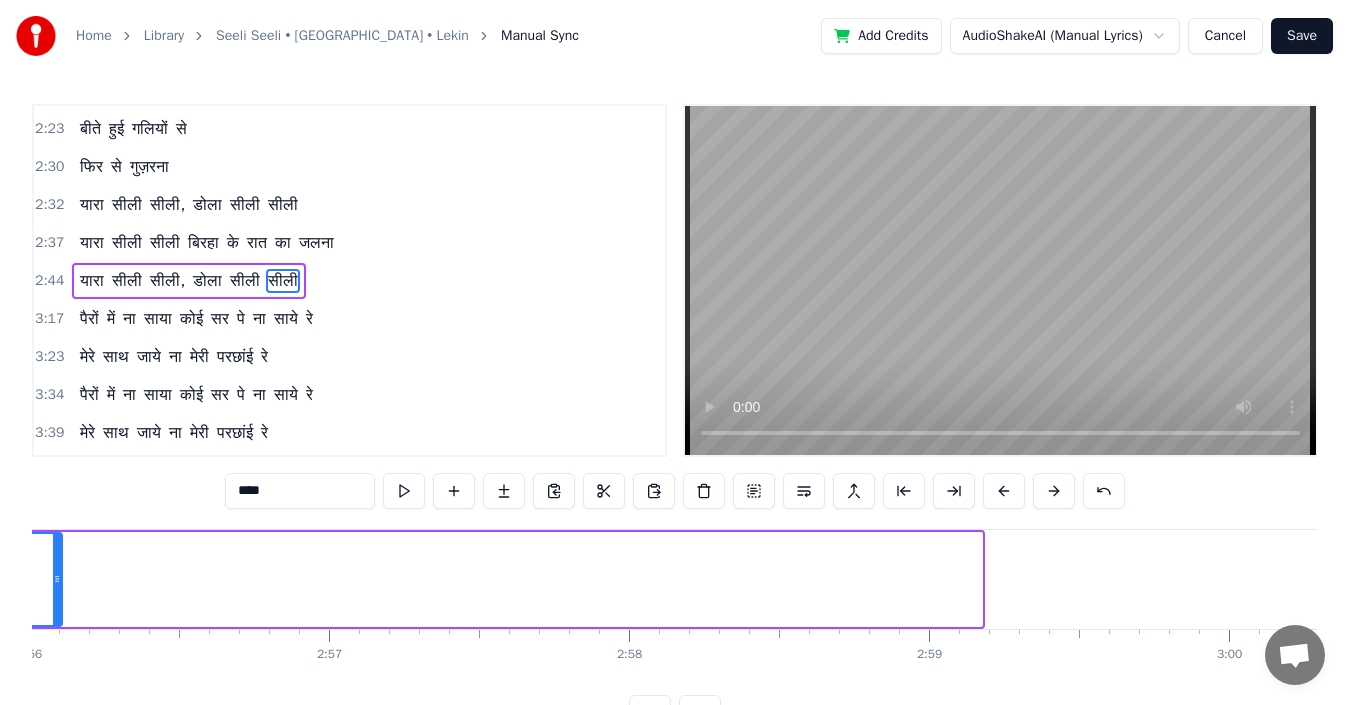 drag, startPoint x: 977, startPoint y: 575, endPoint x: 51, endPoint y: 518, distance: 927.7527 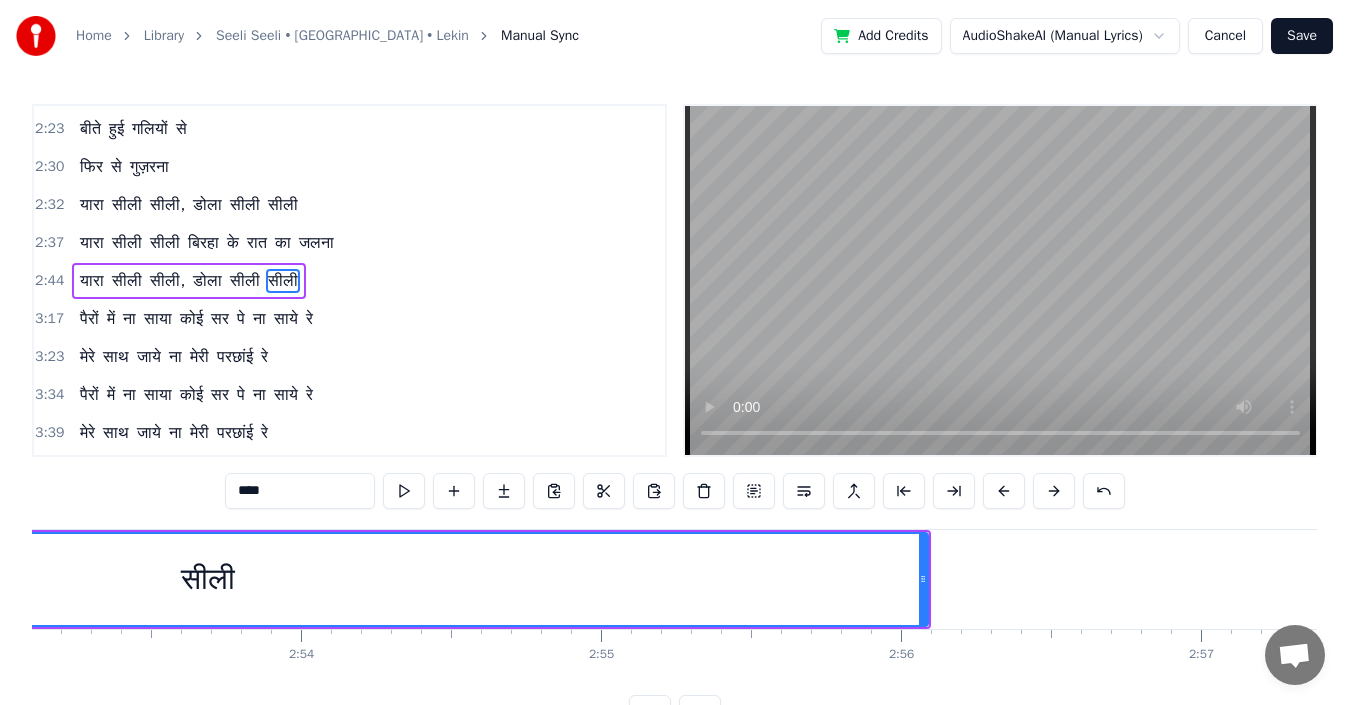scroll, scrollTop: 0, scrollLeft: 51883, axis: horizontal 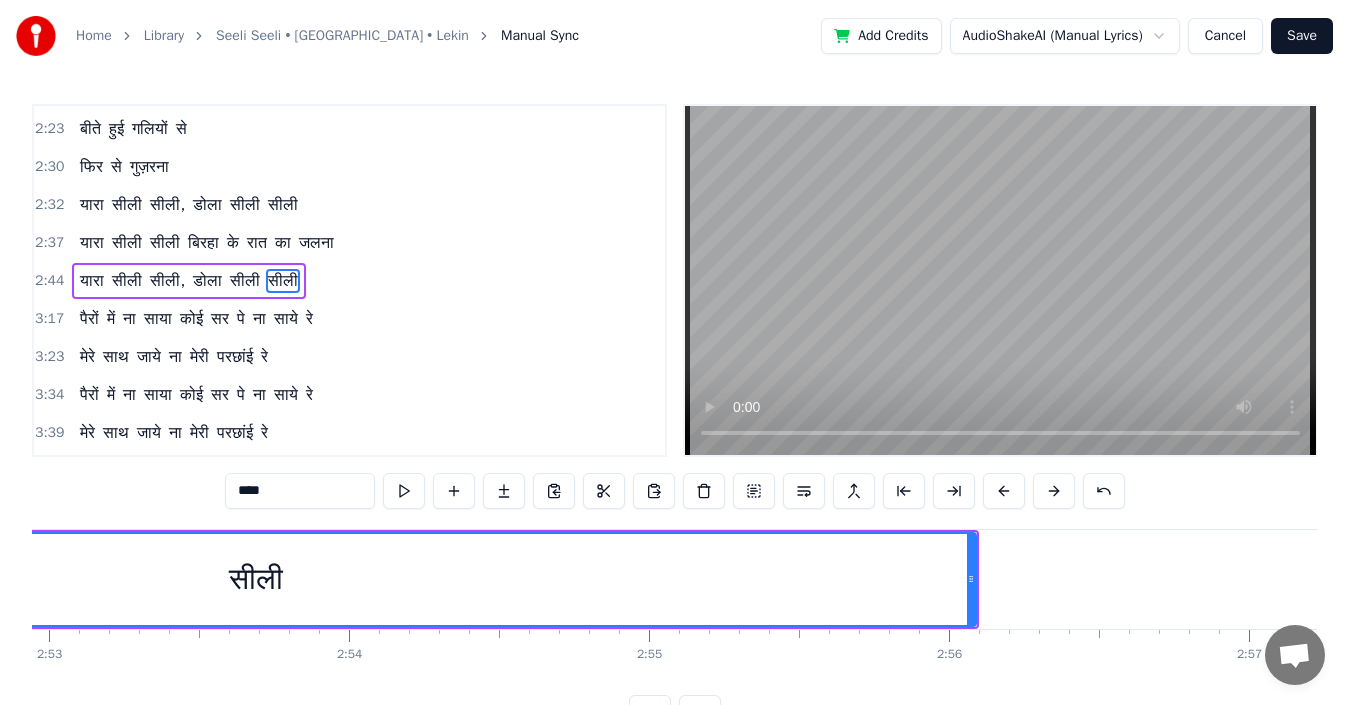 drag, startPoint x: 975, startPoint y: 579, endPoint x: 387, endPoint y: 571, distance: 588.05444 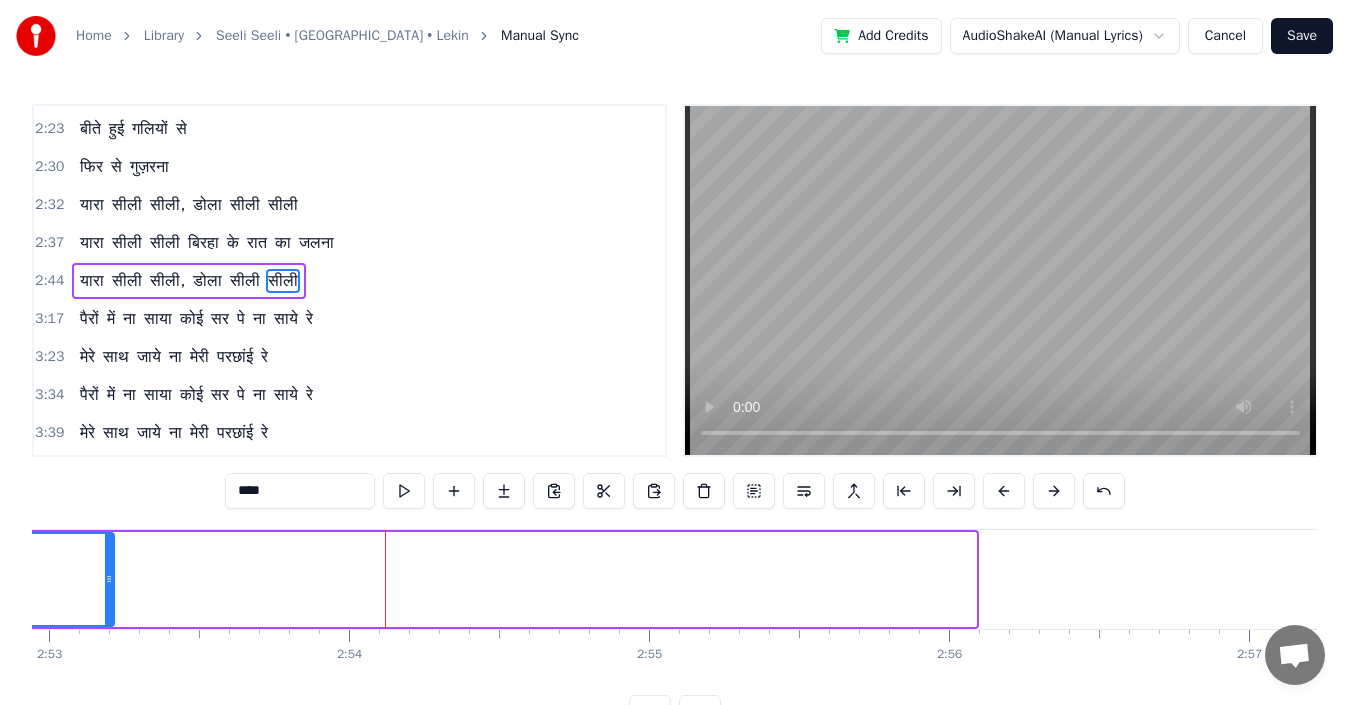 drag, startPoint x: 971, startPoint y: 582, endPoint x: 107, endPoint y: 573, distance: 864.0469 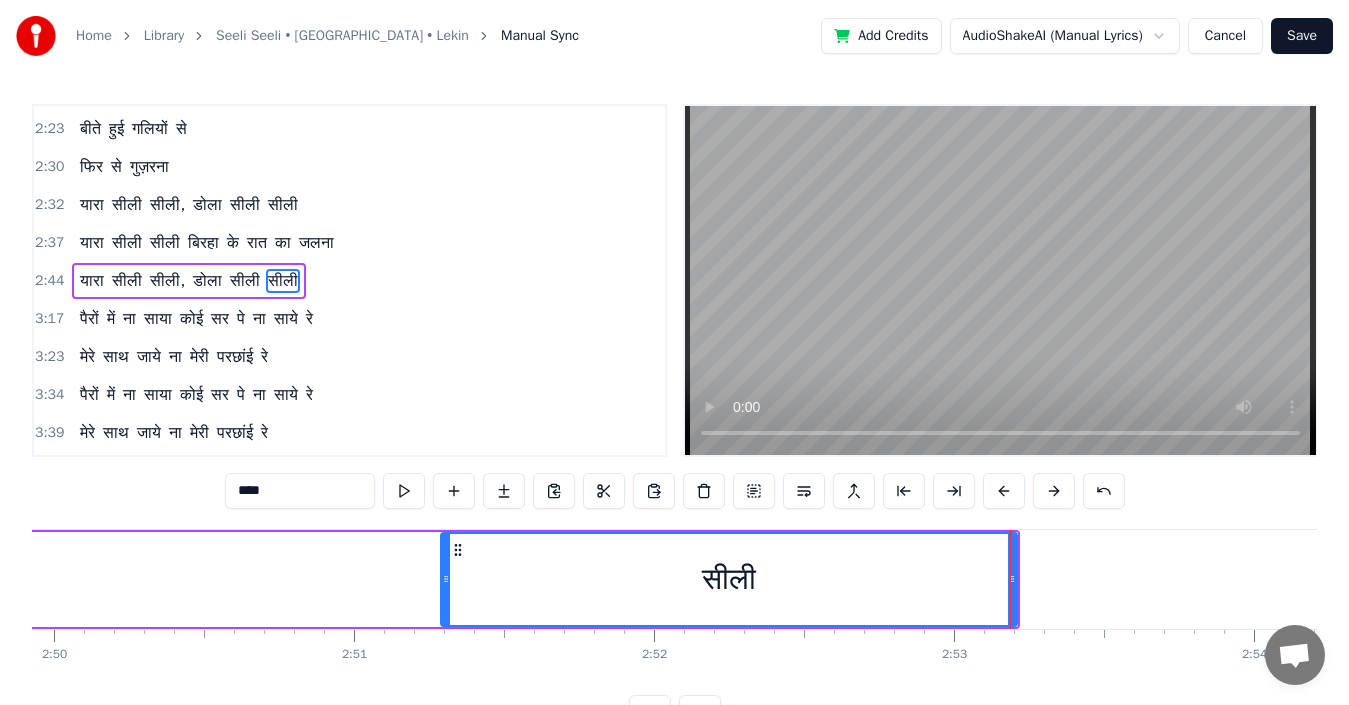 scroll, scrollTop: 0, scrollLeft: 50936, axis: horizontal 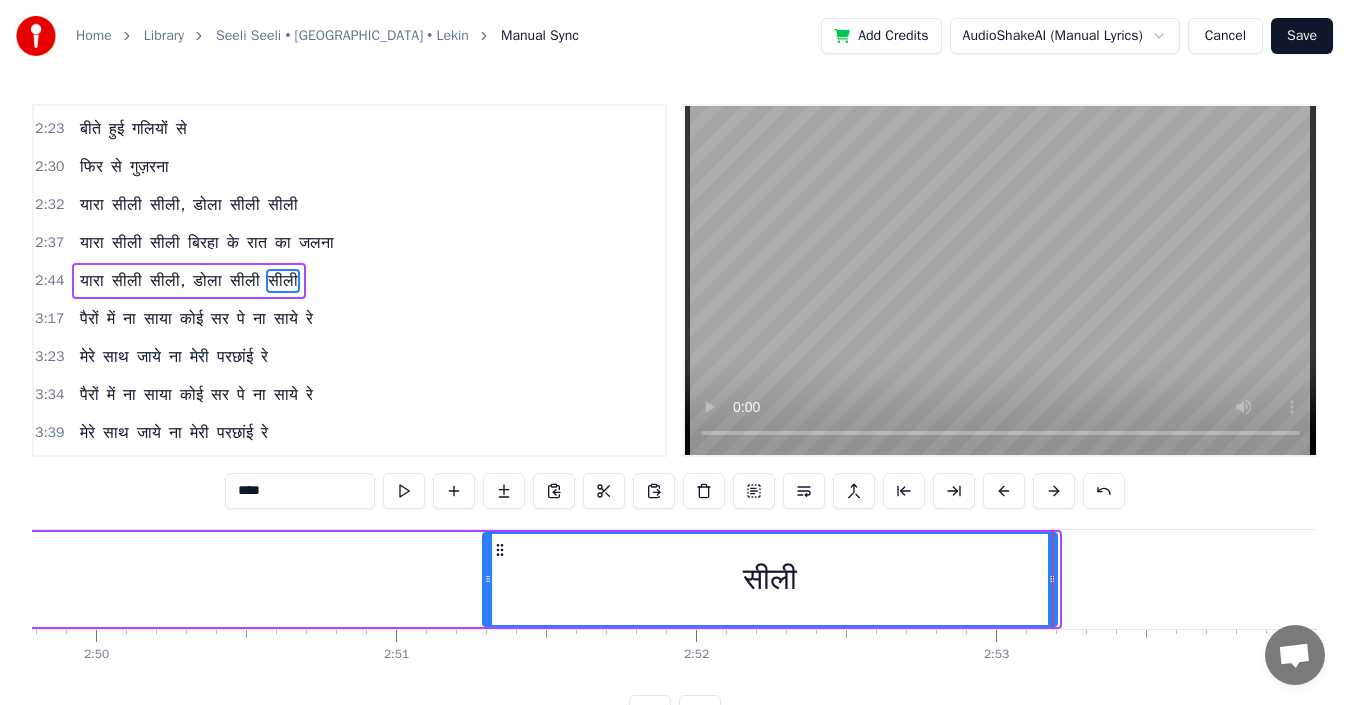 click 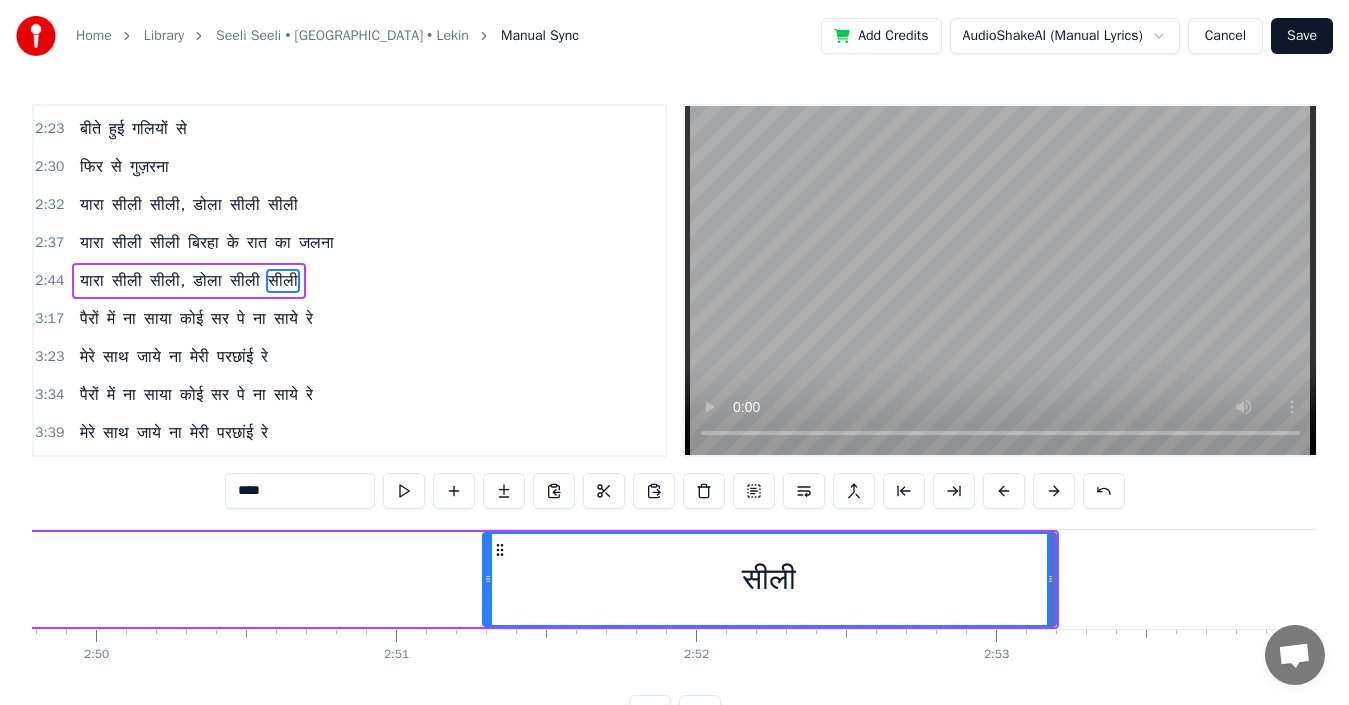 drag, startPoint x: 1053, startPoint y: 576, endPoint x: 951, endPoint y: 574, distance: 102.01961 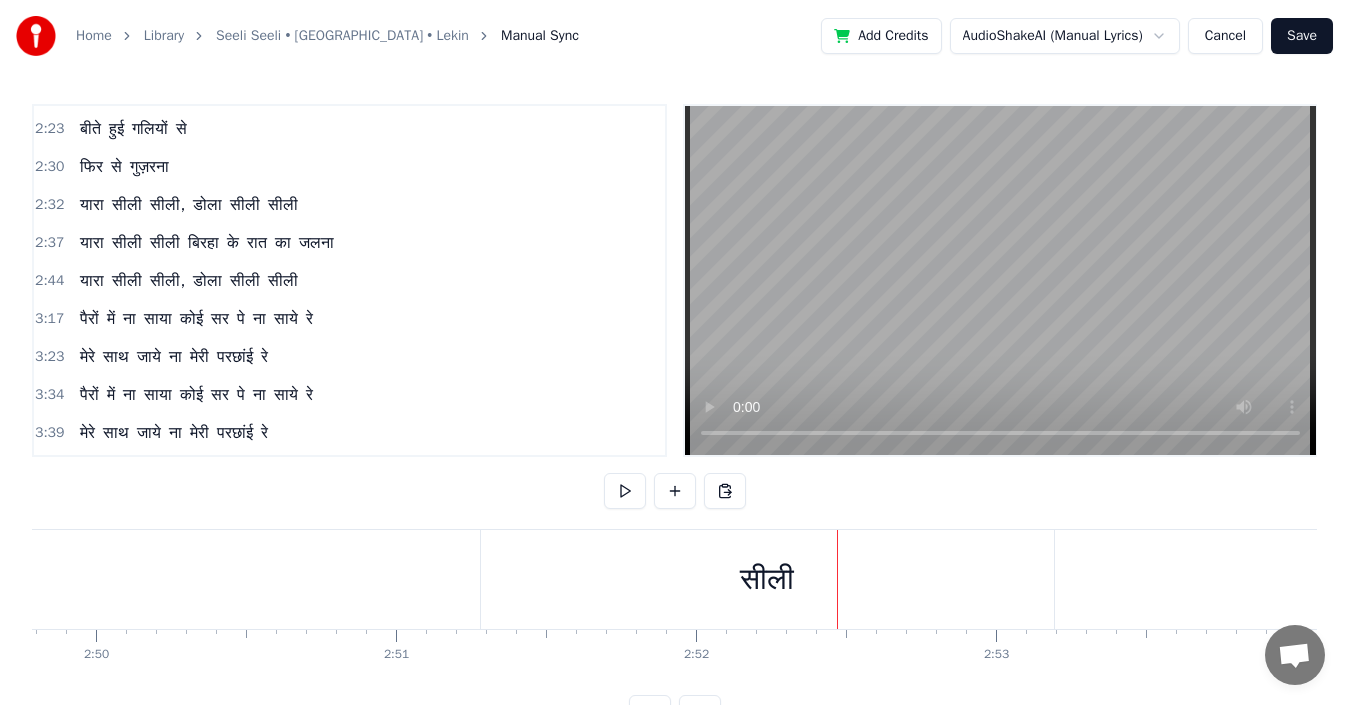 click on "सीली" at bounding box center (767, 579) 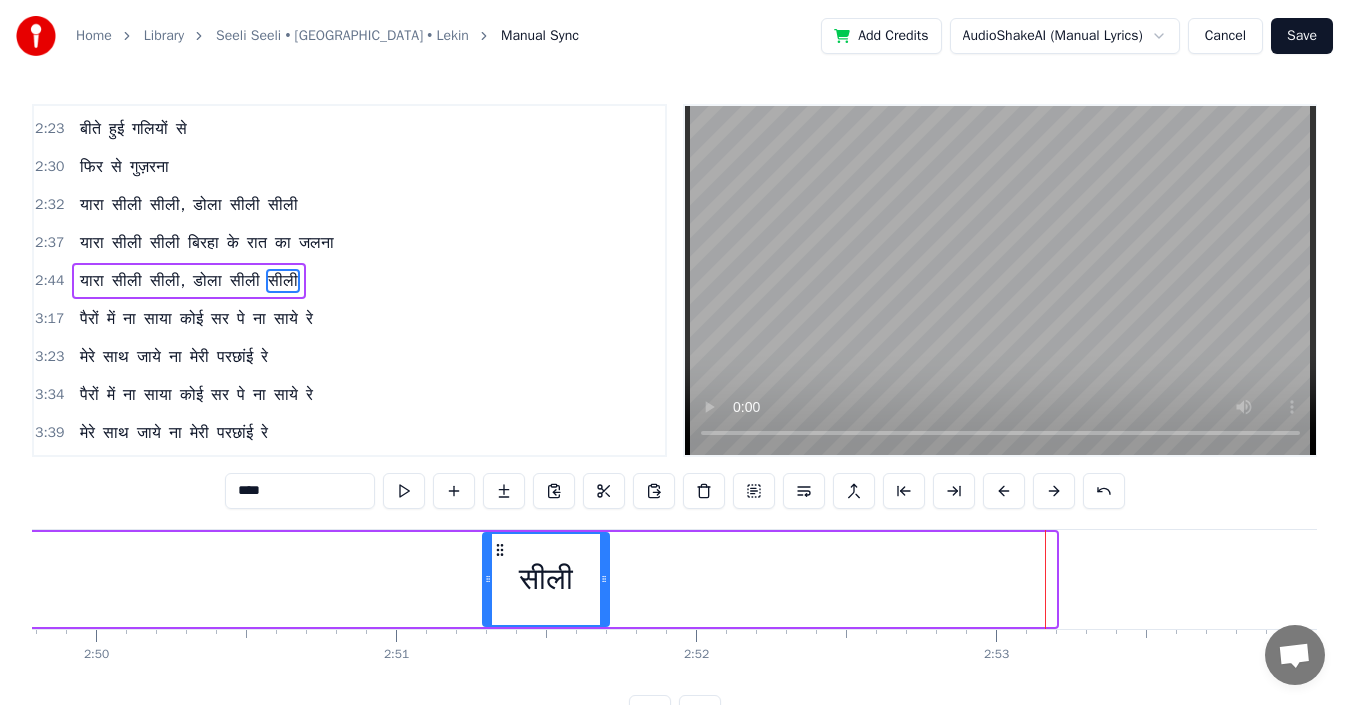 drag, startPoint x: 1052, startPoint y: 585, endPoint x: 604, endPoint y: 598, distance: 448.18857 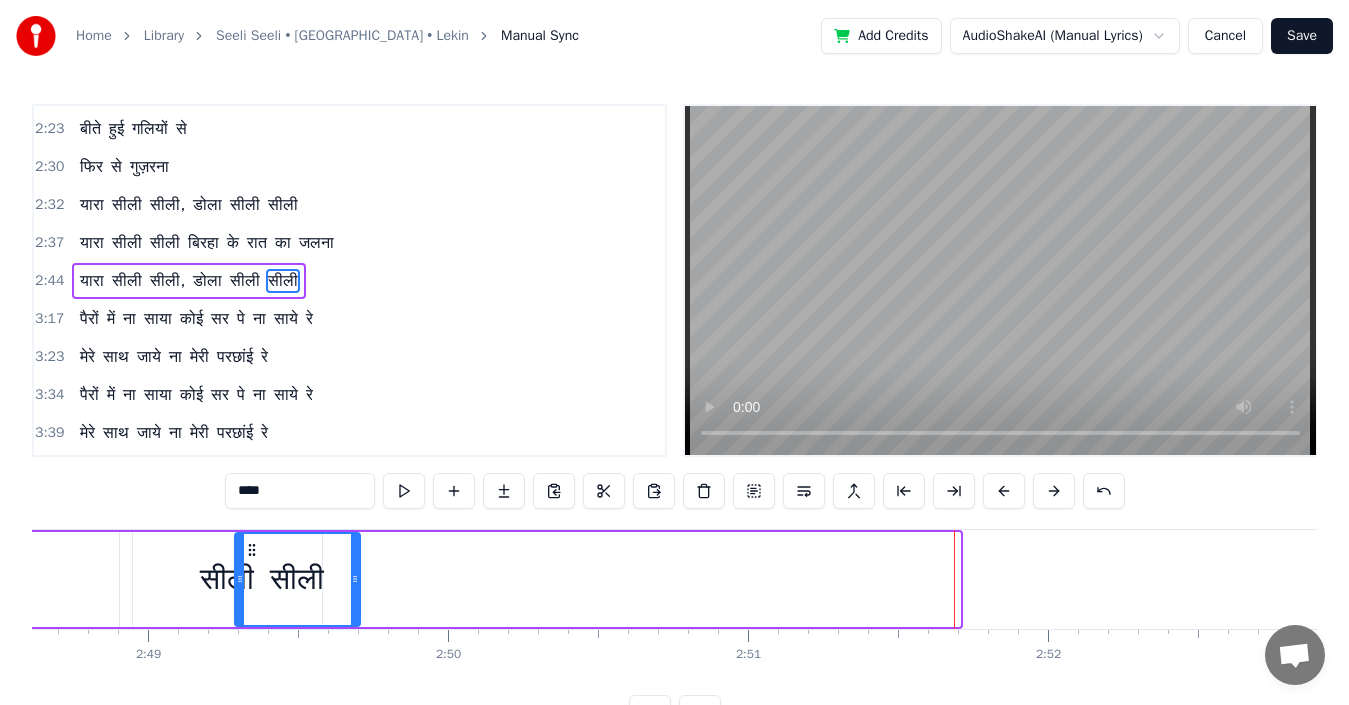 scroll, scrollTop: 0, scrollLeft: 50565, axis: horizontal 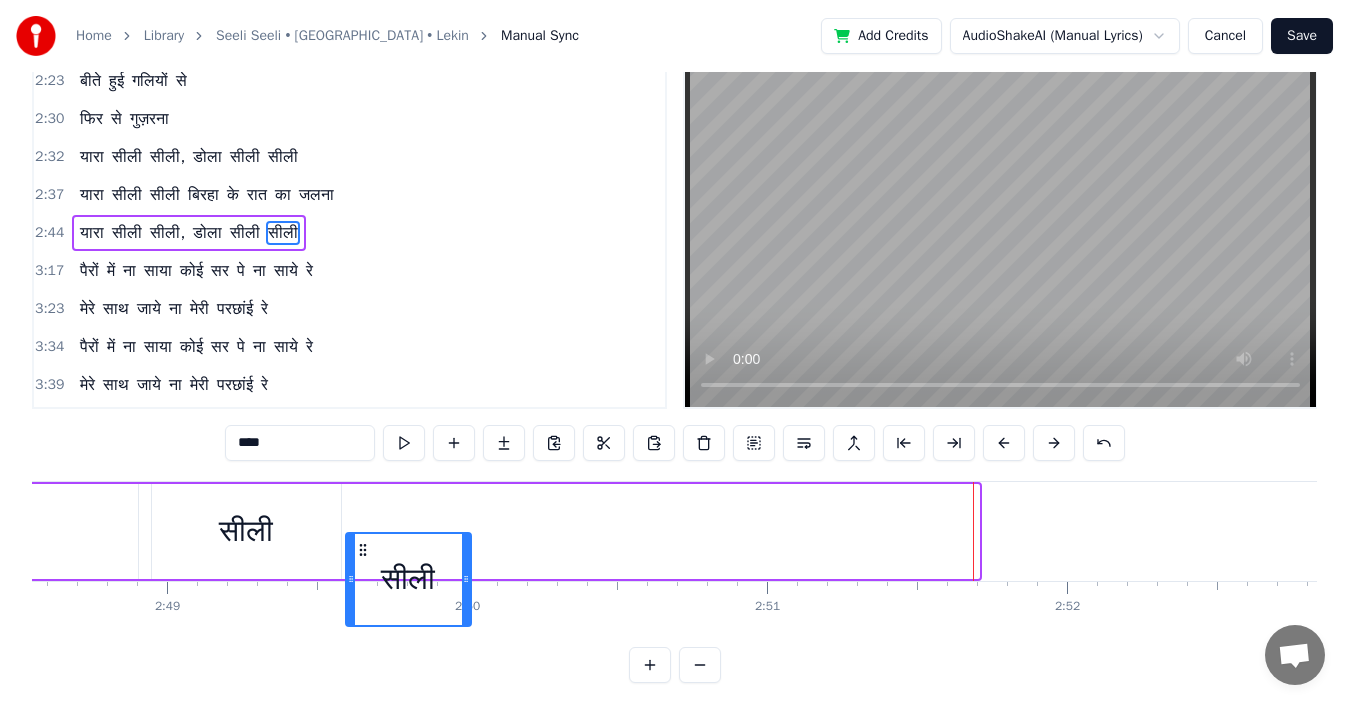 drag, startPoint x: 498, startPoint y: 554, endPoint x: 361, endPoint y: 497, distance: 148.38463 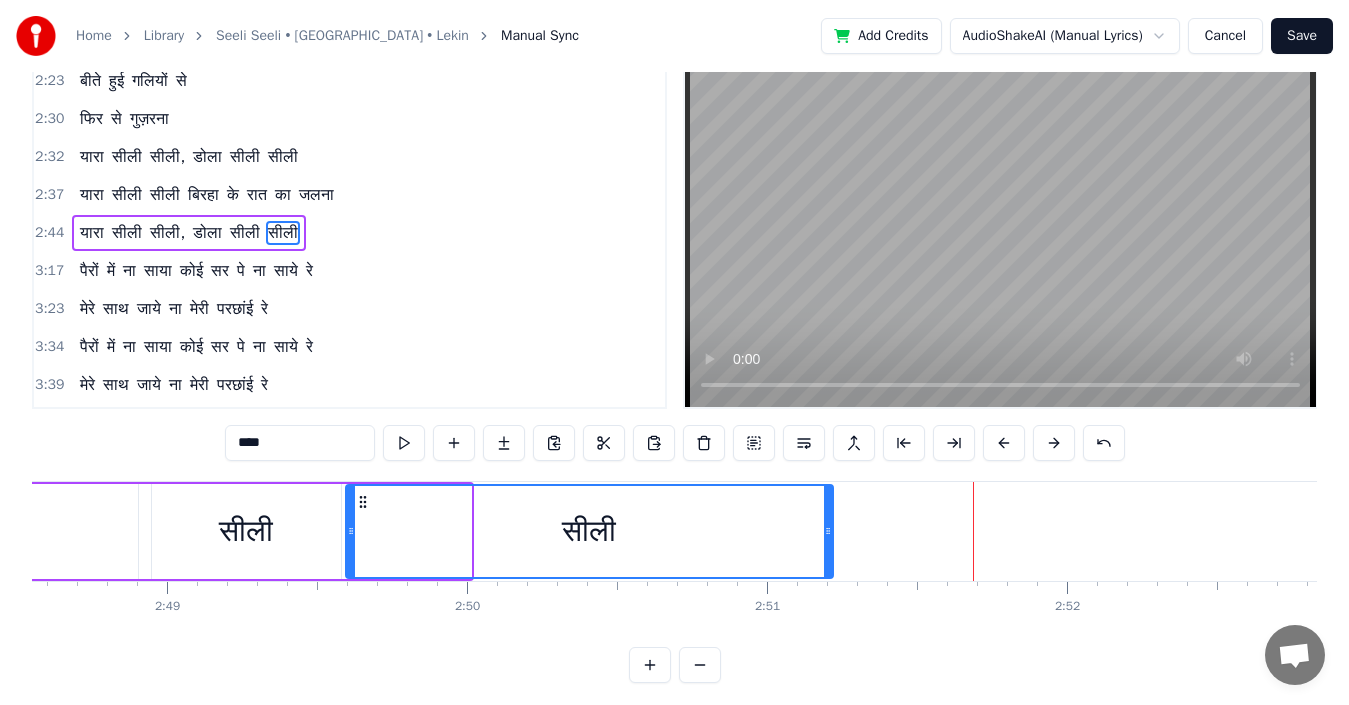drag, startPoint x: 469, startPoint y: 539, endPoint x: 832, endPoint y: 539, distance: 363 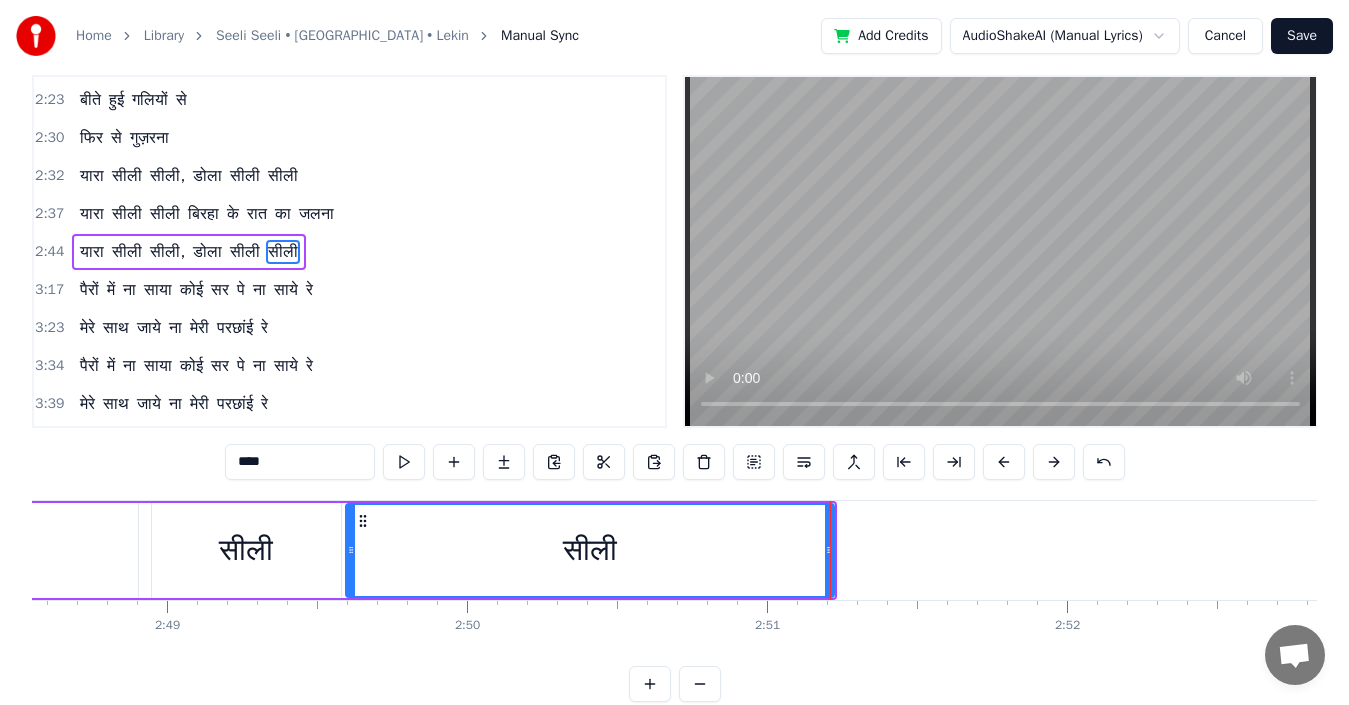scroll, scrollTop: 0, scrollLeft: 0, axis: both 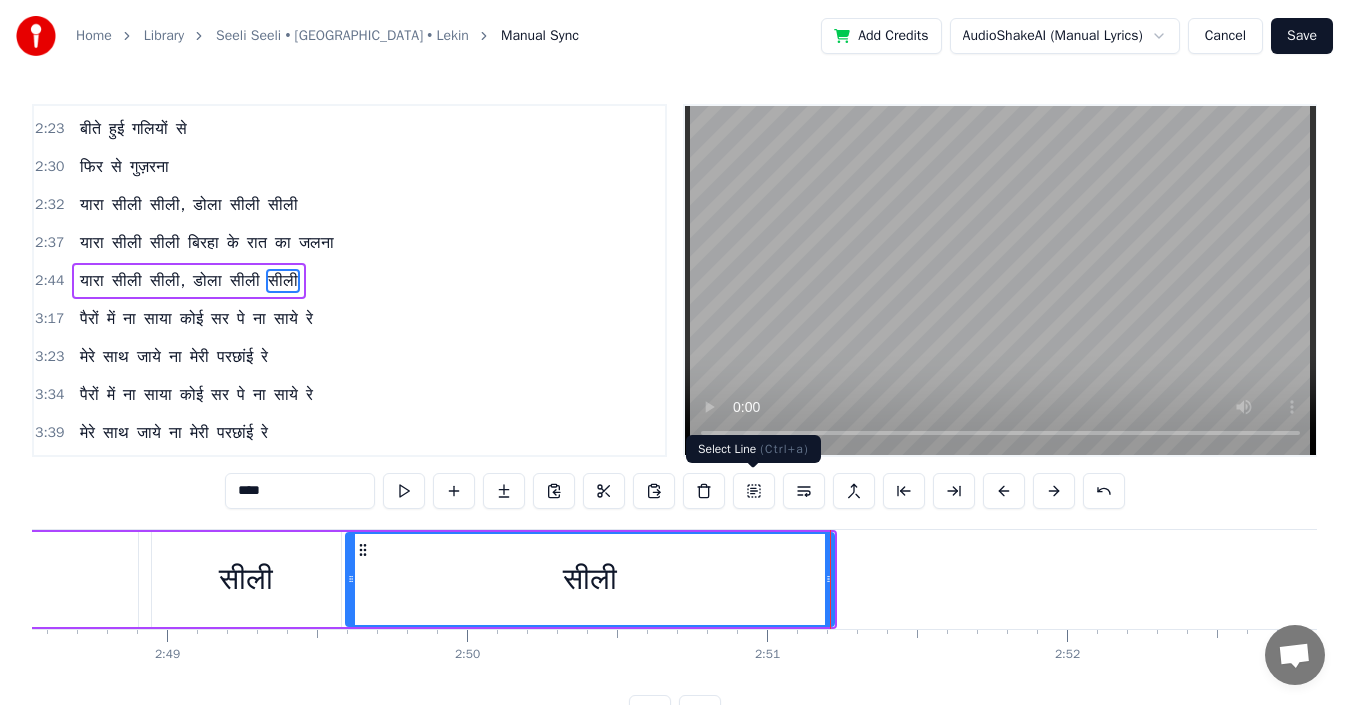 click at bounding box center [754, 491] 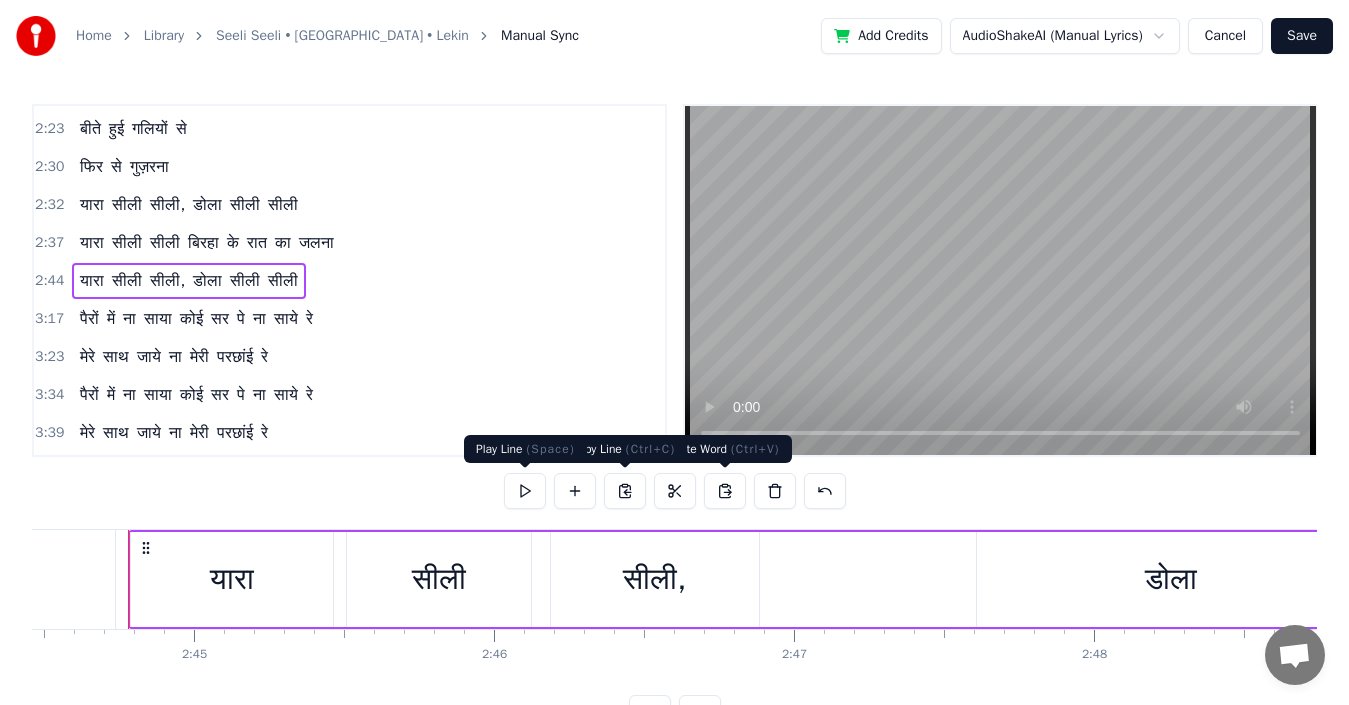 scroll, scrollTop: 0, scrollLeft: 49333, axis: horizontal 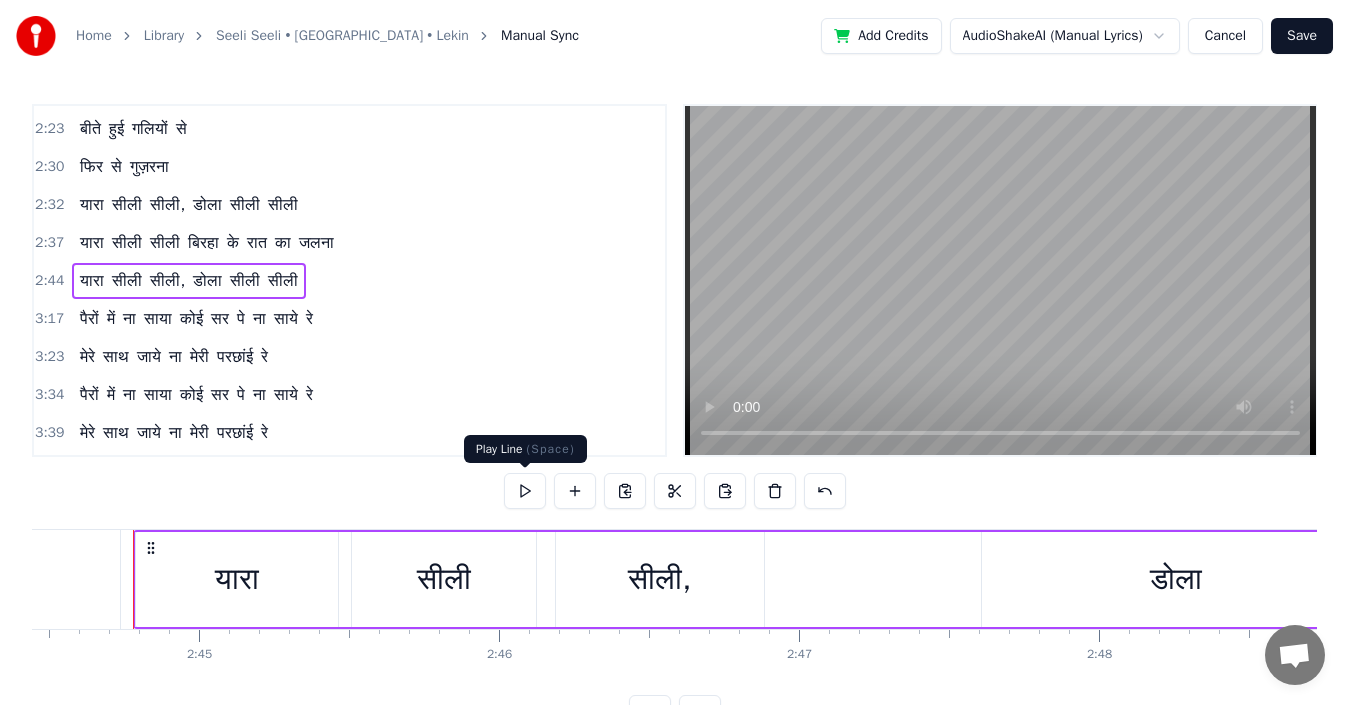 click at bounding box center [525, 491] 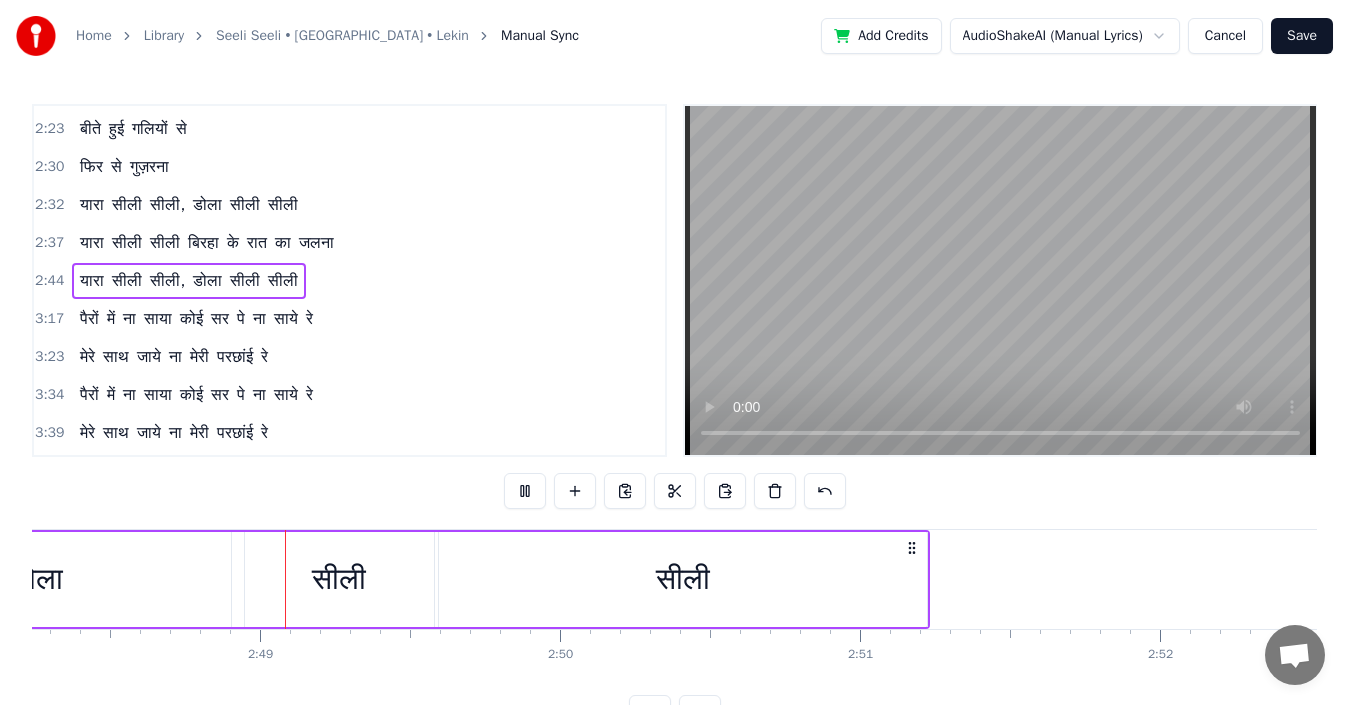 scroll, scrollTop: 0, scrollLeft: 50473, axis: horizontal 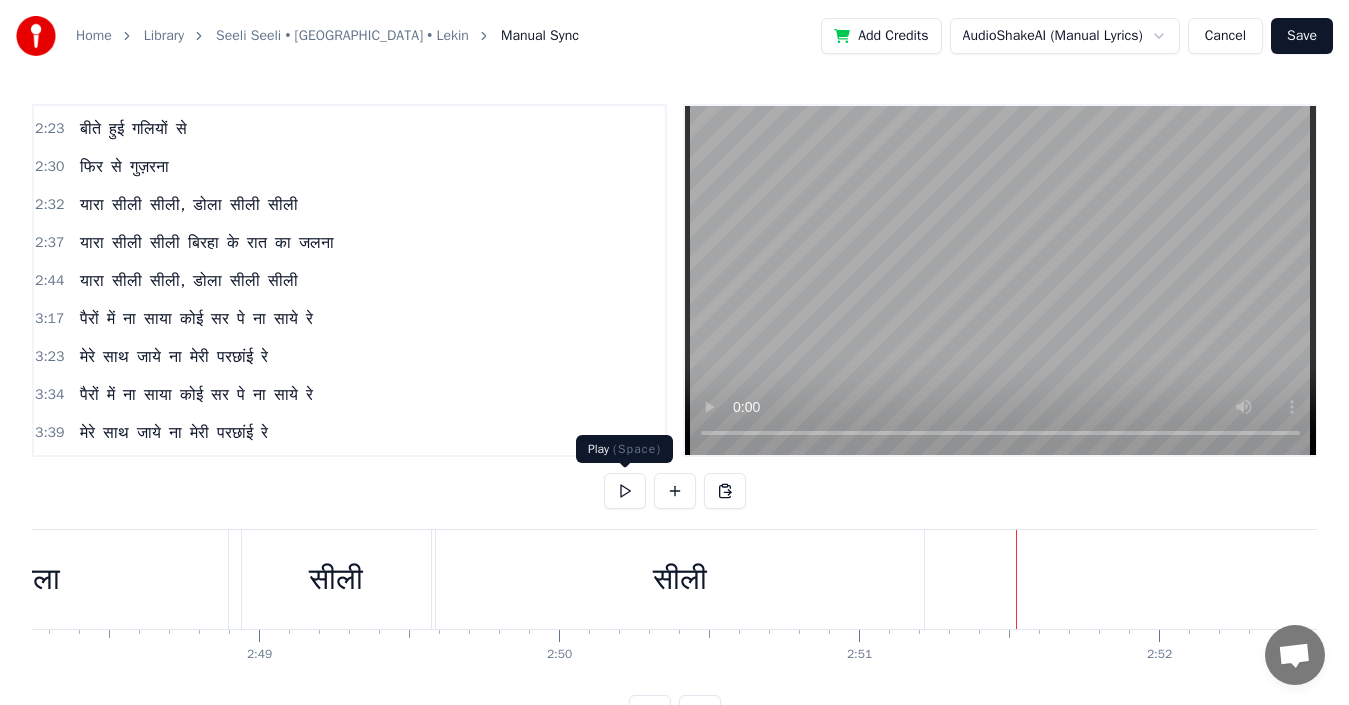 click at bounding box center [625, 491] 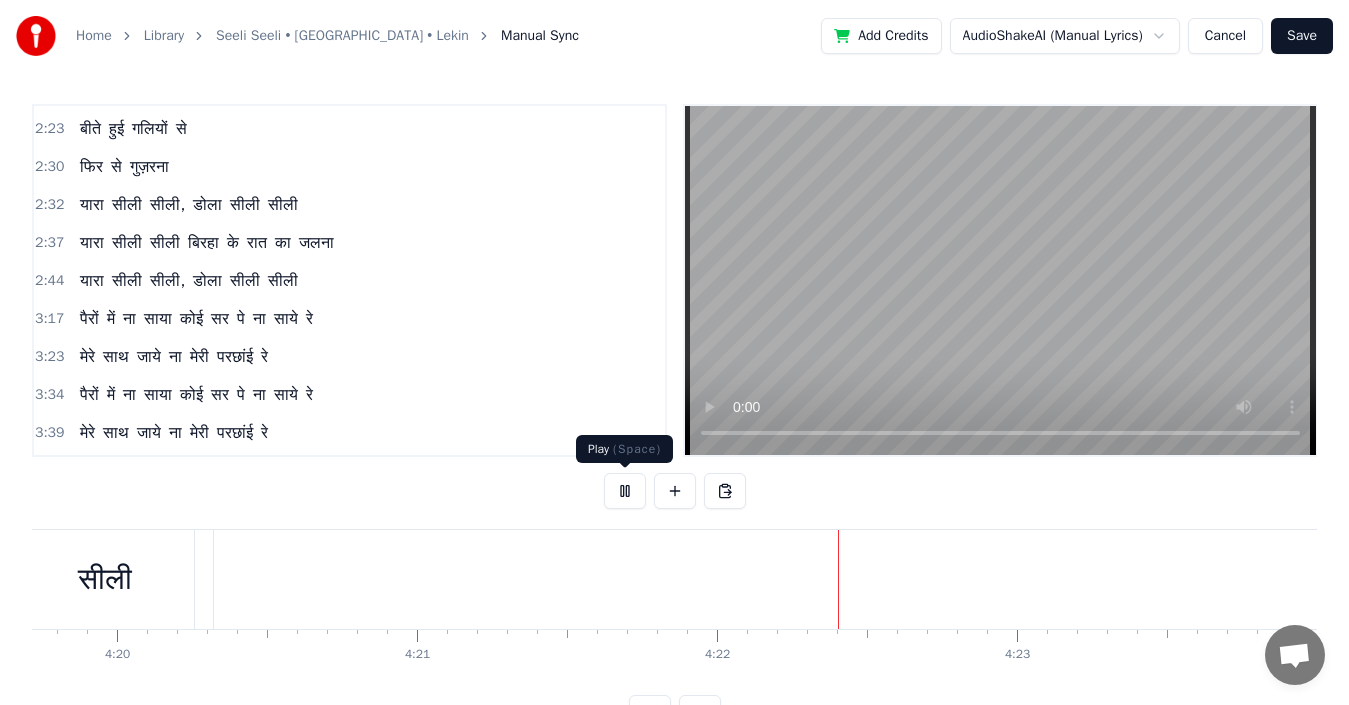 scroll, scrollTop: 0, scrollLeft: 78483, axis: horizontal 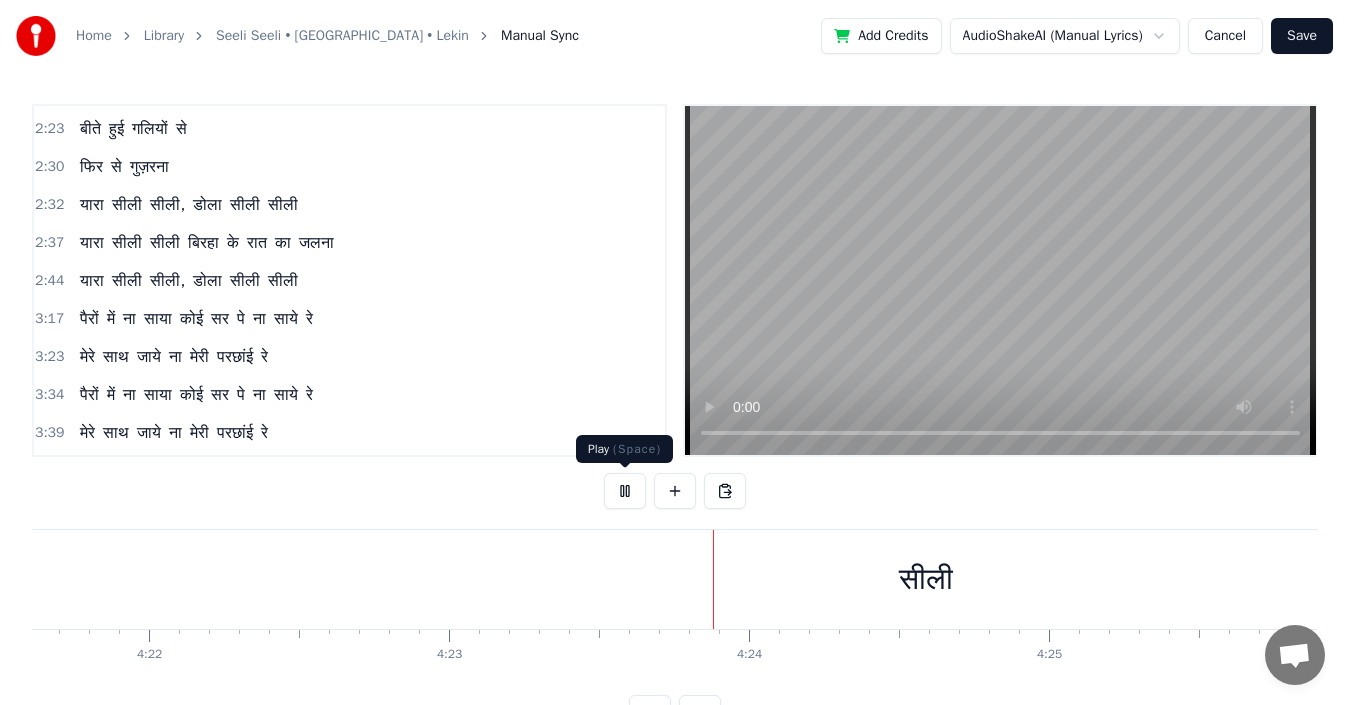 click at bounding box center (625, 491) 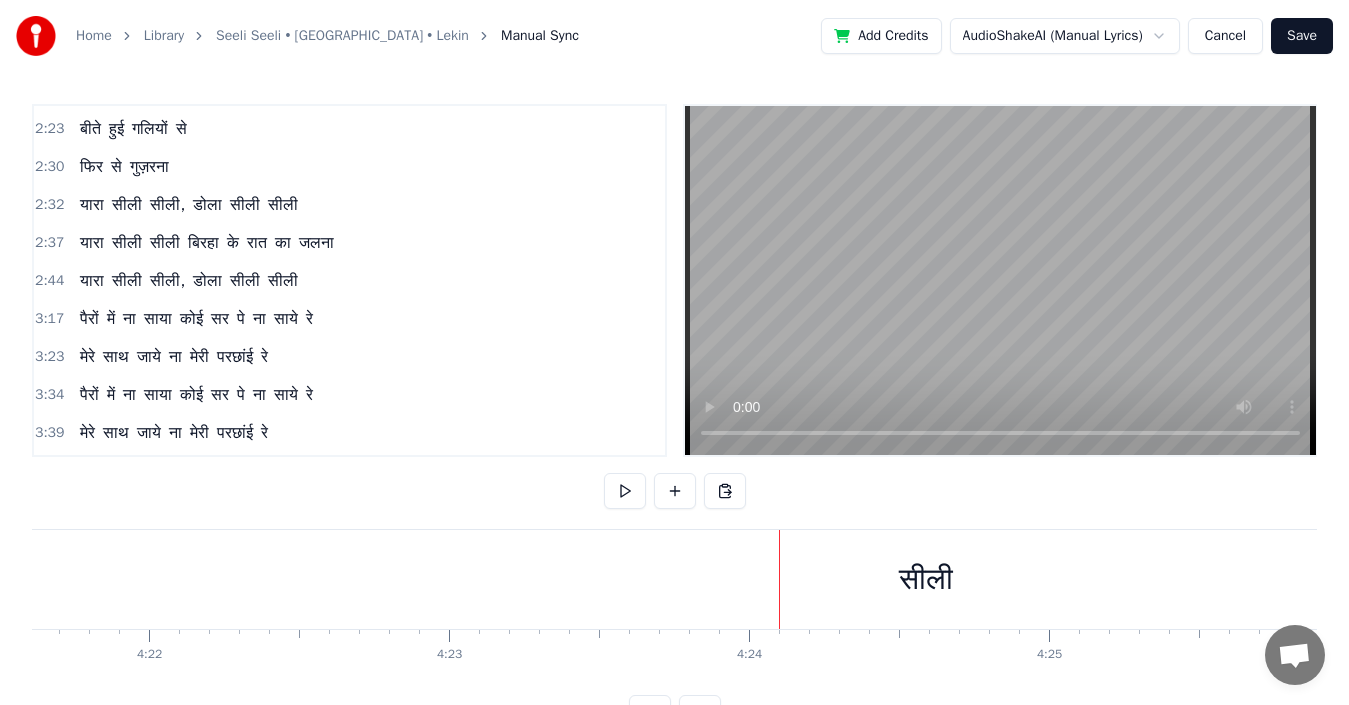click on "सीली" at bounding box center [926, 579] 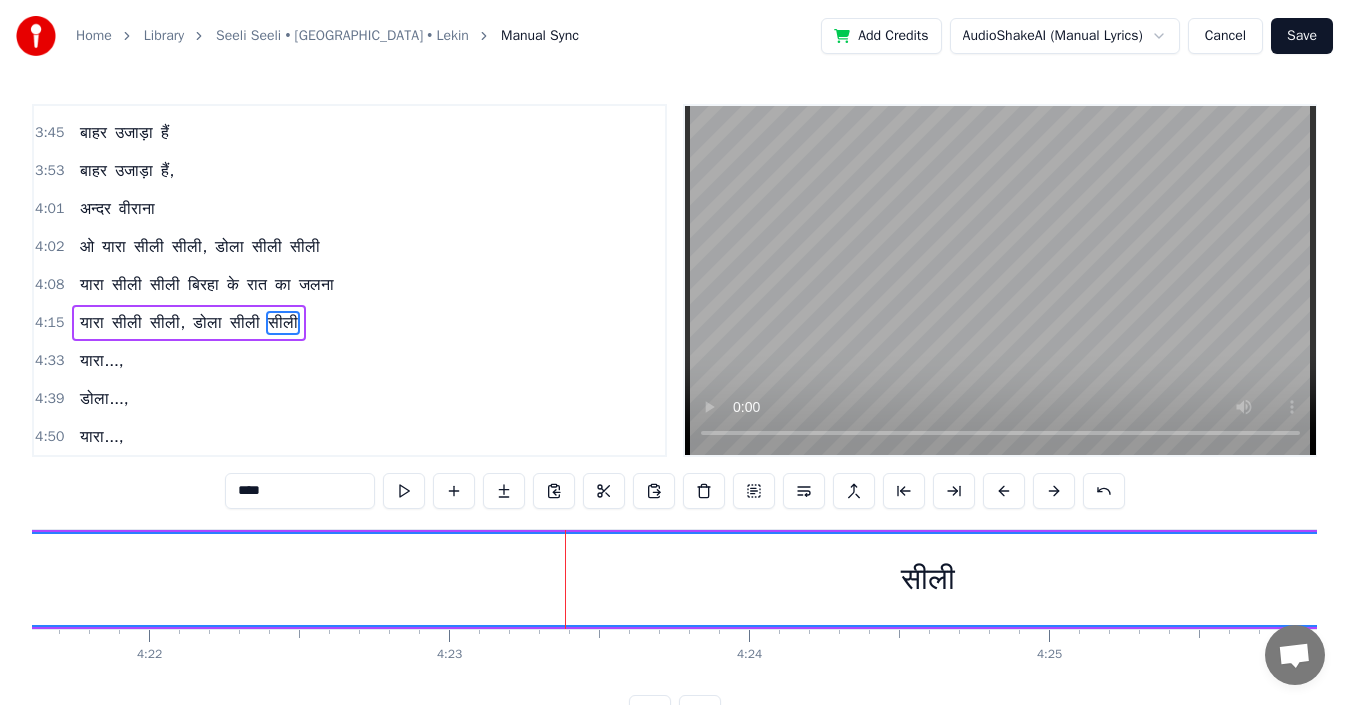 scroll, scrollTop: 908, scrollLeft: 0, axis: vertical 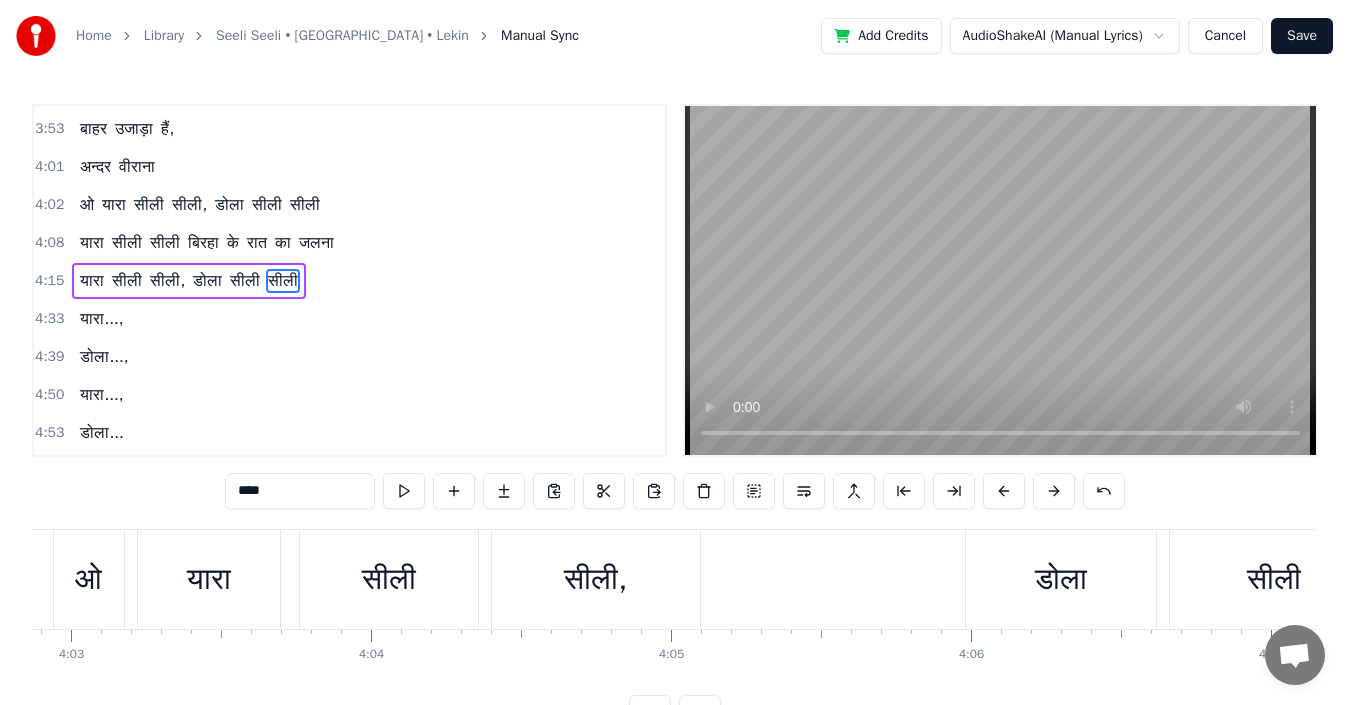 click on "सीली" at bounding box center [283, 281] 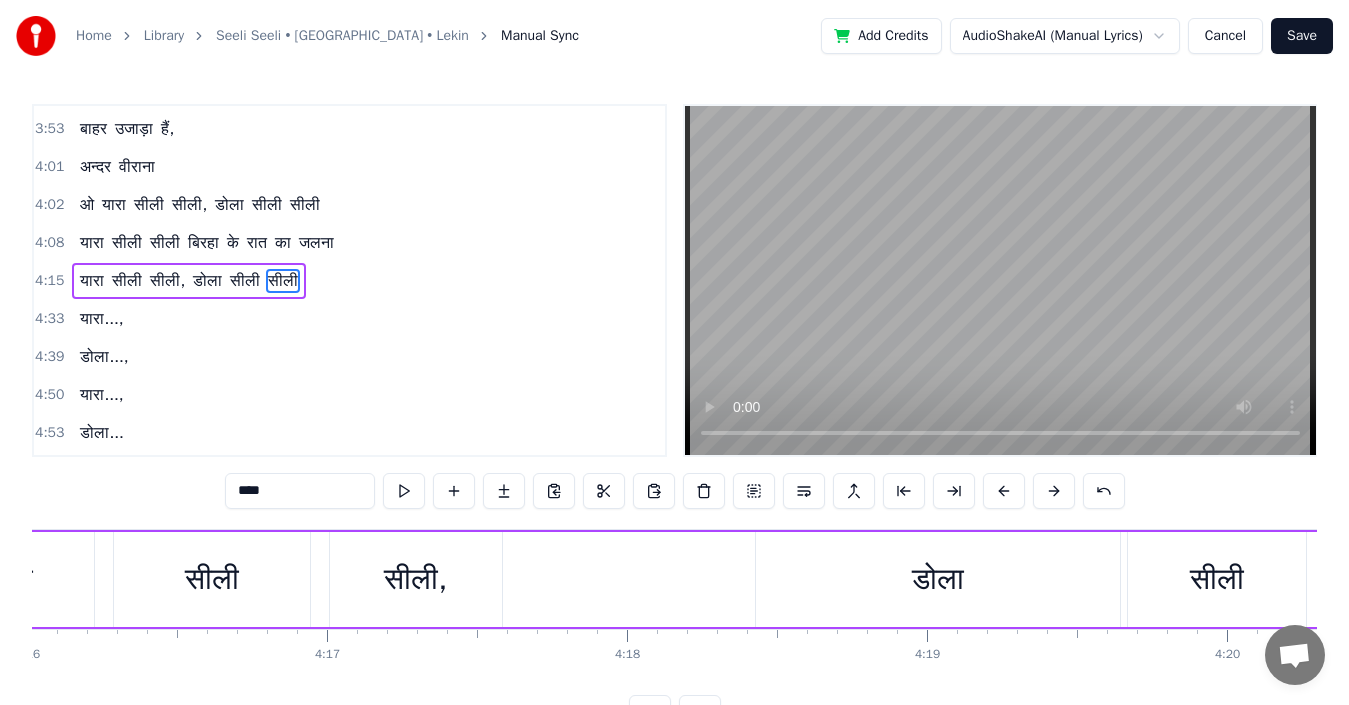 scroll, scrollTop: 0, scrollLeft: 77995, axis: horizontal 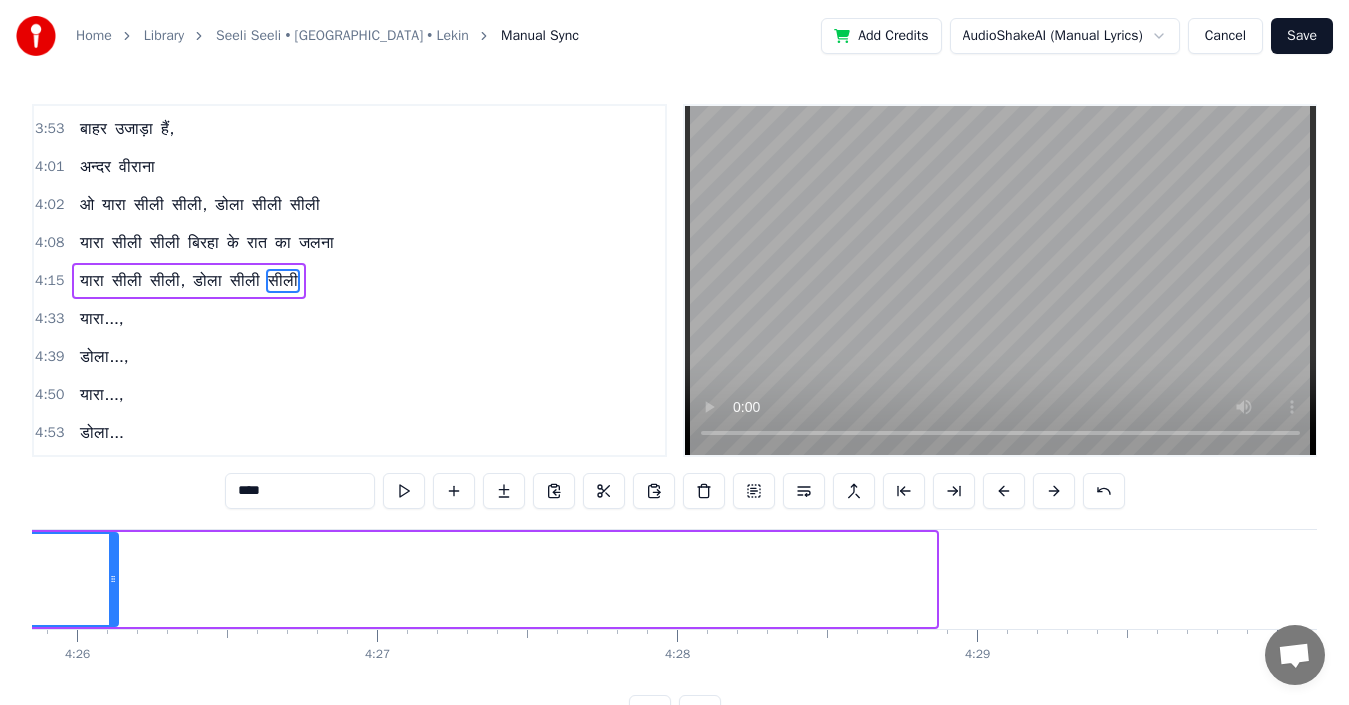 drag, startPoint x: 930, startPoint y: 579, endPoint x: 106, endPoint y: 573, distance: 824.02185 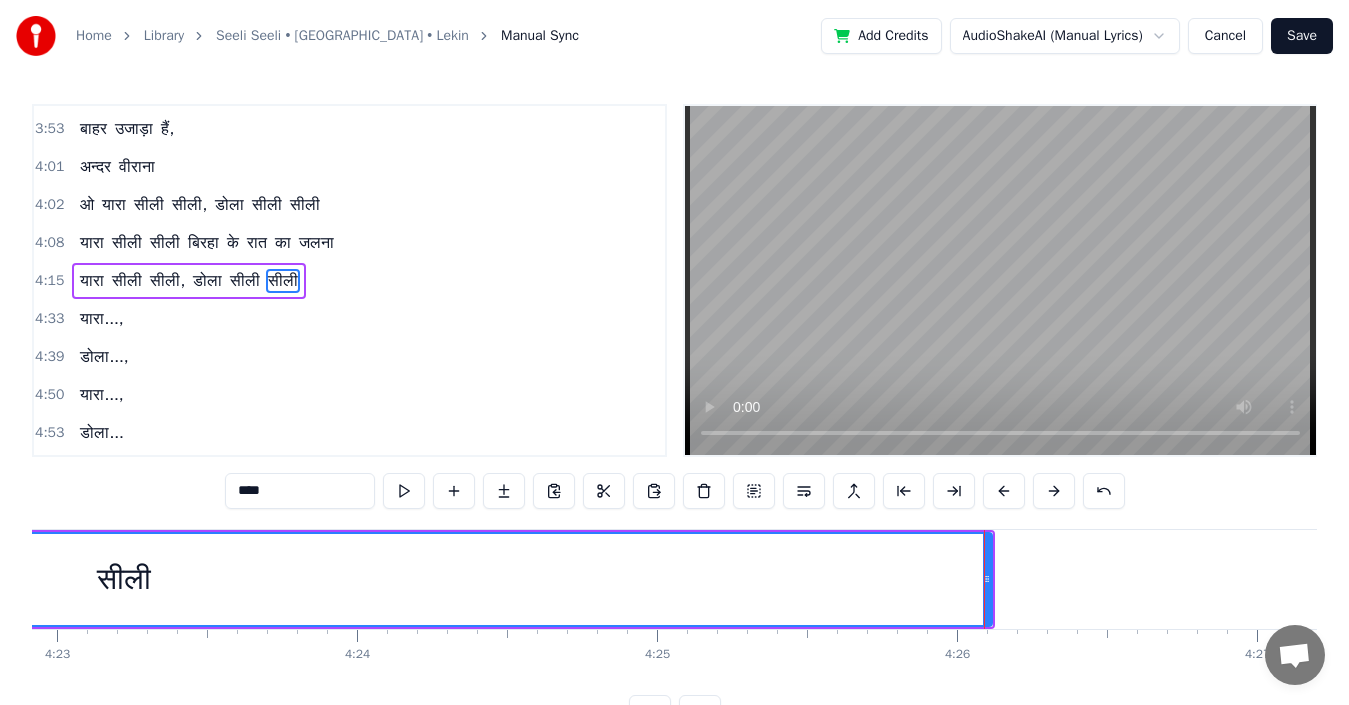 scroll, scrollTop: 0, scrollLeft: 78767, axis: horizontal 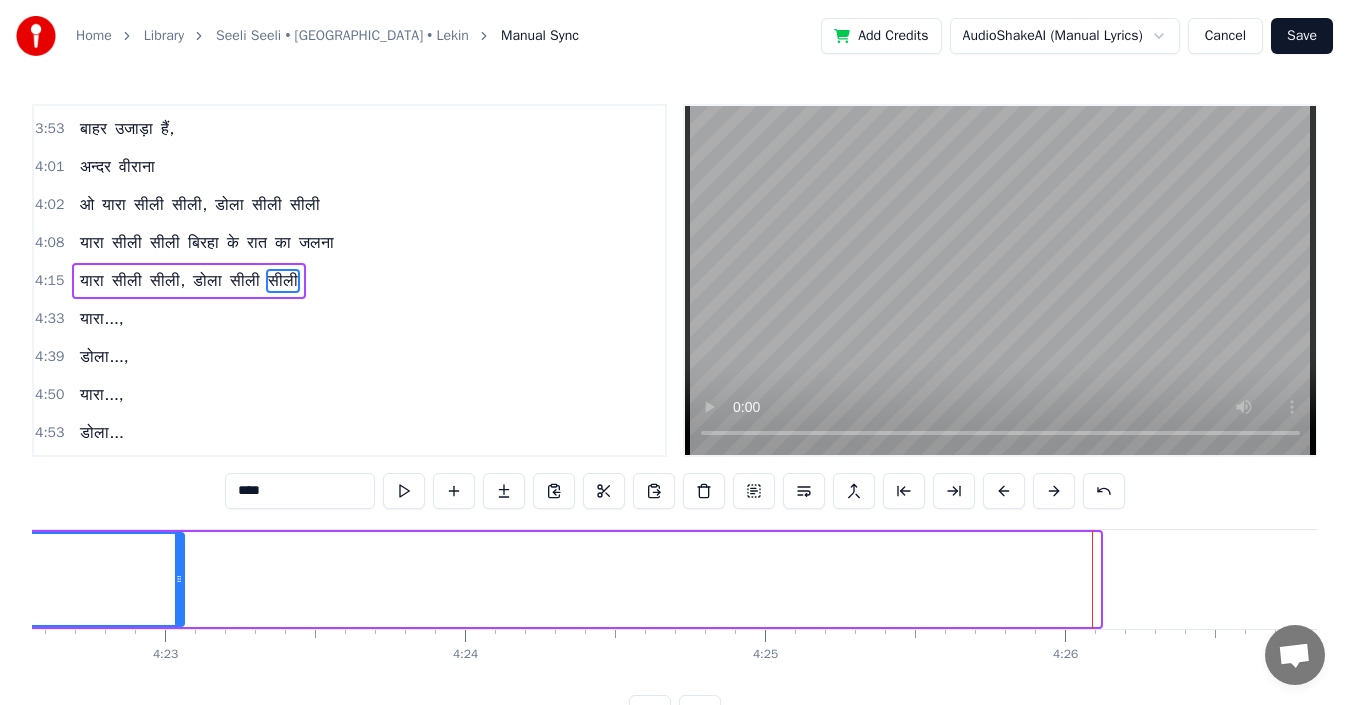 drag, startPoint x: 1097, startPoint y: 585, endPoint x: 174, endPoint y: 556, distance: 923.45544 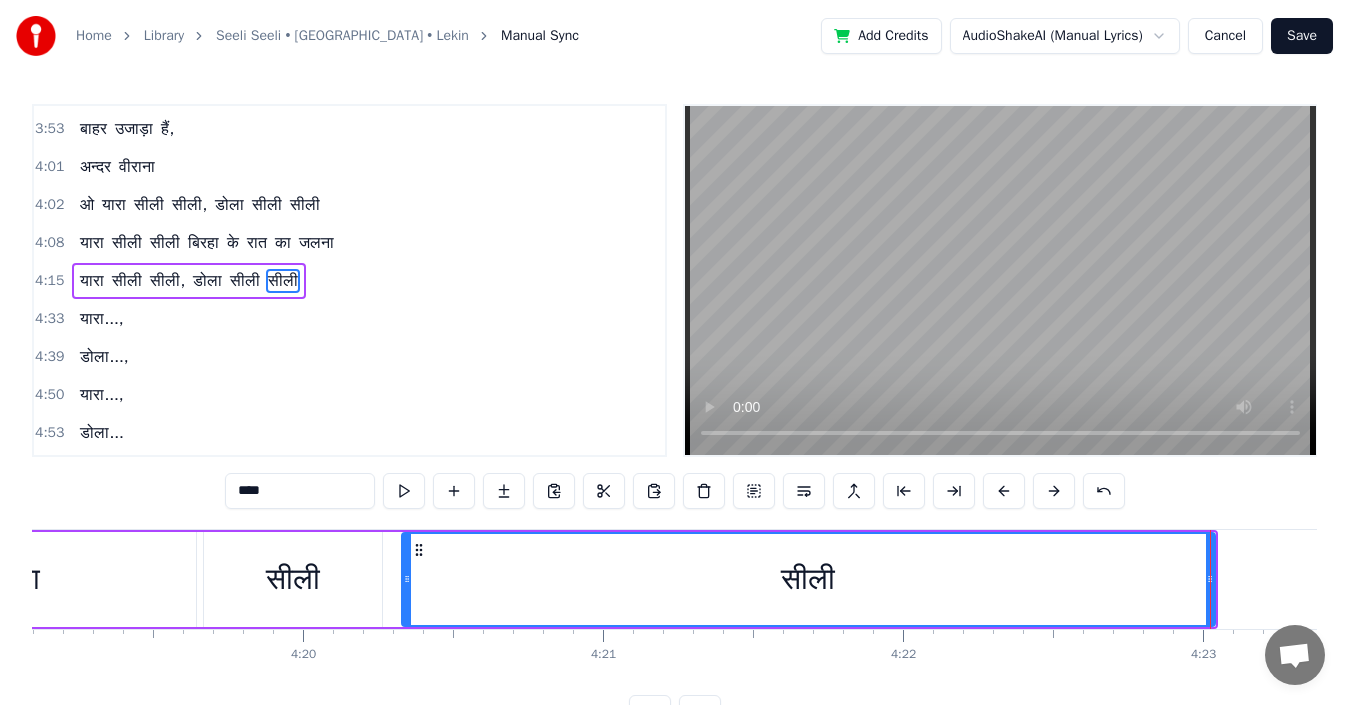 scroll, scrollTop: 0, scrollLeft: 77727, axis: horizontal 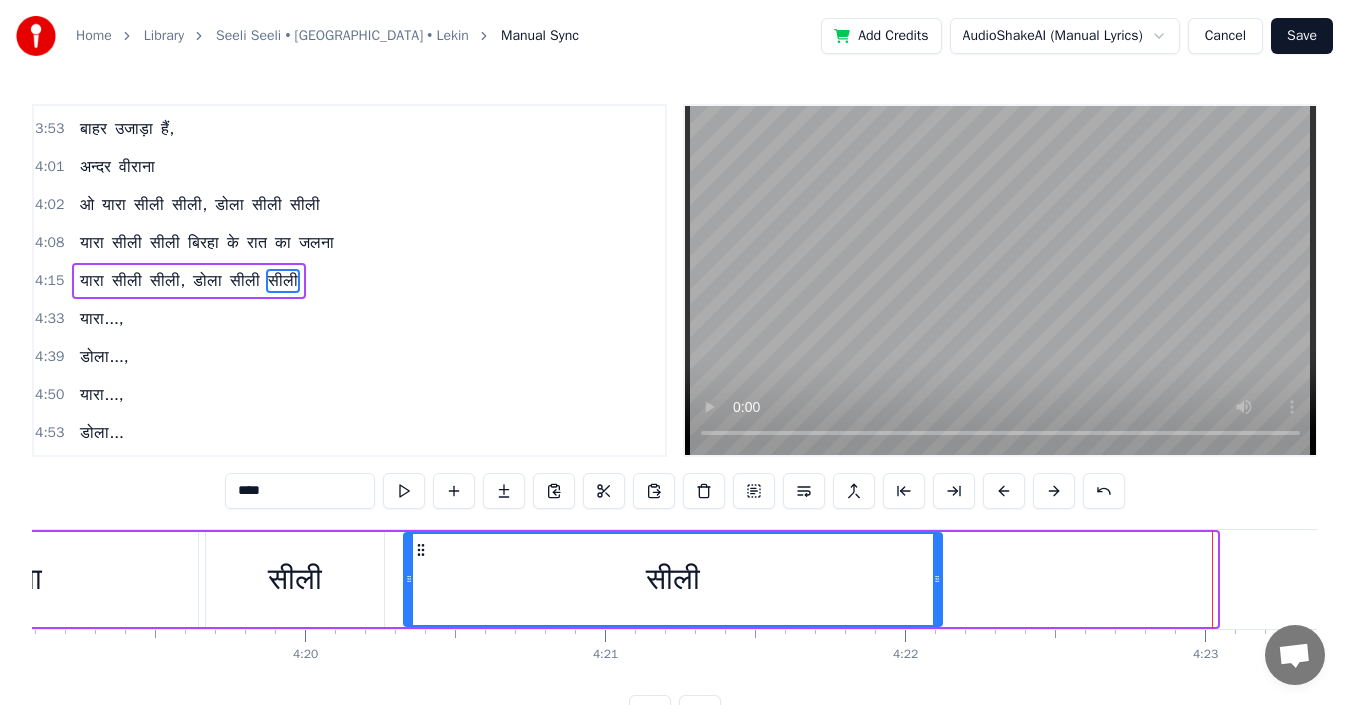 drag, startPoint x: 1213, startPoint y: 584, endPoint x: 938, endPoint y: 596, distance: 275.2617 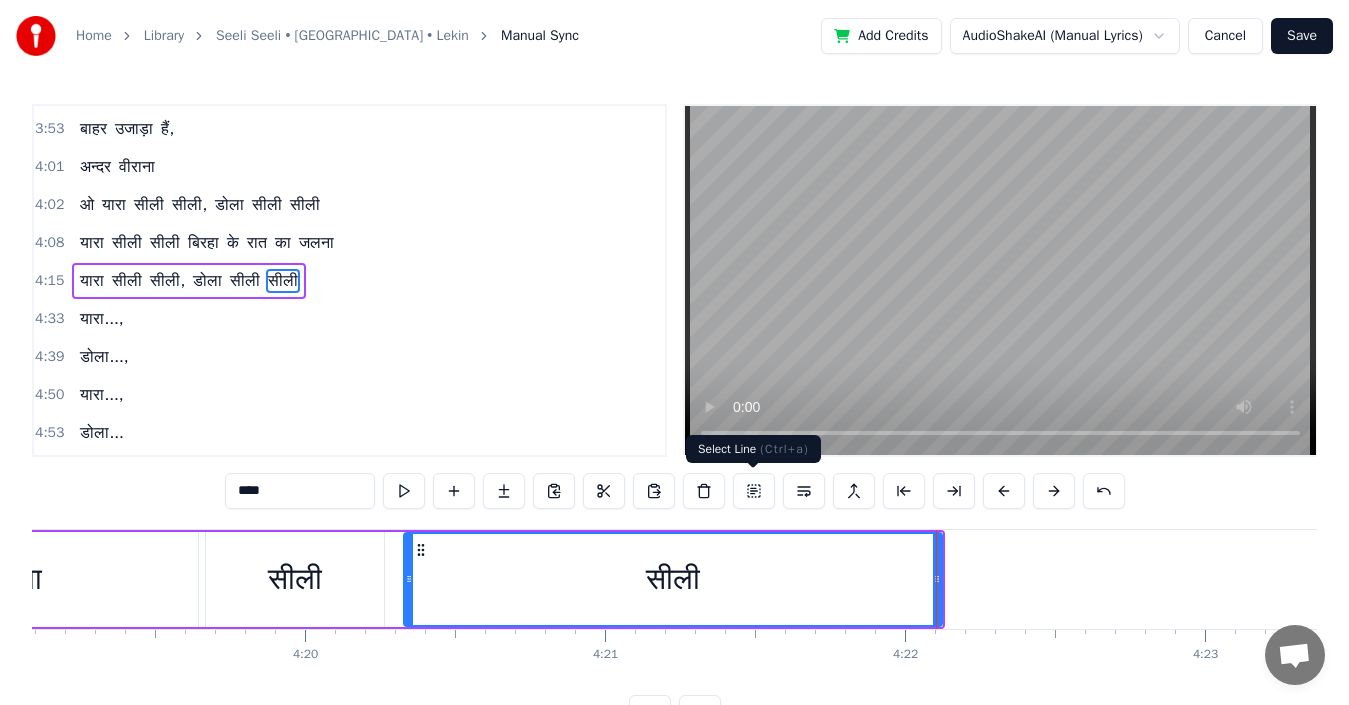 click at bounding box center (754, 491) 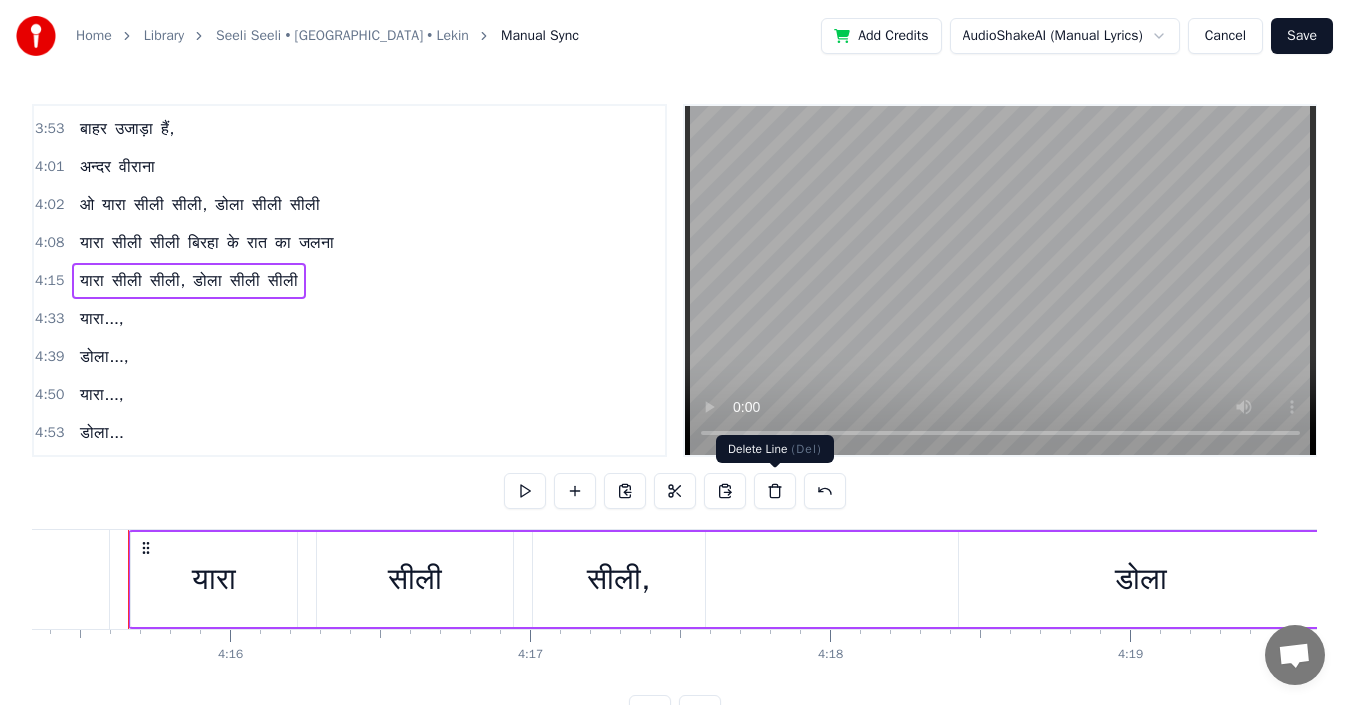 scroll, scrollTop: 0, scrollLeft: 76597, axis: horizontal 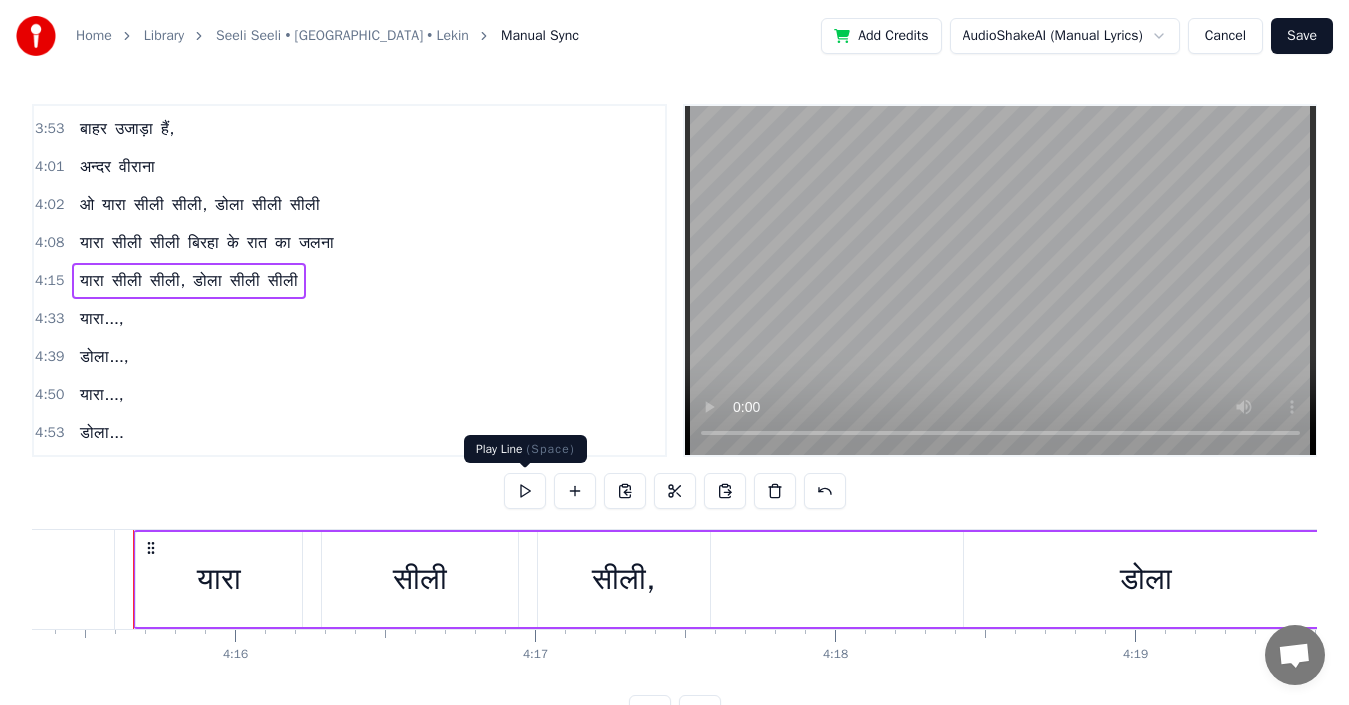 click at bounding box center (525, 491) 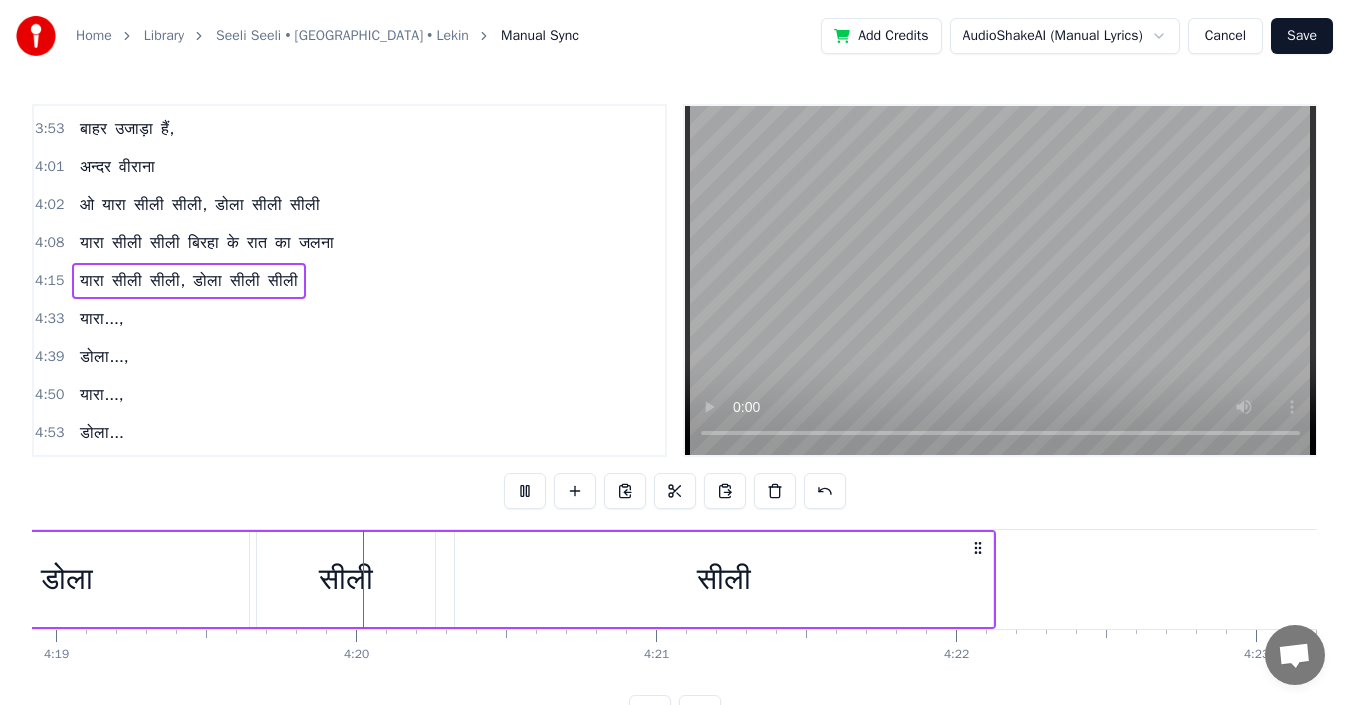 scroll, scrollTop: 0, scrollLeft: 77747, axis: horizontal 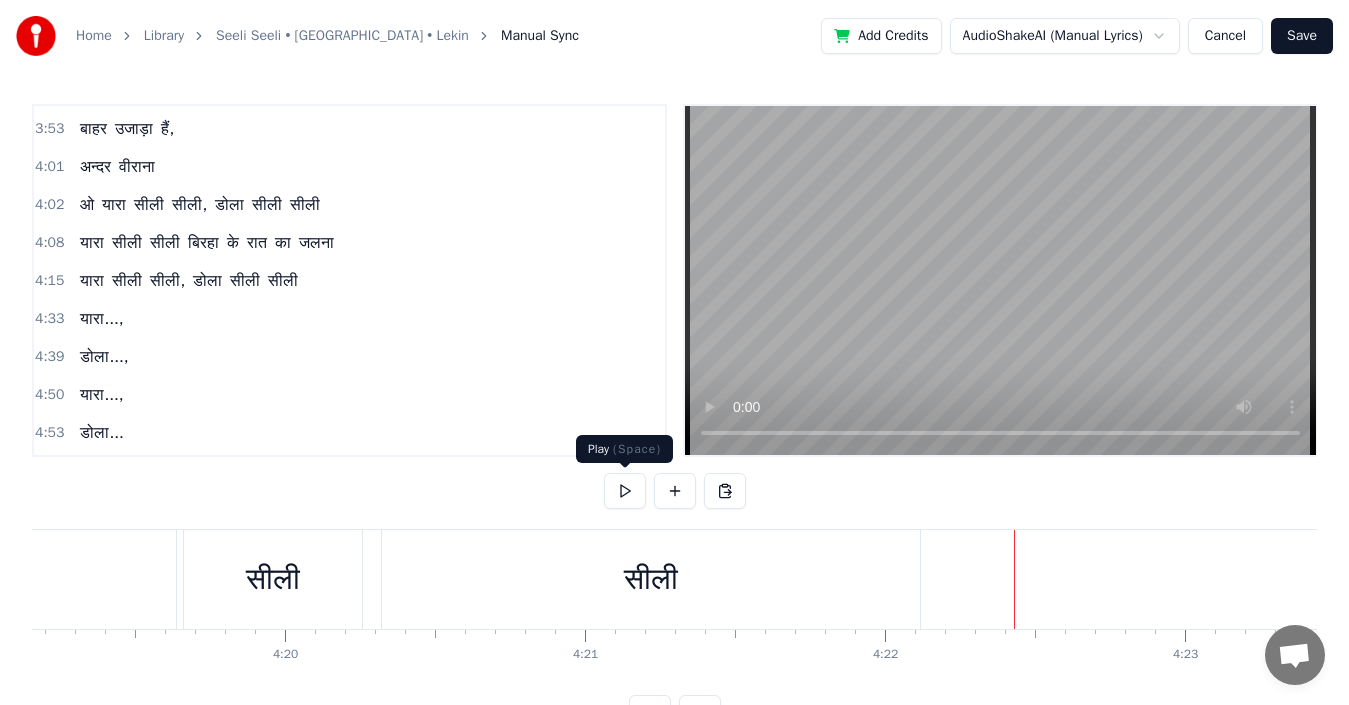 click at bounding box center (625, 491) 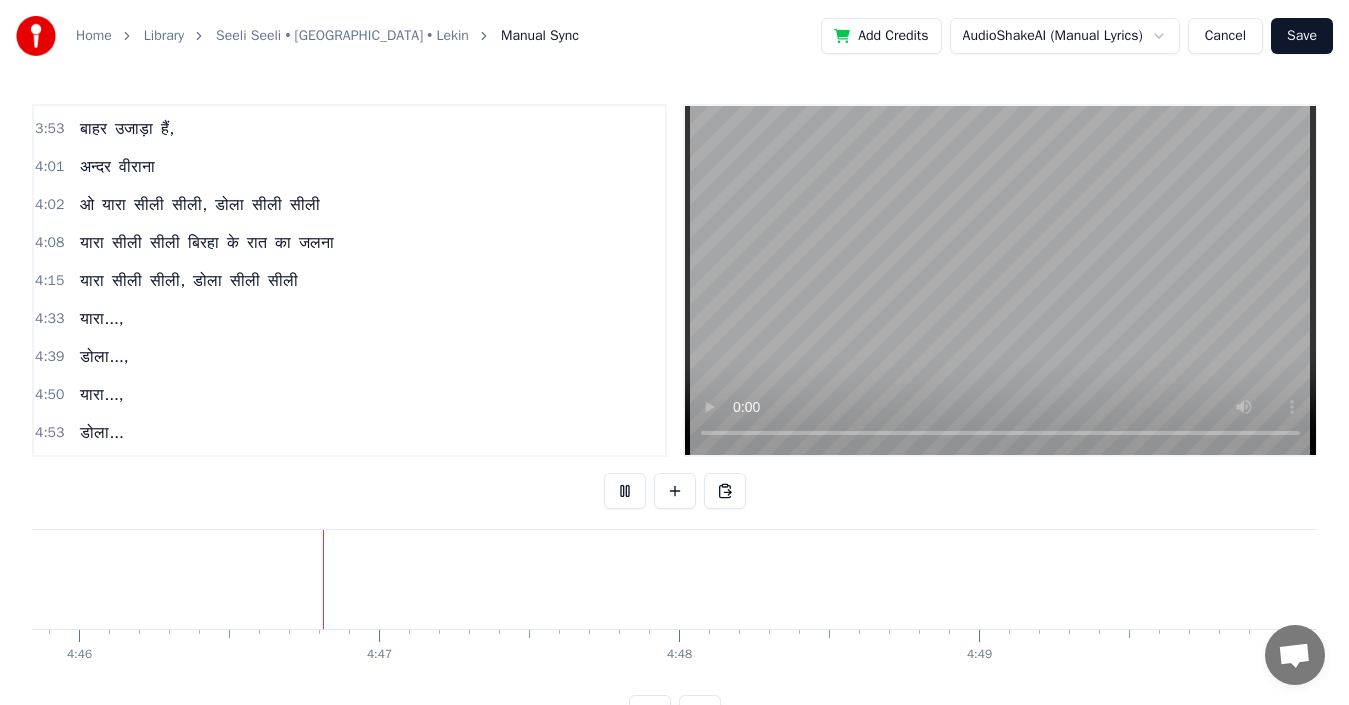 scroll, scrollTop: 0, scrollLeft: 85761, axis: horizontal 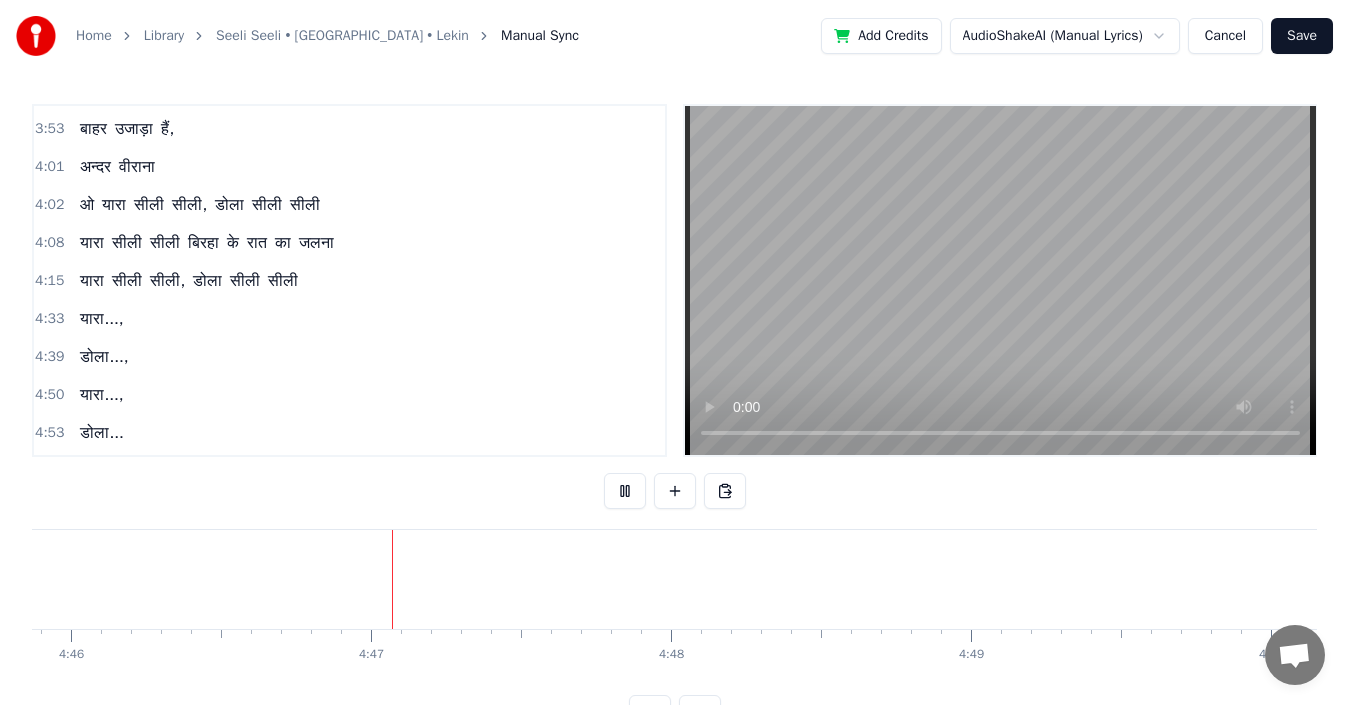 type 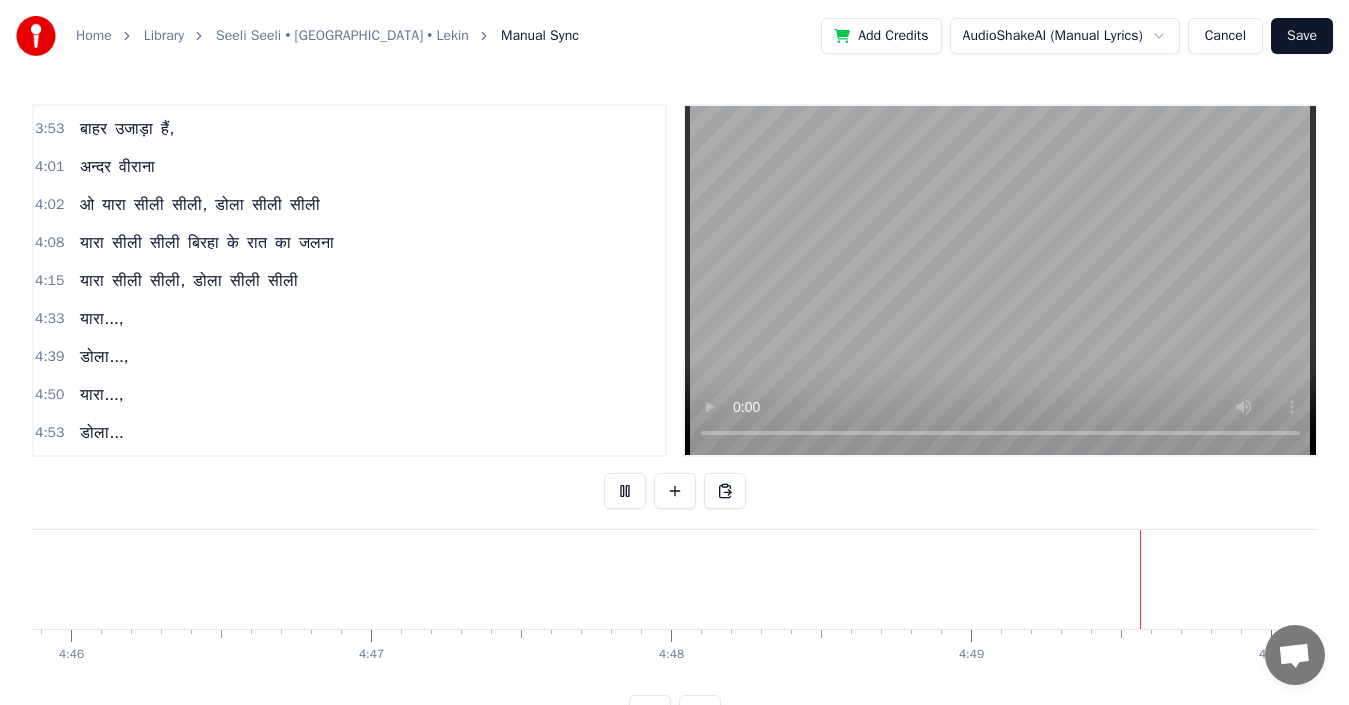 click at bounding box center (625, 491) 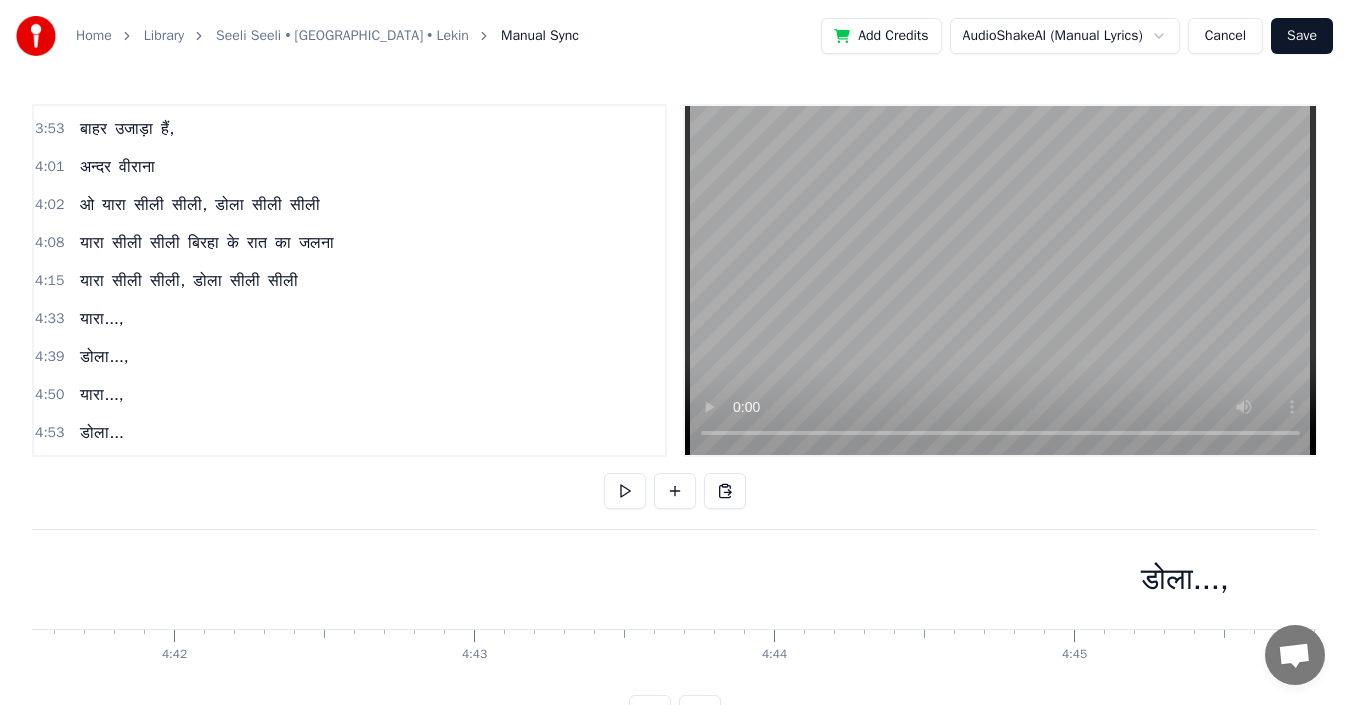 scroll, scrollTop: 0, scrollLeft: 84401, axis: horizontal 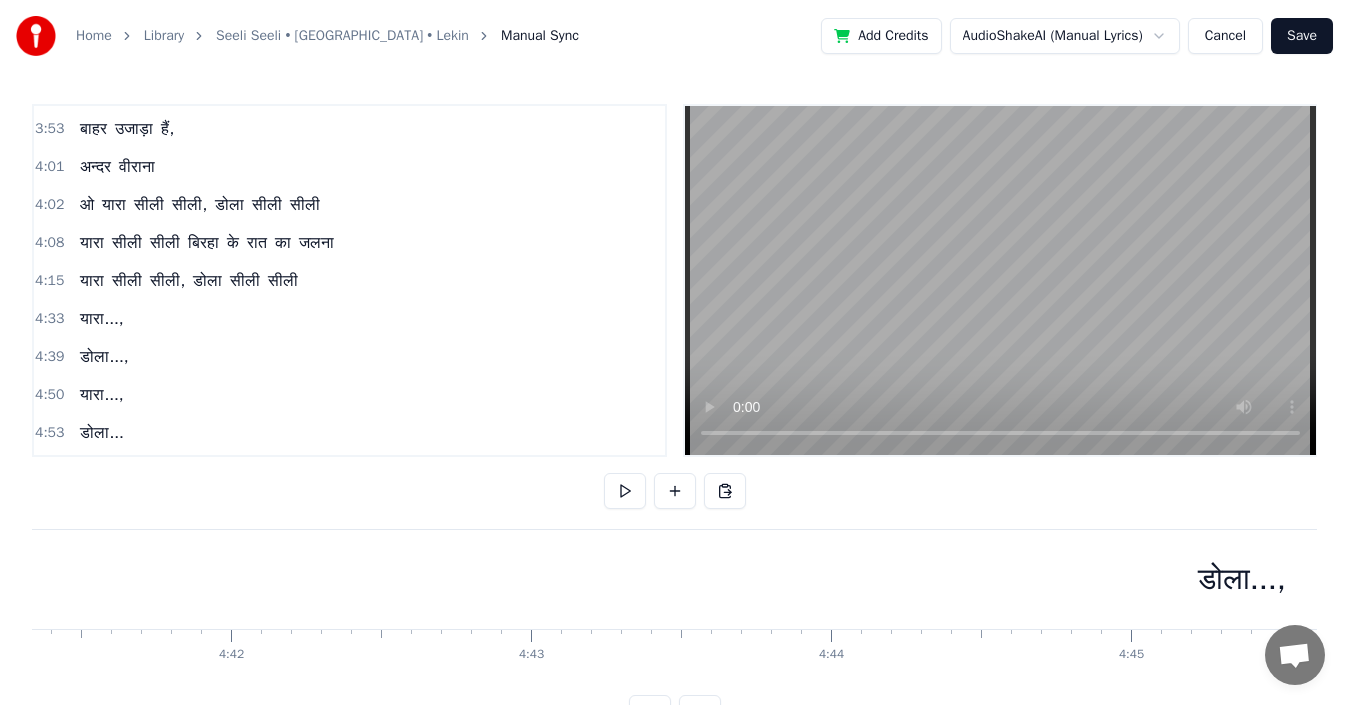 click on "डोला...," at bounding box center (1242, 579) 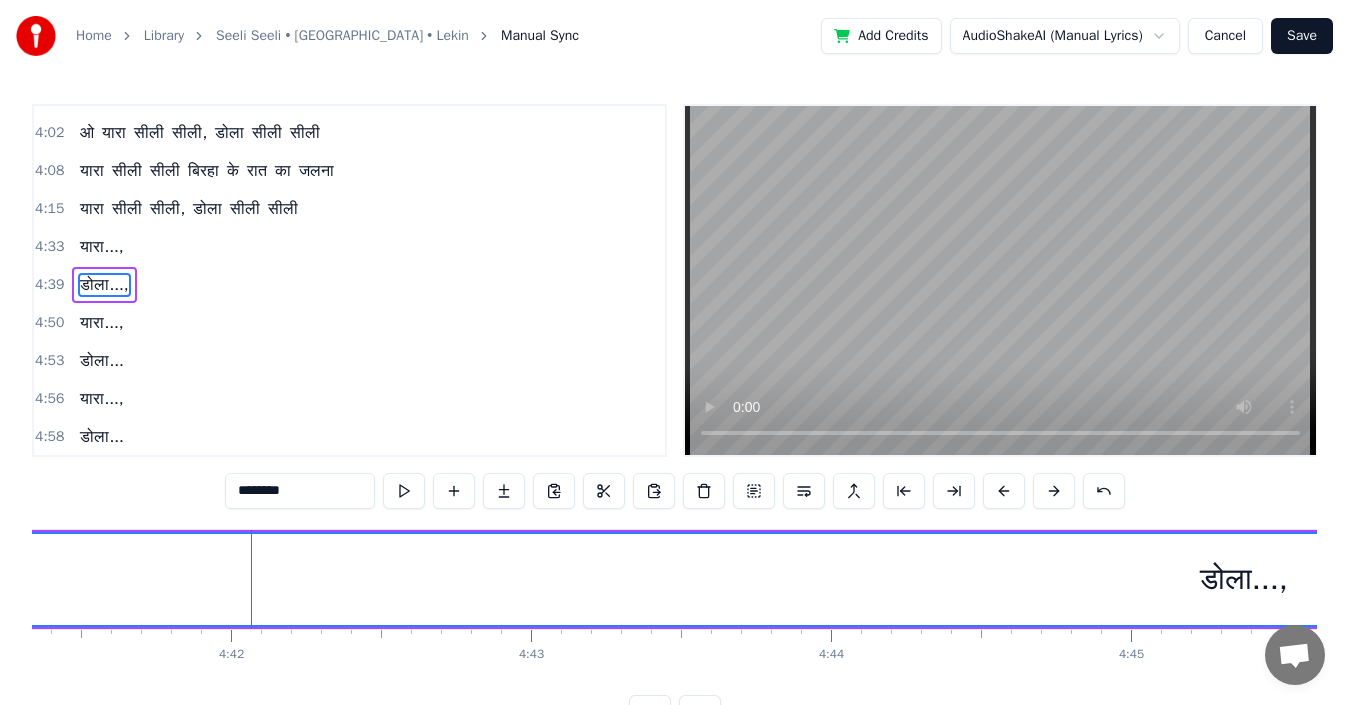 scroll, scrollTop: 981, scrollLeft: 0, axis: vertical 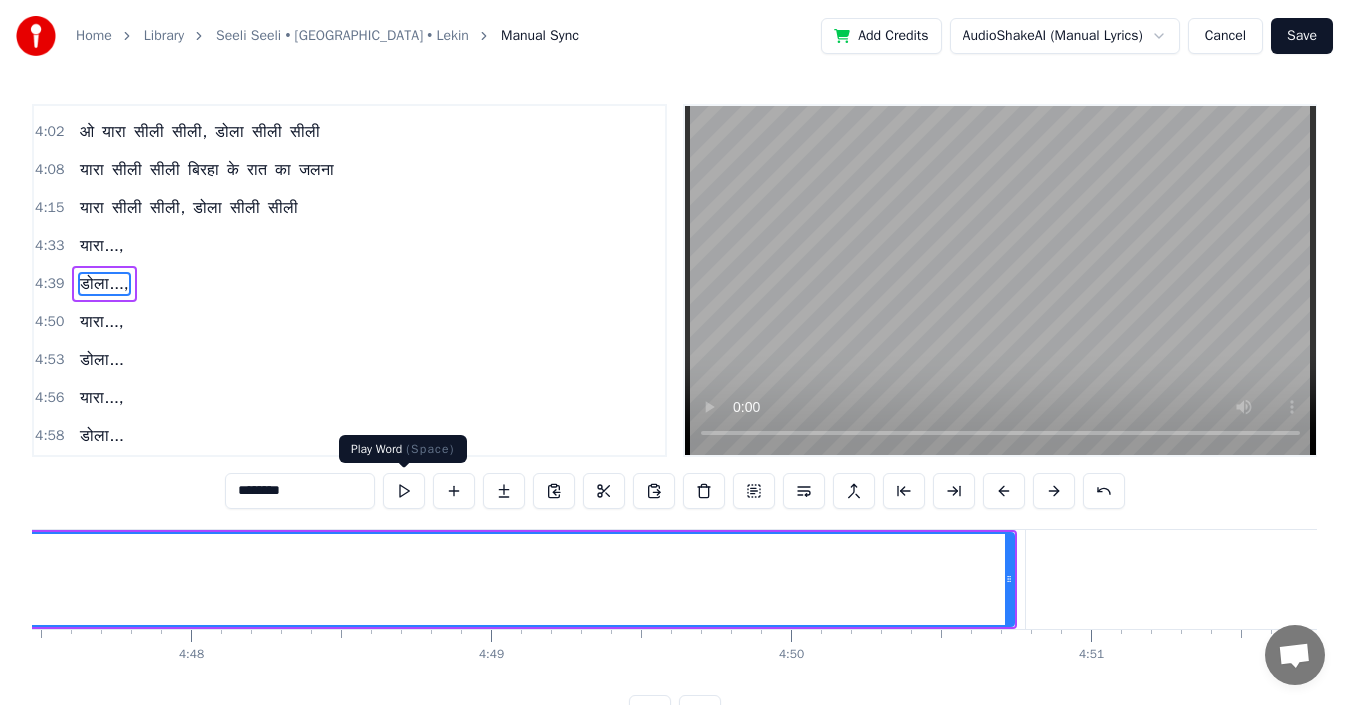 click at bounding box center (404, 491) 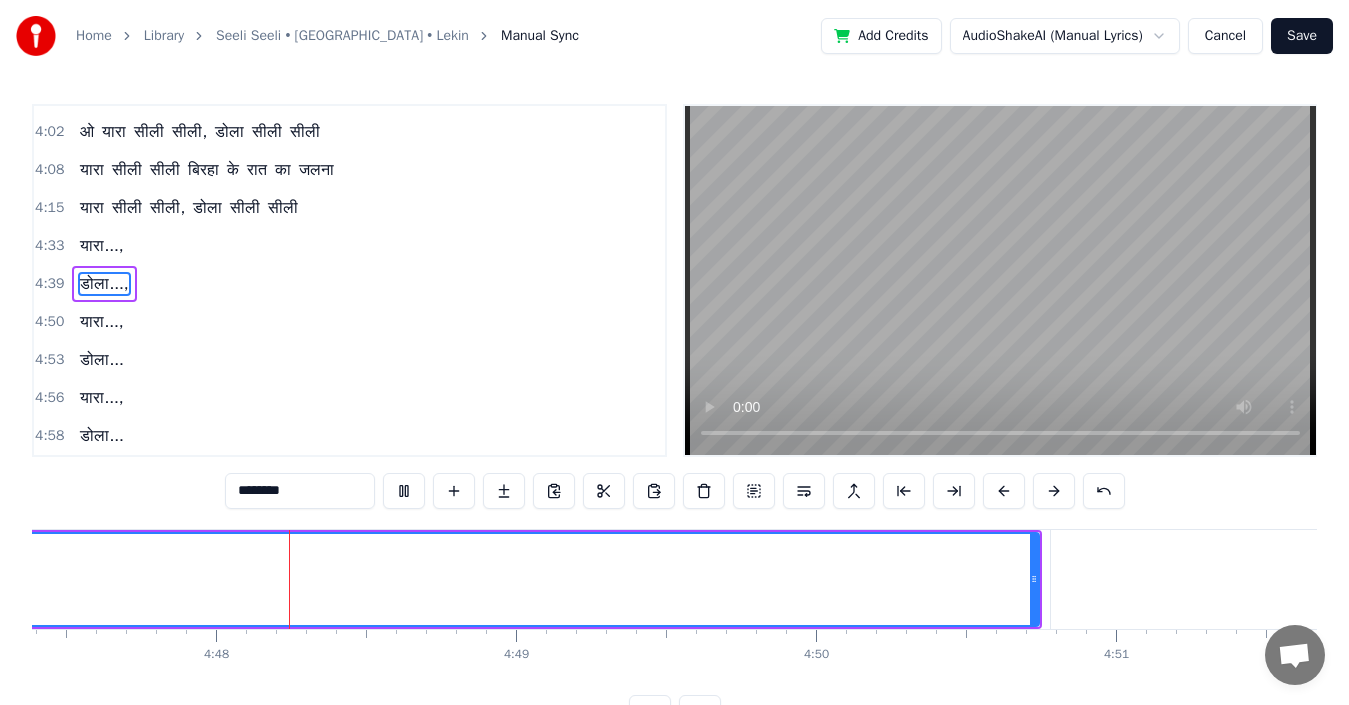 scroll, scrollTop: 0, scrollLeft: 86225, axis: horizontal 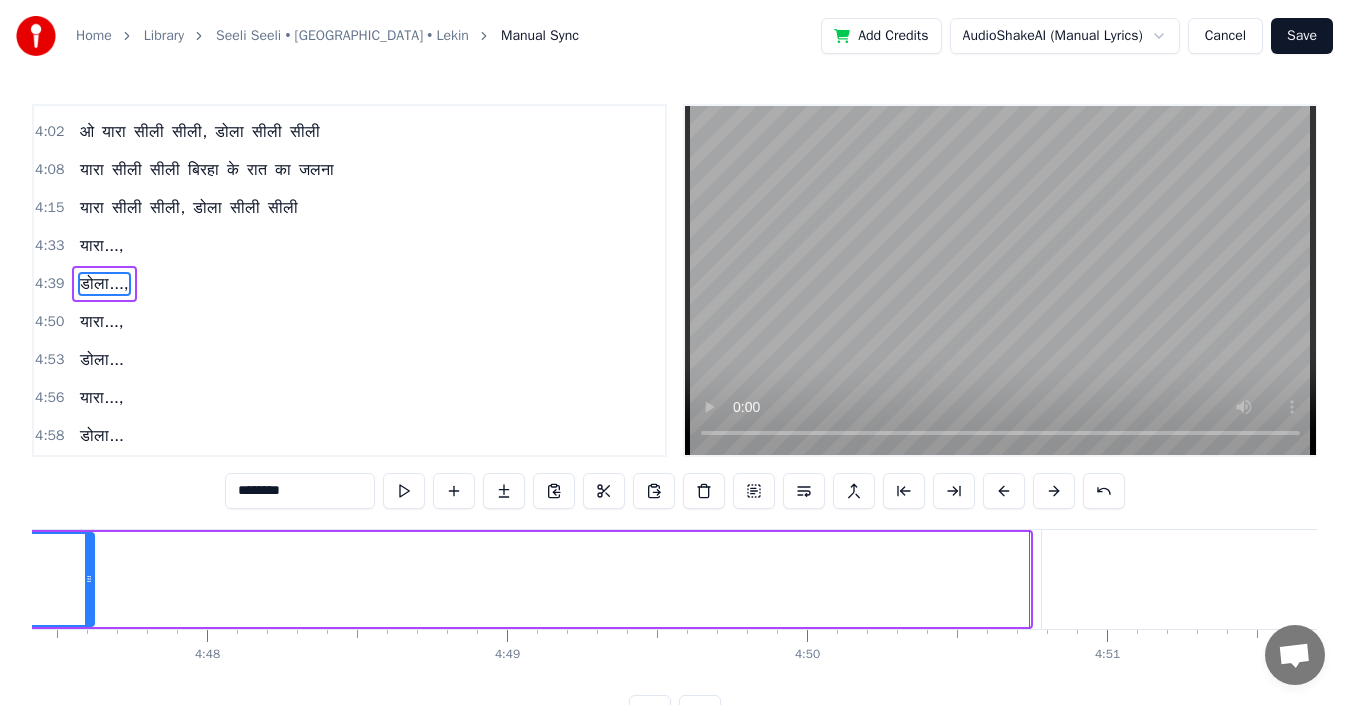 drag, startPoint x: 1028, startPoint y: 572, endPoint x: 88, endPoint y: 611, distance: 940.8087 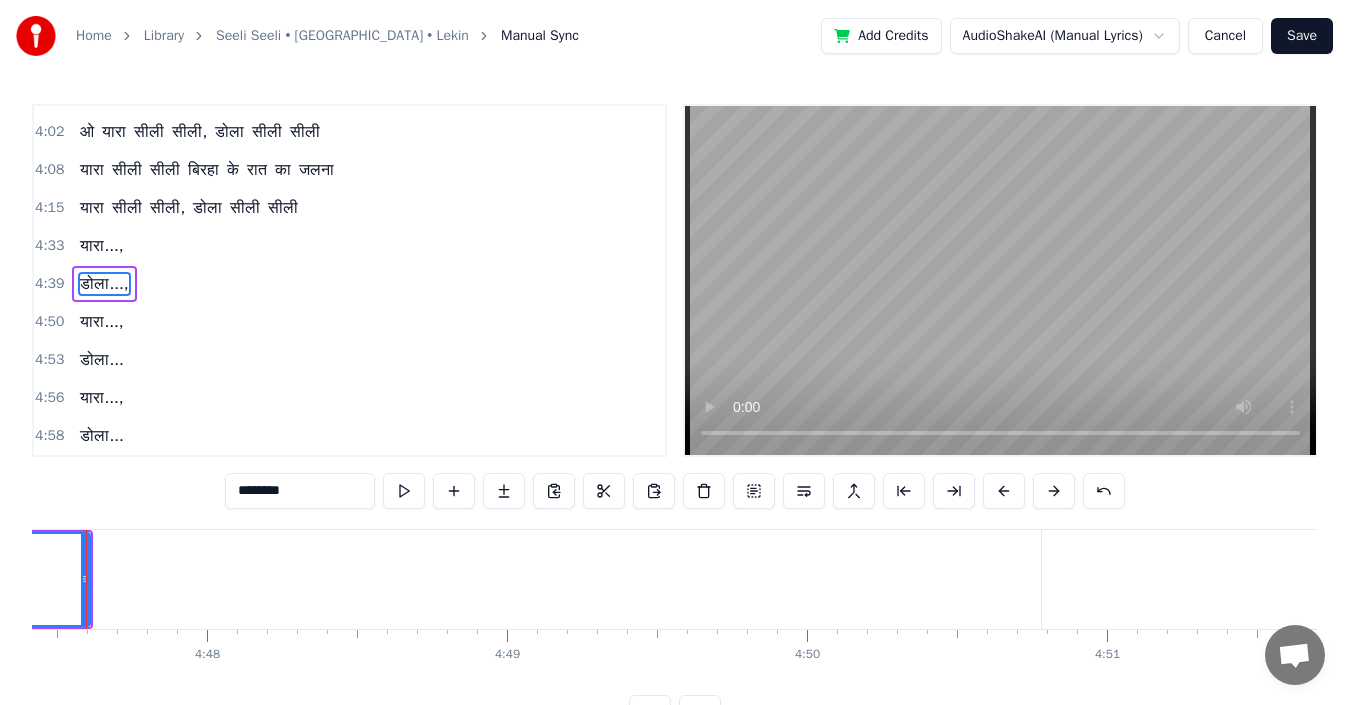 scroll, scrollTop: 0, scrollLeft: 86179, axis: horizontal 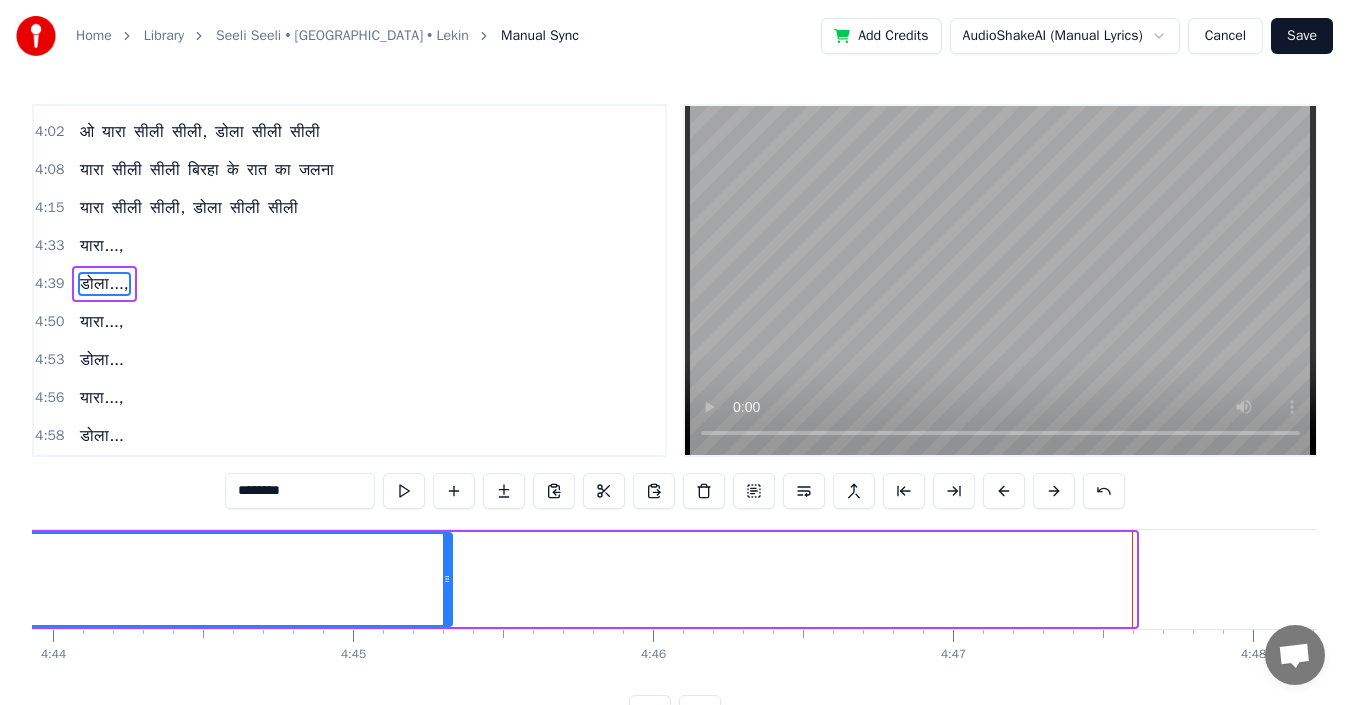 drag, startPoint x: 1130, startPoint y: 580, endPoint x: 445, endPoint y: 610, distance: 685.6566 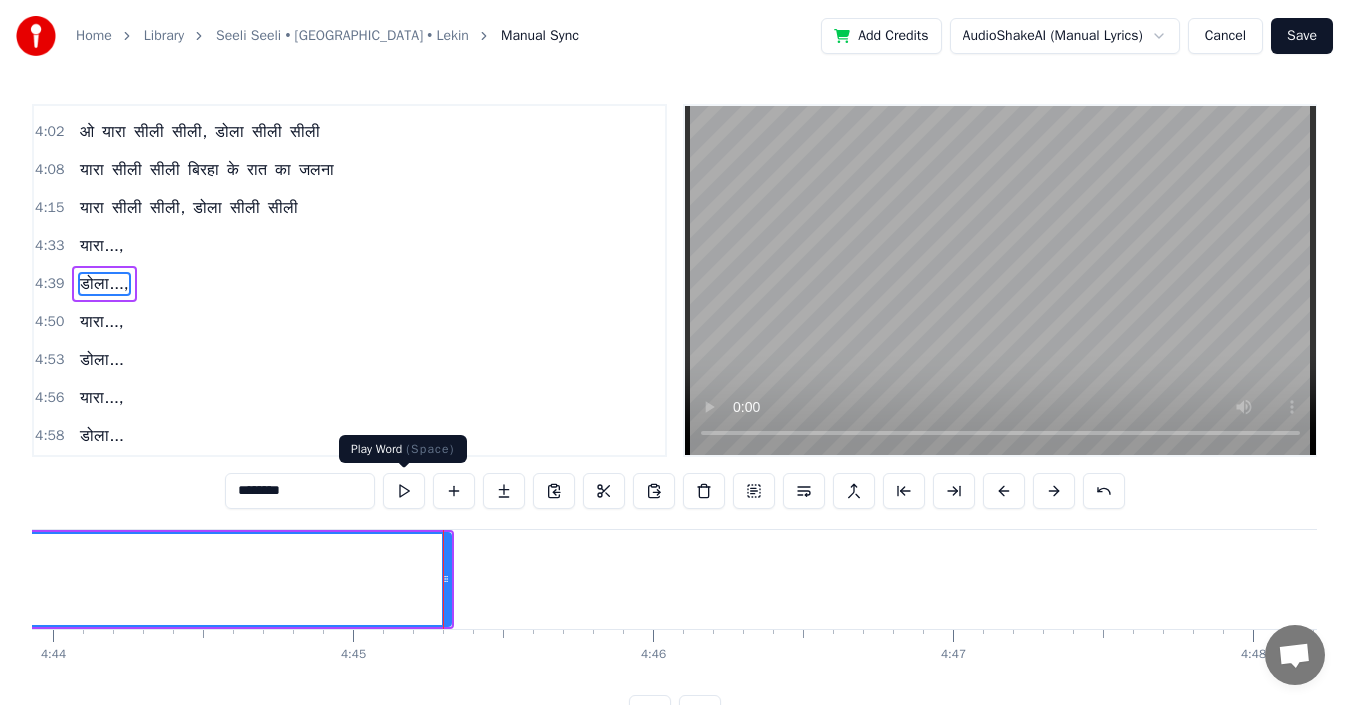 click at bounding box center [404, 491] 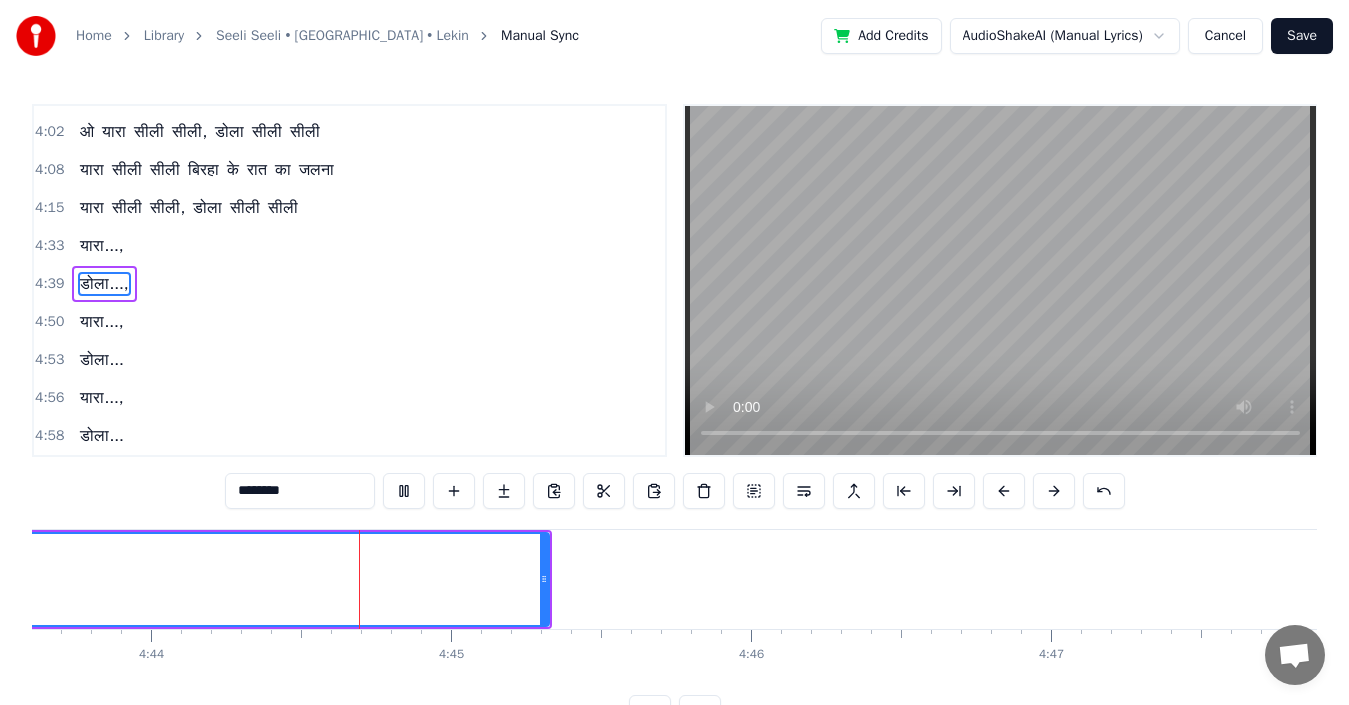 scroll, scrollTop: 0, scrollLeft: 85187, axis: horizontal 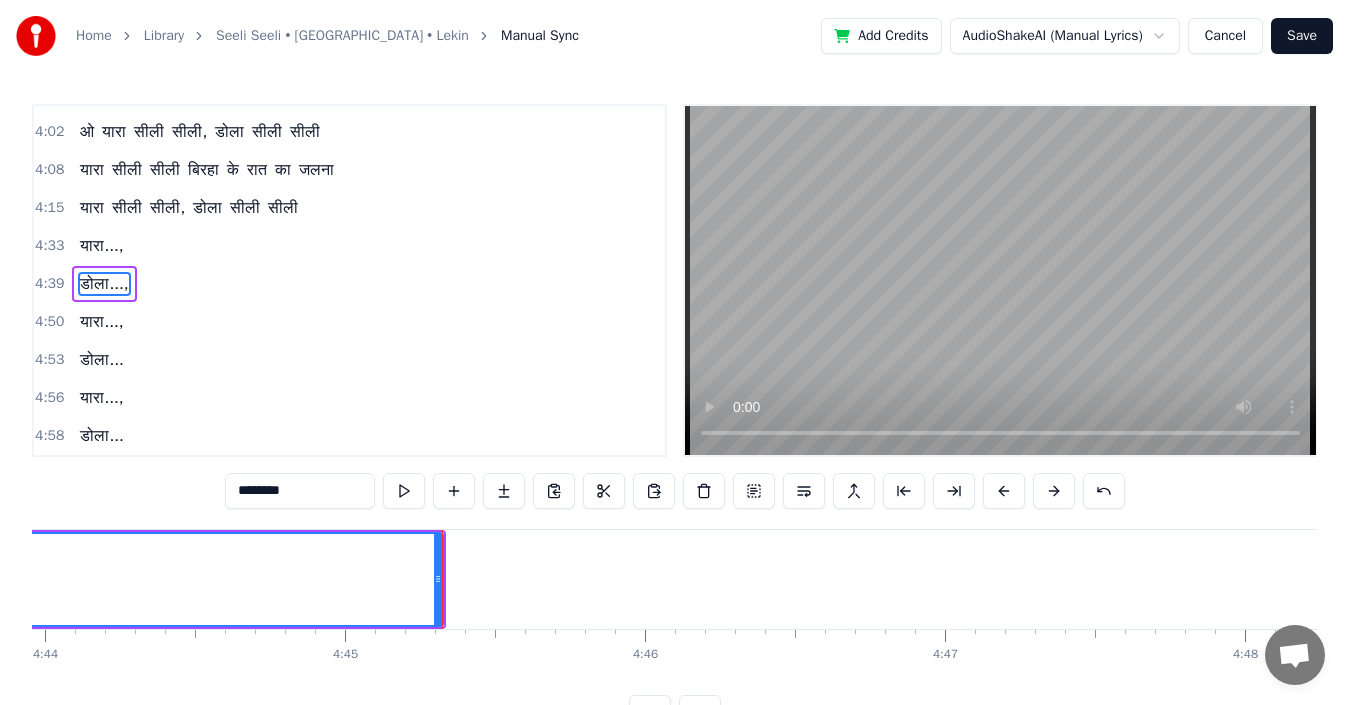 click on "यारा...," at bounding box center (101, 322) 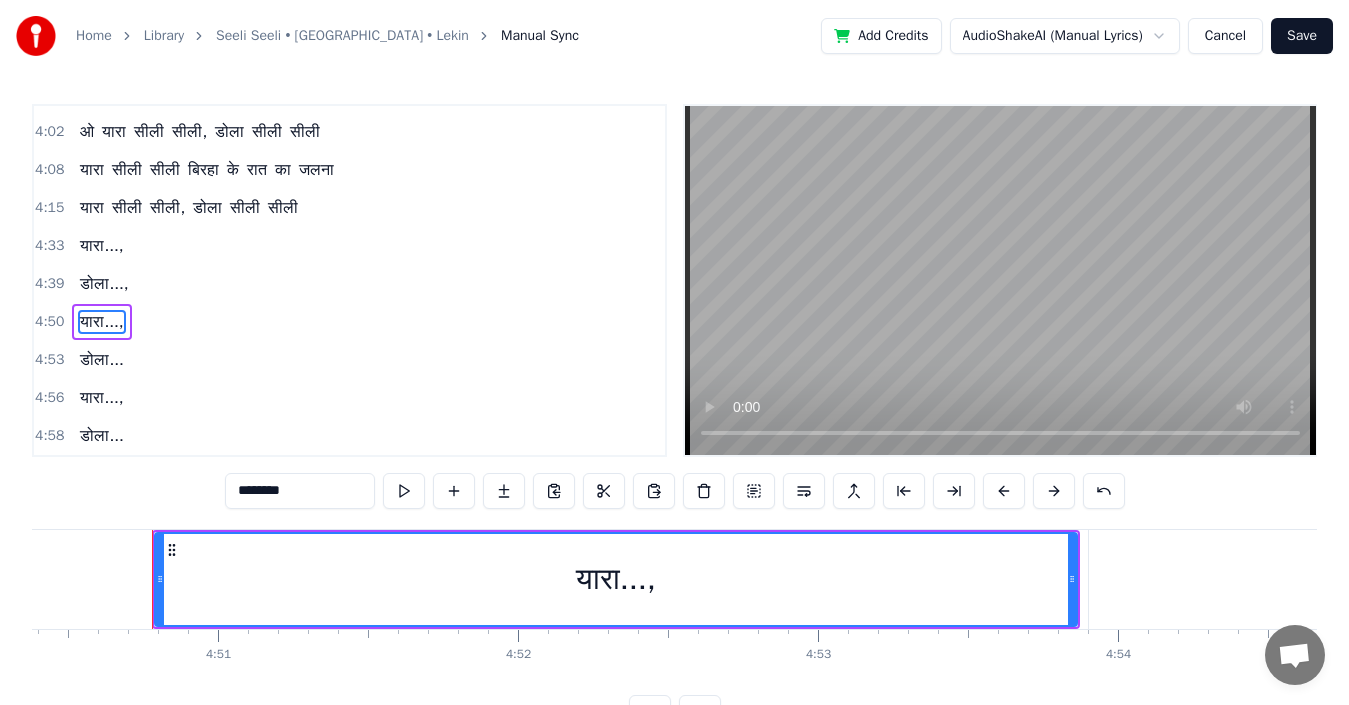 scroll, scrollTop: 0, scrollLeft: 87133, axis: horizontal 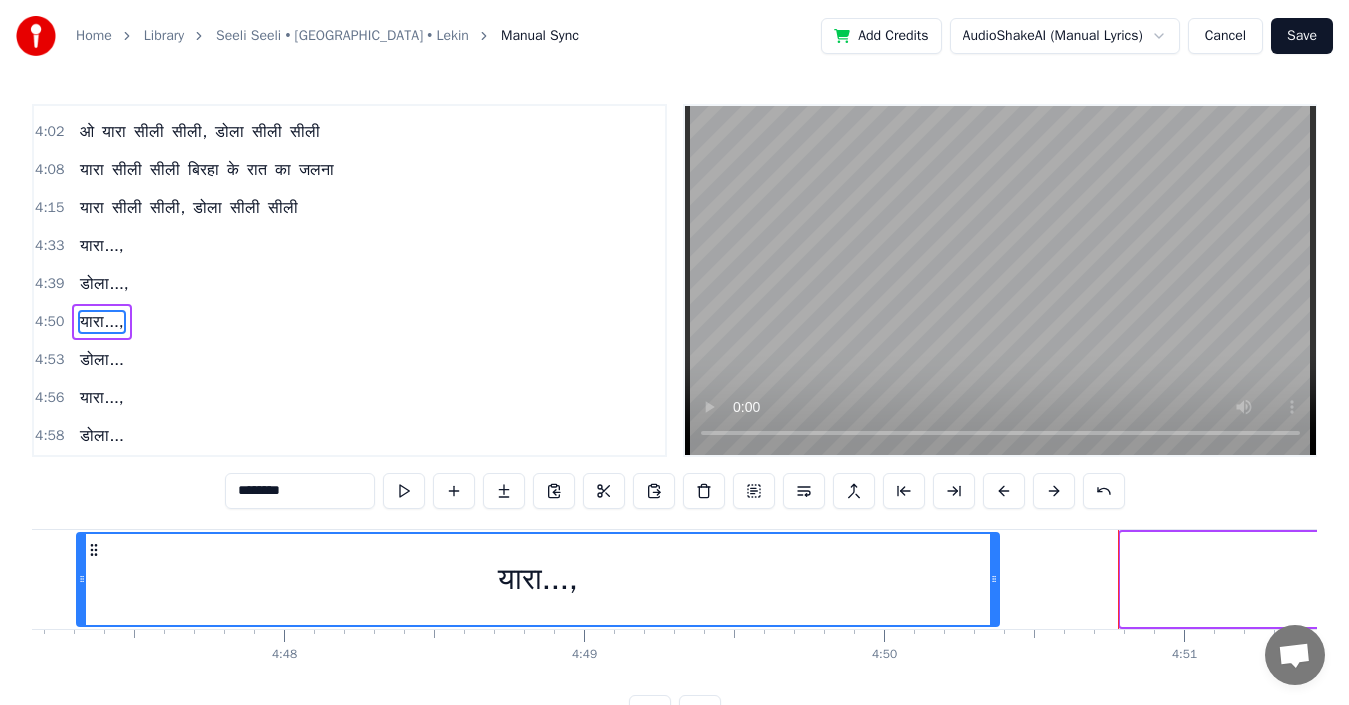 drag, startPoint x: 150, startPoint y: 549, endPoint x: 91, endPoint y: 573, distance: 63.694584 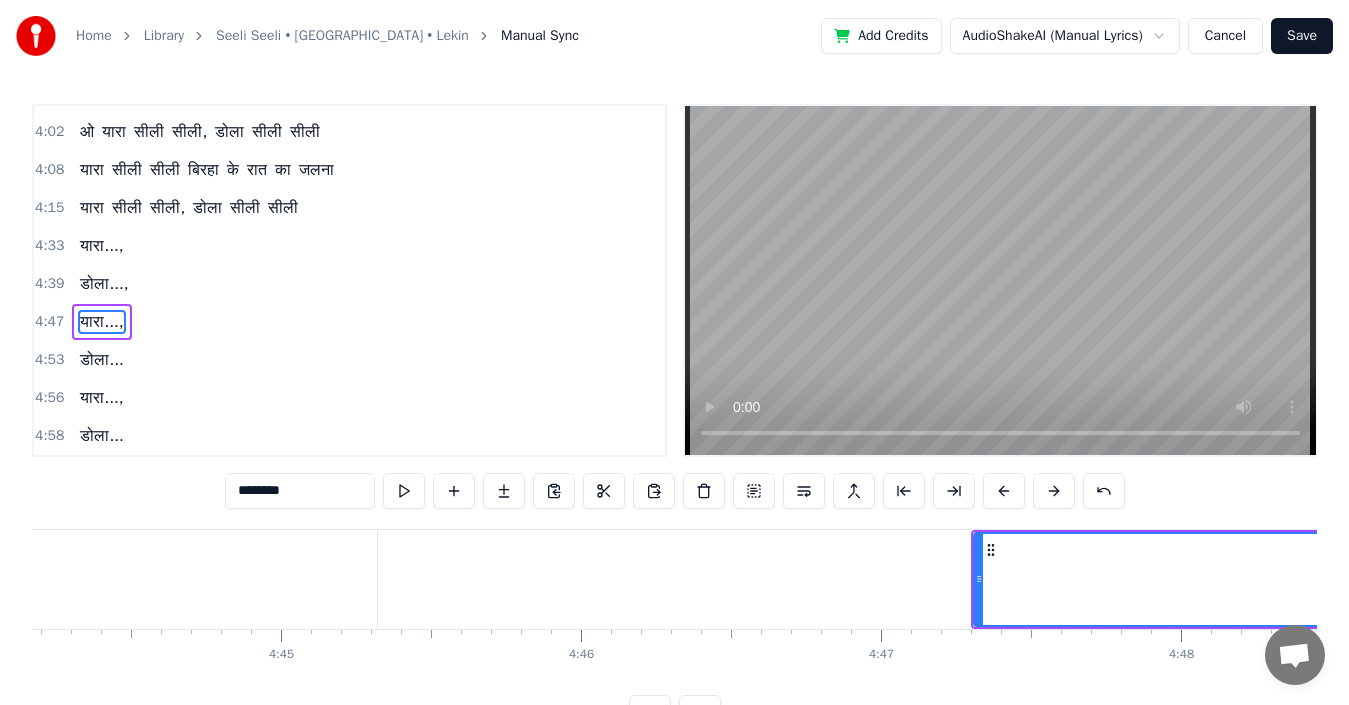 scroll, scrollTop: 0, scrollLeft: 85228, axis: horizontal 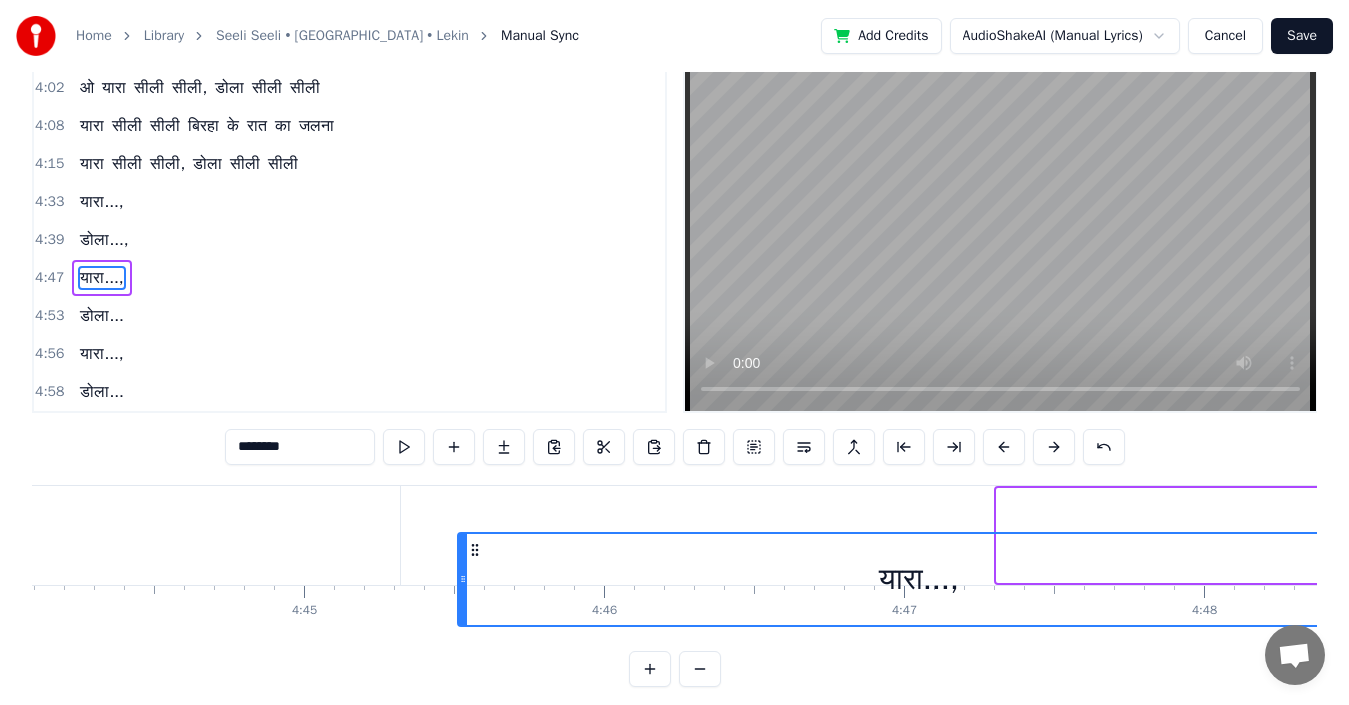 click on "यारा सीली सीली बिरहा की रात का जलना यारा सीली सीली, यारा सीली सीली ओ यारा सीली सीली, डोला सीली सीली यारा सीली सीली बिरहा की रात का जलना ये भी कोई जीना हैं, ये भी कोई जीना हैं ये भी कोई मरना यारा सीली सीली बिरहा के रात का जलना ओ यारा सीली सीली, डोला सीली सीली टूटे हुए चूड़ियों से जोड़ूं ये कलाई मैं पिछले गली में जाने क्या छोड़ आई मैं टूटे हुए चूड़ियों से जोड़ूं ये कलाई मैं पिछले गली में जाने क्या छोड़ आई से" at bounding box center [-39304, 535] 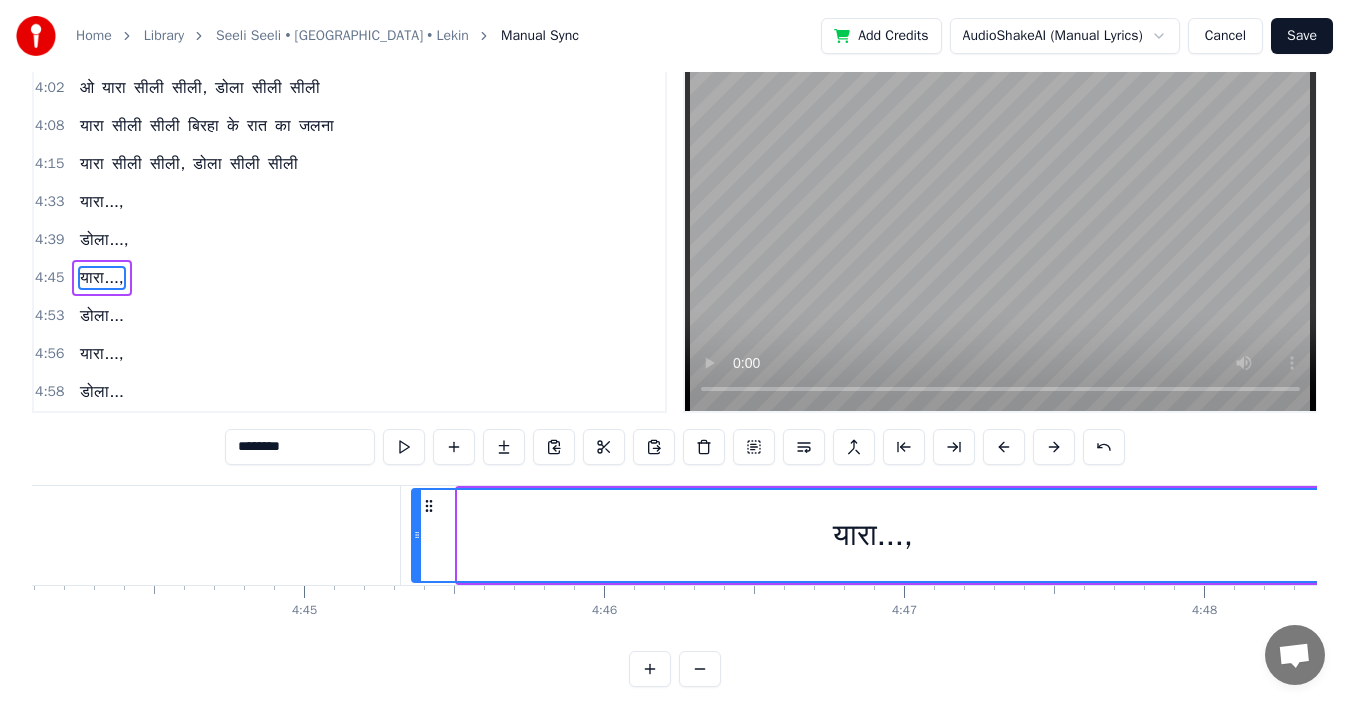 drag, startPoint x: 472, startPoint y: 504, endPoint x: 426, endPoint y: 505, distance: 46.010868 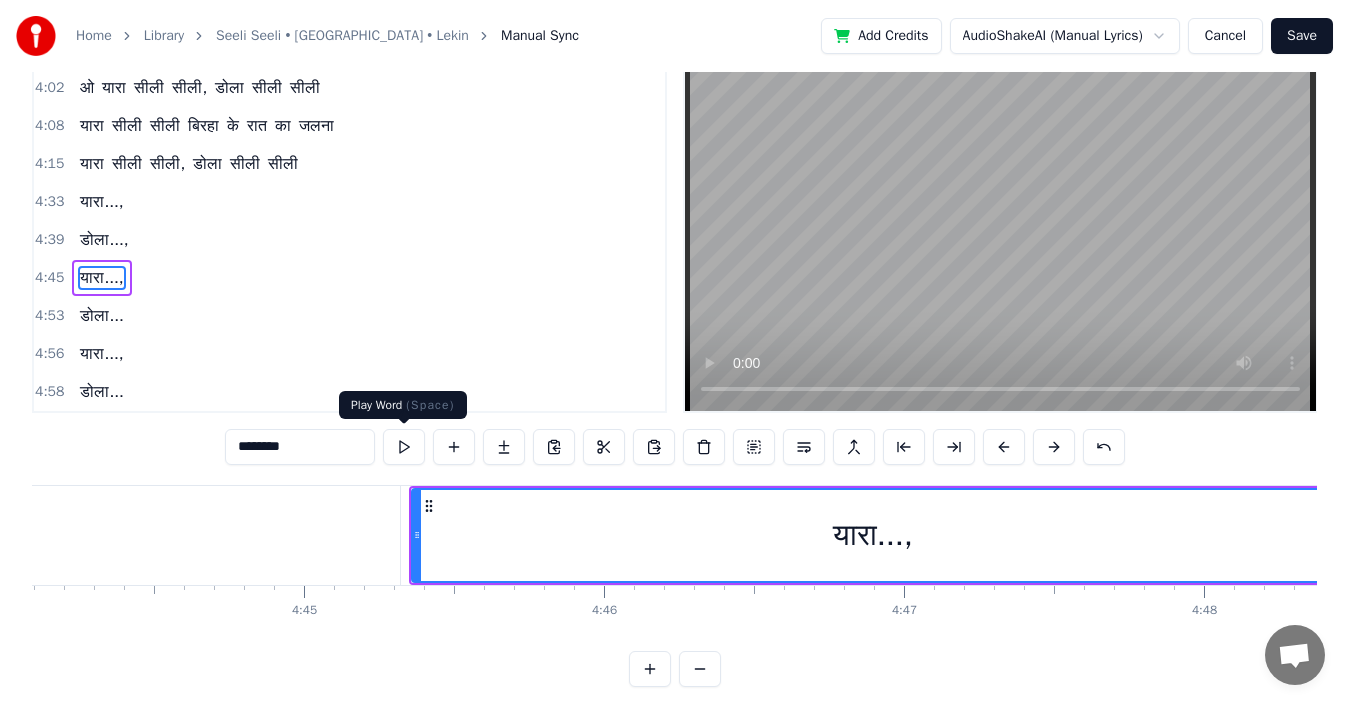 click at bounding box center [404, 447] 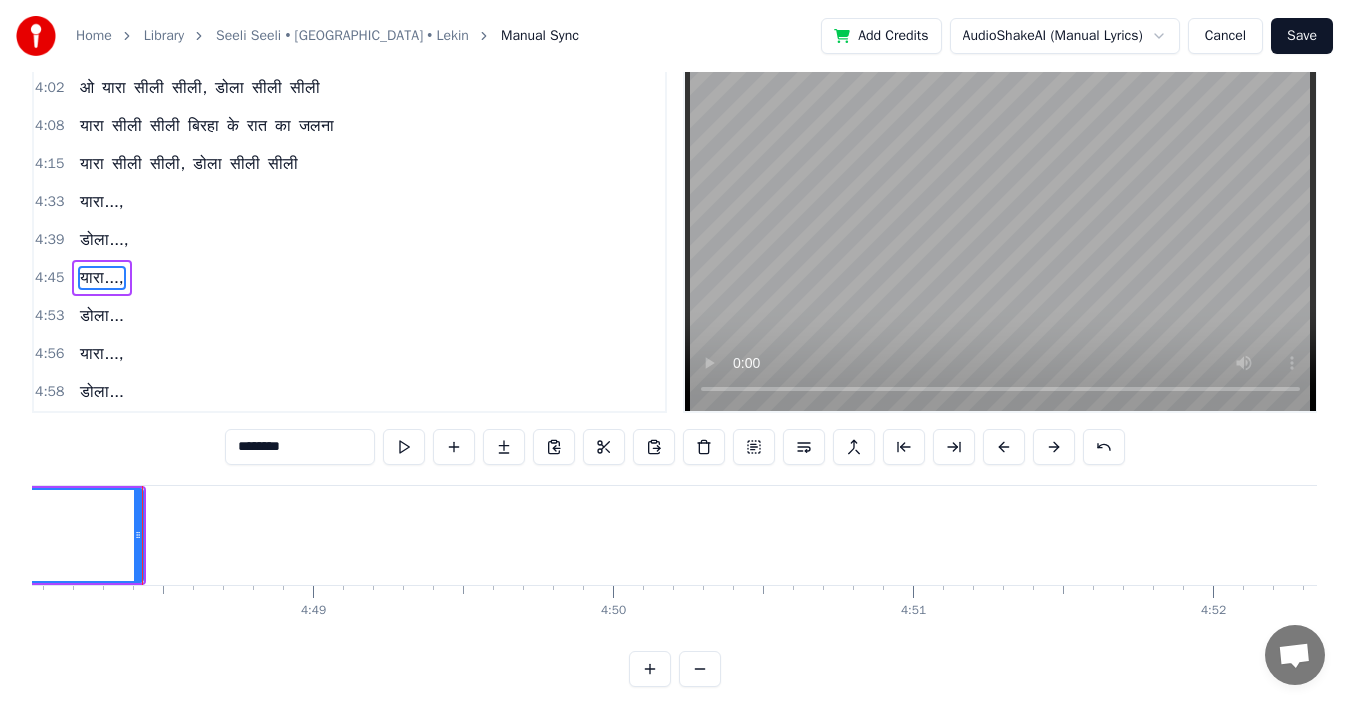 scroll, scrollTop: 0, scrollLeft: 86428, axis: horizontal 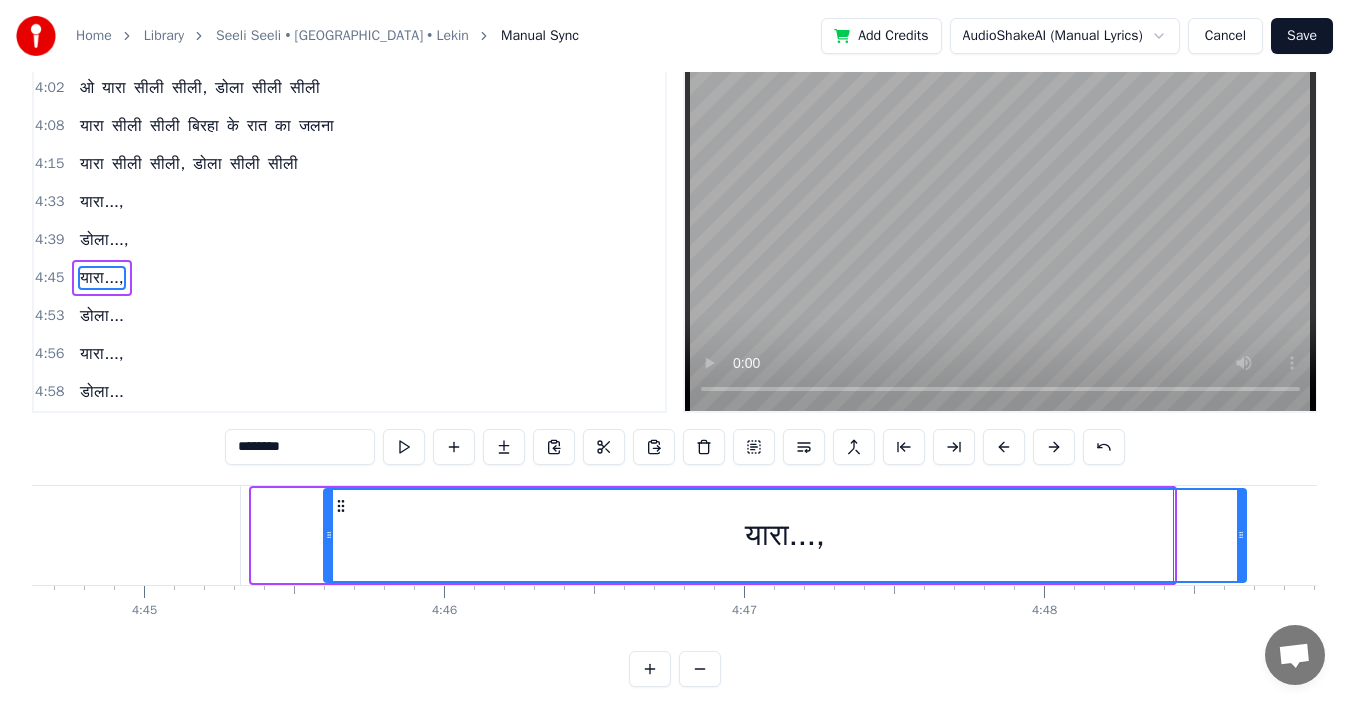 drag, startPoint x: 268, startPoint y: 508, endPoint x: 341, endPoint y: 509, distance: 73.00685 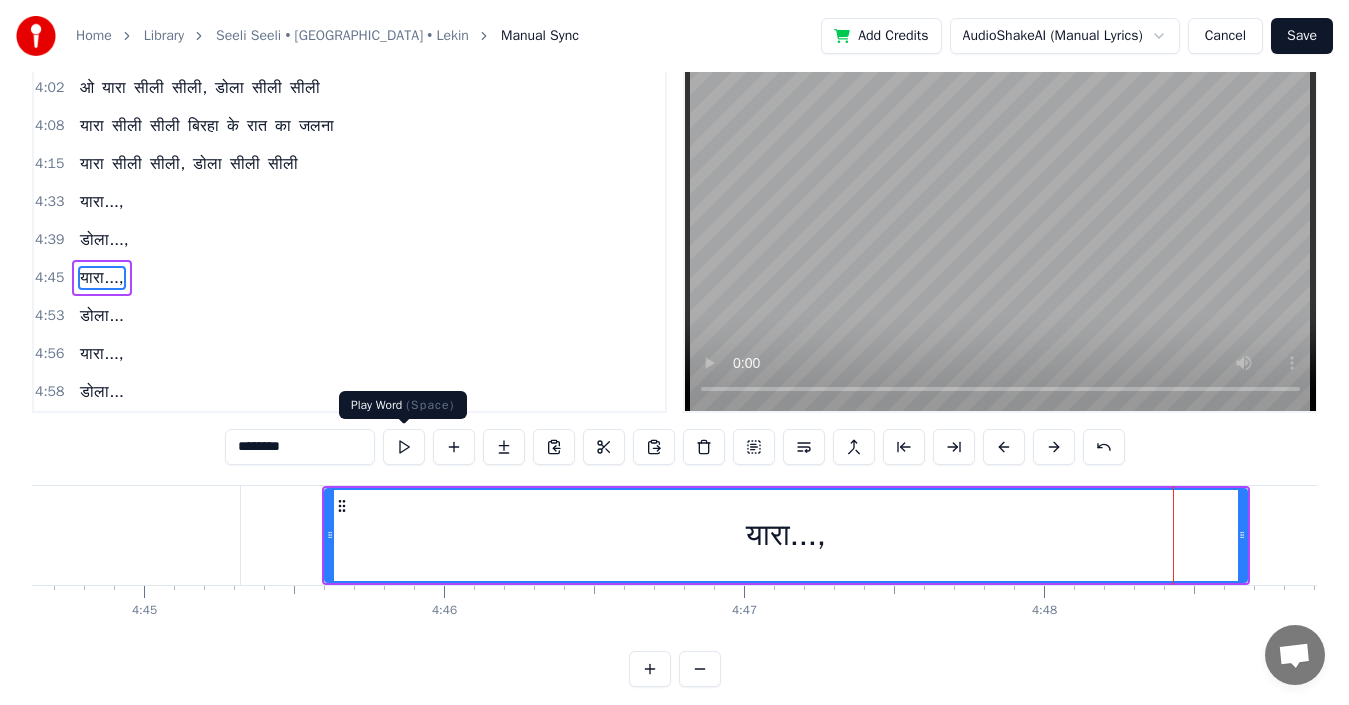 click at bounding box center [404, 447] 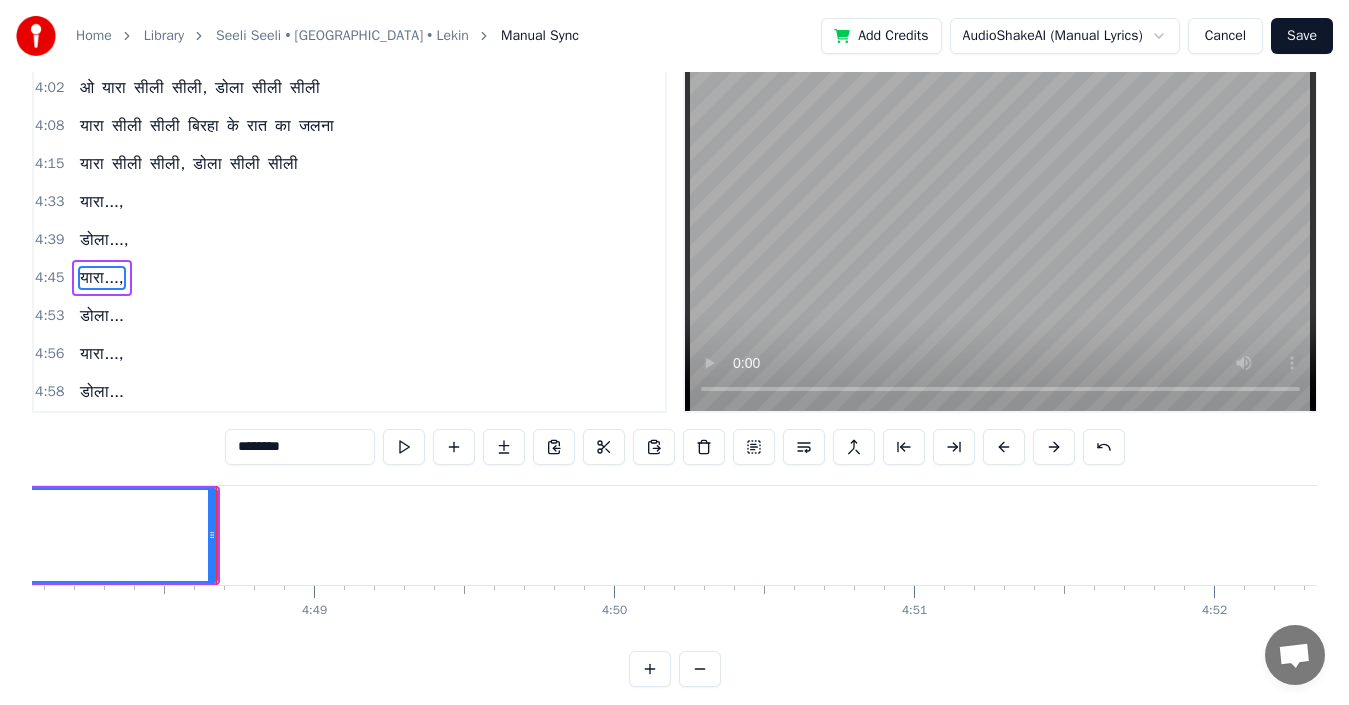 scroll, scrollTop: 0, scrollLeft: 86501, axis: horizontal 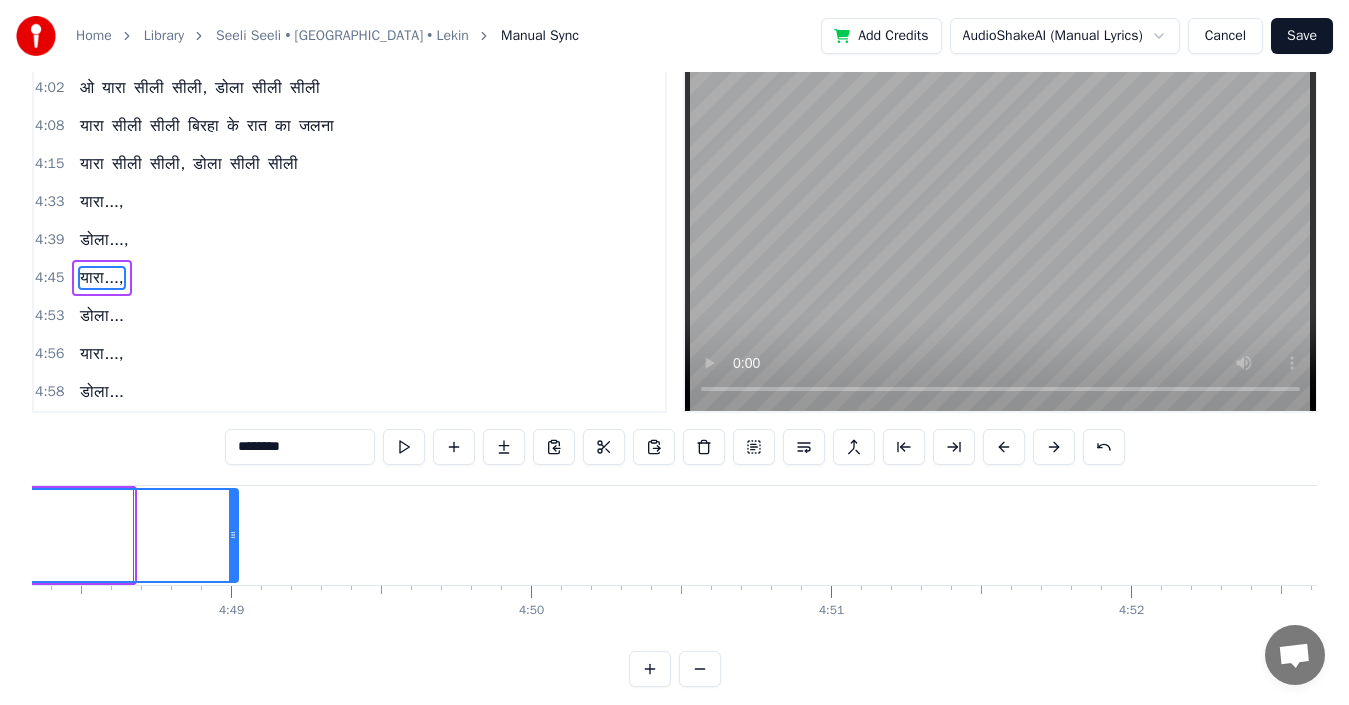 drag, startPoint x: 127, startPoint y: 540, endPoint x: 232, endPoint y: 538, distance: 105.01904 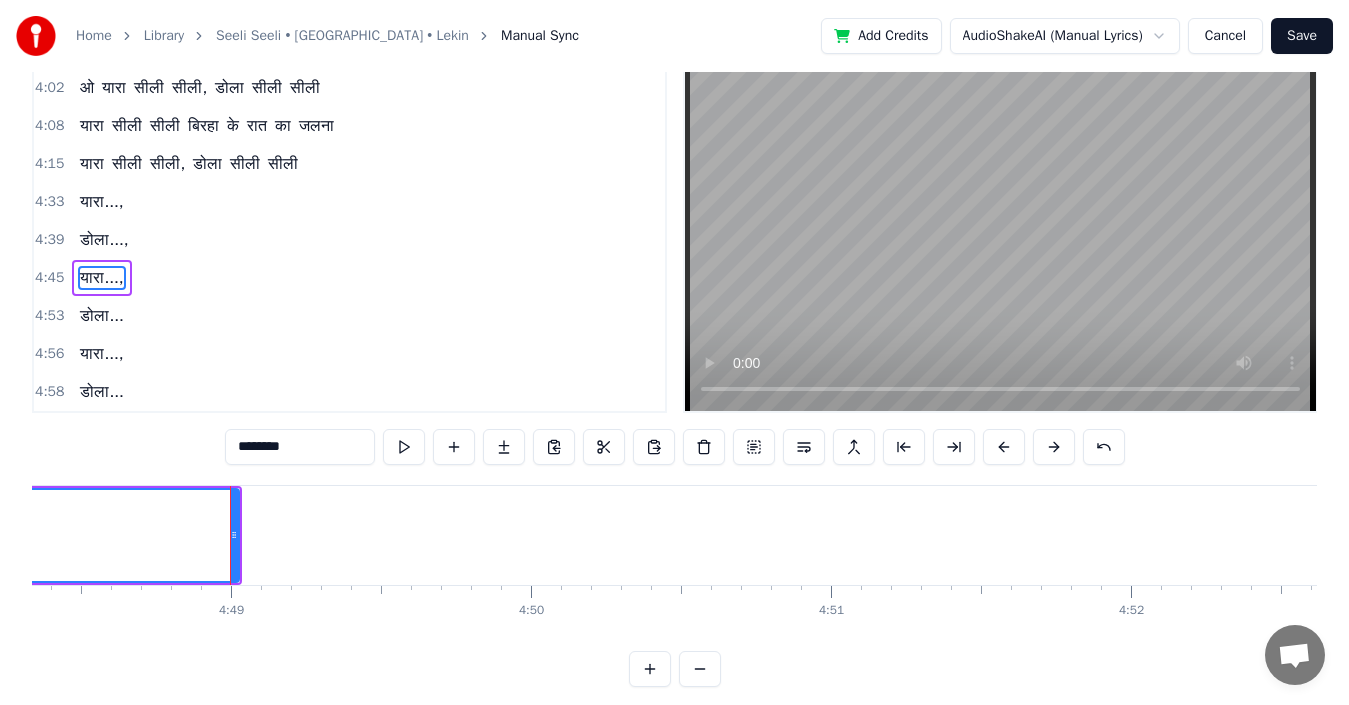 scroll, scrollTop: 0, scrollLeft: 0, axis: both 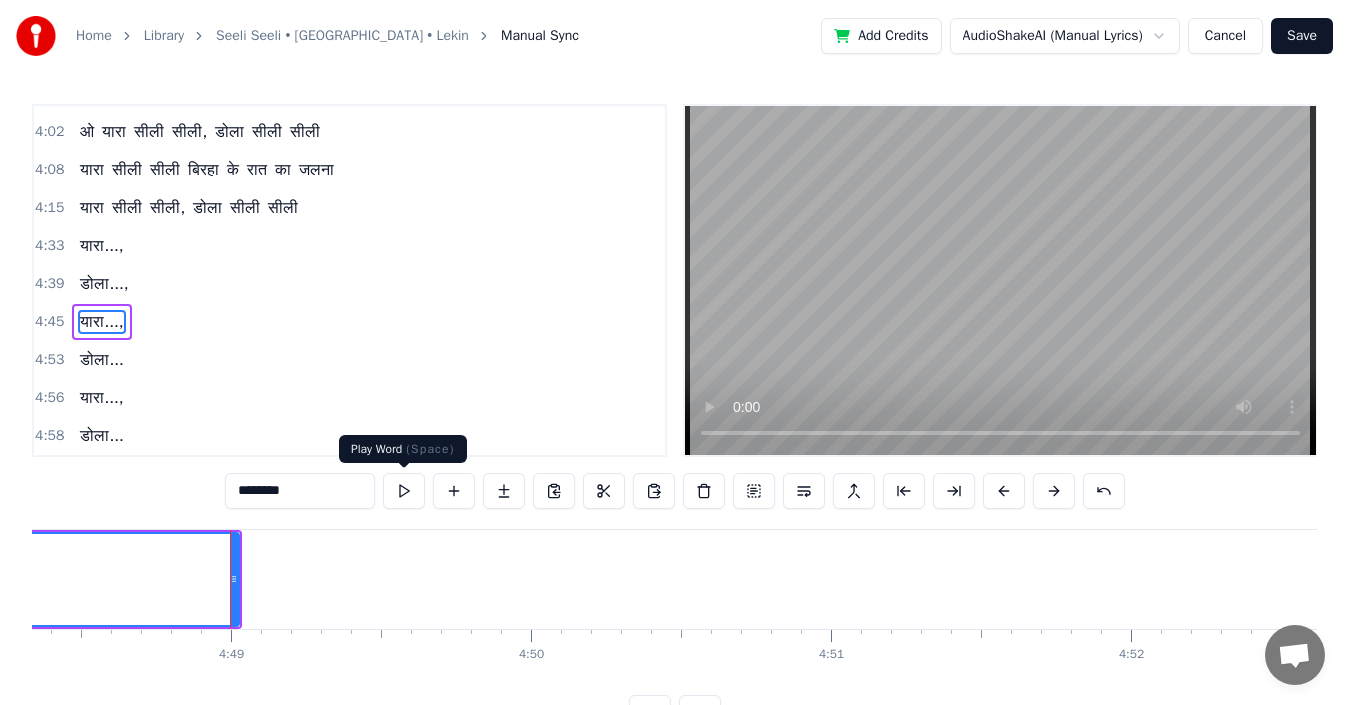 click at bounding box center [404, 491] 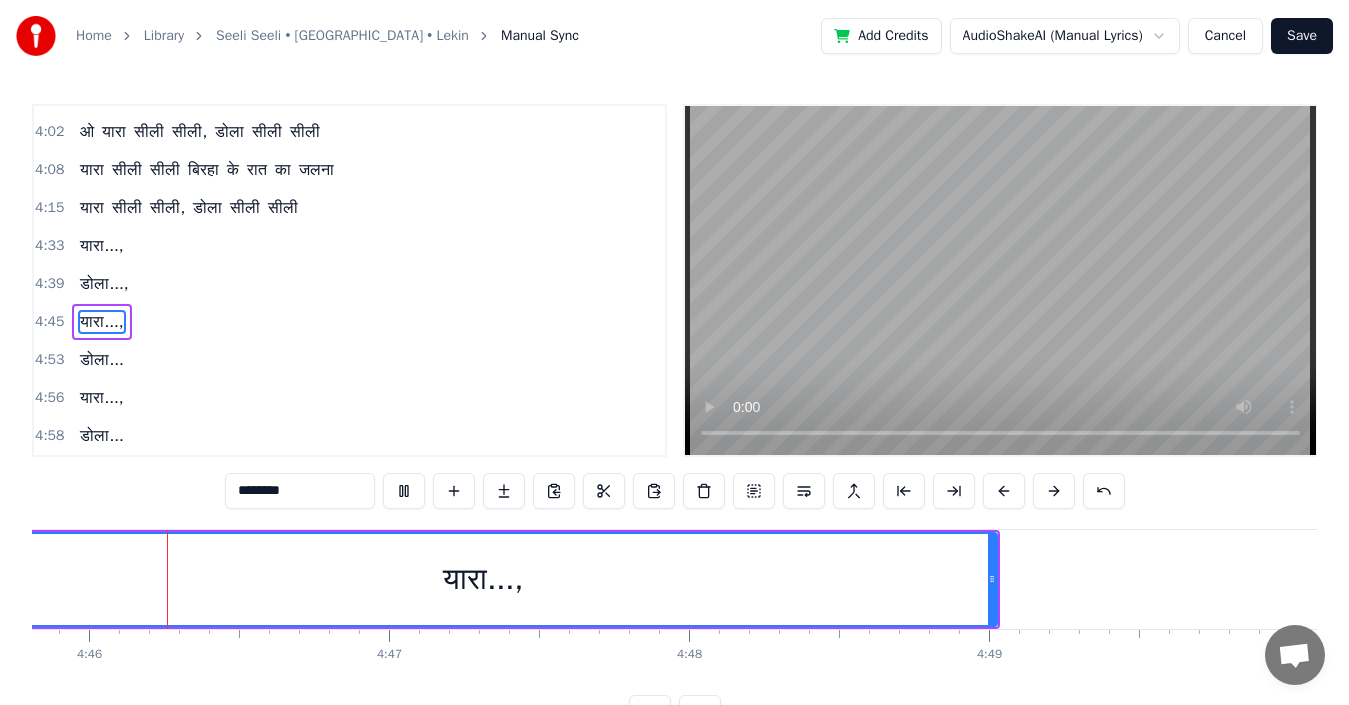 scroll, scrollTop: 0, scrollLeft: 85655, axis: horizontal 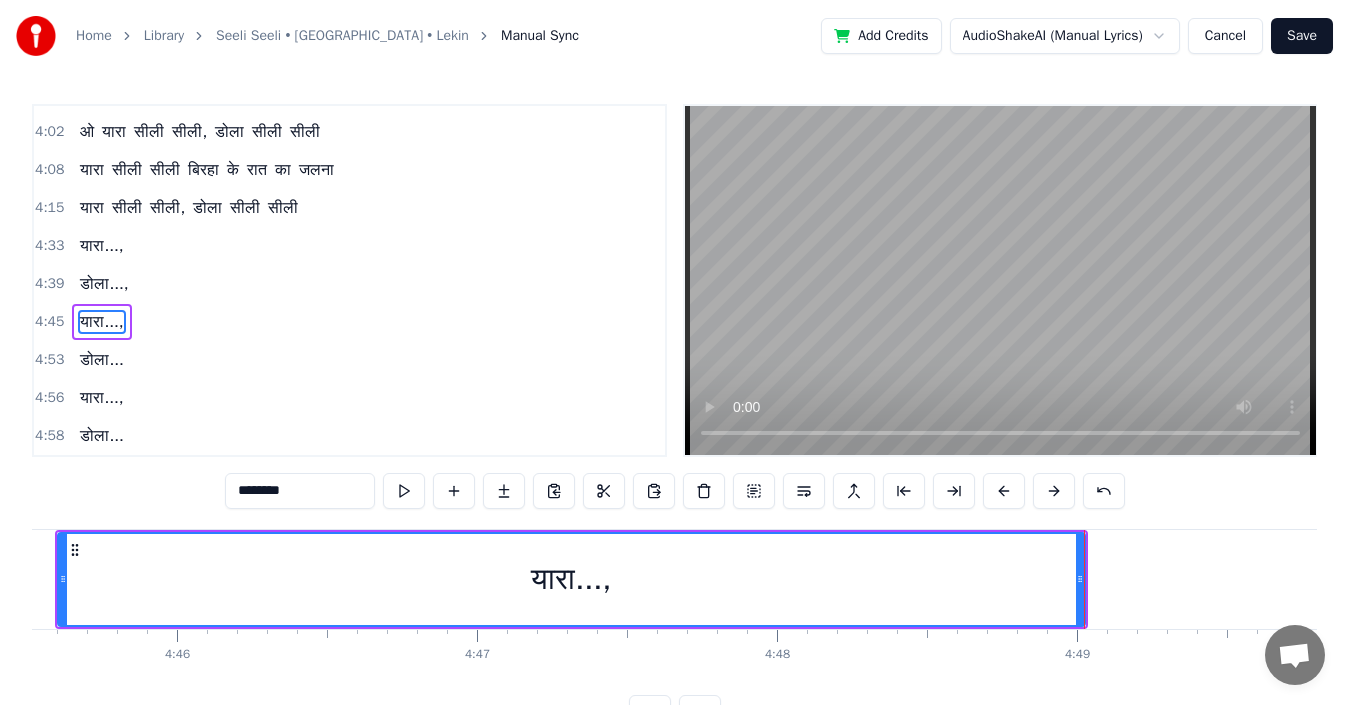 click on "डोला..." at bounding box center [101, 360] 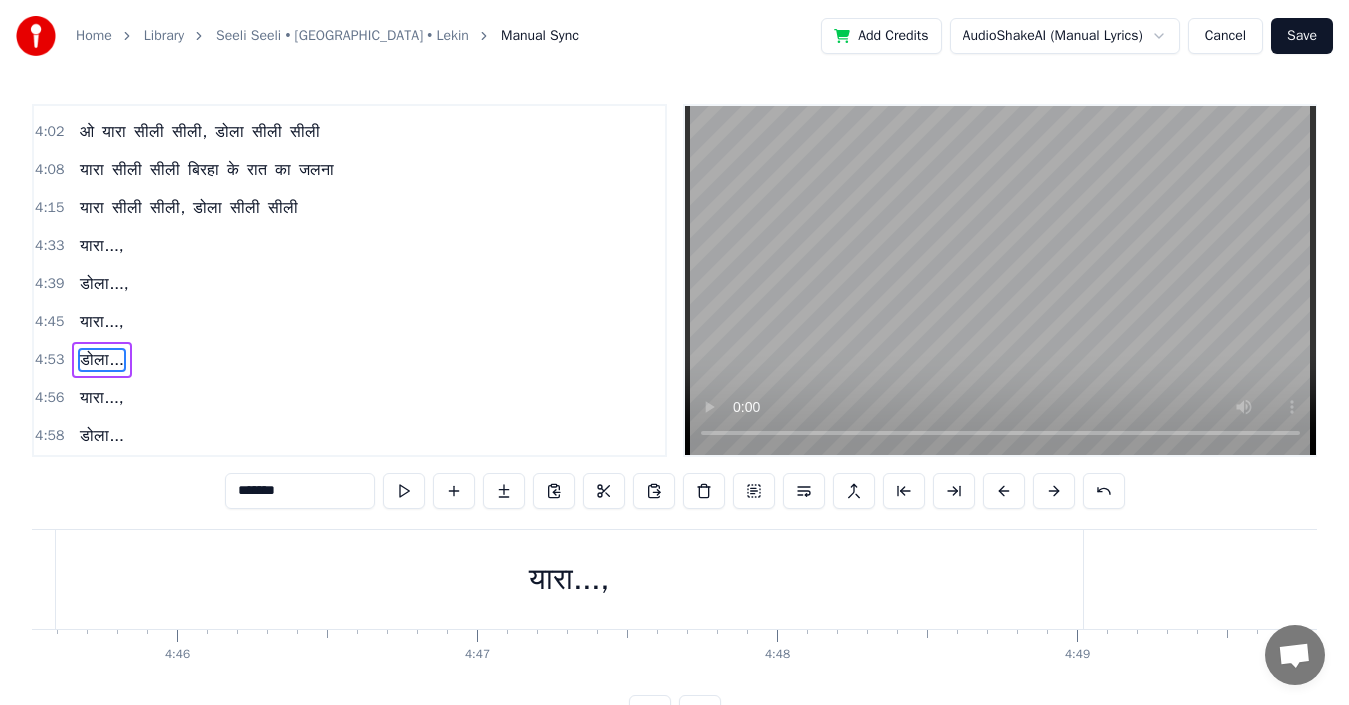 scroll, scrollTop: 7, scrollLeft: 0, axis: vertical 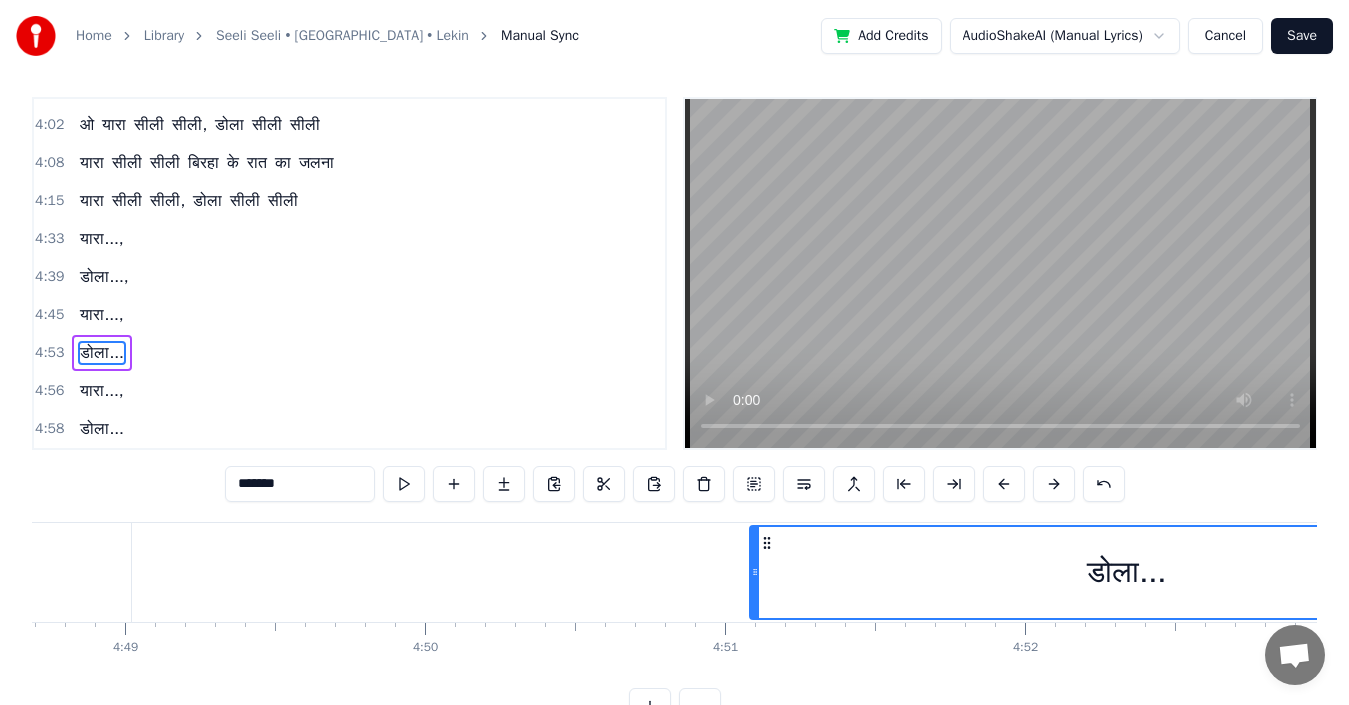 drag, startPoint x: 153, startPoint y: 542, endPoint x: 769, endPoint y: 527, distance: 616.1826 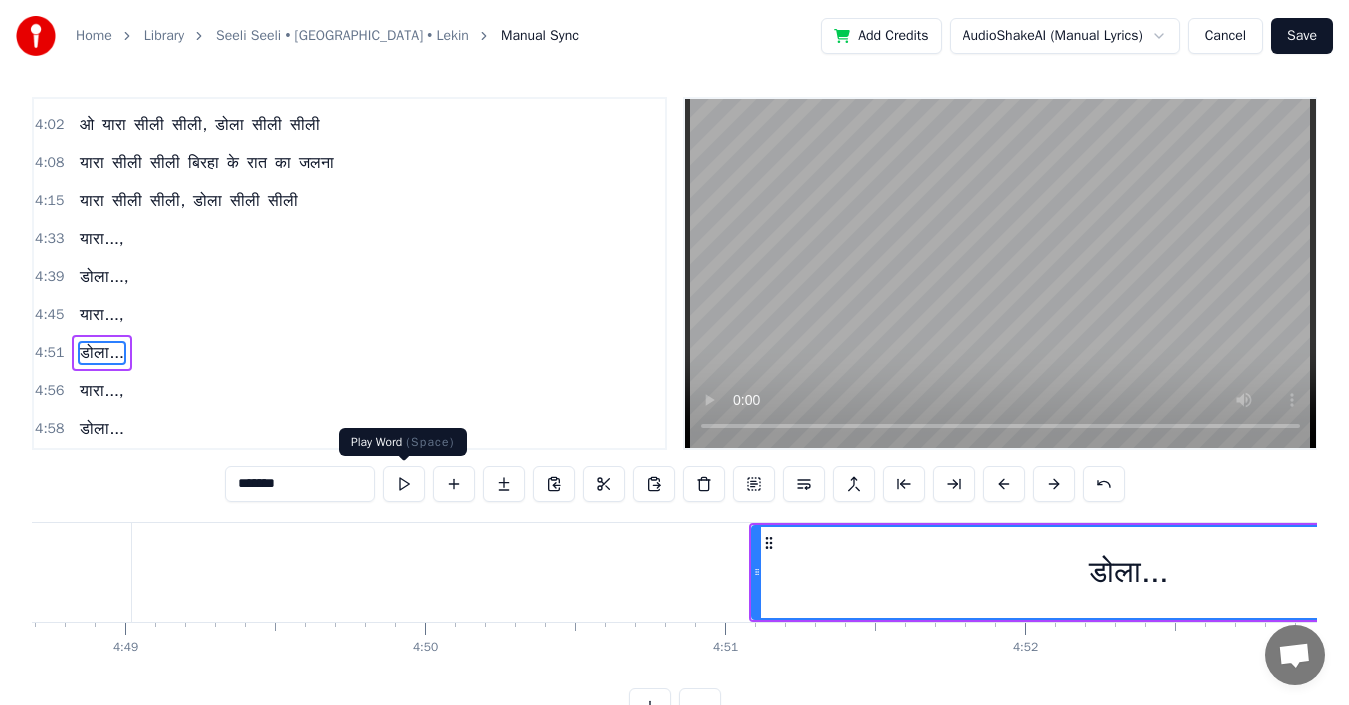 click at bounding box center (404, 484) 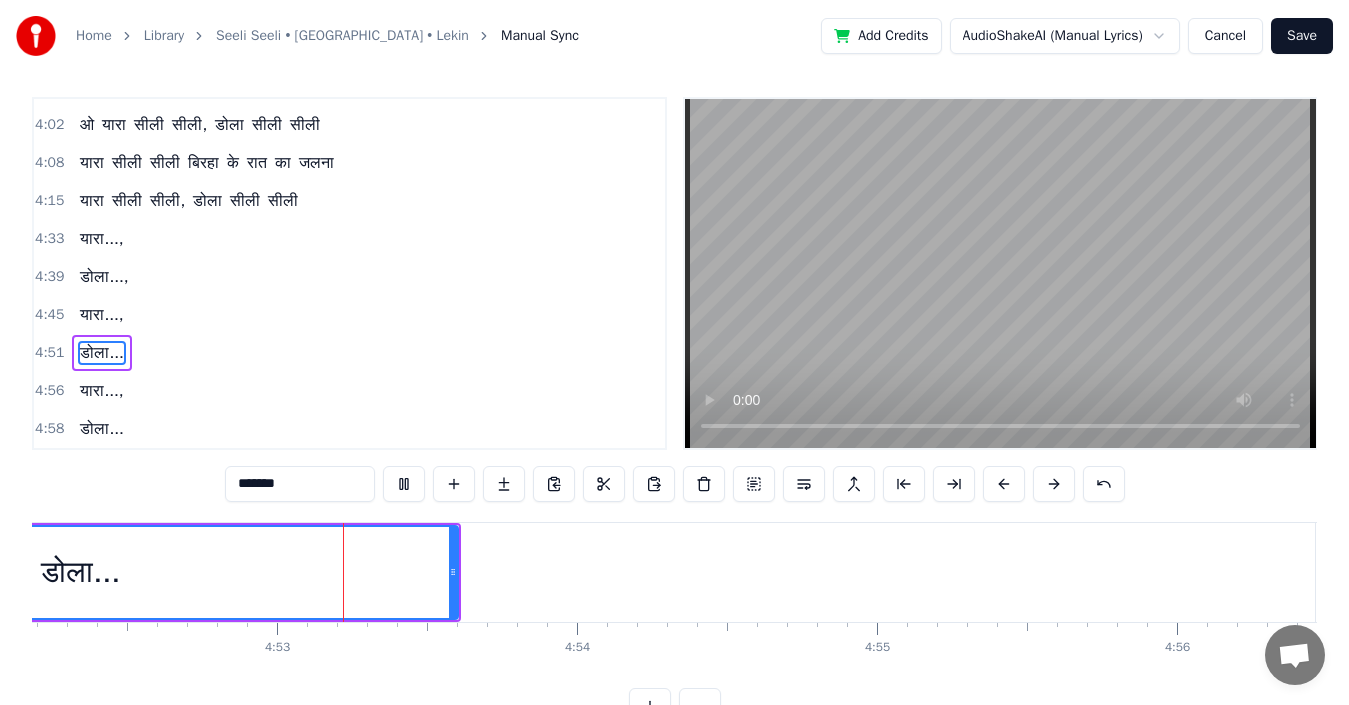 scroll, scrollTop: 0, scrollLeft: 87750, axis: horizontal 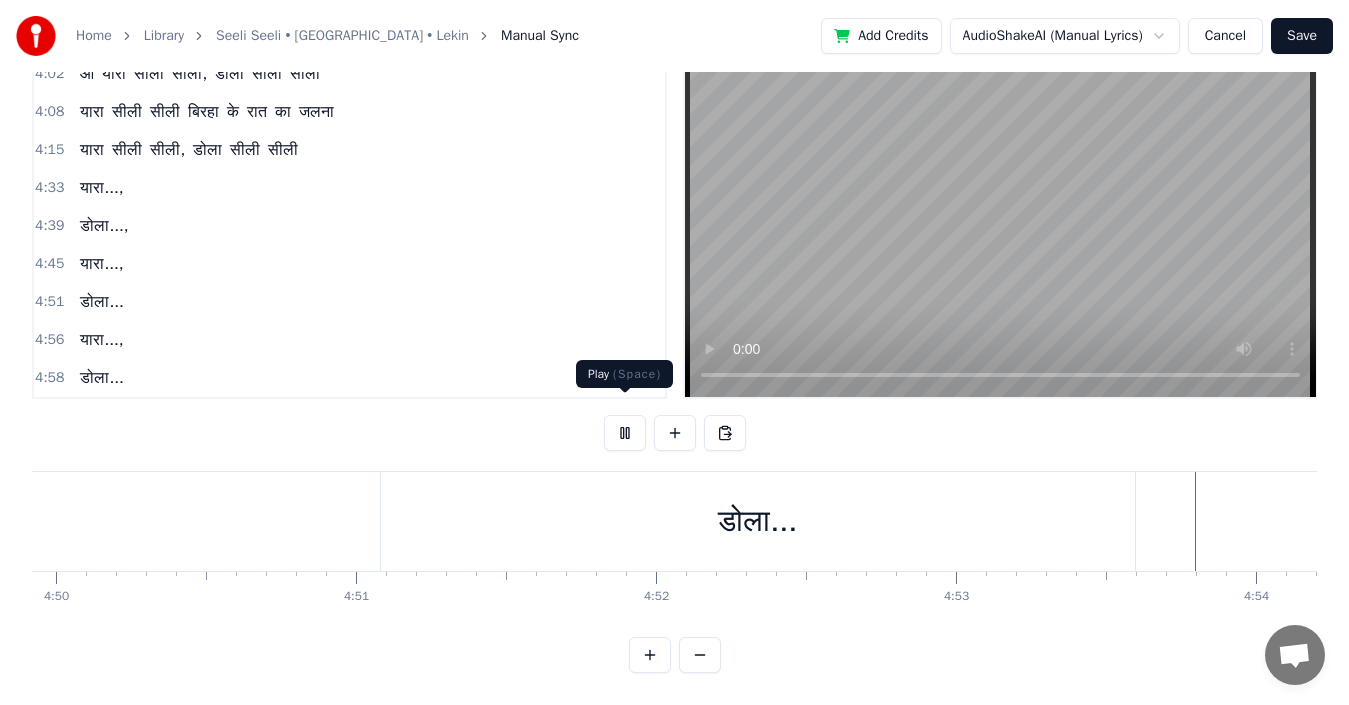 click at bounding box center (625, 433) 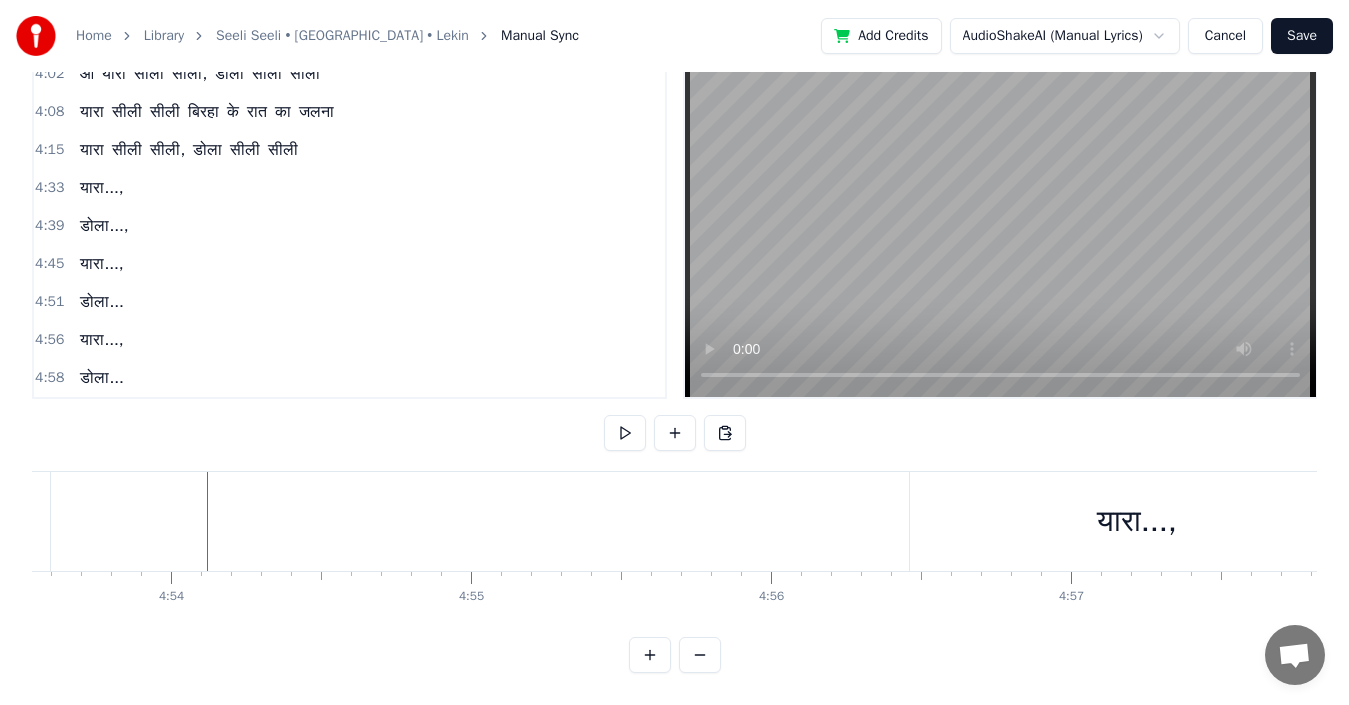 scroll, scrollTop: 0, scrollLeft: 88063, axis: horizontal 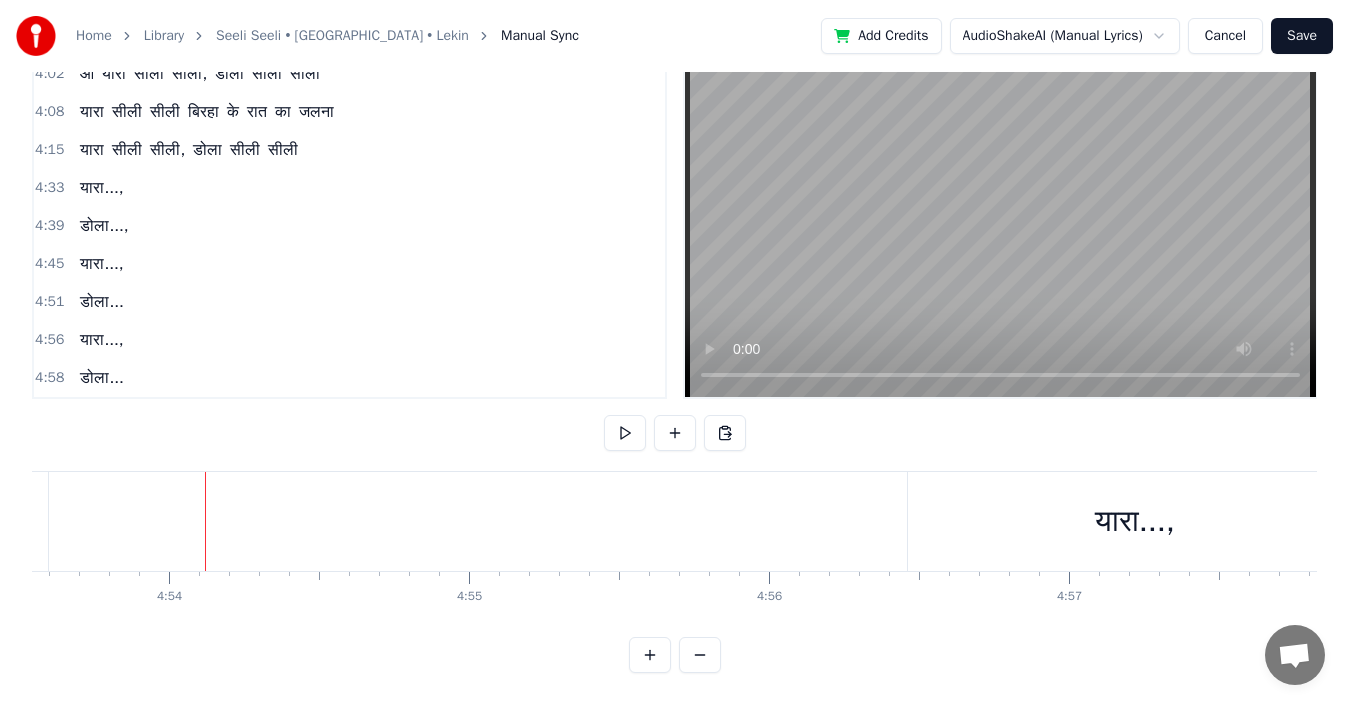 click on "यारा...," at bounding box center (1135, 521) 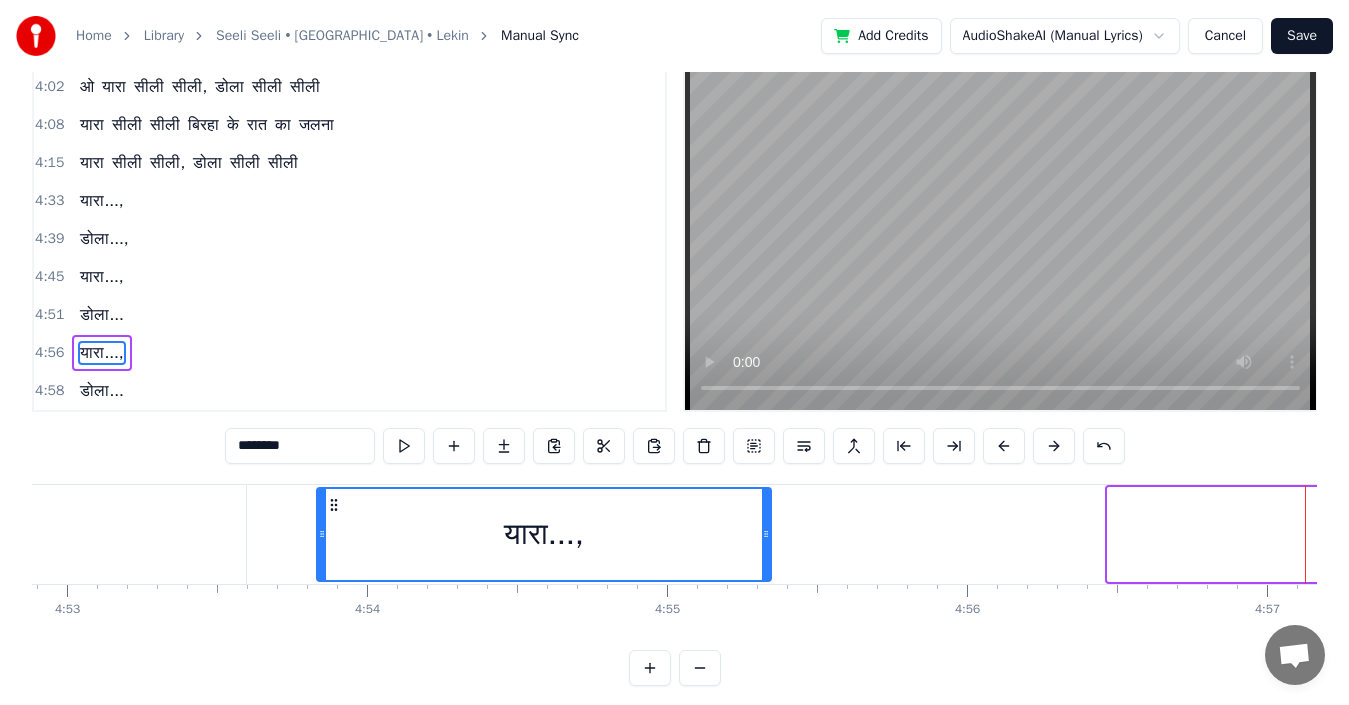 scroll, scrollTop: 0, scrollLeft: 87852, axis: horizontal 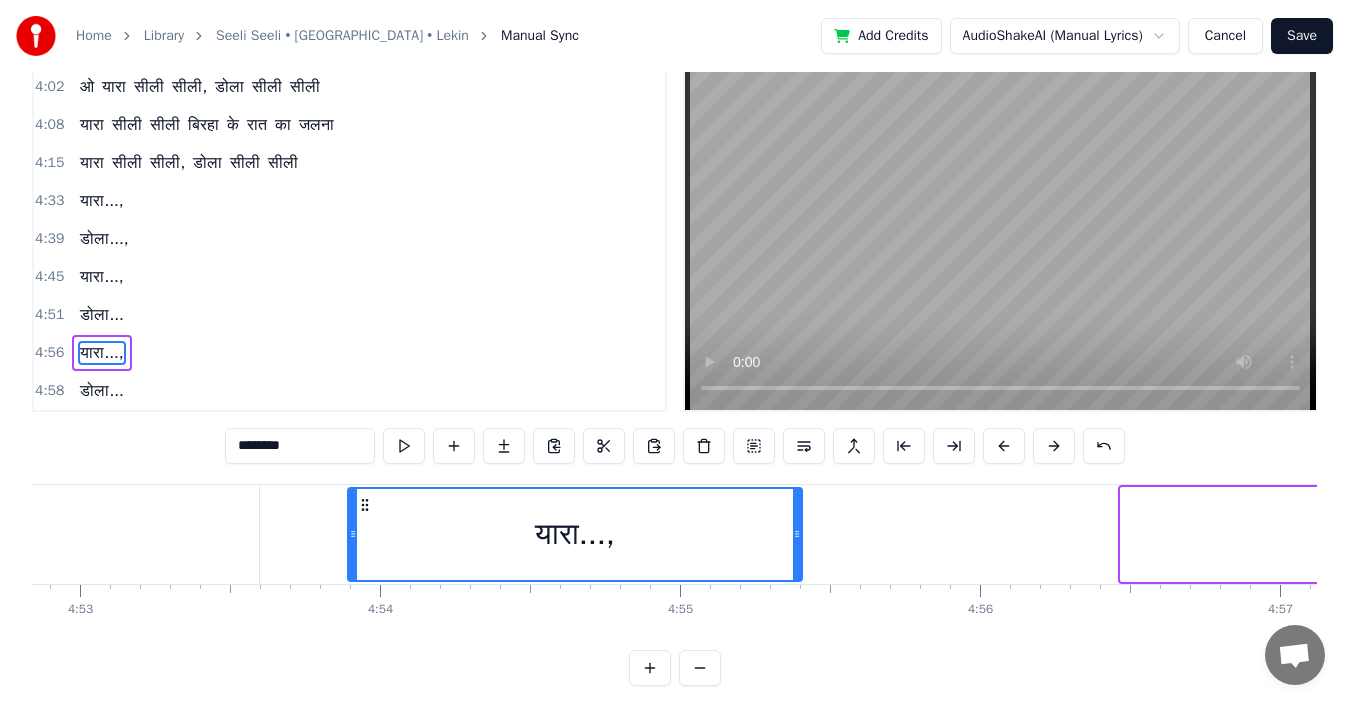 drag, startPoint x: 924, startPoint y: 507, endPoint x: 362, endPoint y: 528, distance: 562.3922 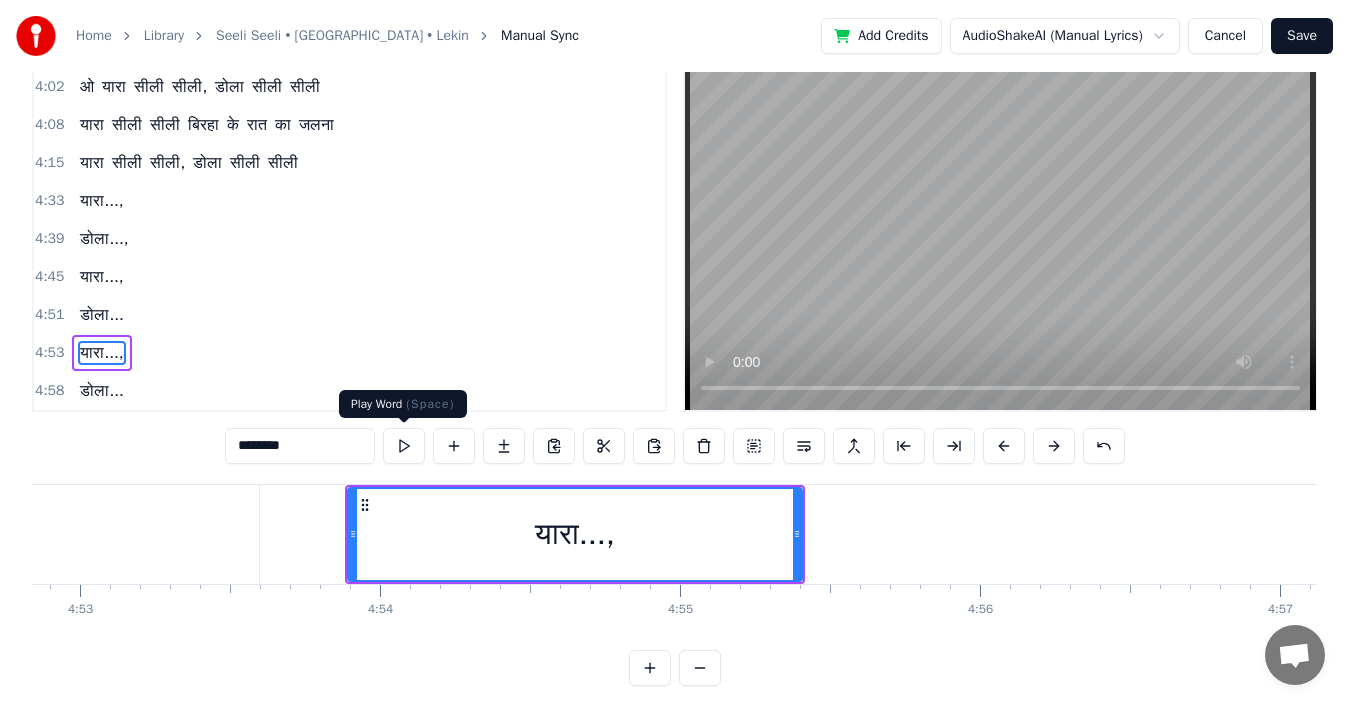 click at bounding box center [404, 446] 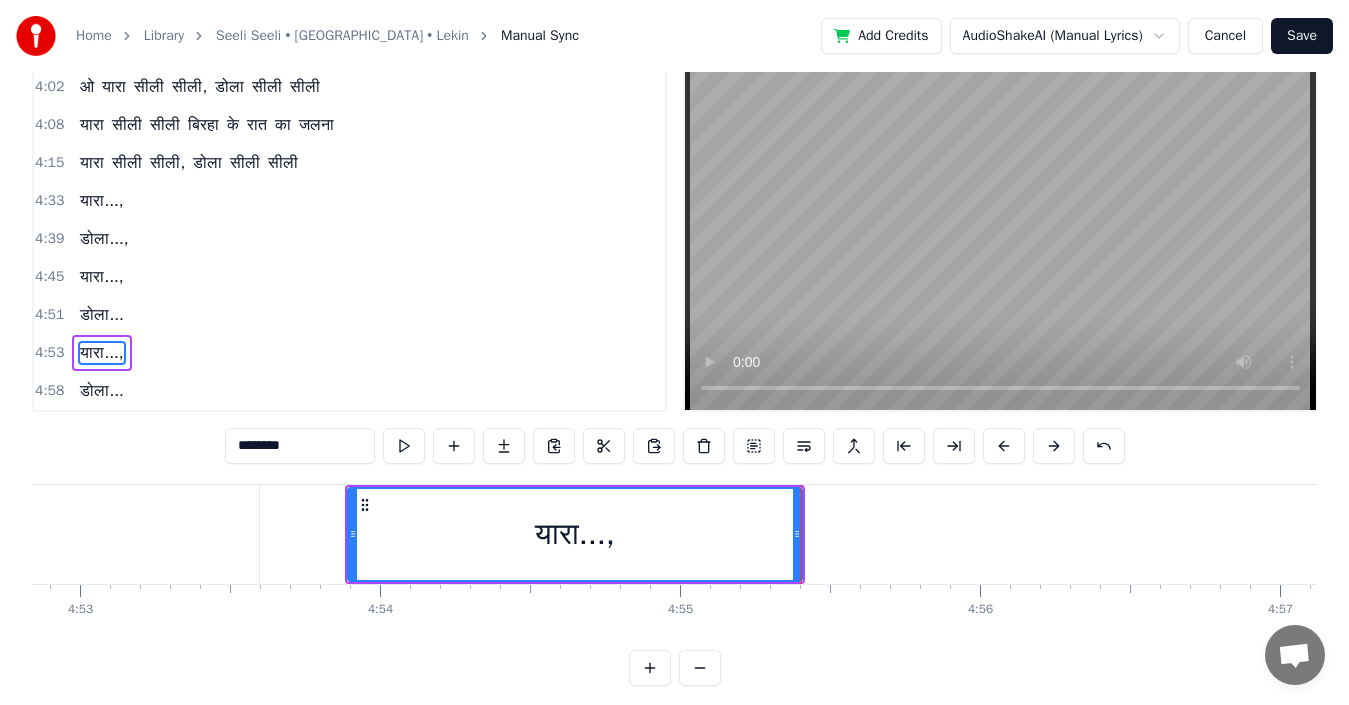 type 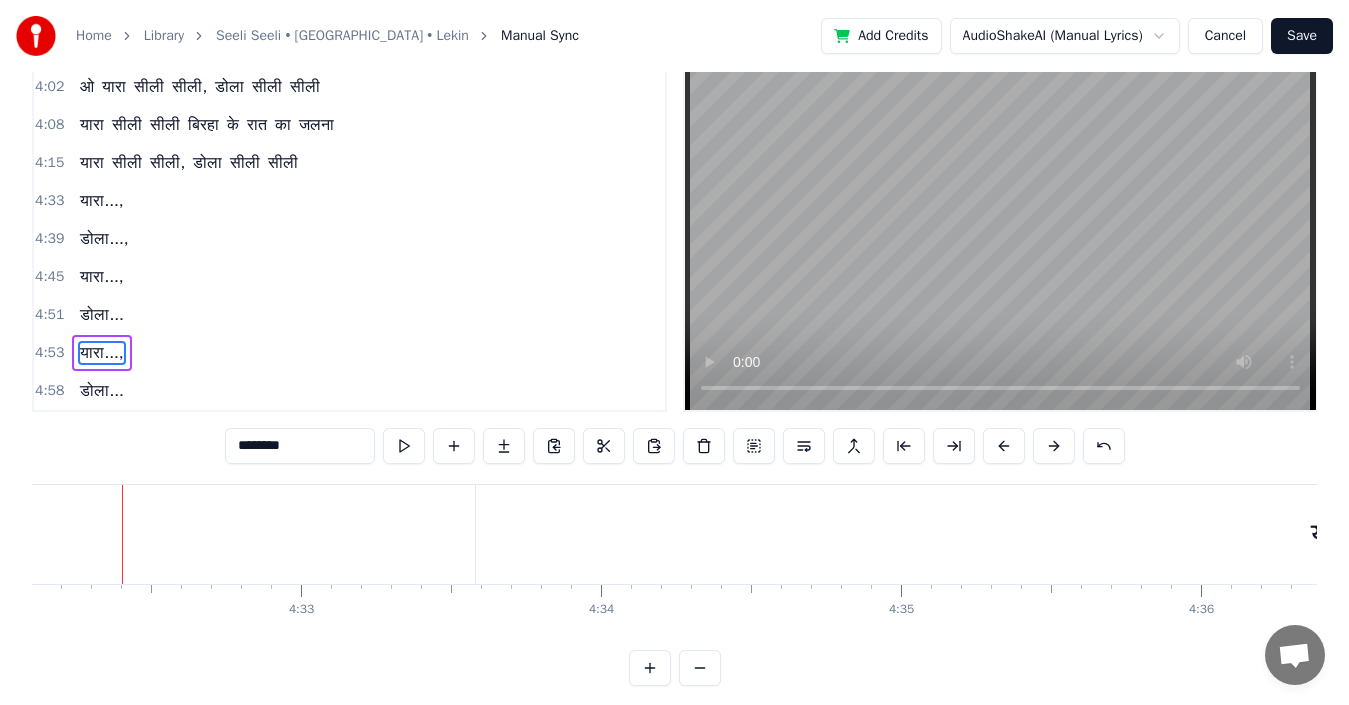 scroll, scrollTop: 0, scrollLeft: 81620, axis: horizontal 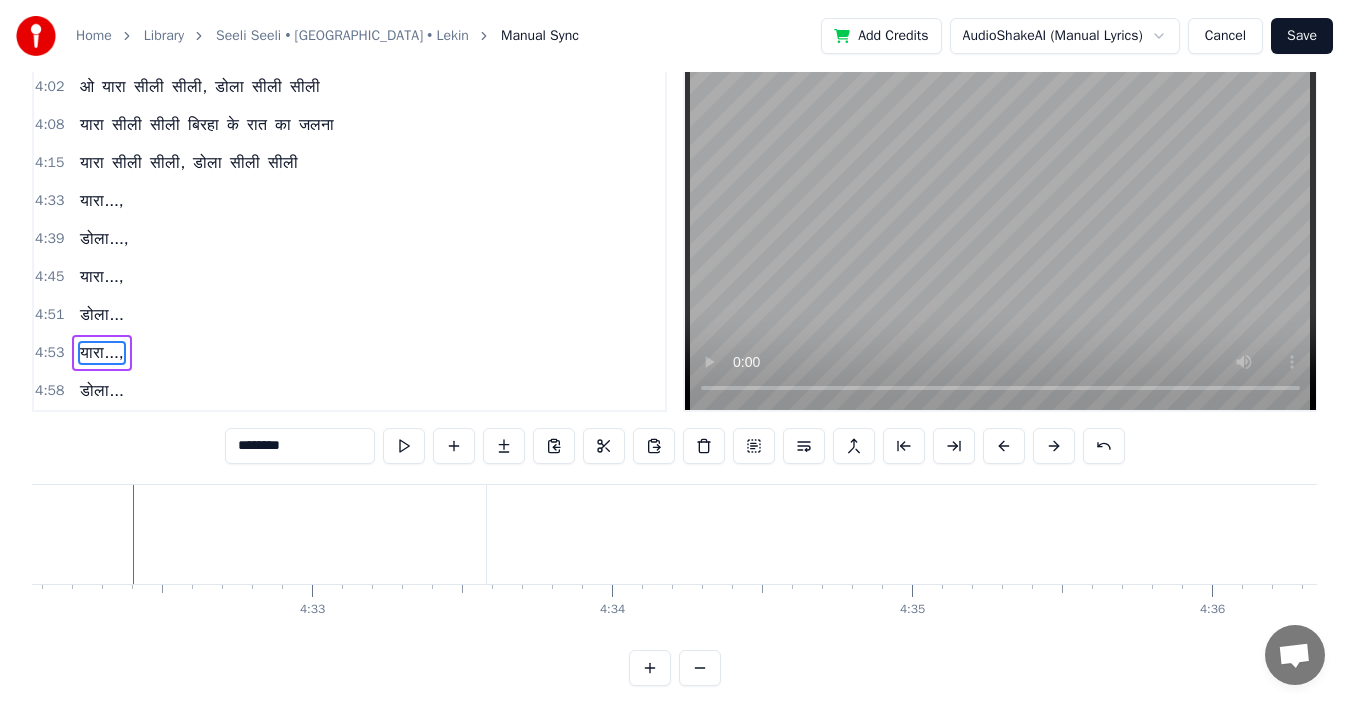 click at bounding box center [404, 446] 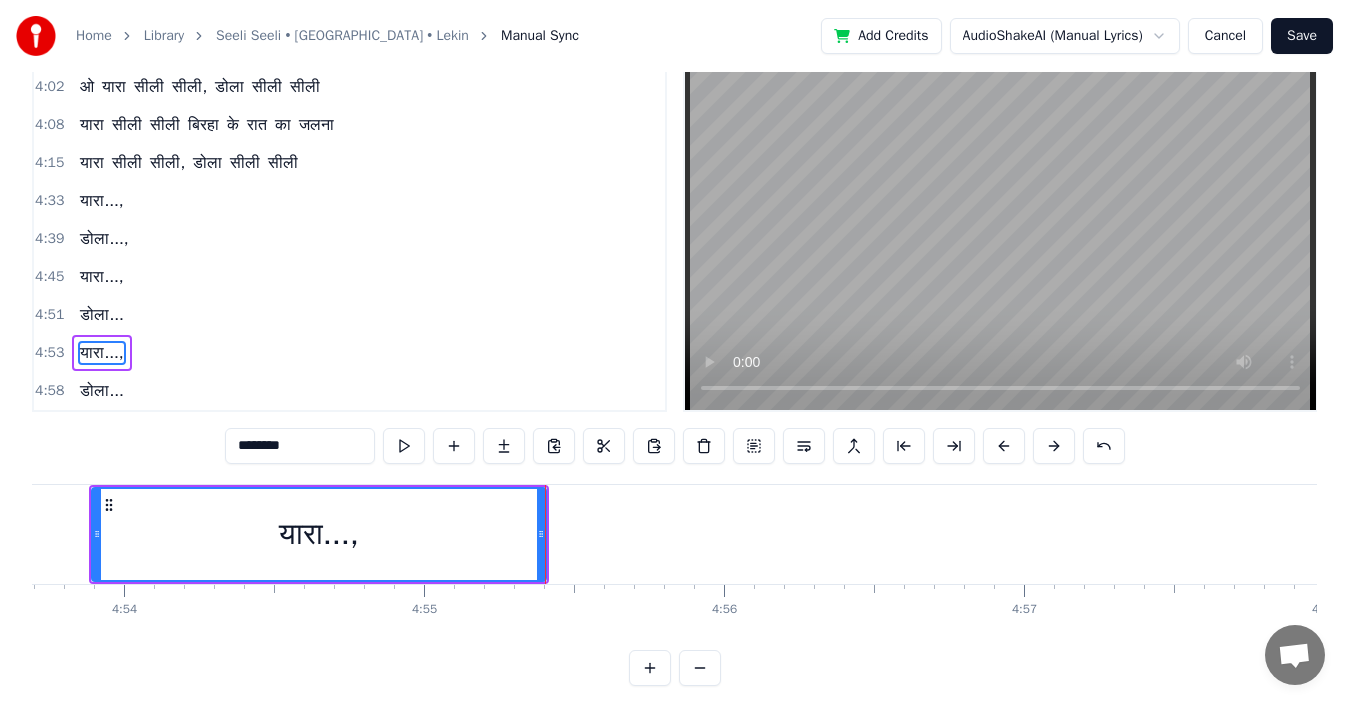 scroll, scrollTop: 0, scrollLeft: 88520, axis: horizontal 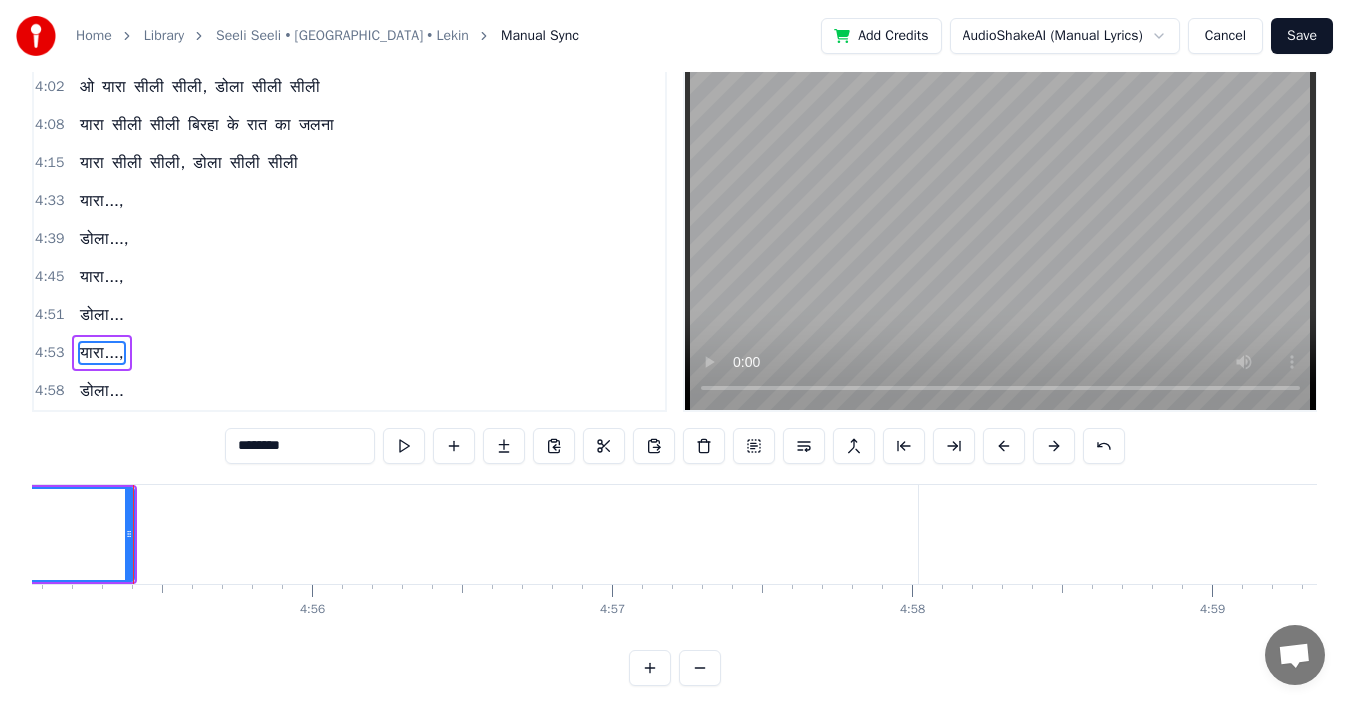 click on "डोला" at bounding box center [207, 163] 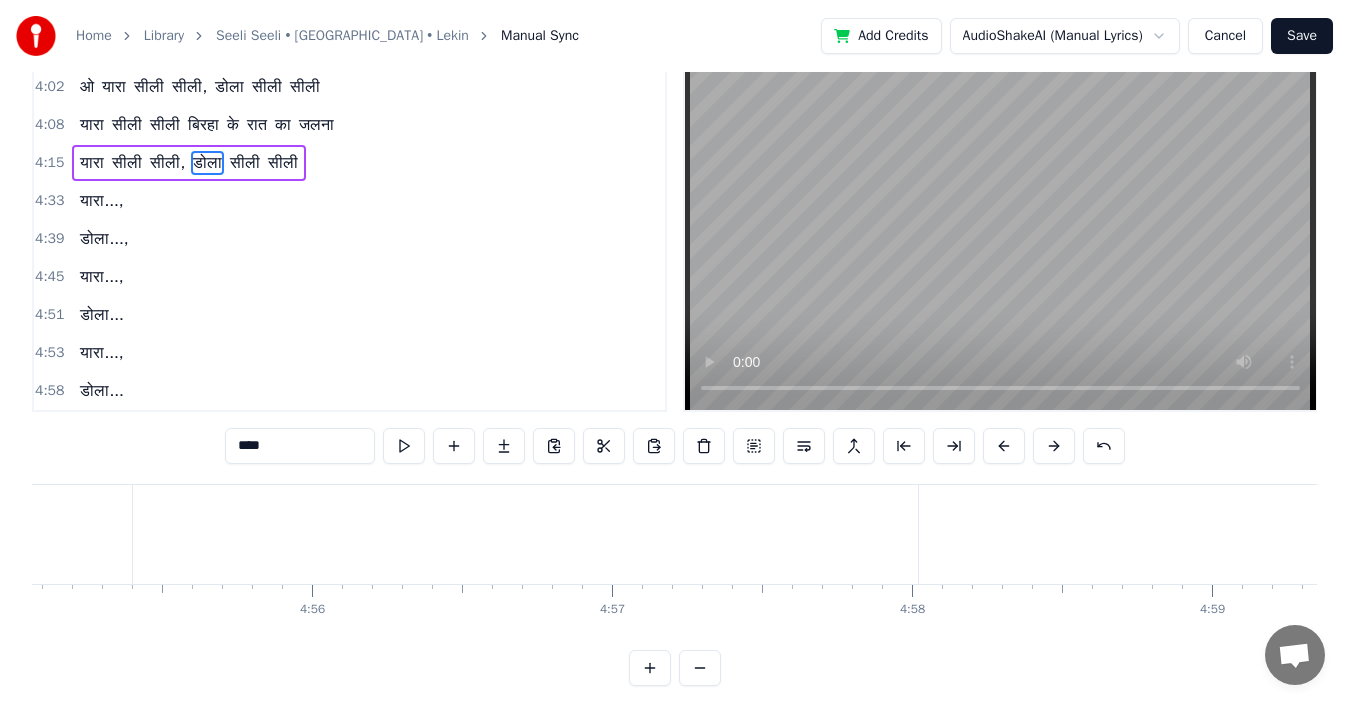 scroll, scrollTop: 42, scrollLeft: 0, axis: vertical 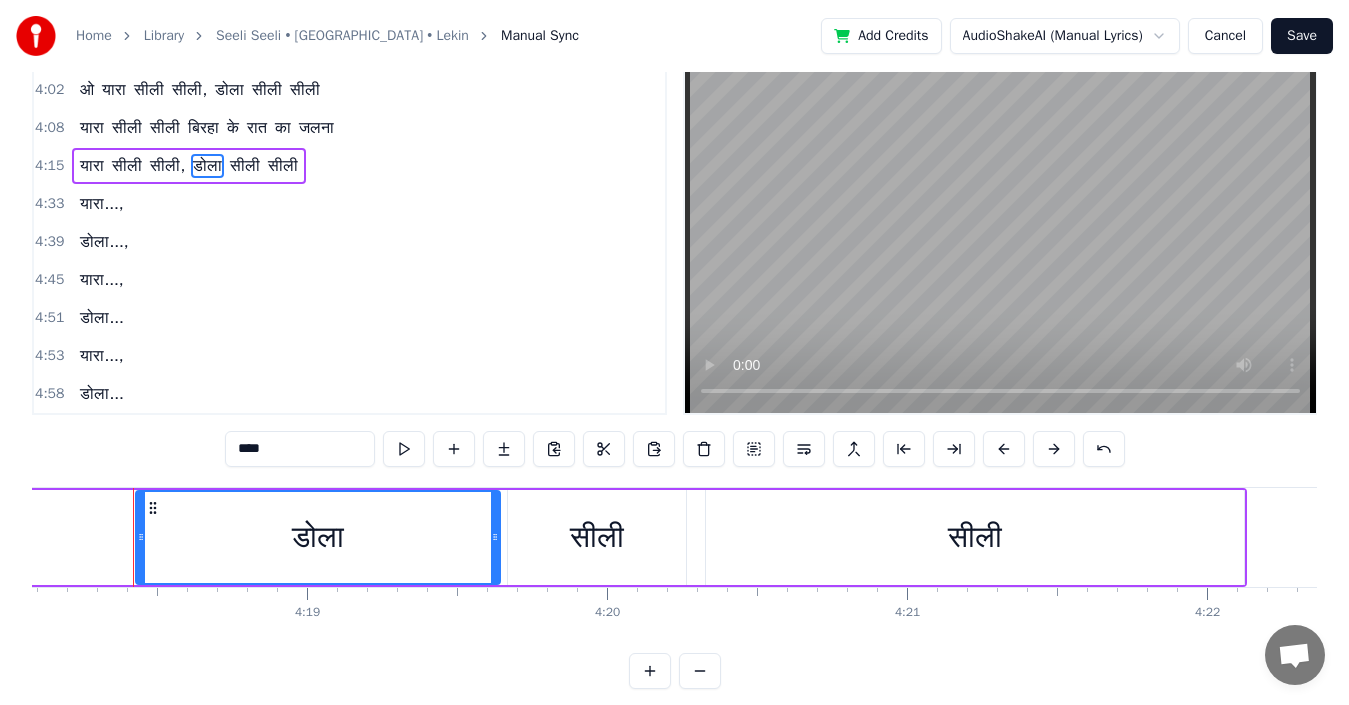 click at bounding box center (-31501, 537) 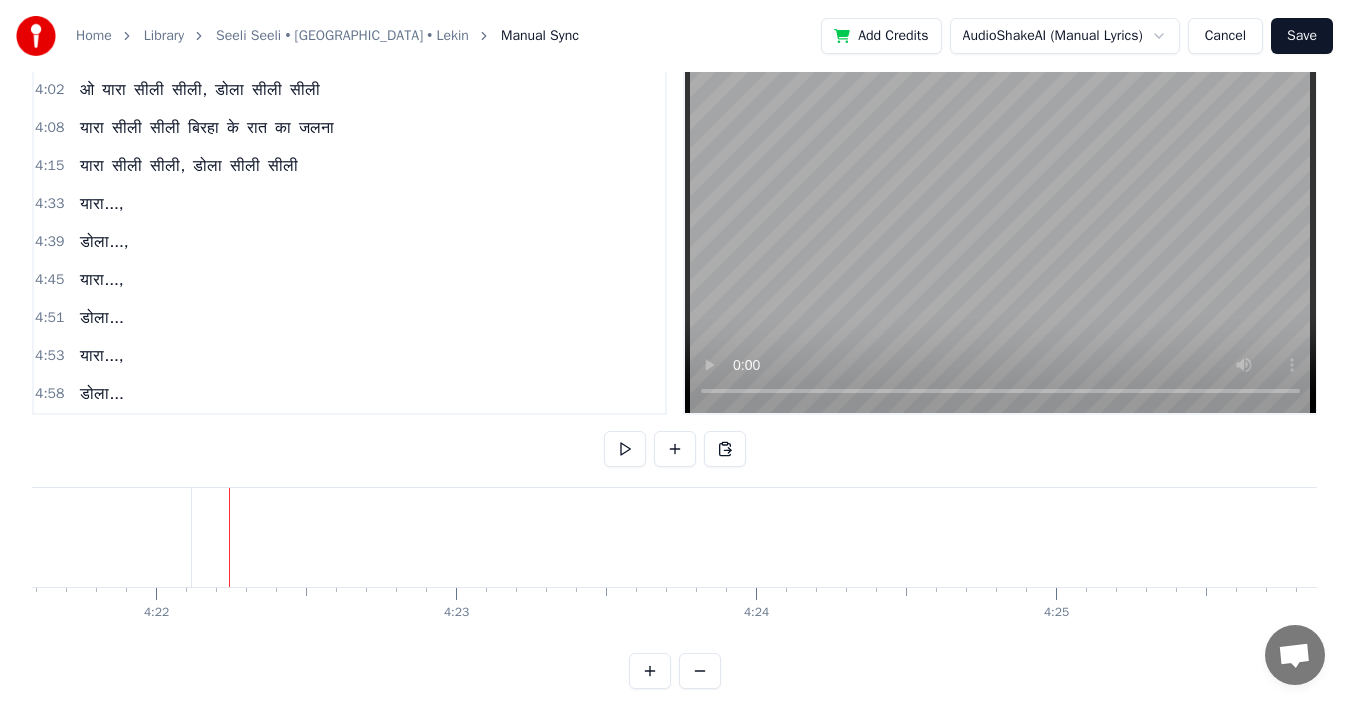 scroll, scrollTop: 0, scrollLeft: 78573, axis: horizontal 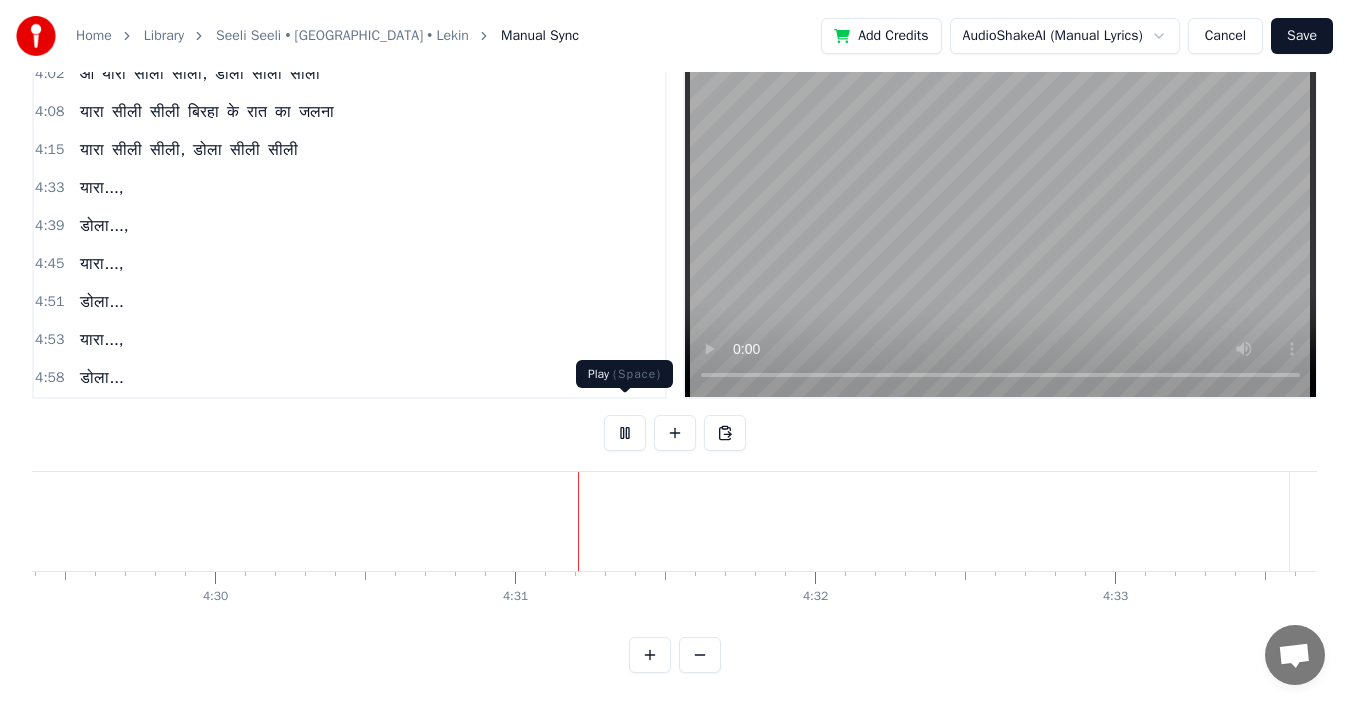 click at bounding box center [625, 433] 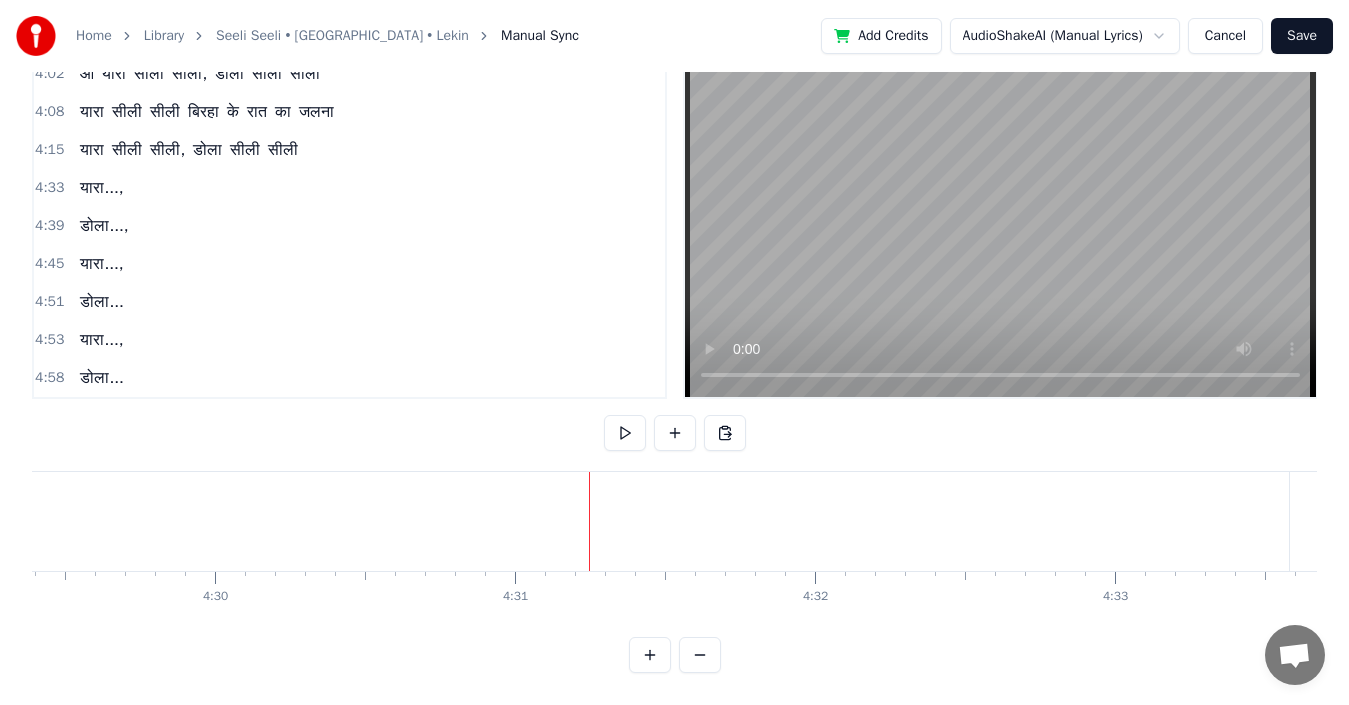 type 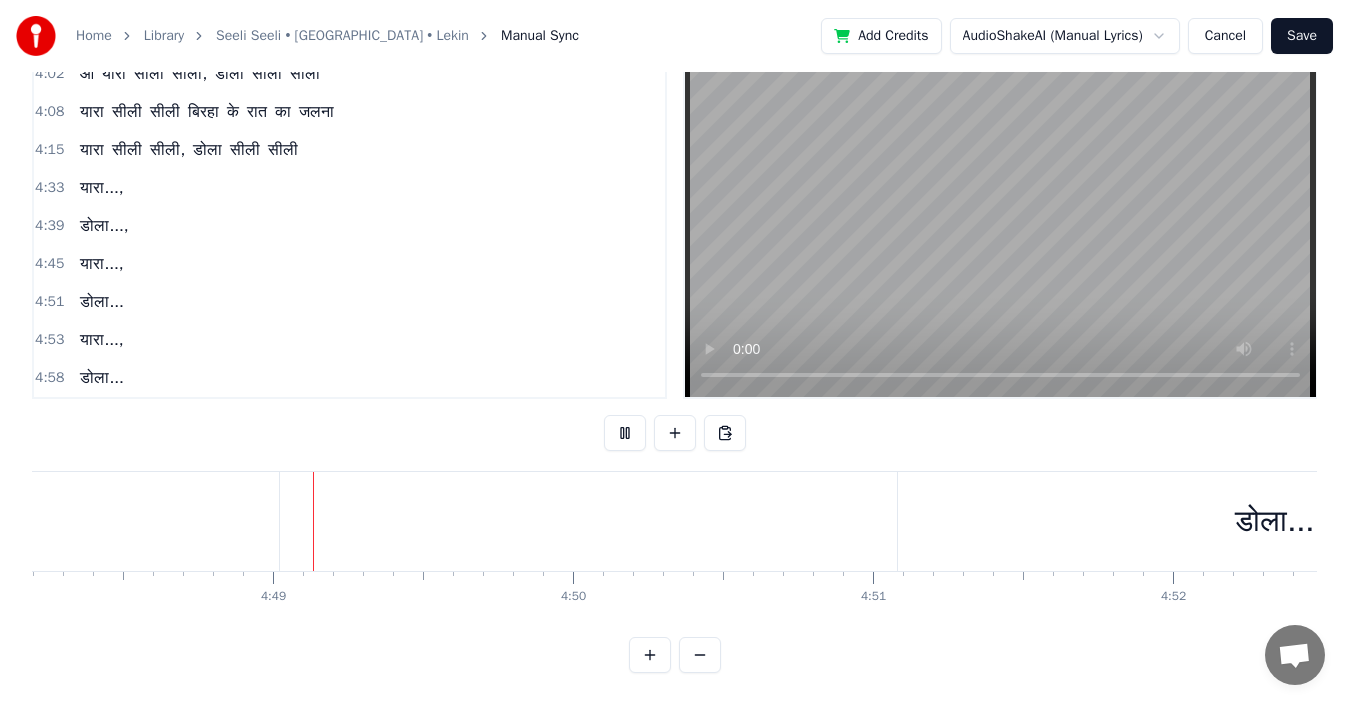 scroll, scrollTop: 0, scrollLeft: 86510, axis: horizontal 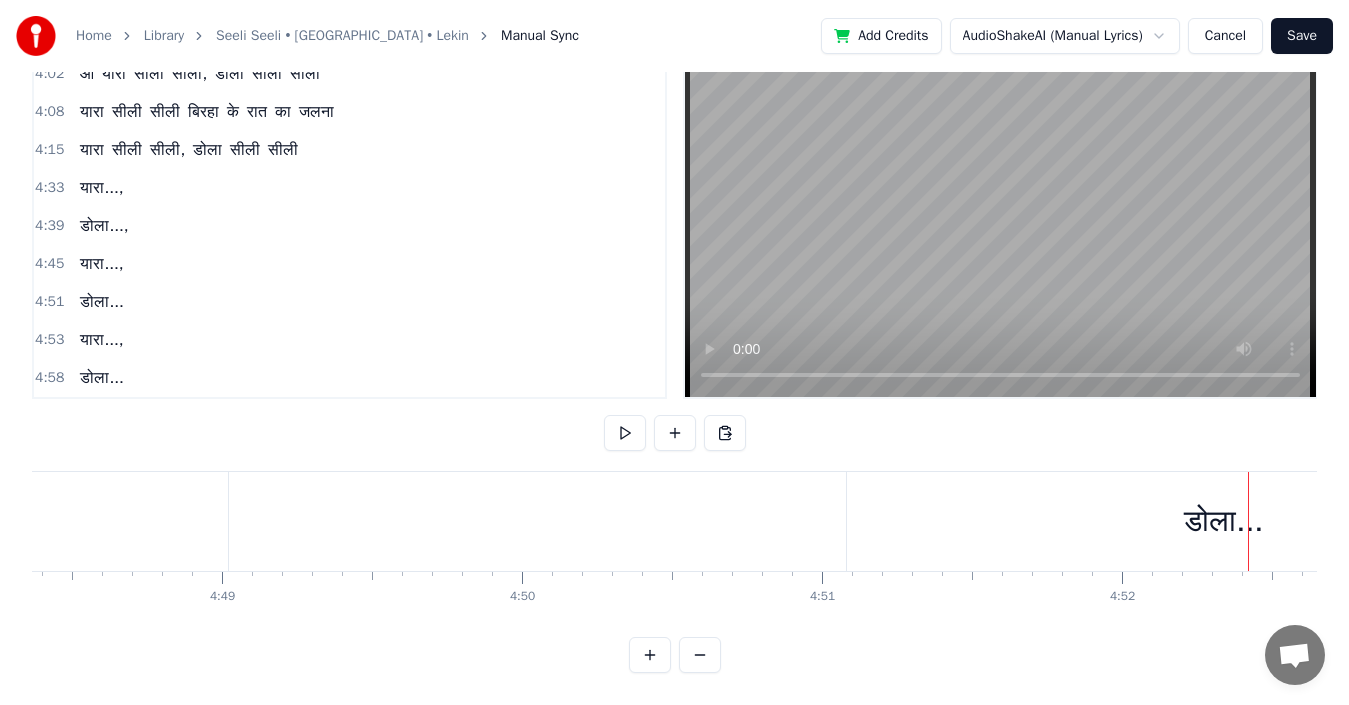 click at bounding box center [625, 433] 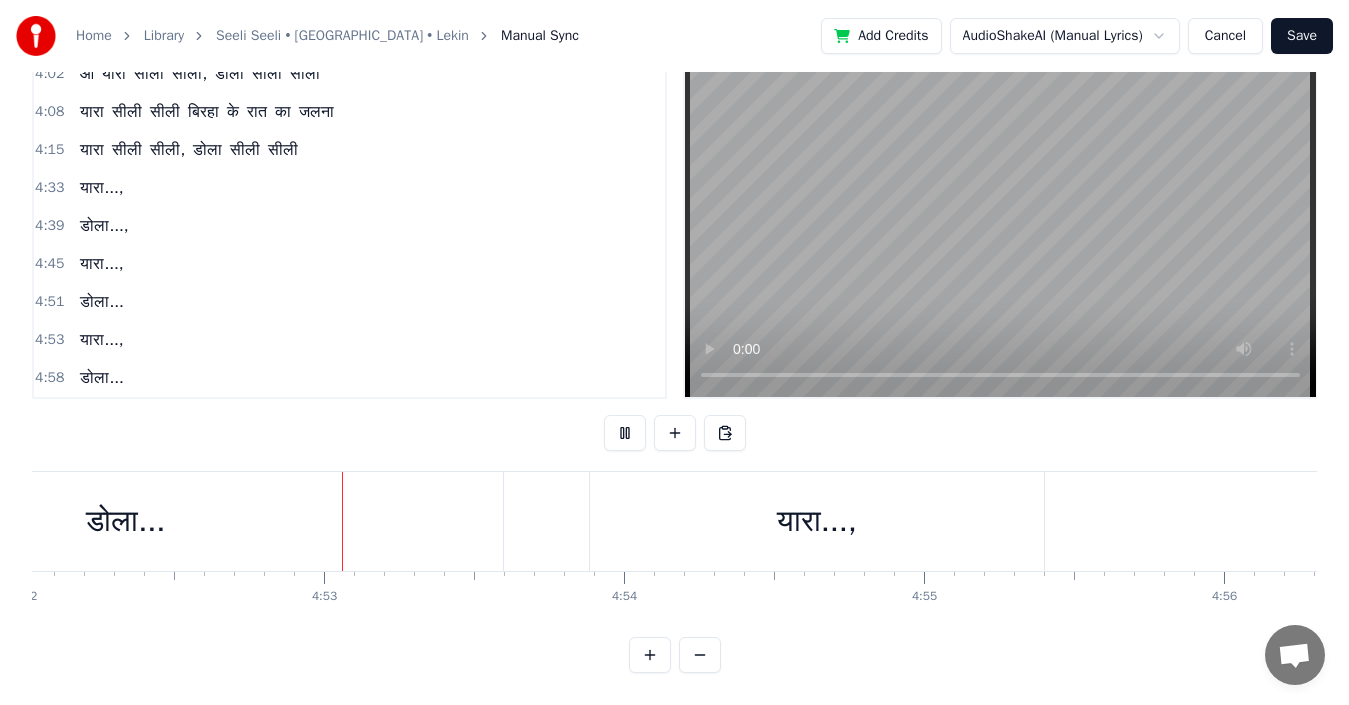 scroll, scrollTop: 0, scrollLeft: 87625, axis: horizontal 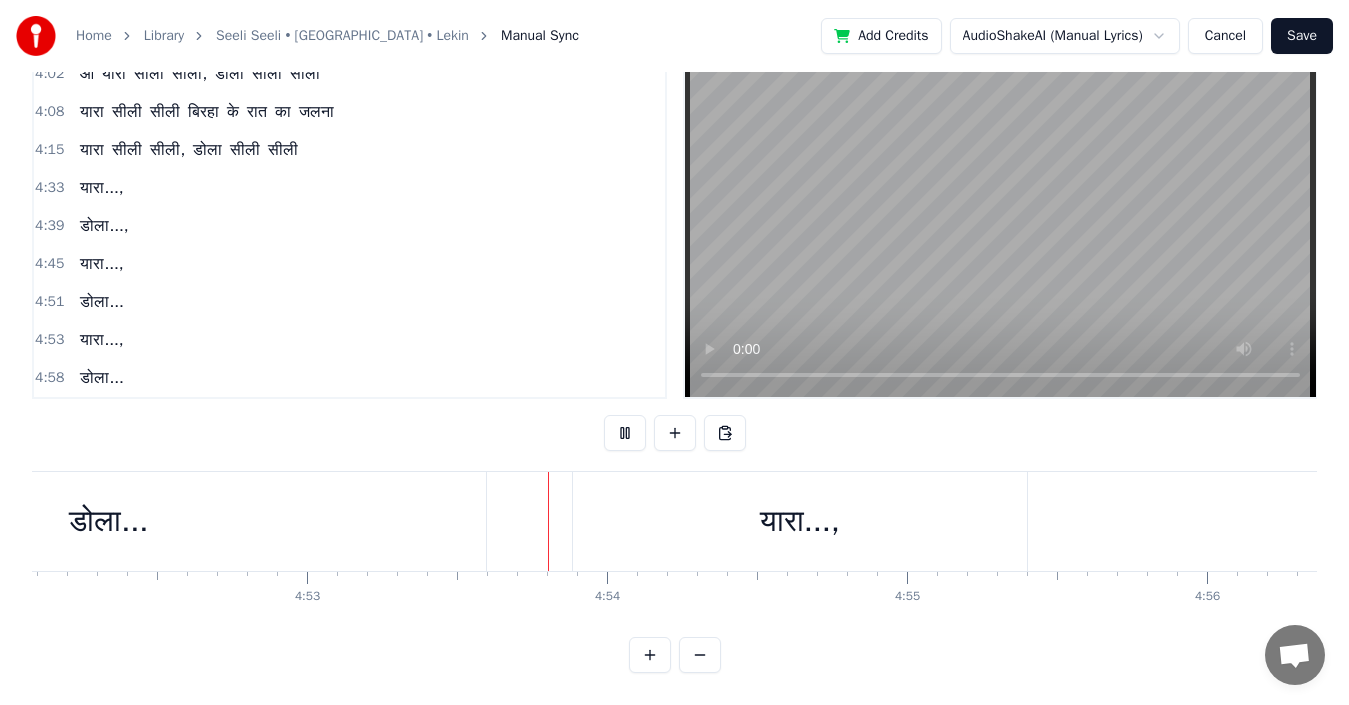 click at bounding box center [625, 433] 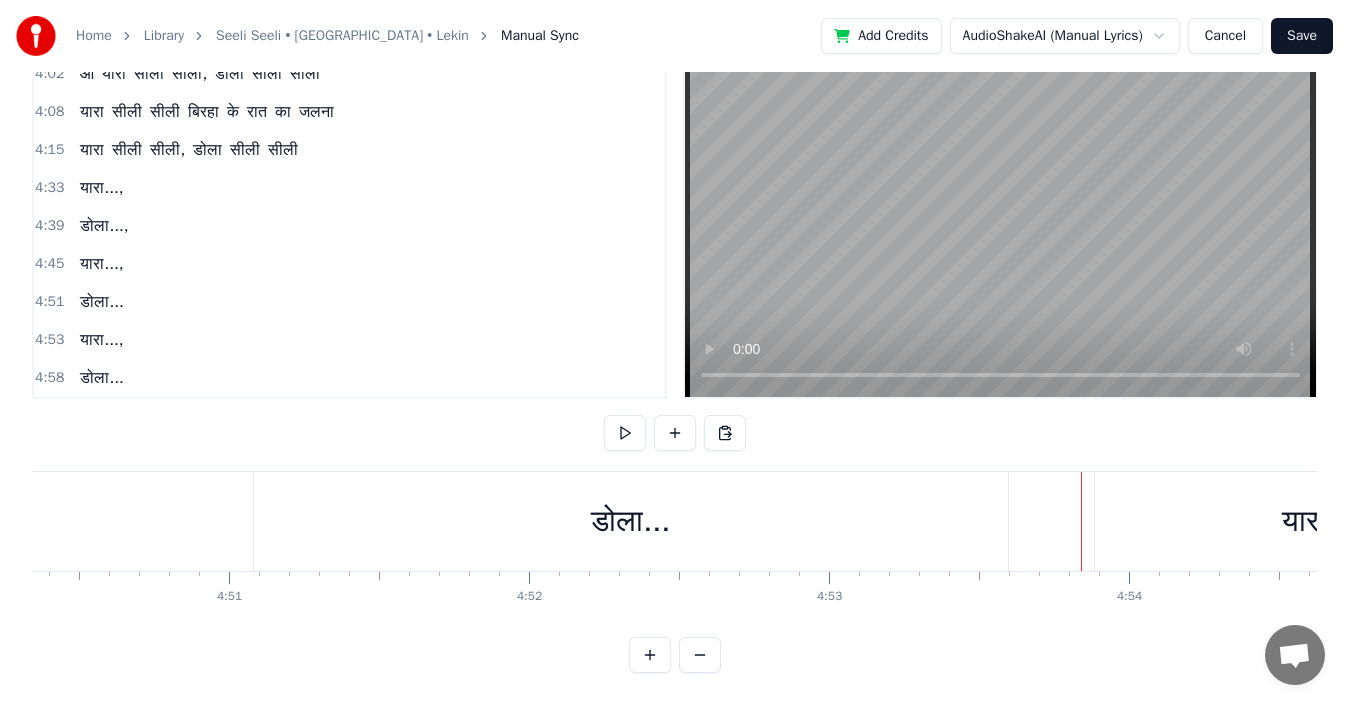 scroll, scrollTop: 0, scrollLeft: 87065, axis: horizontal 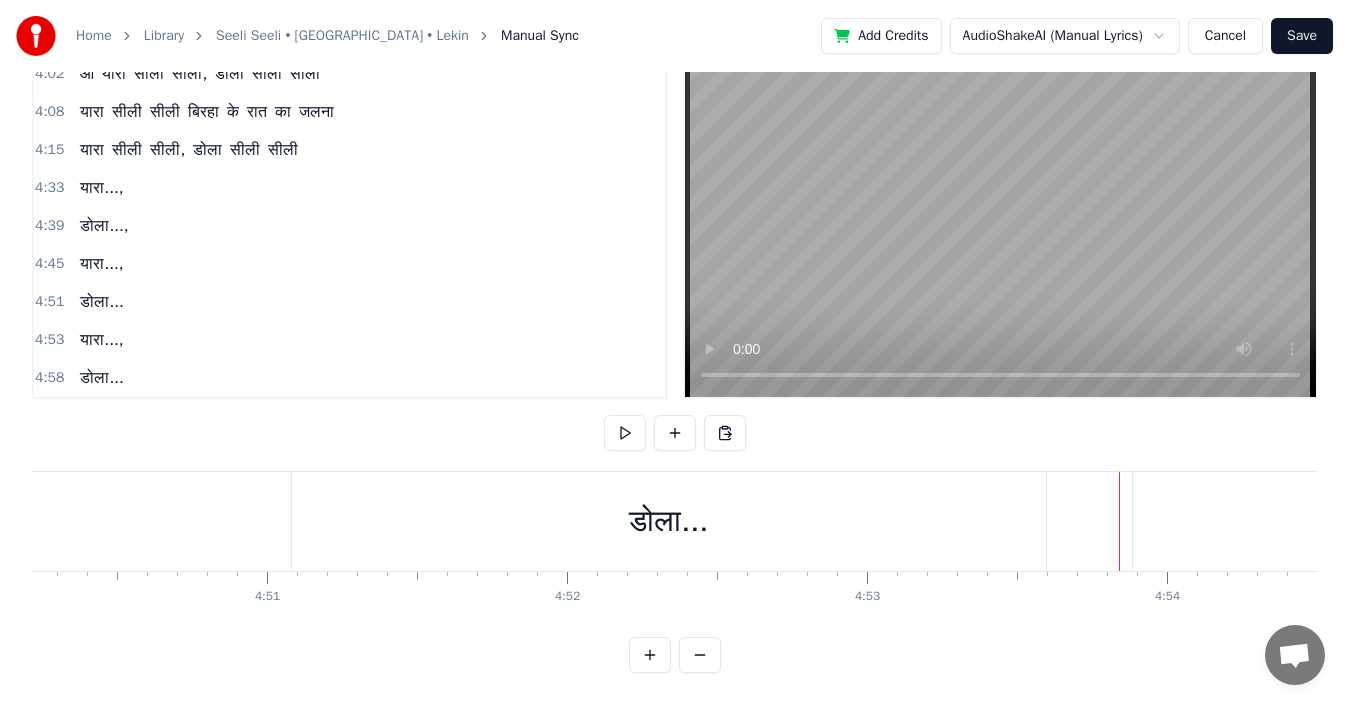 click on "डोला..." at bounding box center (669, 521) 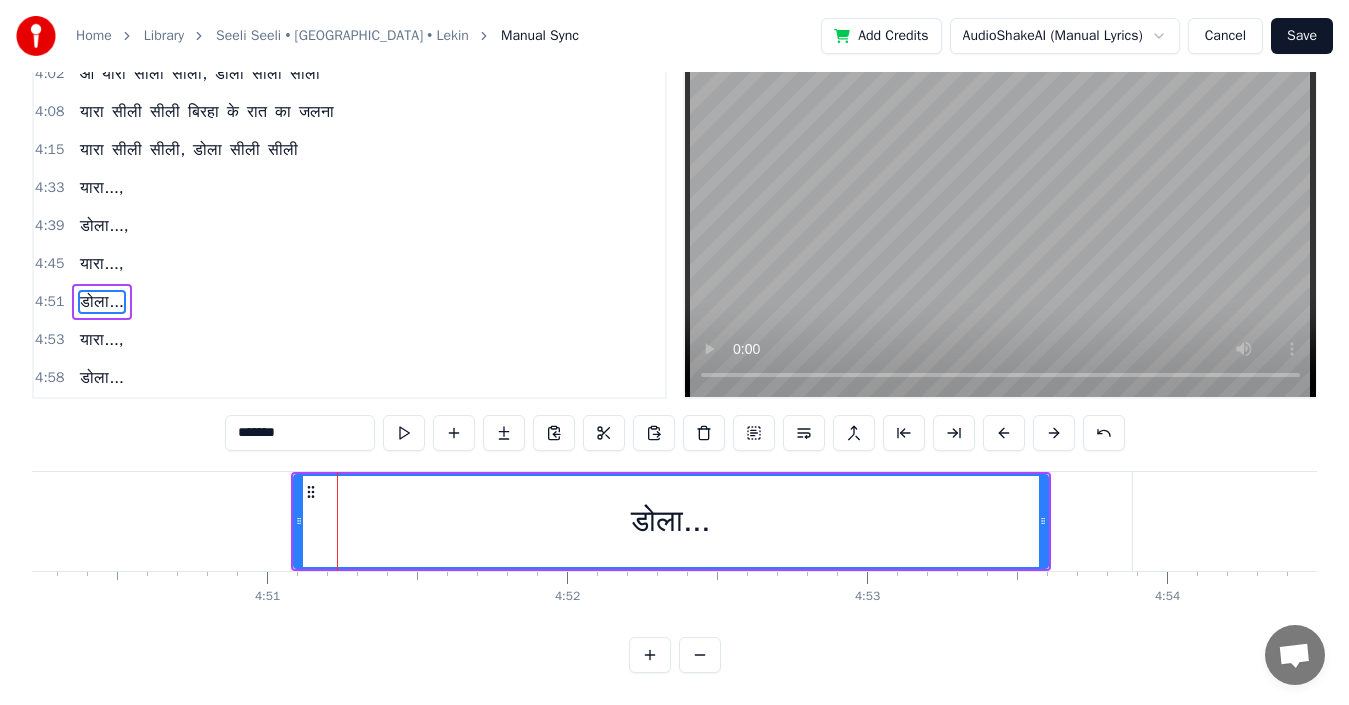 scroll, scrollTop: 7, scrollLeft: 0, axis: vertical 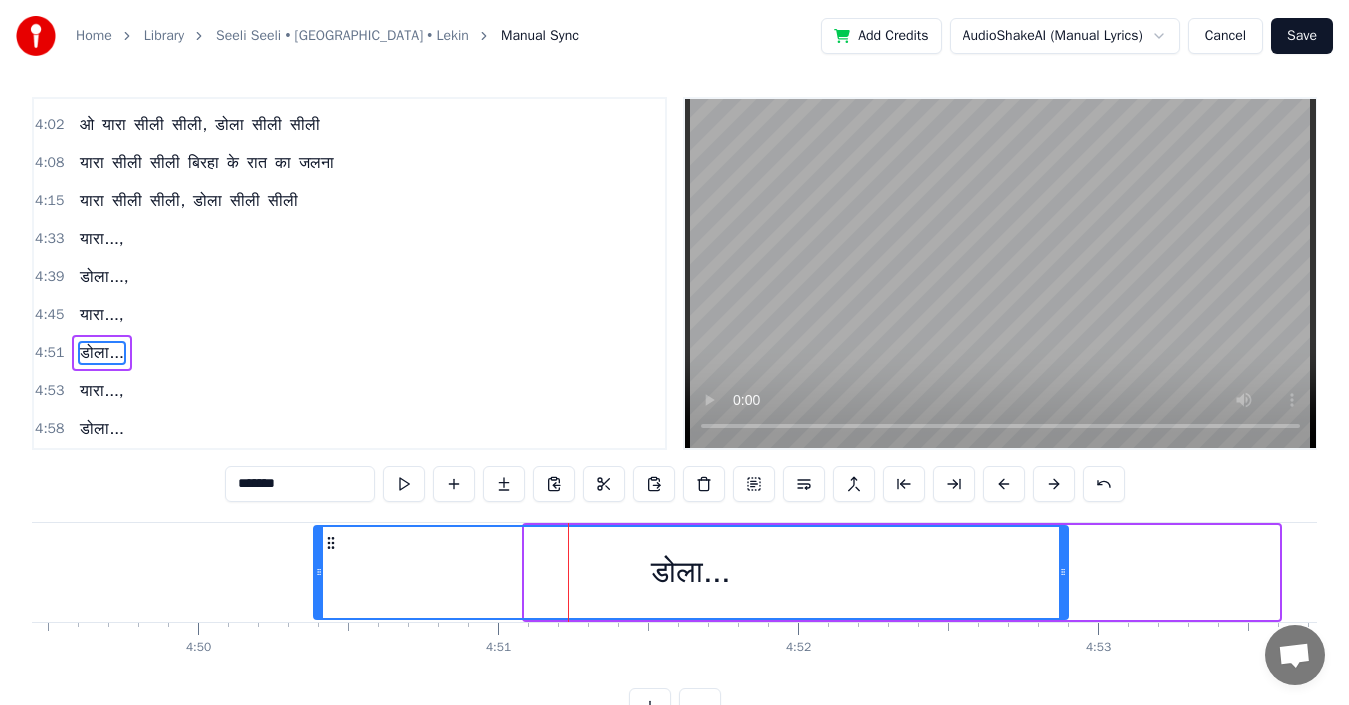 drag, startPoint x: 311, startPoint y: 546, endPoint x: 331, endPoint y: 547, distance: 20.024984 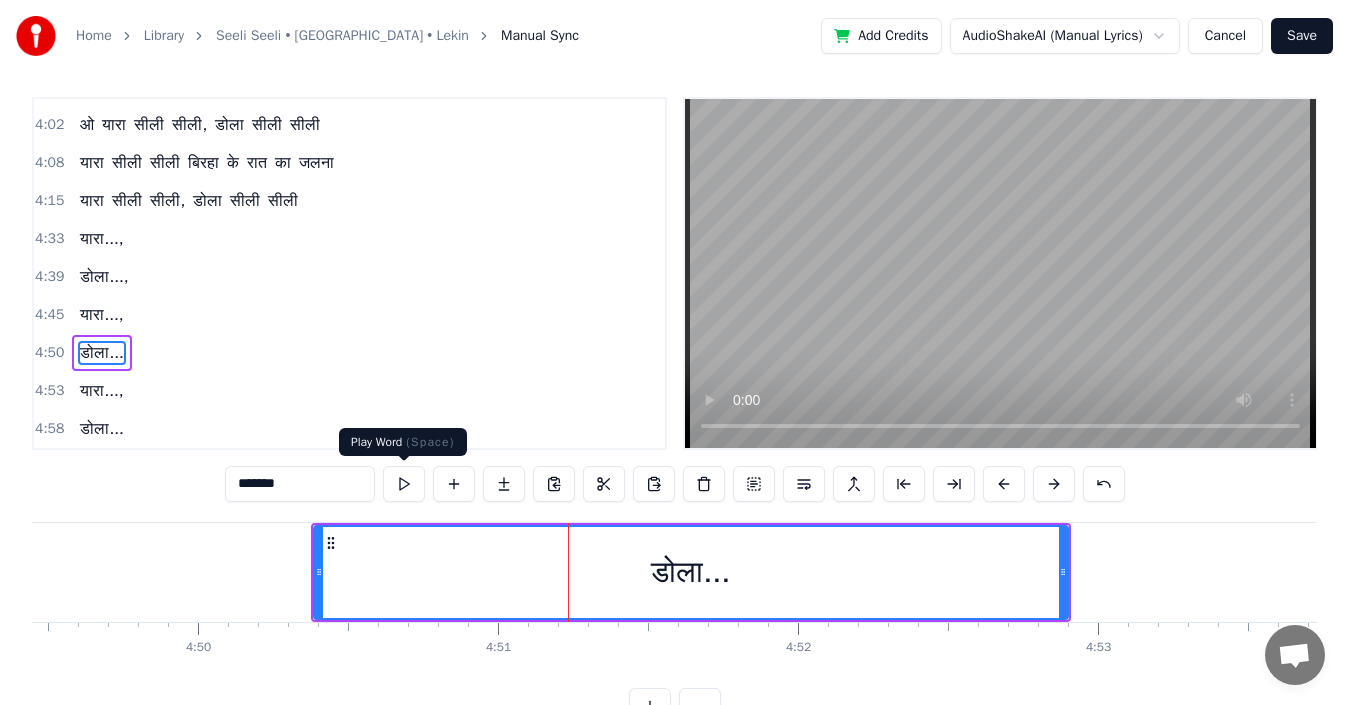 click at bounding box center (404, 484) 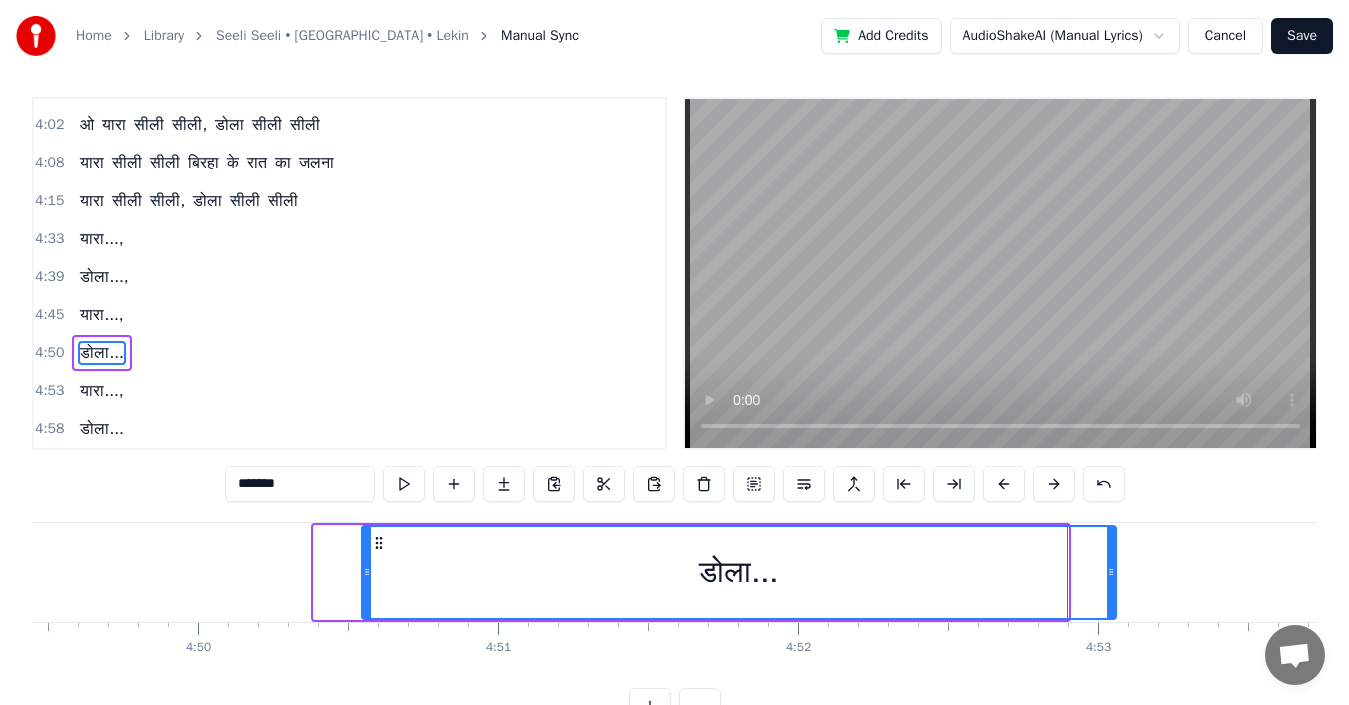 drag, startPoint x: 327, startPoint y: 540, endPoint x: 376, endPoint y: 543, distance: 49.09175 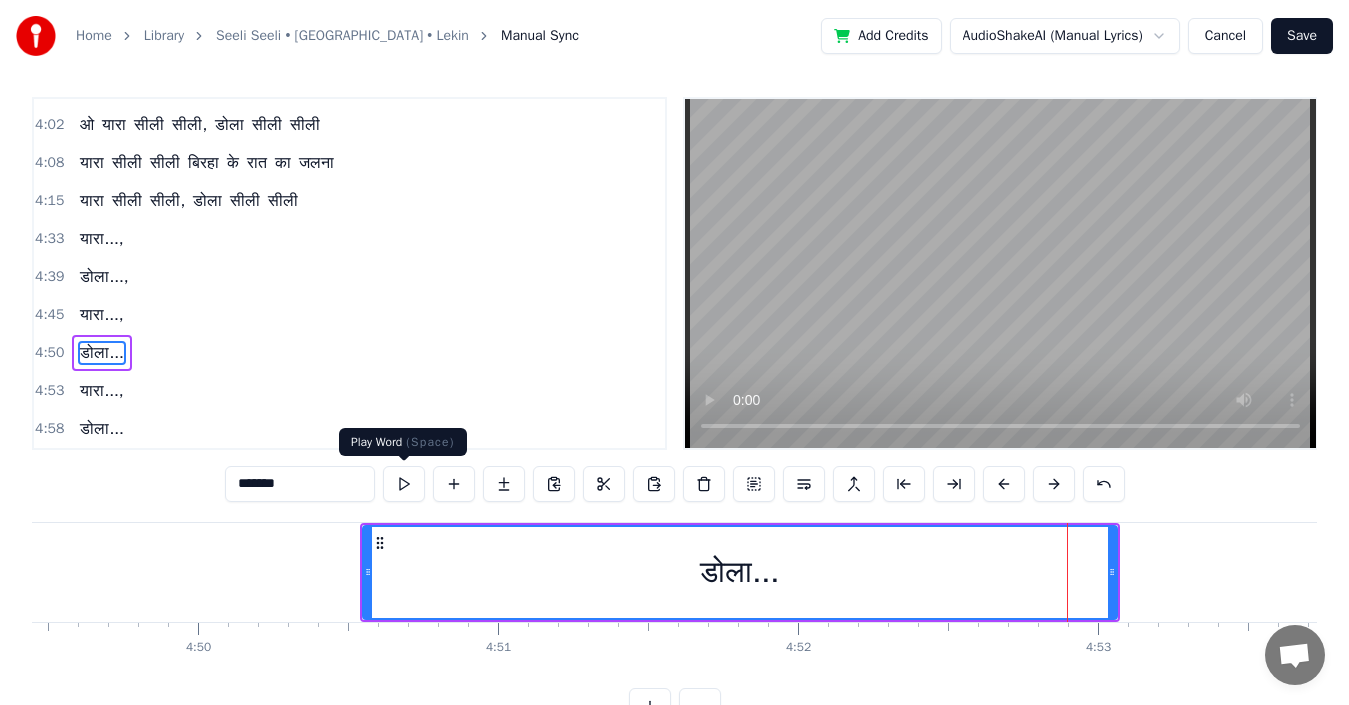 click at bounding box center (404, 484) 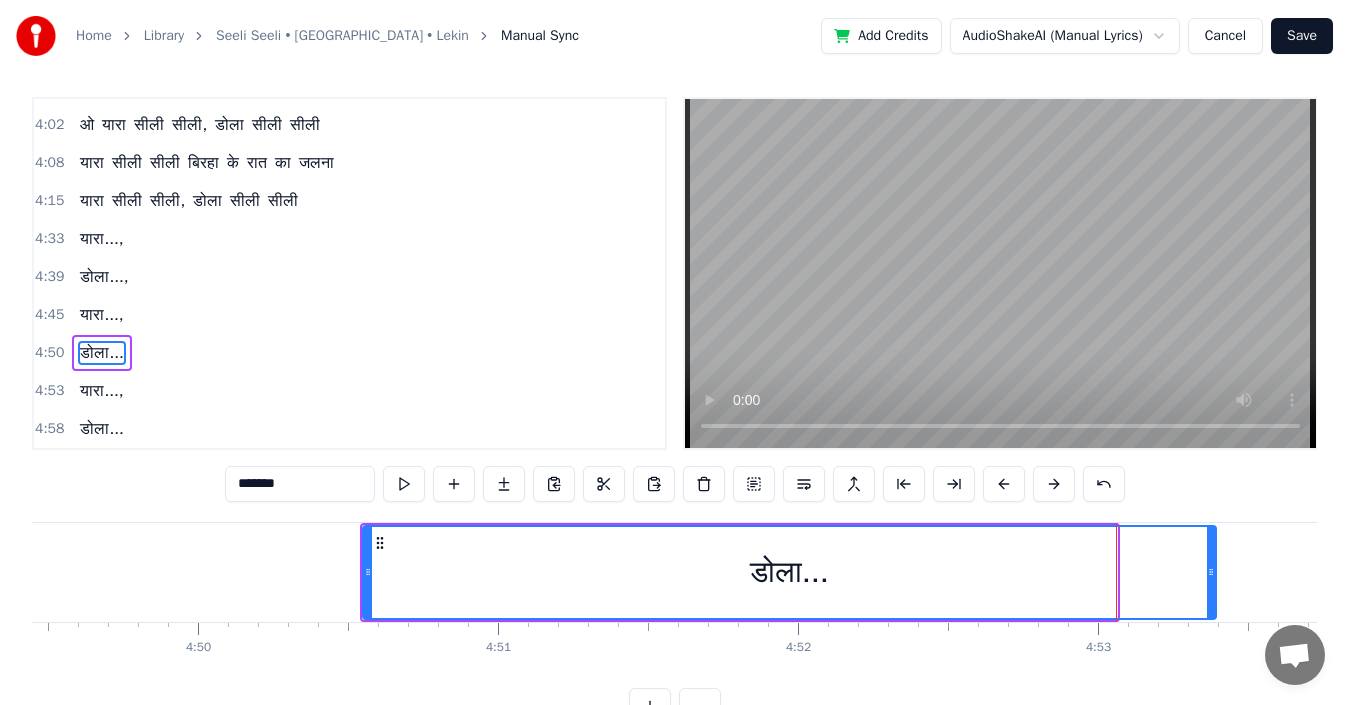 drag, startPoint x: 1110, startPoint y: 572, endPoint x: 1210, endPoint y: 561, distance: 100.60318 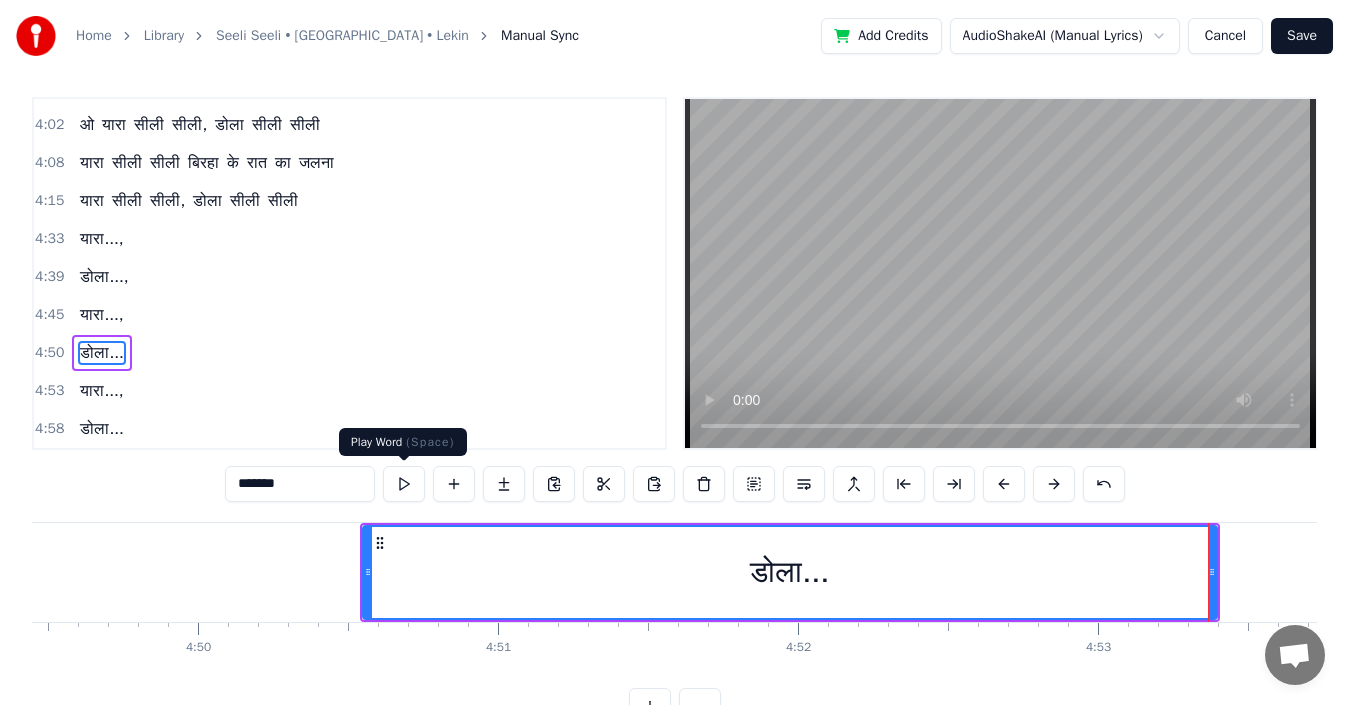 click at bounding box center (404, 484) 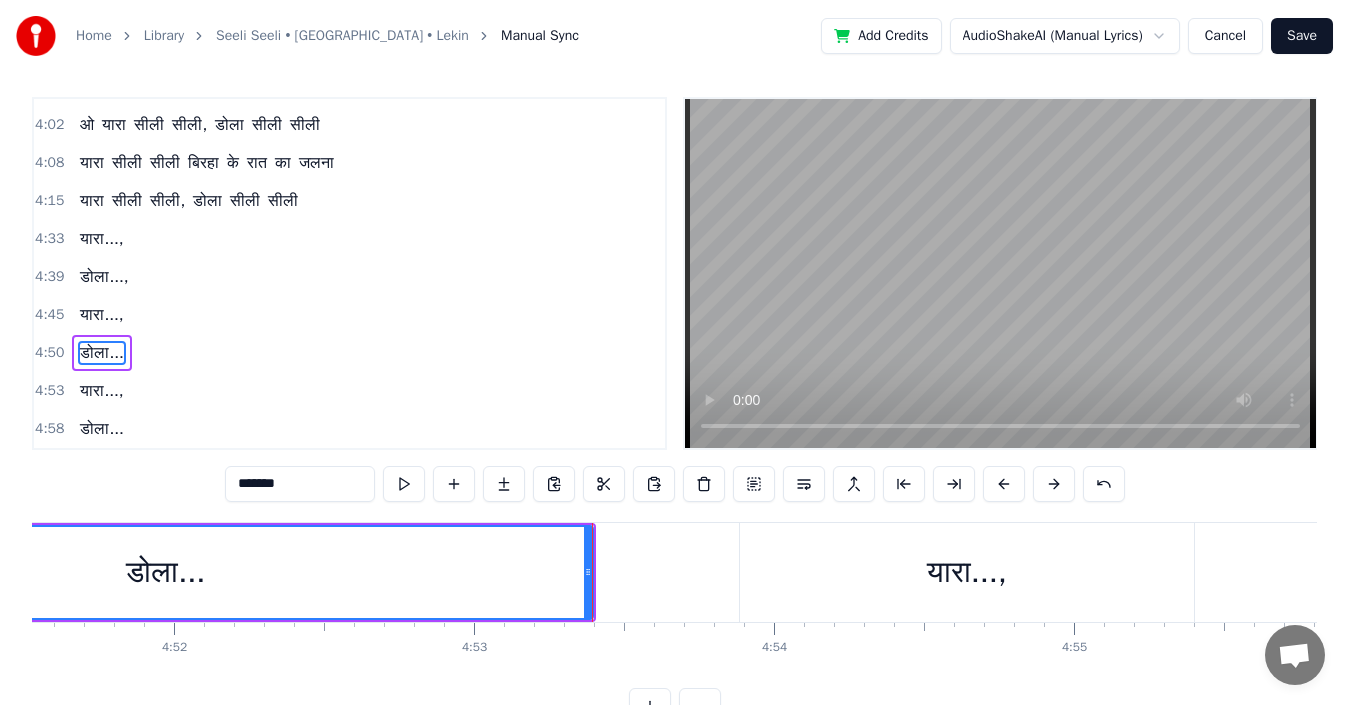 scroll, scrollTop: 0, scrollLeft: 87474, axis: horizontal 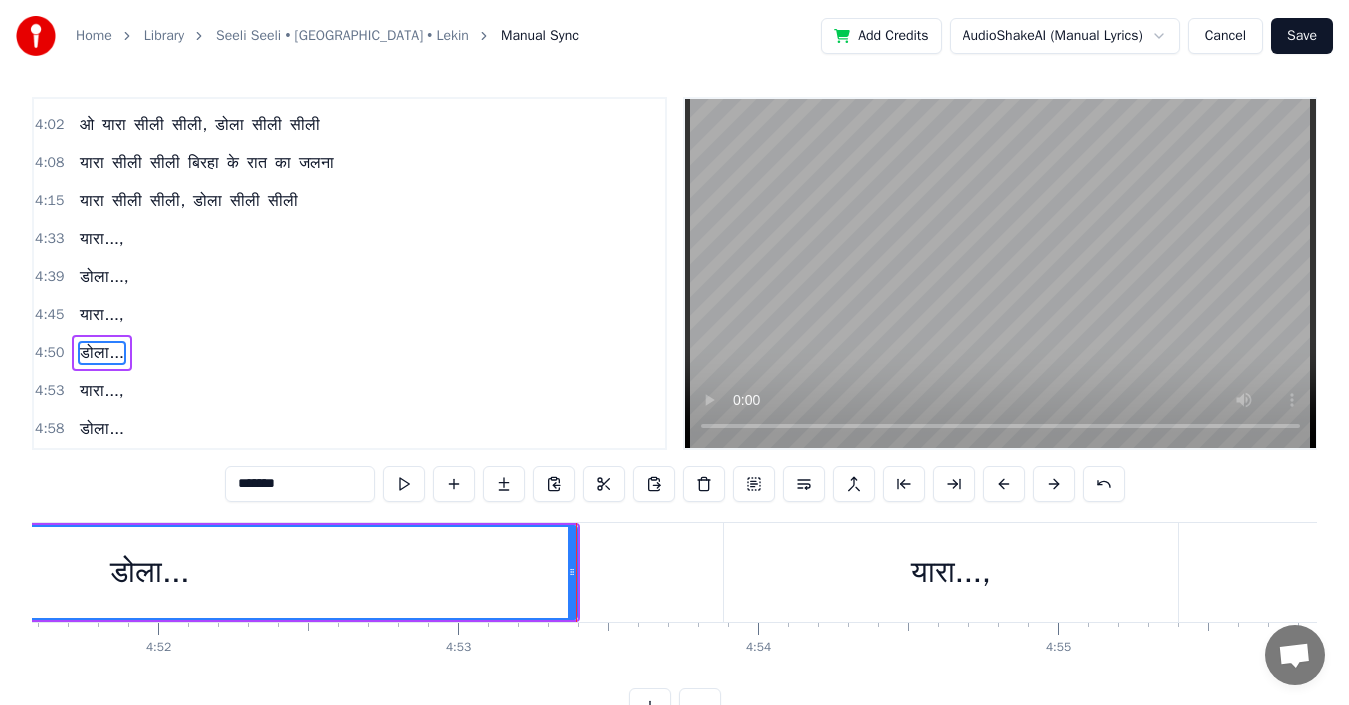 click on "यारा...," at bounding box center (951, 572) 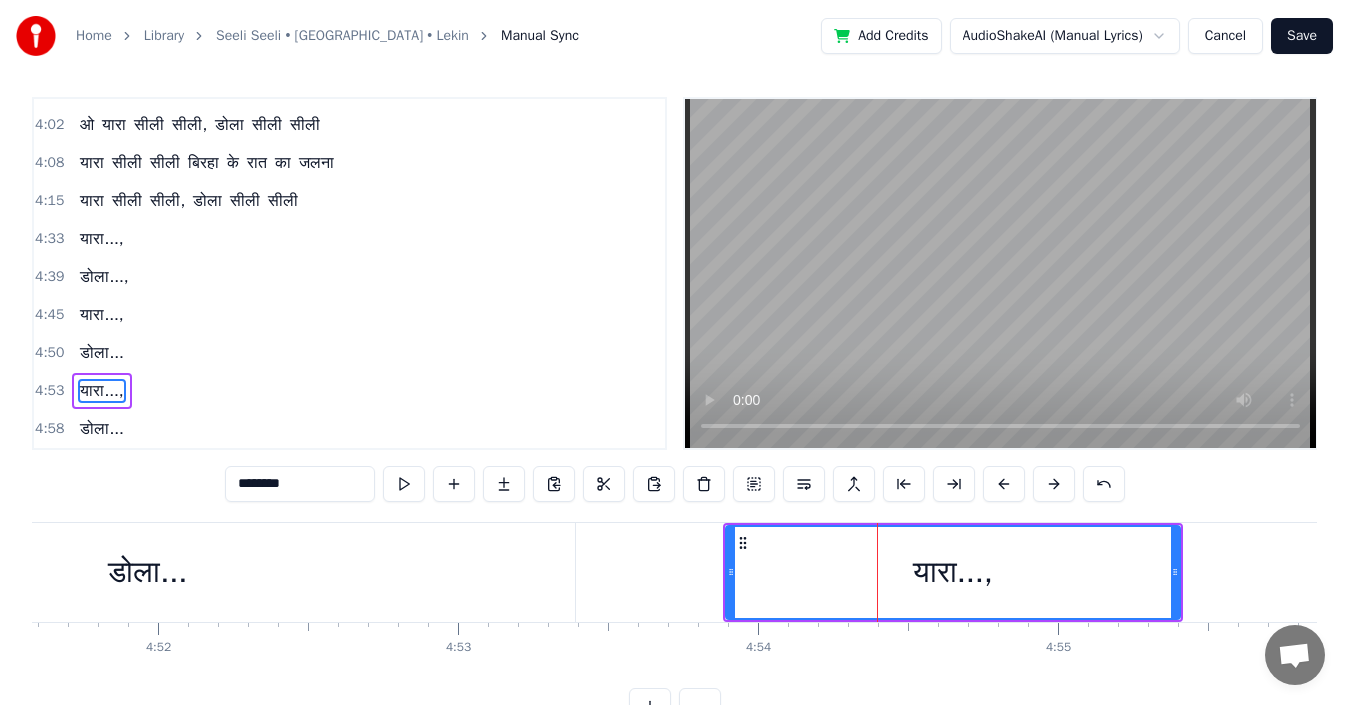 scroll, scrollTop: 45, scrollLeft: 0, axis: vertical 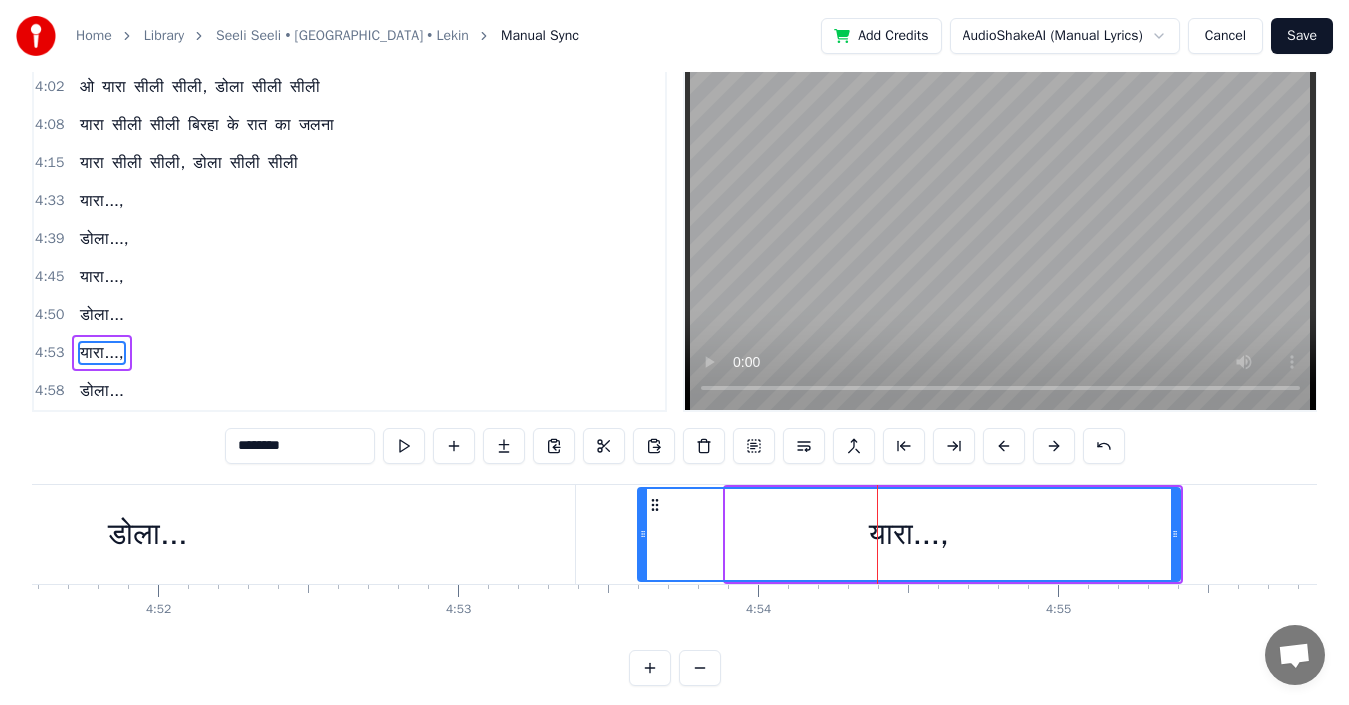 drag, startPoint x: 730, startPoint y: 529, endPoint x: 637, endPoint y: 526, distance: 93.04838 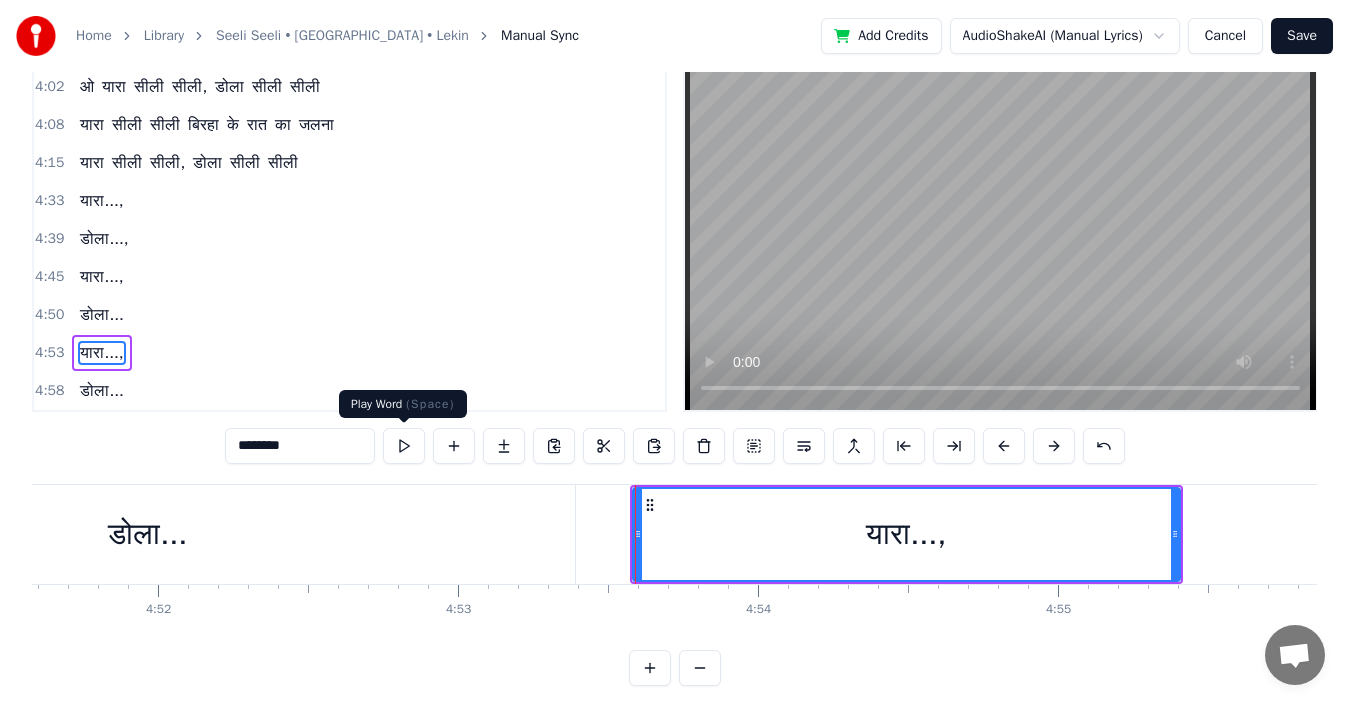 click at bounding box center [404, 446] 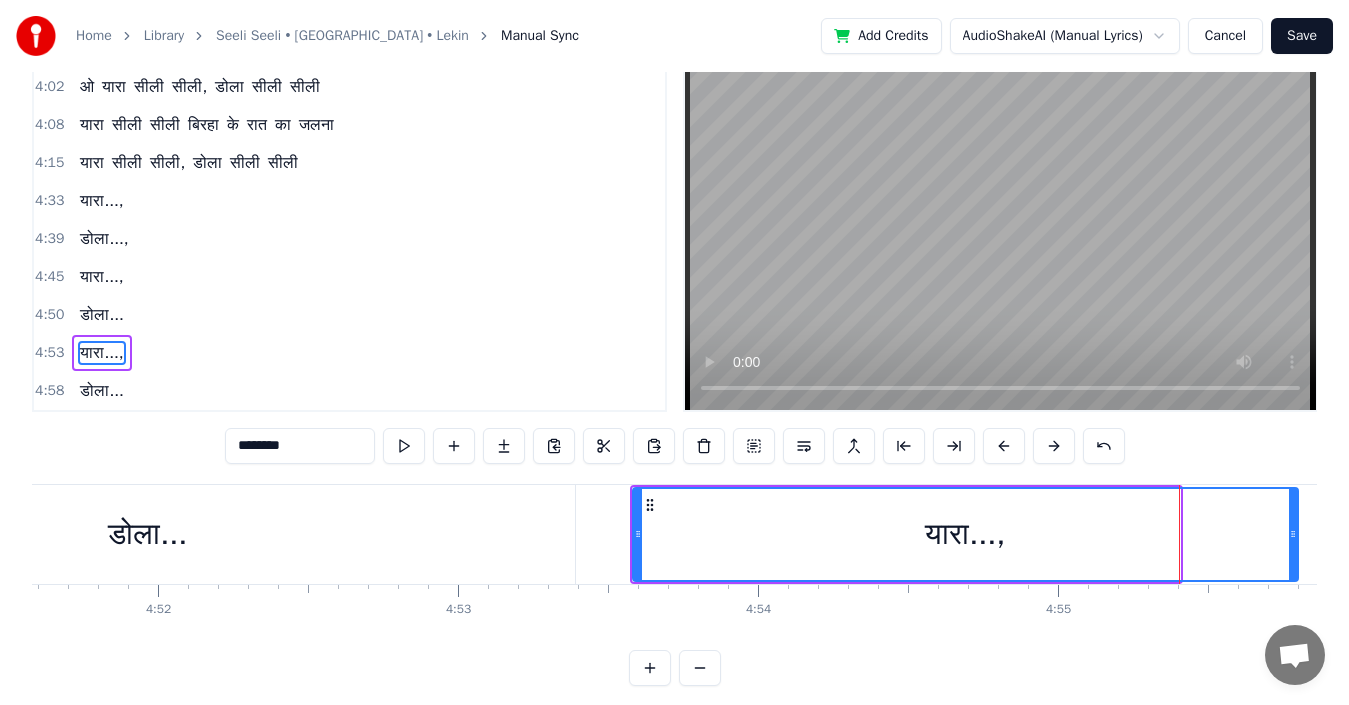 drag, startPoint x: 1176, startPoint y: 539, endPoint x: 1295, endPoint y: 539, distance: 119 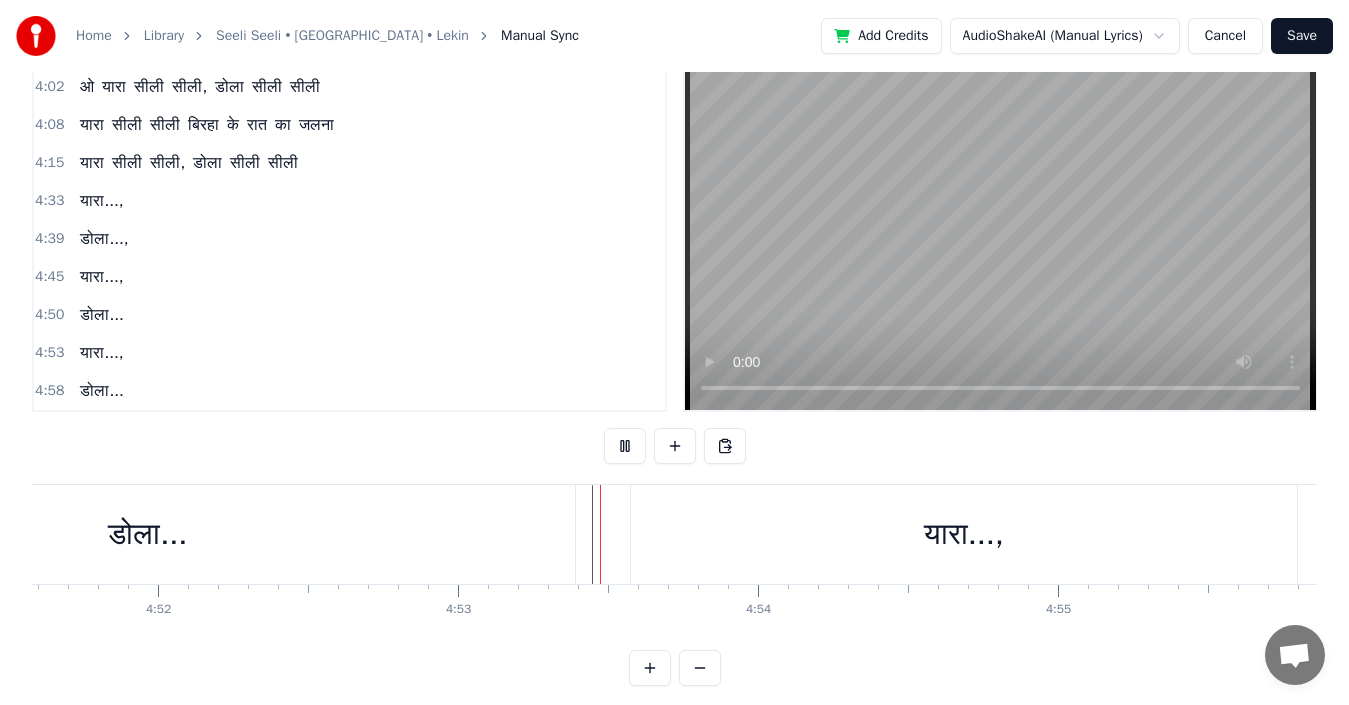 scroll, scrollTop: 75, scrollLeft: 0, axis: vertical 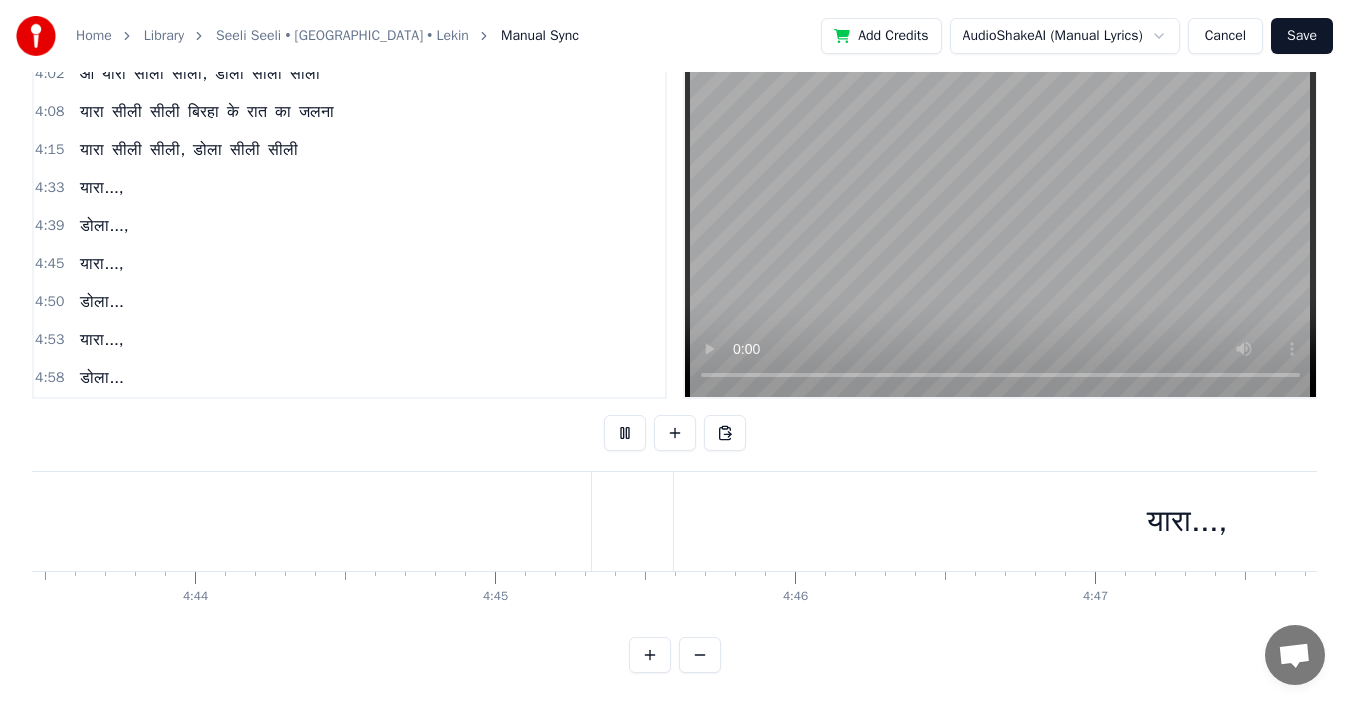click on "यारा" at bounding box center (92, 150) 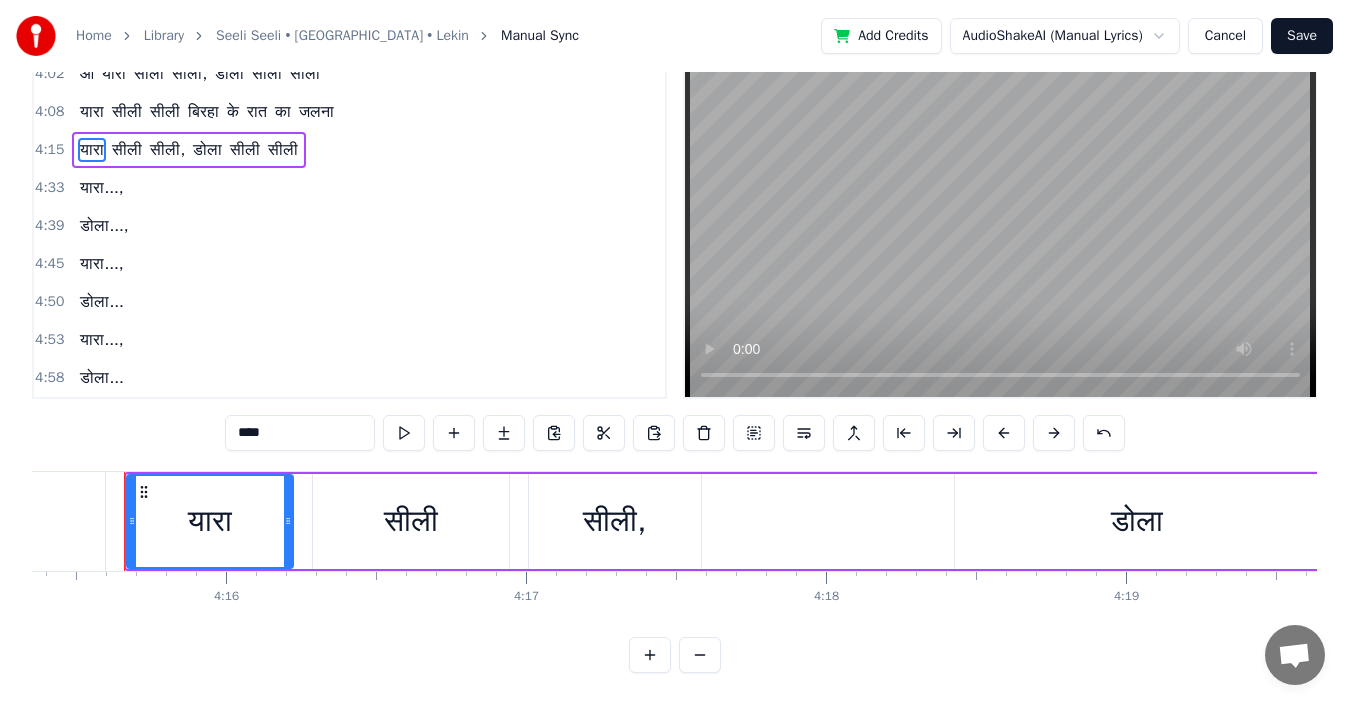 scroll, scrollTop: 0, scrollLeft: 76597, axis: horizontal 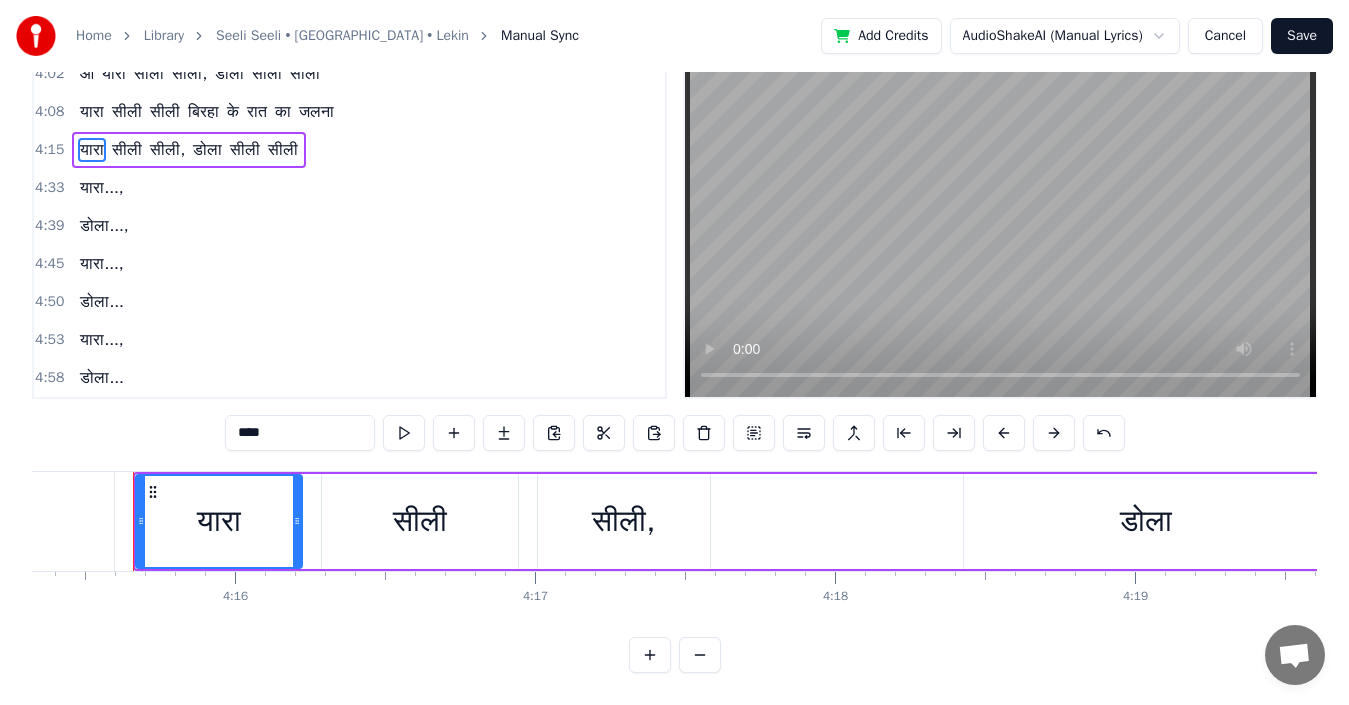 click at bounding box center (-30673, 521) 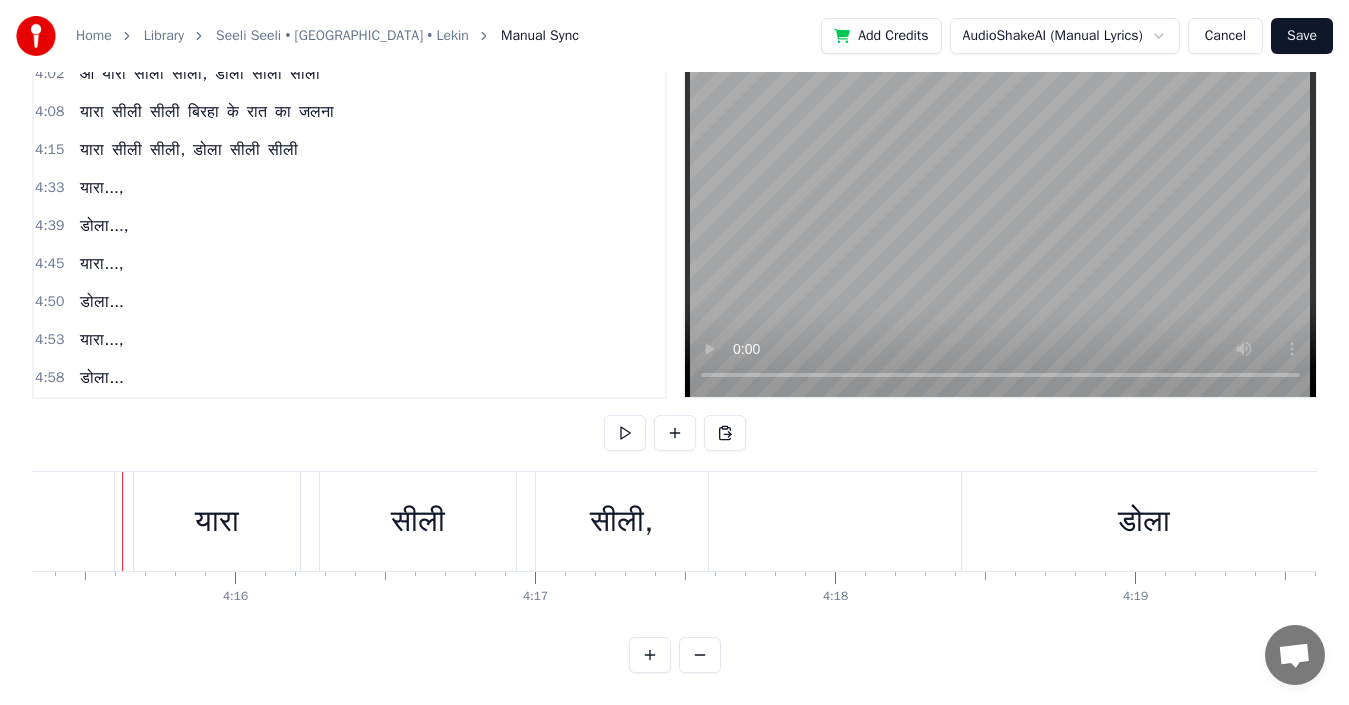 scroll, scrollTop: 0, scrollLeft: 76587, axis: horizontal 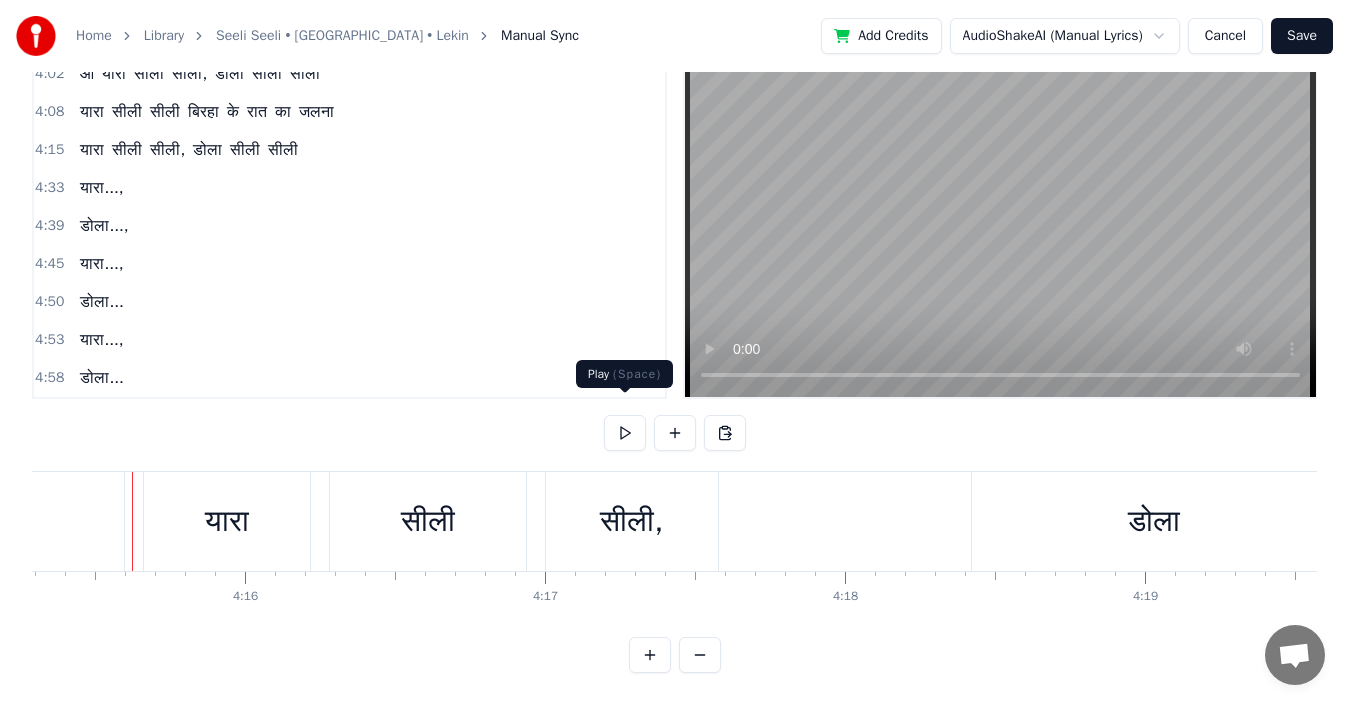 click at bounding box center (625, 433) 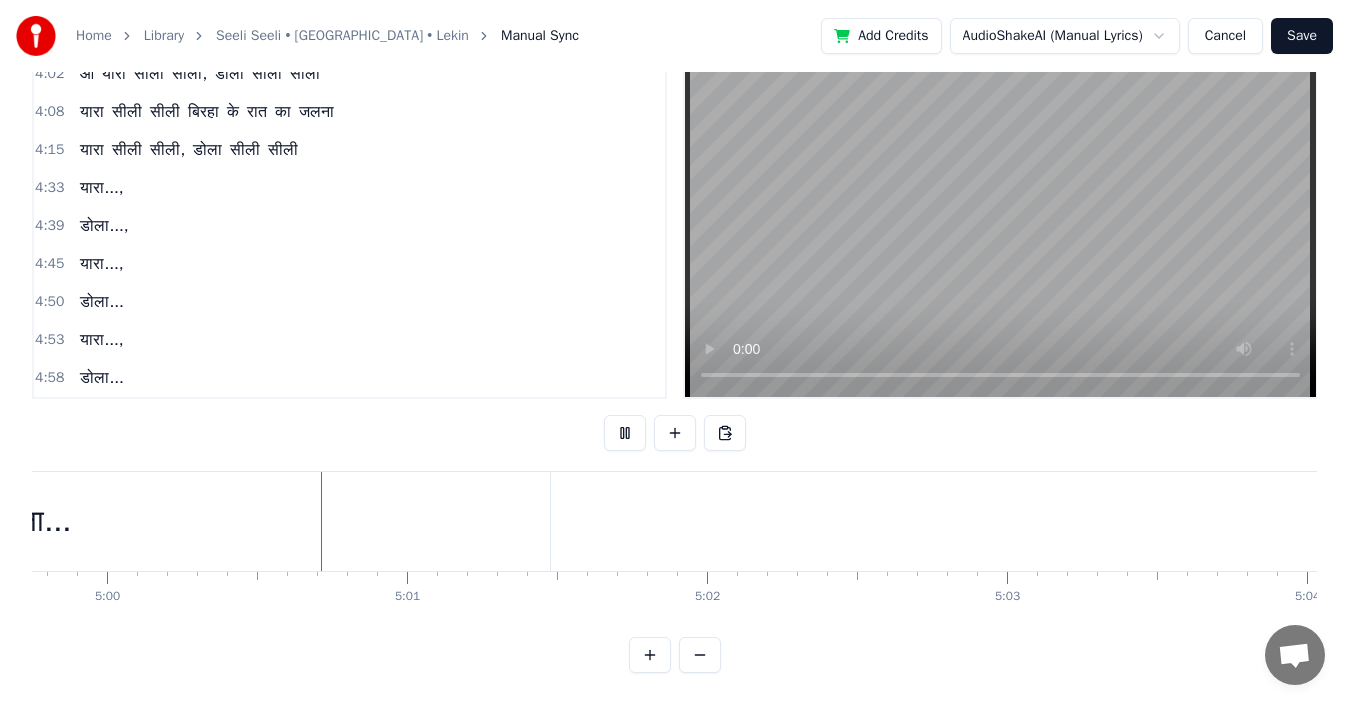 scroll, scrollTop: 0, scrollLeft: 89927, axis: horizontal 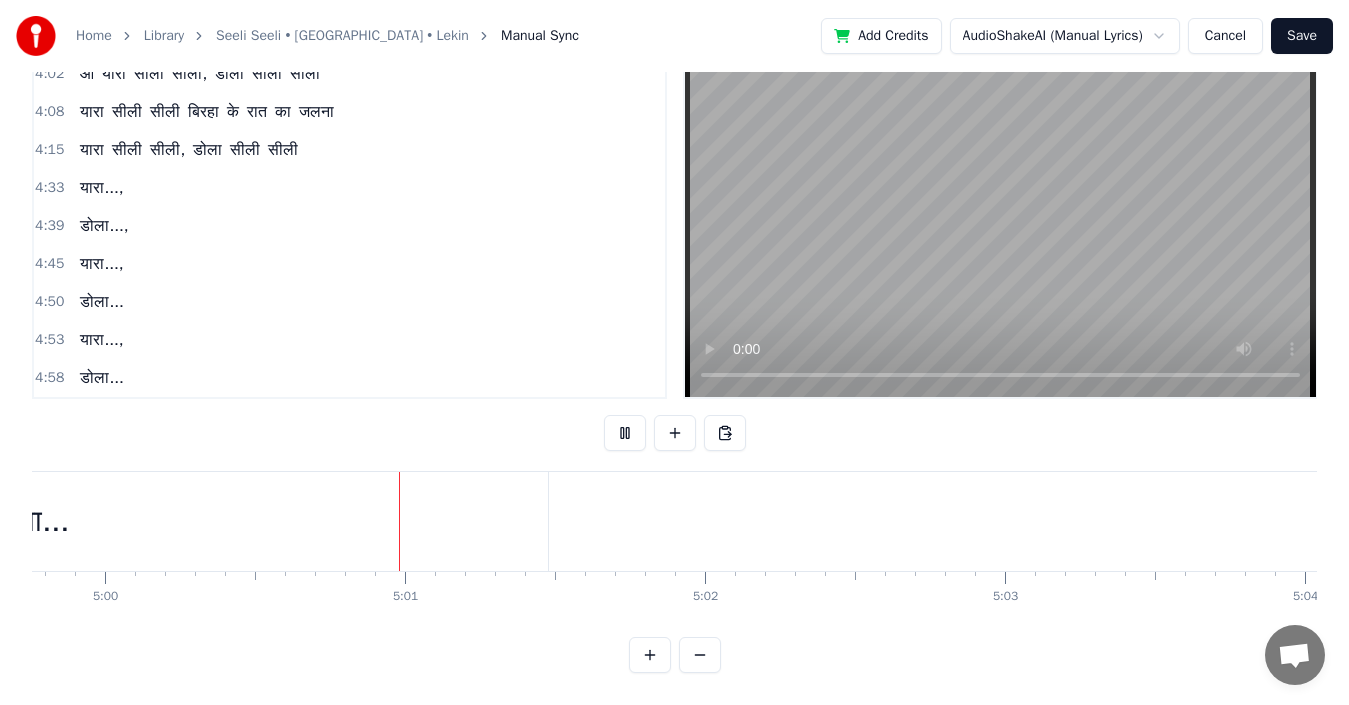 click at bounding box center [625, 433] 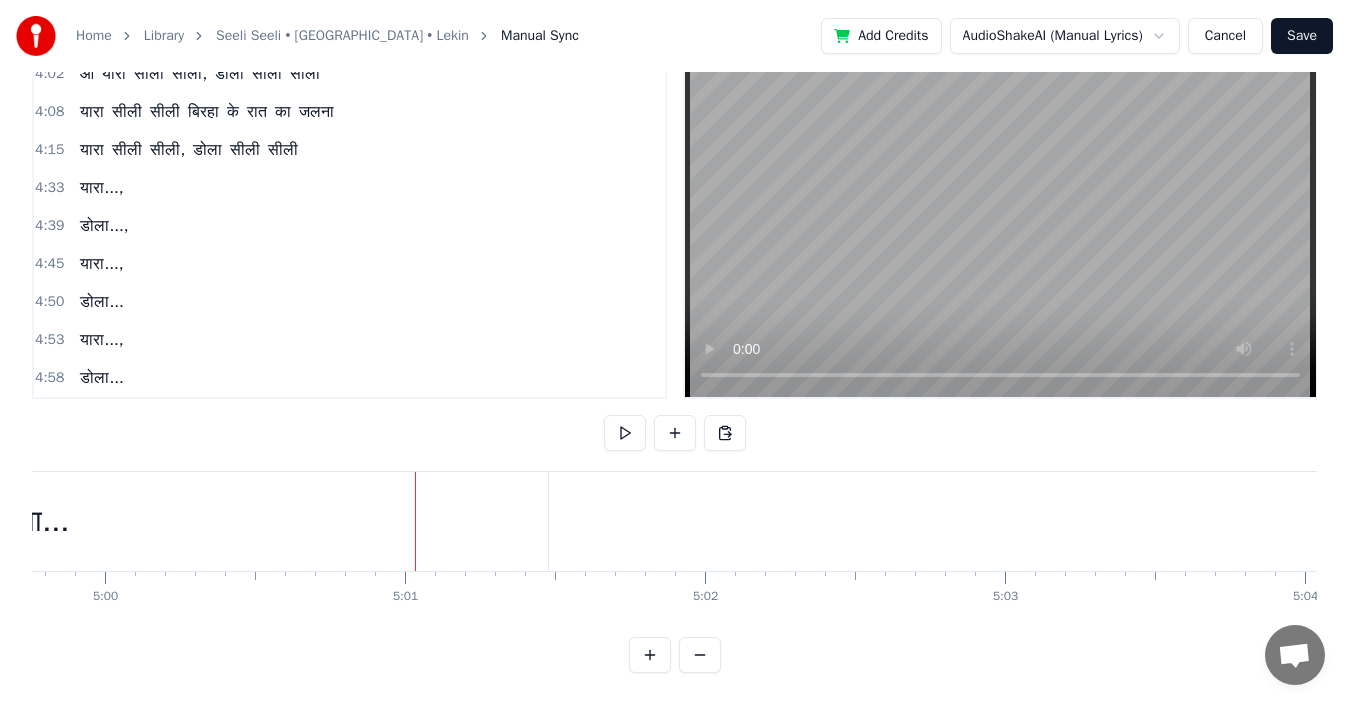 click on "डोला..." at bounding box center (30, 521) 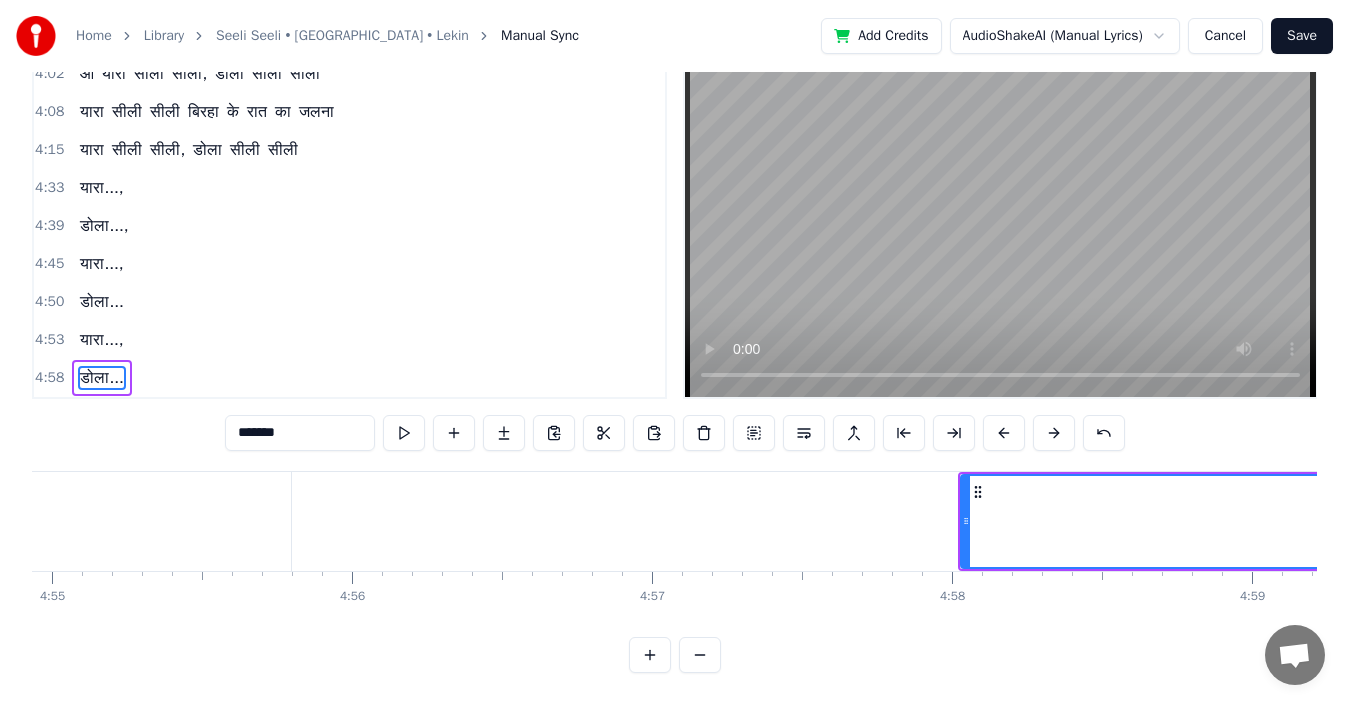 scroll, scrollTop: 0, scrollLeft: 88367, axis: horizontal 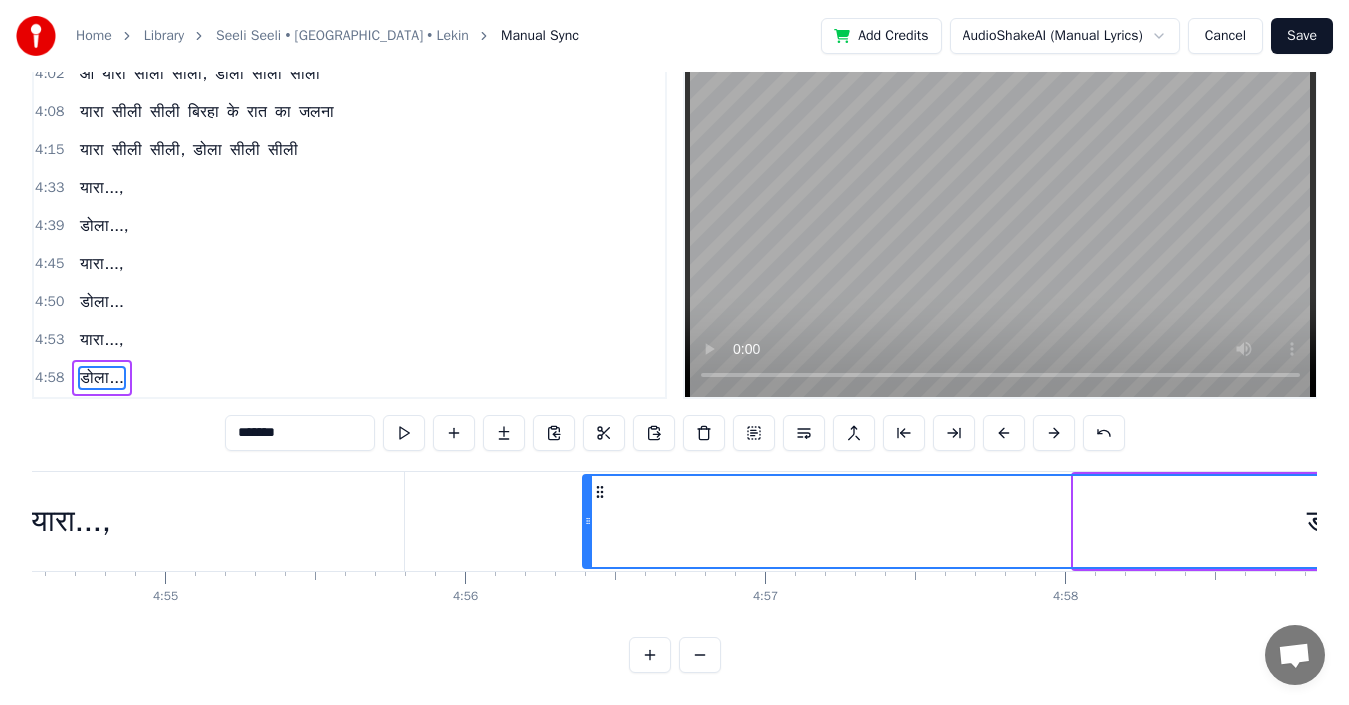 drag, startPoint x: 1076, startPoint y: 506, endPoint x: 585, endPoint y: 529, distance: 491.5384 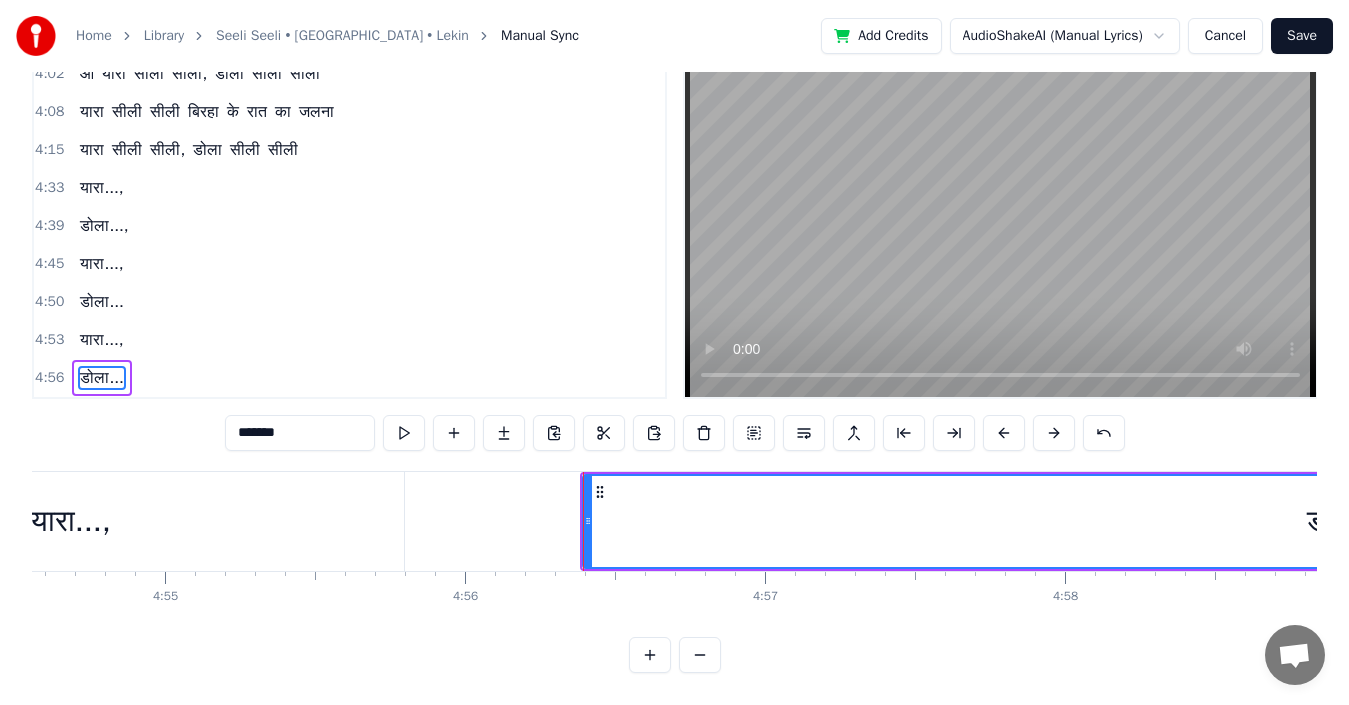 click on "यारा...," at bounding box center [71, 521] 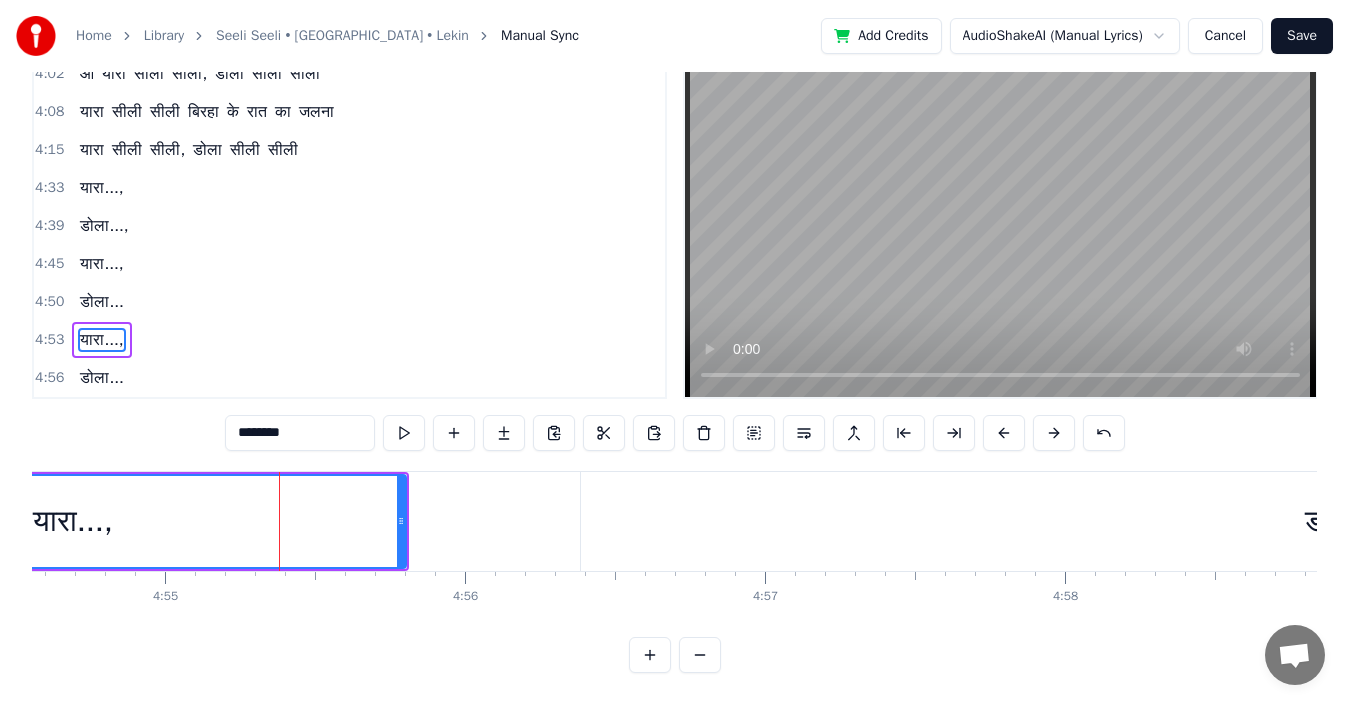 scroll, scrollTop: 45, scrollLeft: 0, axis: vertical 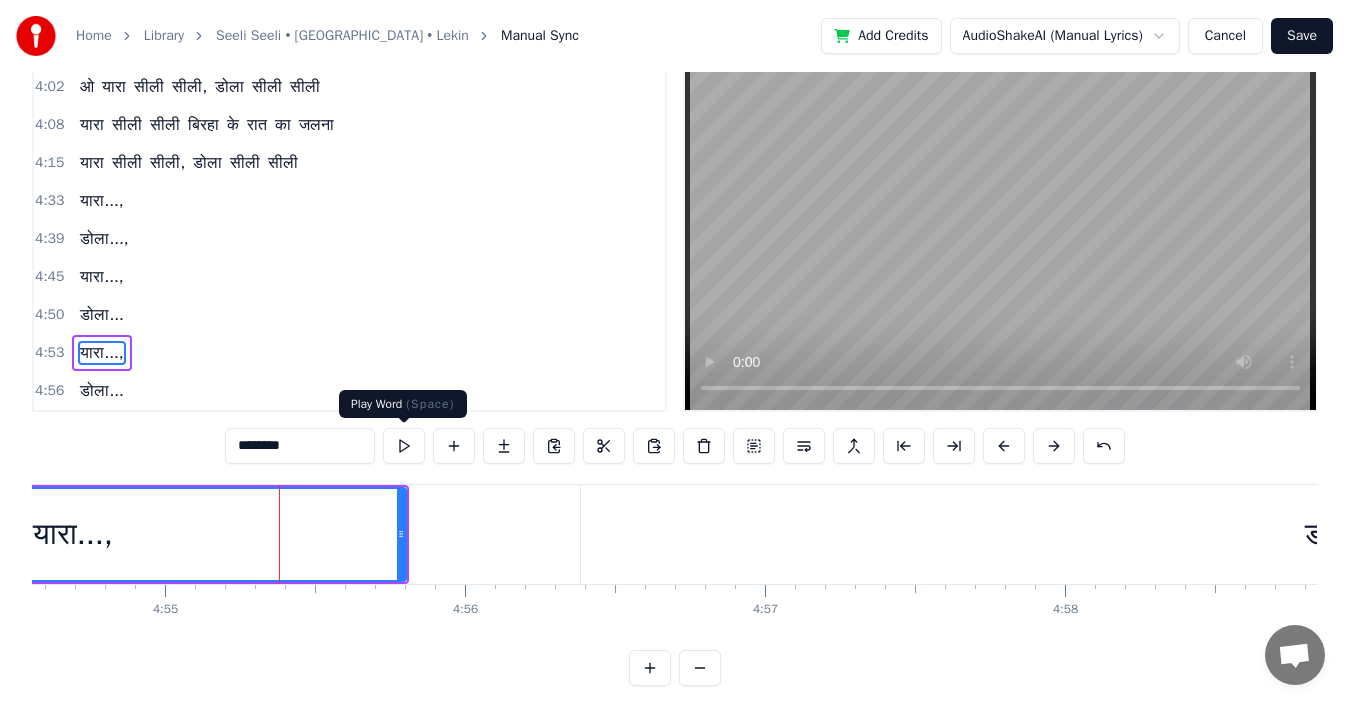 click at bounding box center (404, 446) 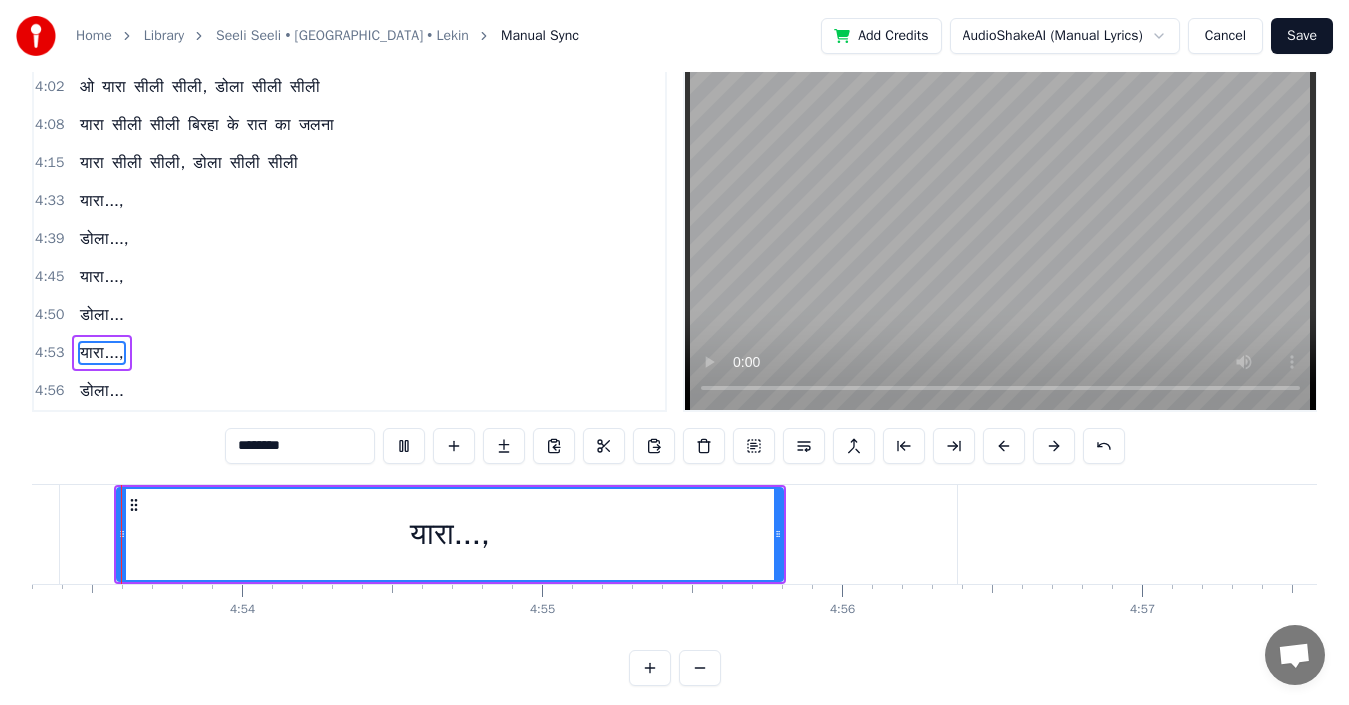 scroll, scrollTop: 0, scrollLeft: 87978, axis: horizontal 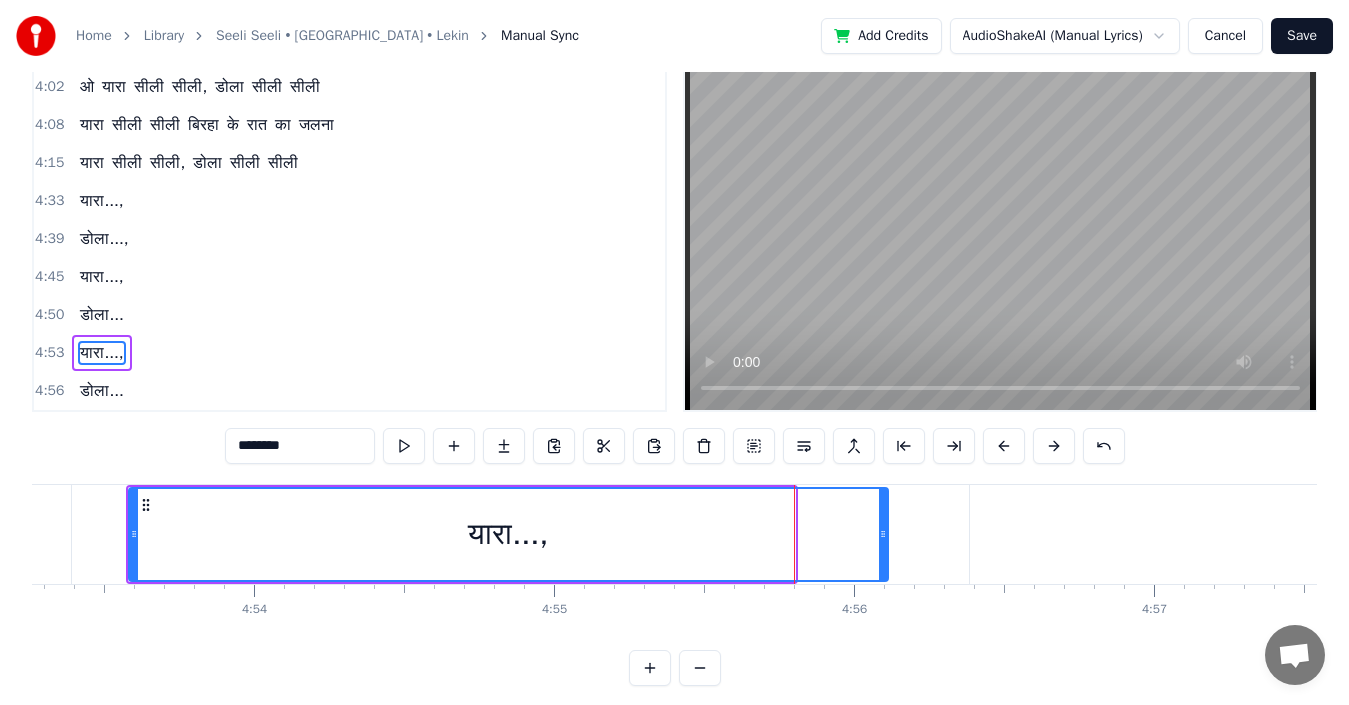 drag, startPoint x: 789, startPoint y: 540, endPoint x: 882, endPoint y: 539, distance: 93.00538 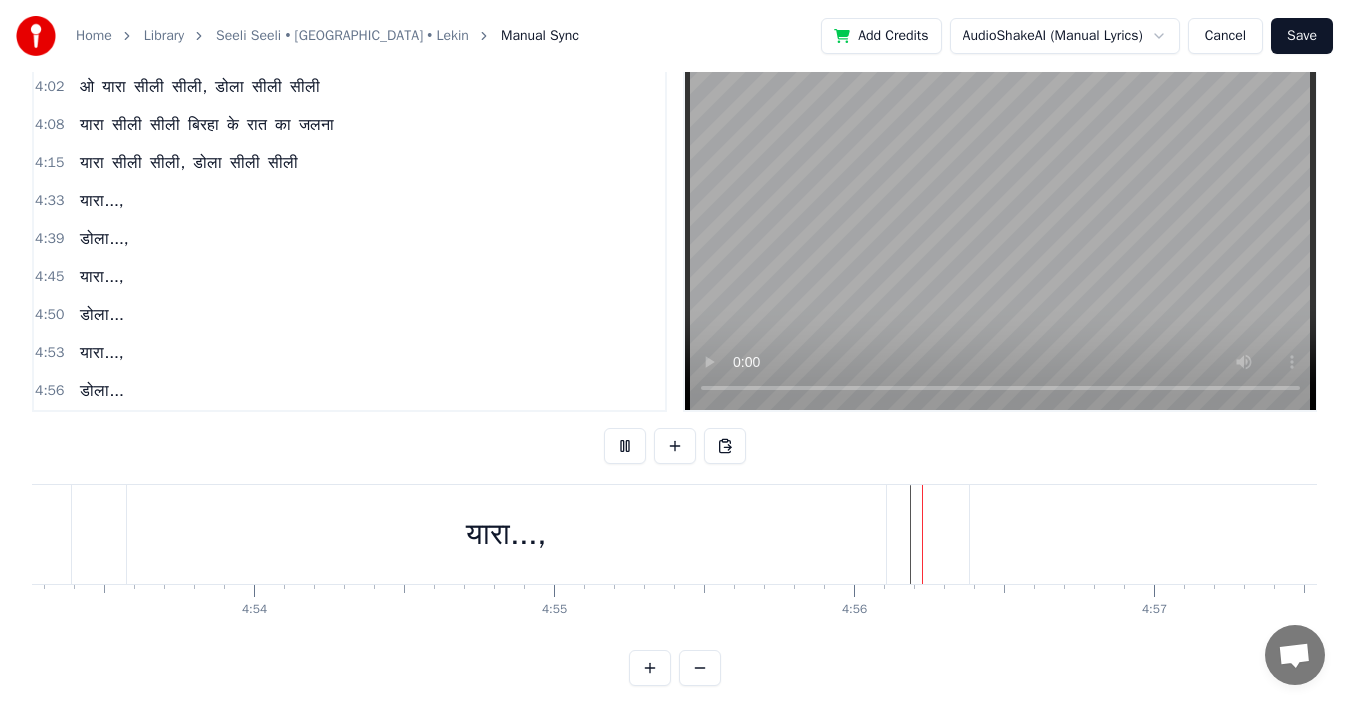 scroll, scrollTop: 75, scrollLeft: 0, axis: vertical 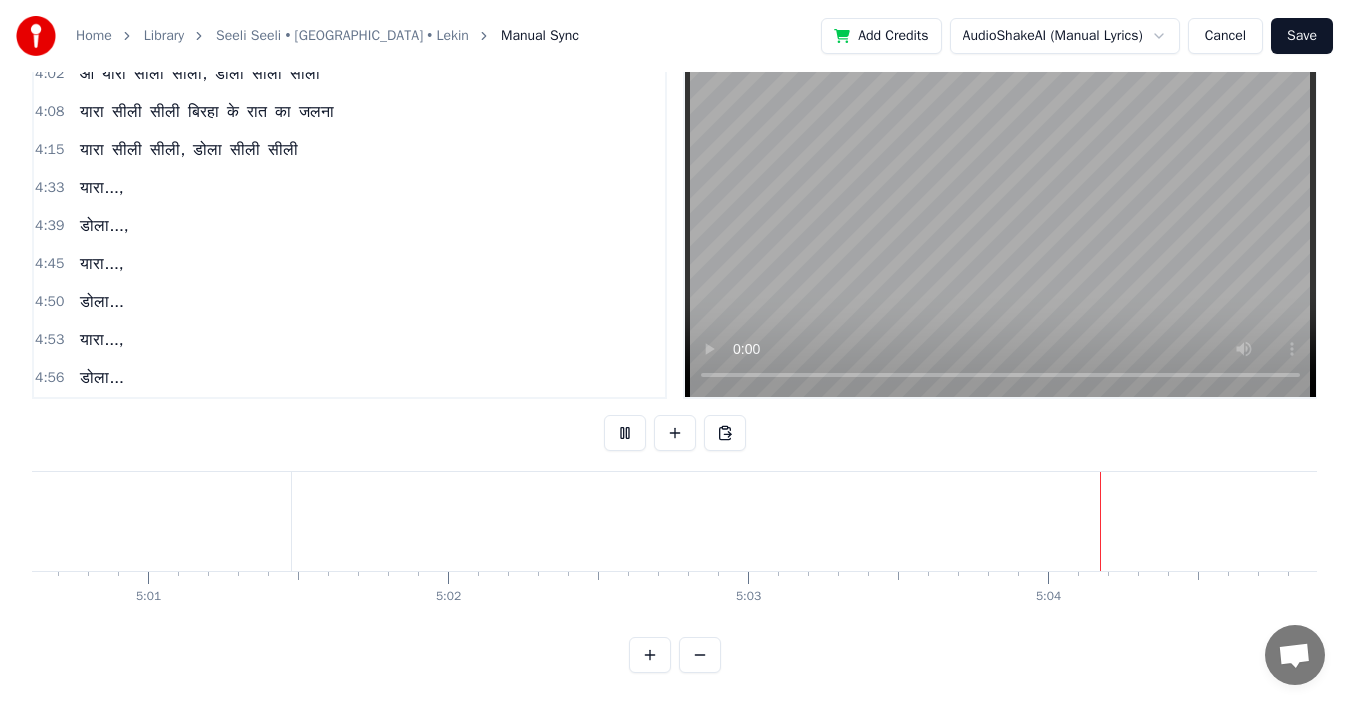 click on "Save" at bounding box center [1302, 36] 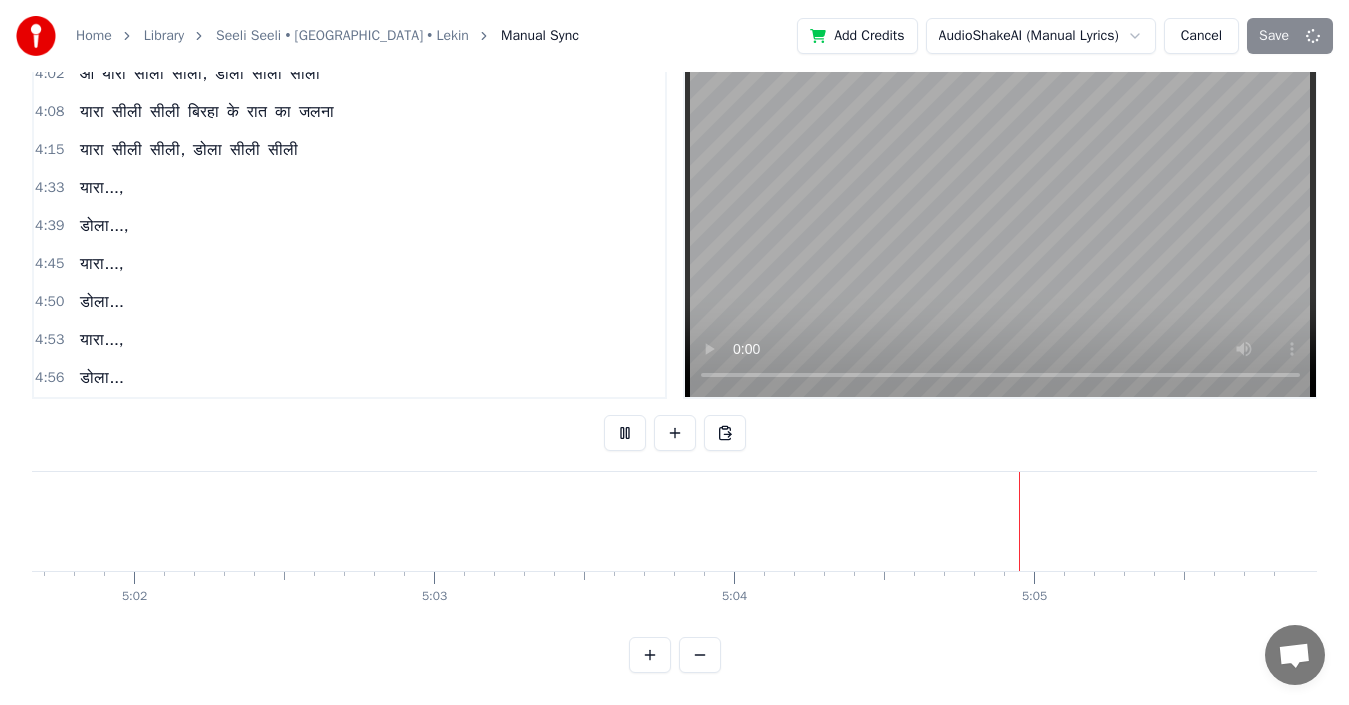 scroll, scrollTop: 0, scrollLeft: 90500, axis: horizontal 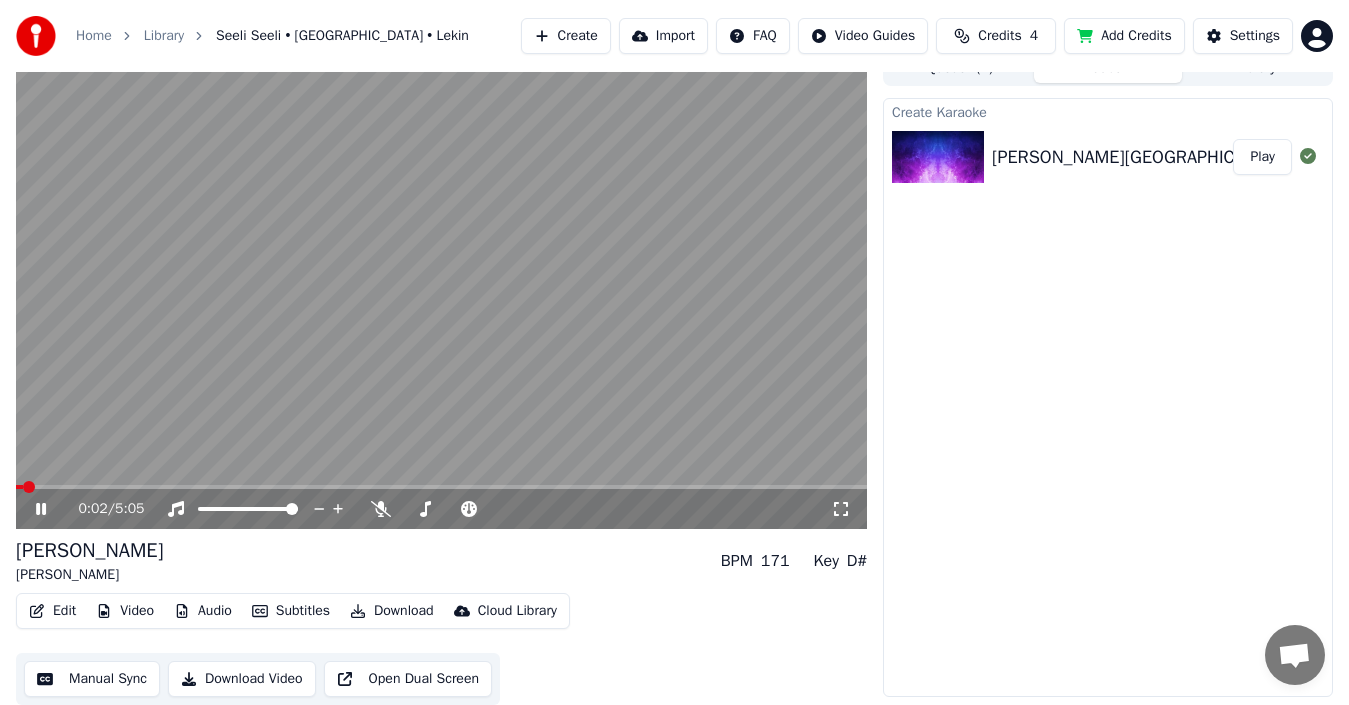 click on "Edit" at bounding box center [52, 611] 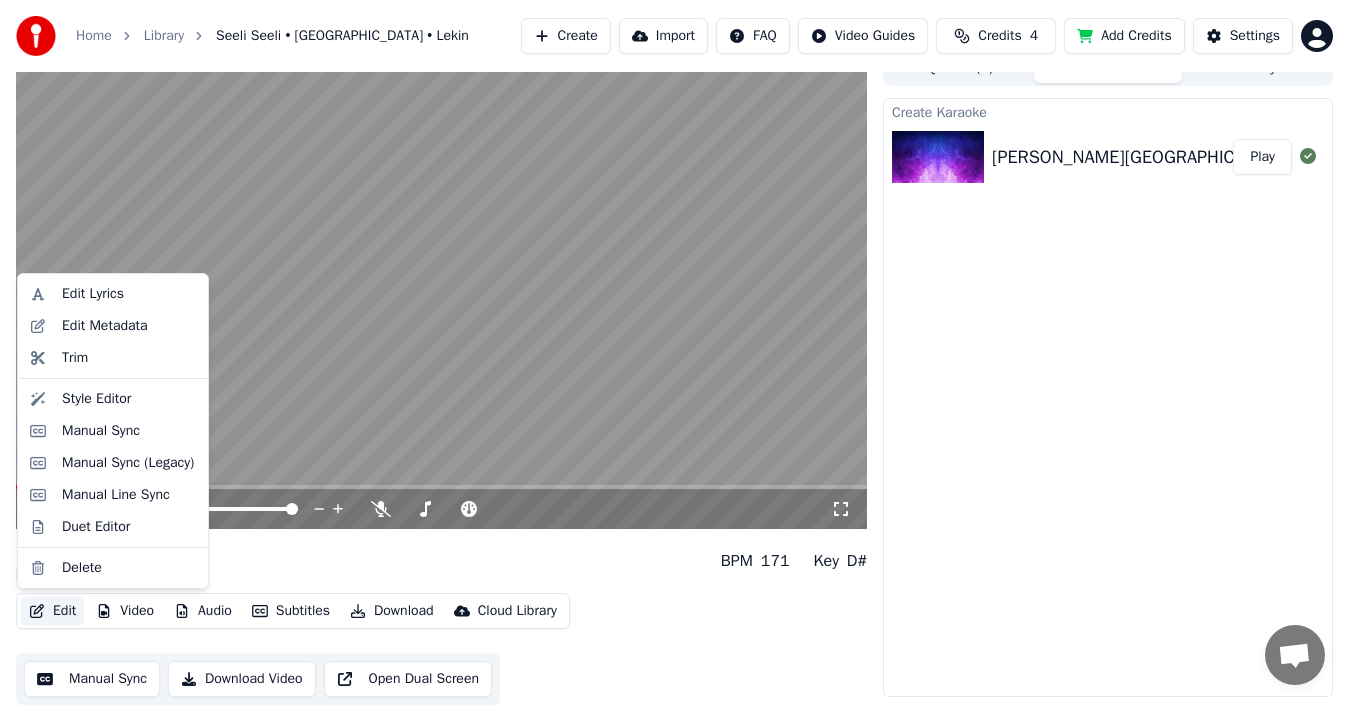 click at bounding box center [441, 289] 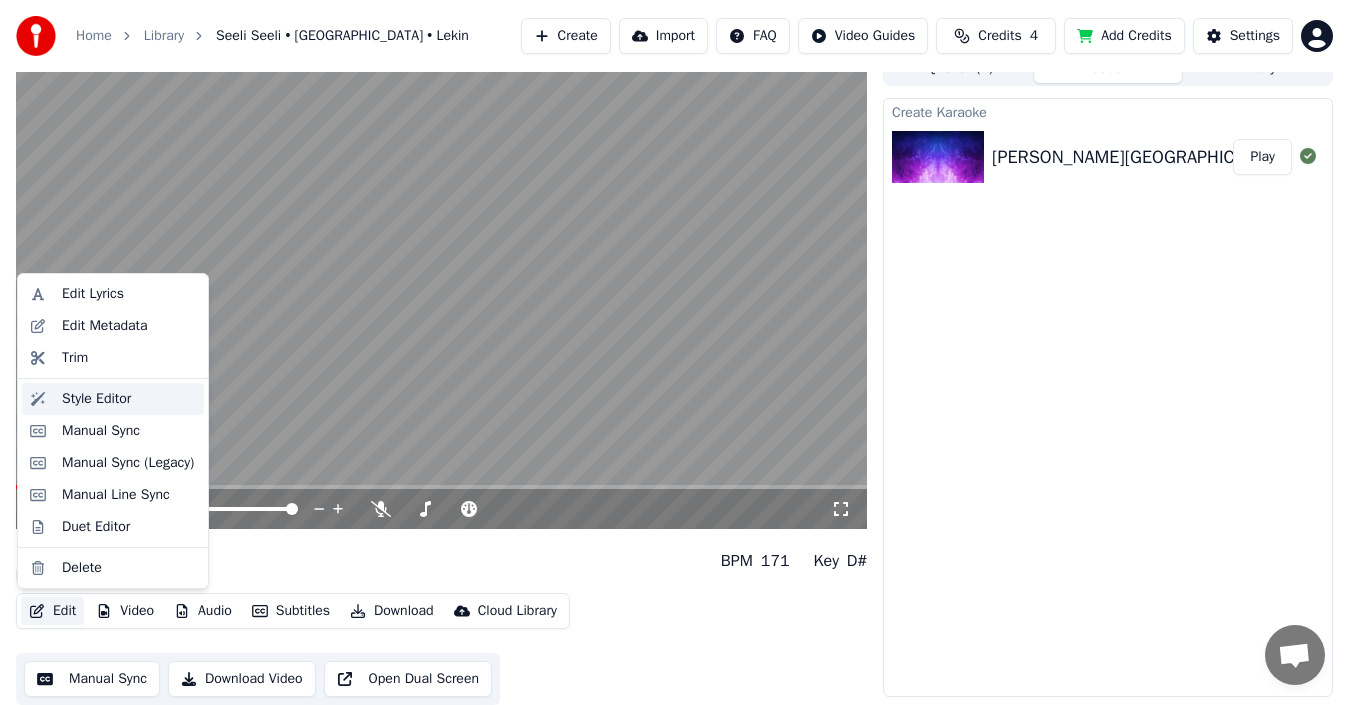 click on "Style Editor" at bounding box center [96, 399] 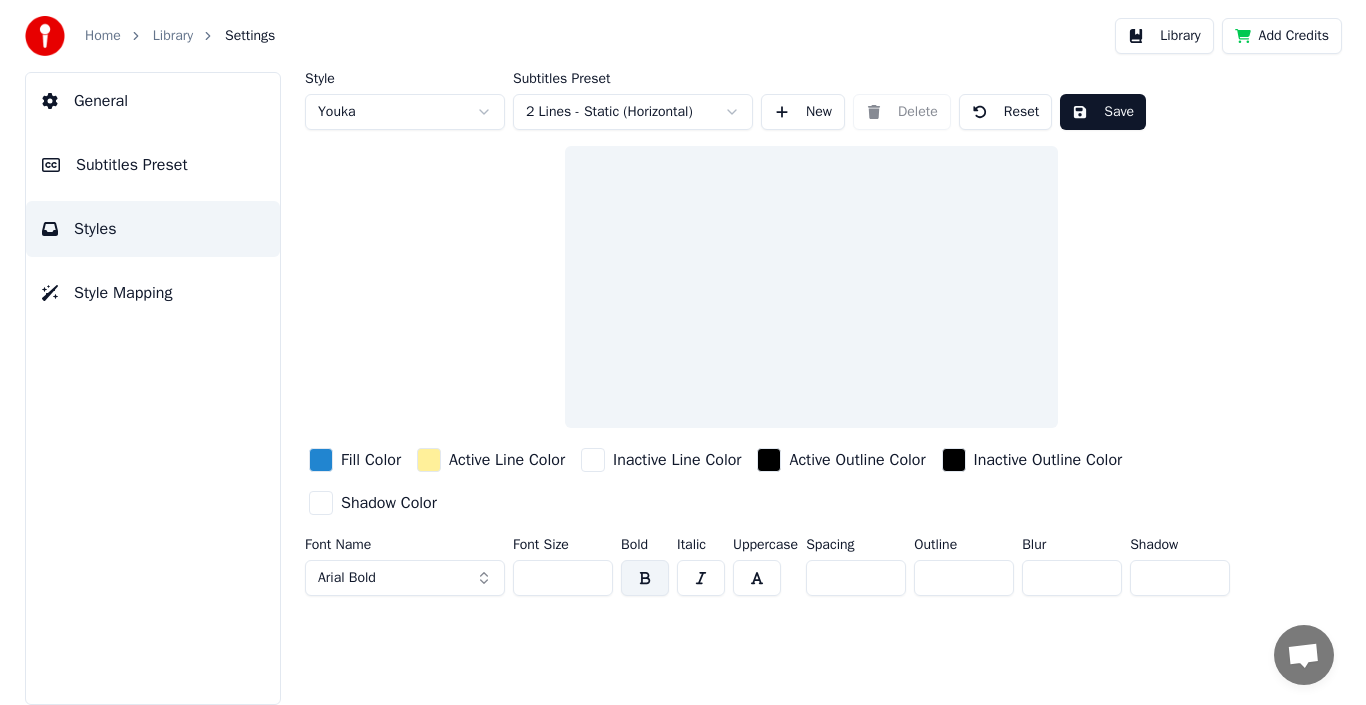 scroll, scrollTop: 0, scrollLeft: 0, axis: both 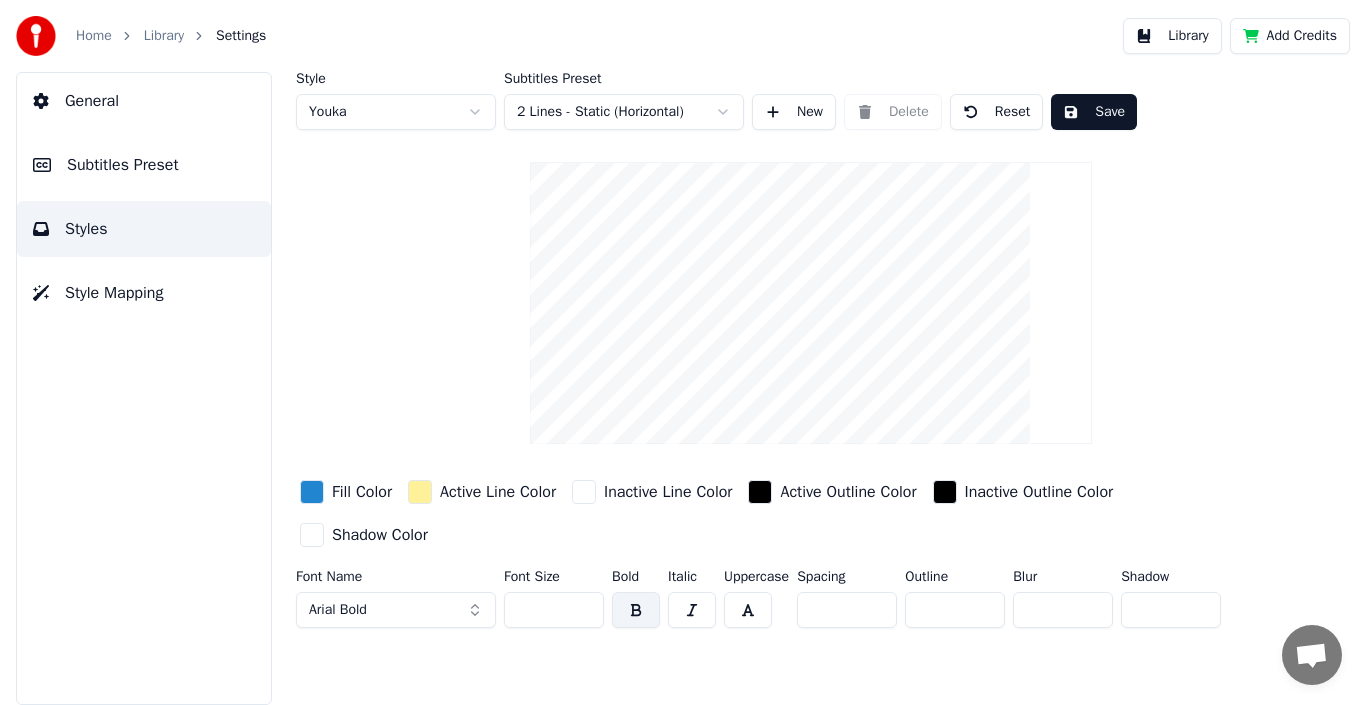 click on "General Subtitles Preset Styles Style Mapping" at bounding box center (144, 388) 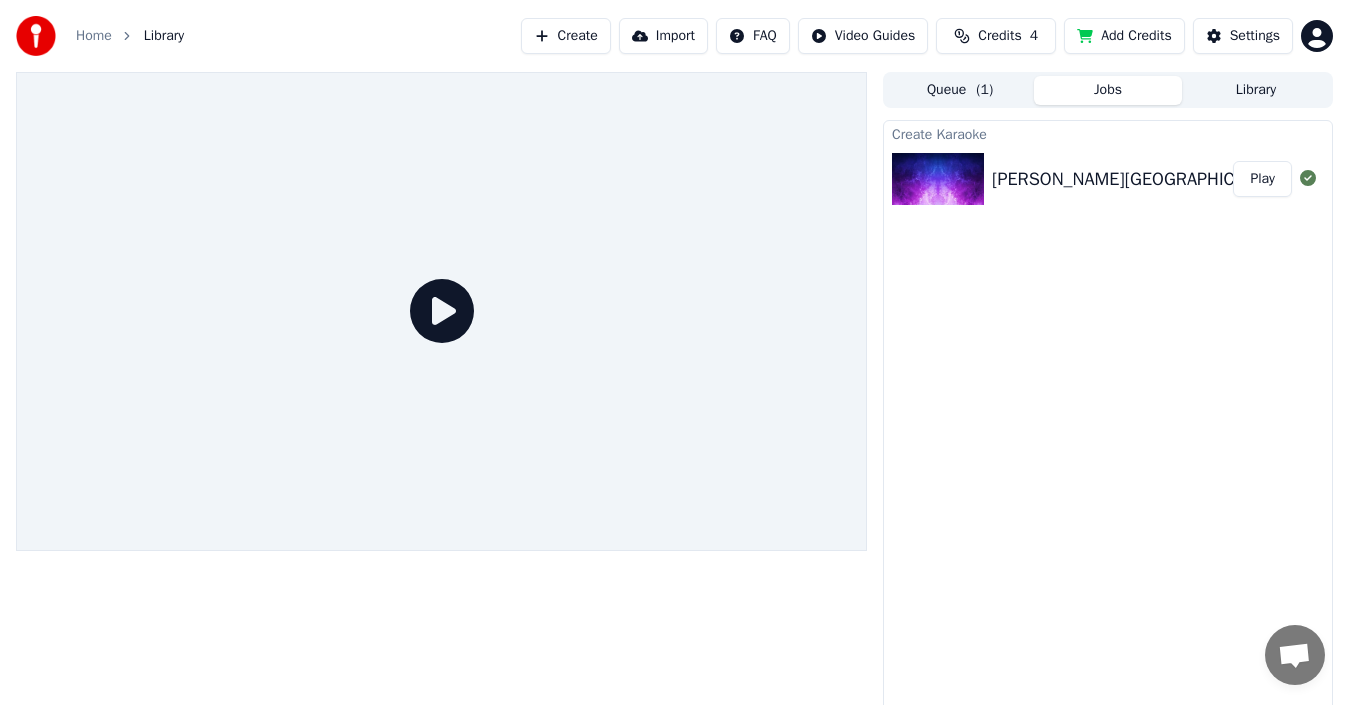 click on "Play" at bounding box center (1262, 179) 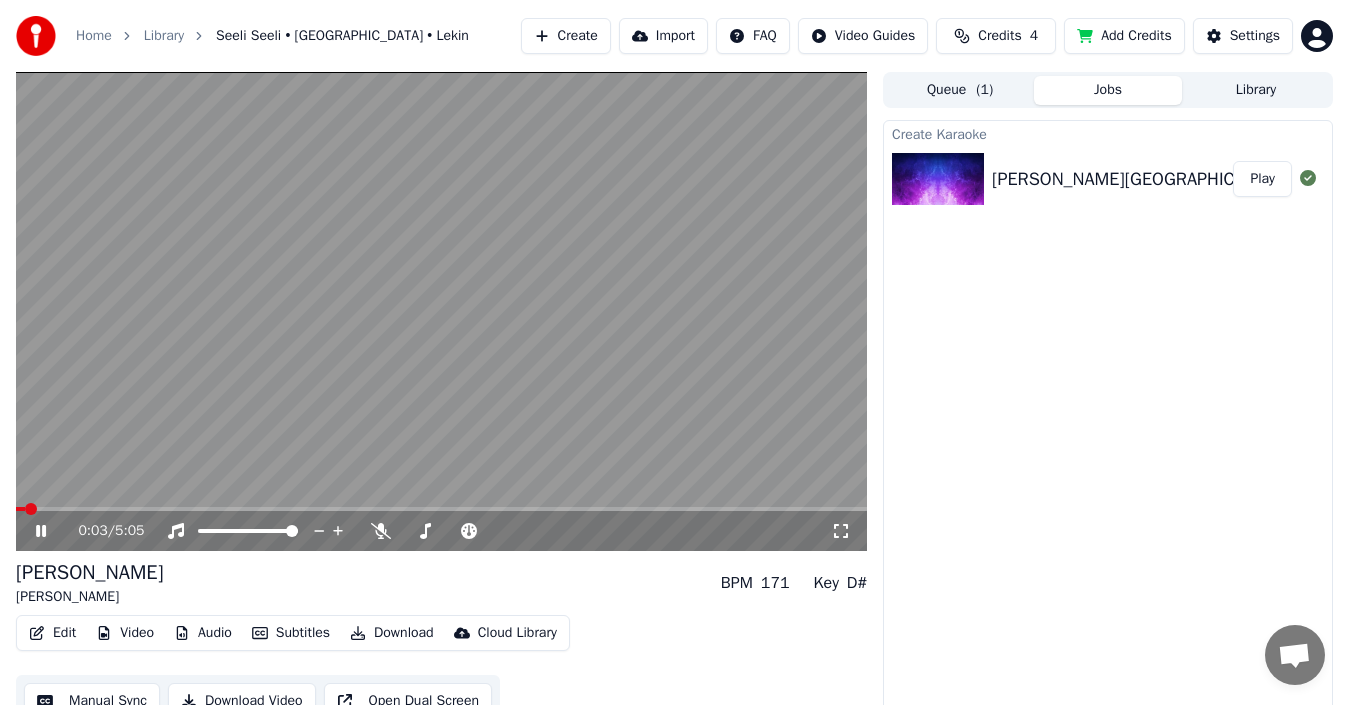 click at bounding box center (441, 509) 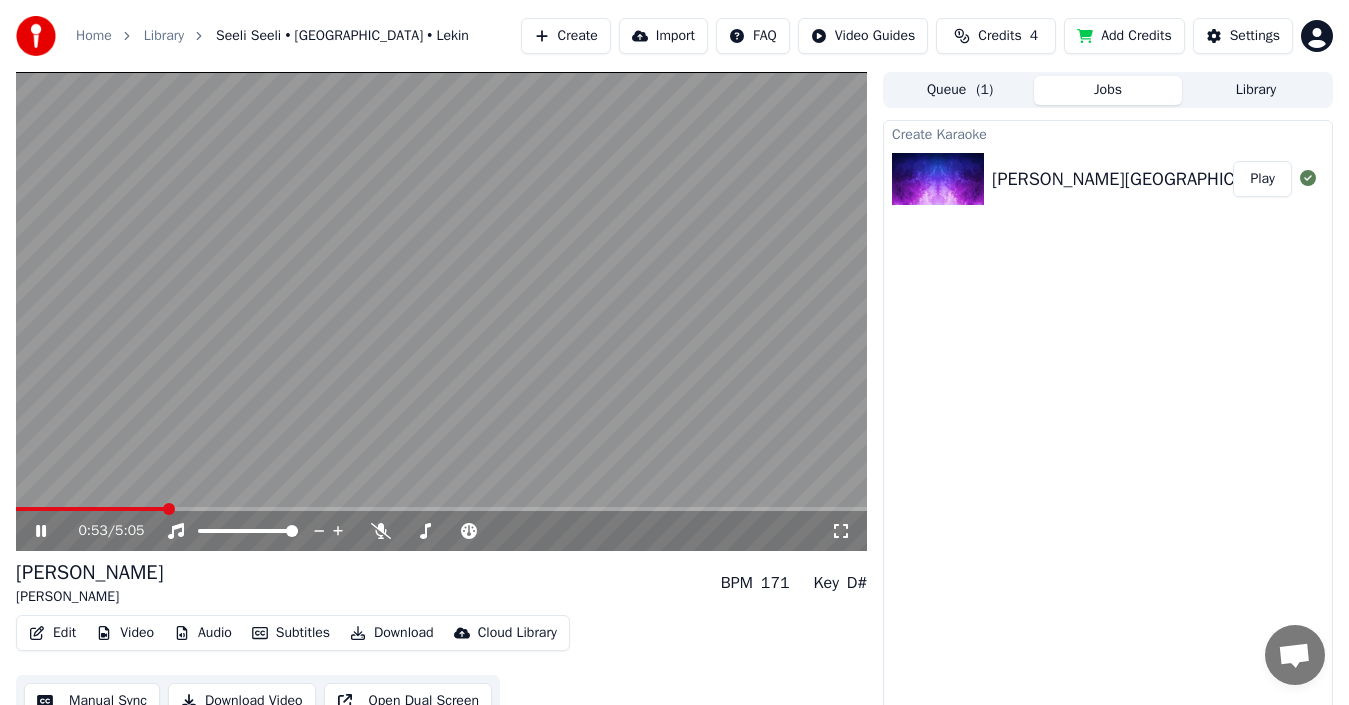 click at bounding box center (441, 311) 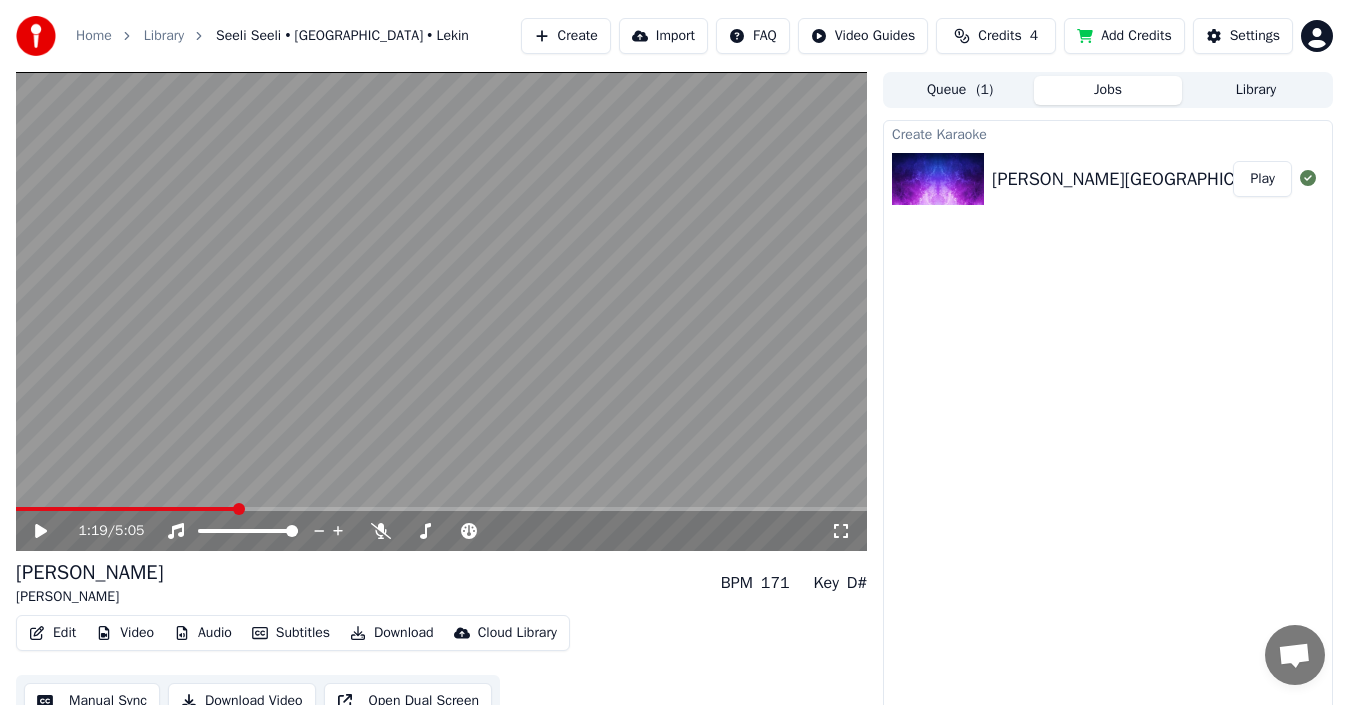 click at bounding box center [441, 509] 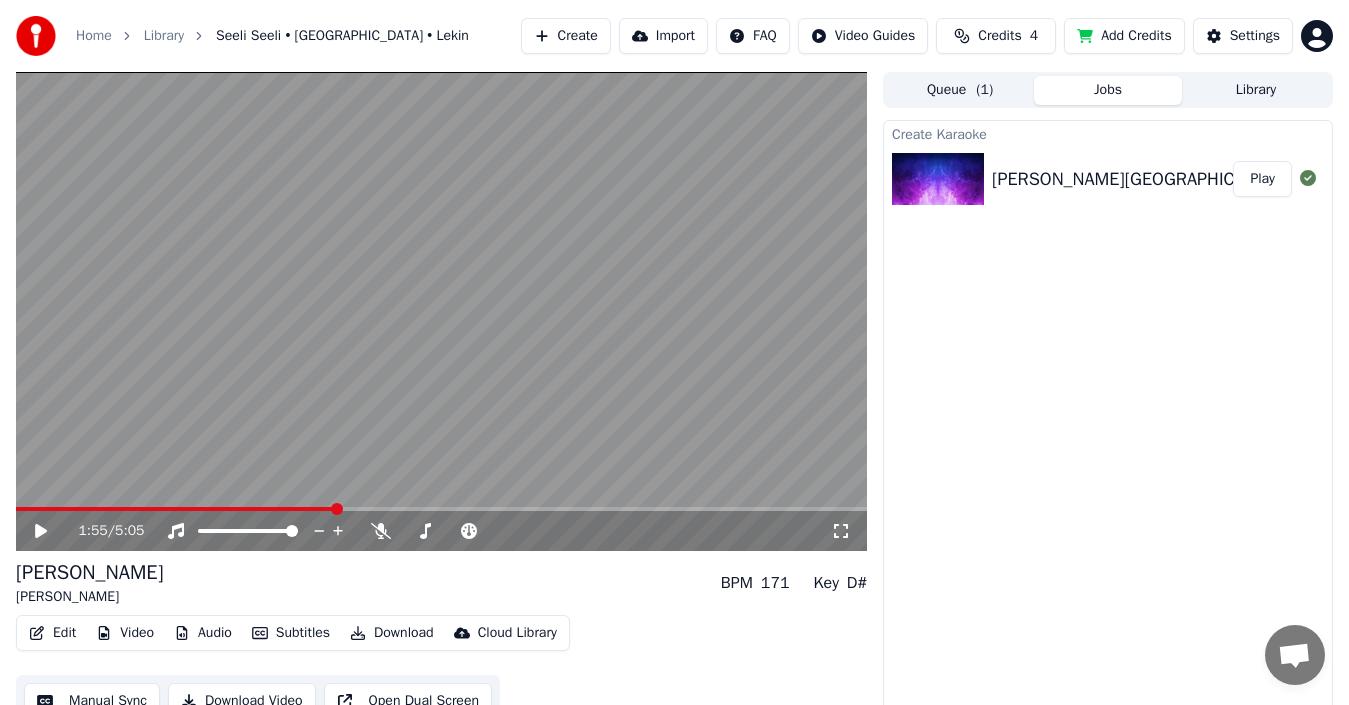 click at bounding box center [441, 509] 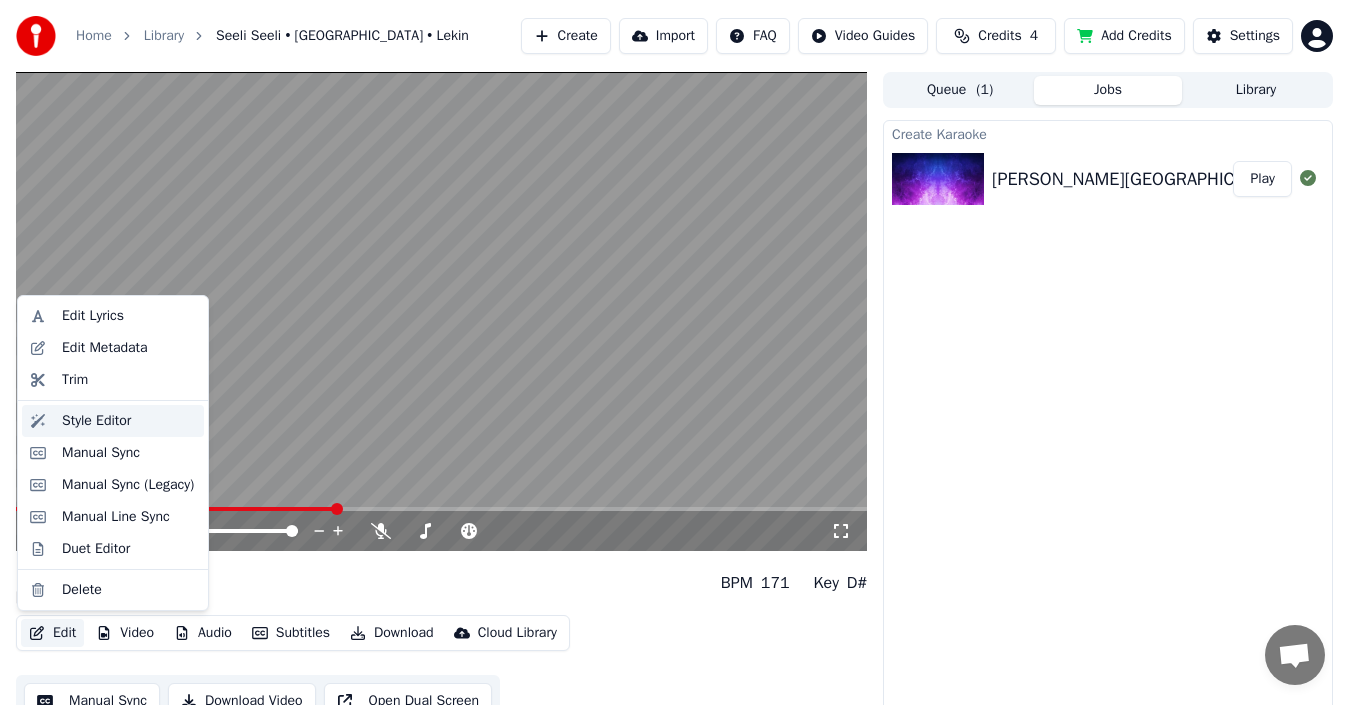 click on "Style Editor" at bounding box center (96, 421) 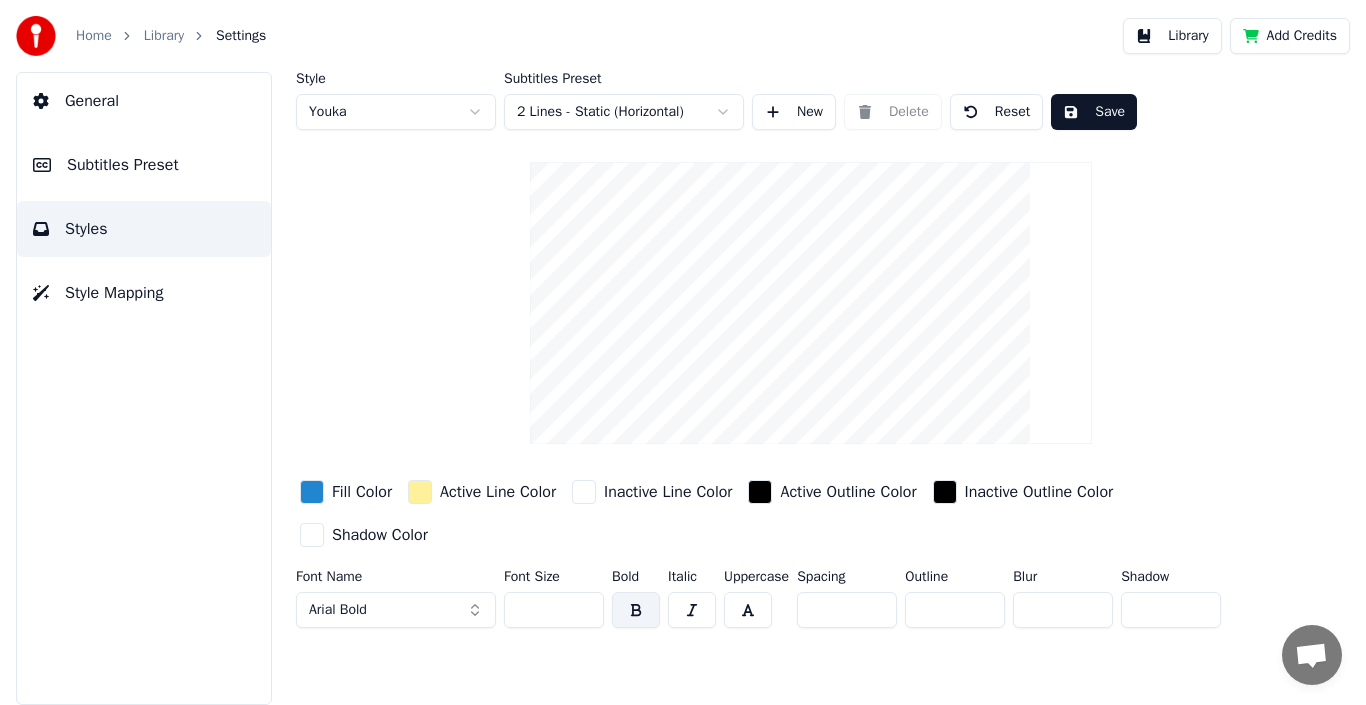 click on "**" at bounding box center [847, 610] 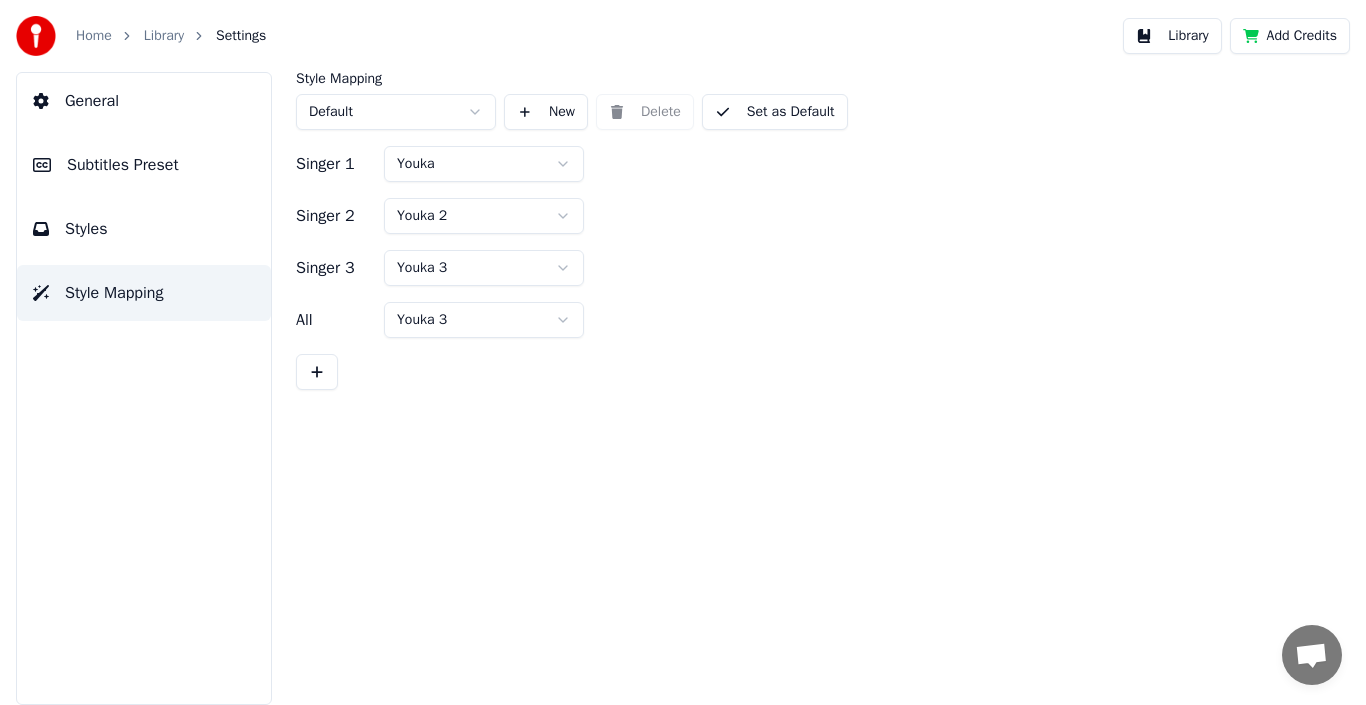 click on "Styles" at bounding box center [144, 229] 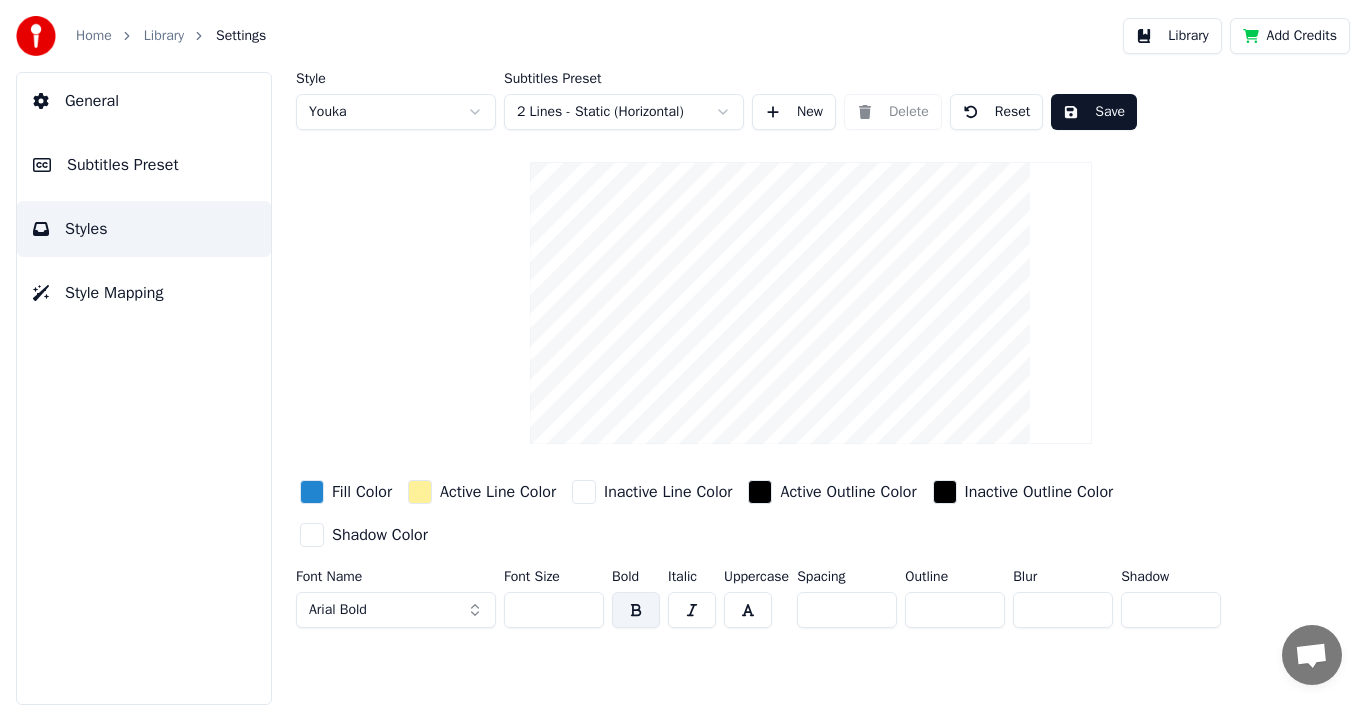 click on "Subtitles Preset" at bounding box center (144, 165) 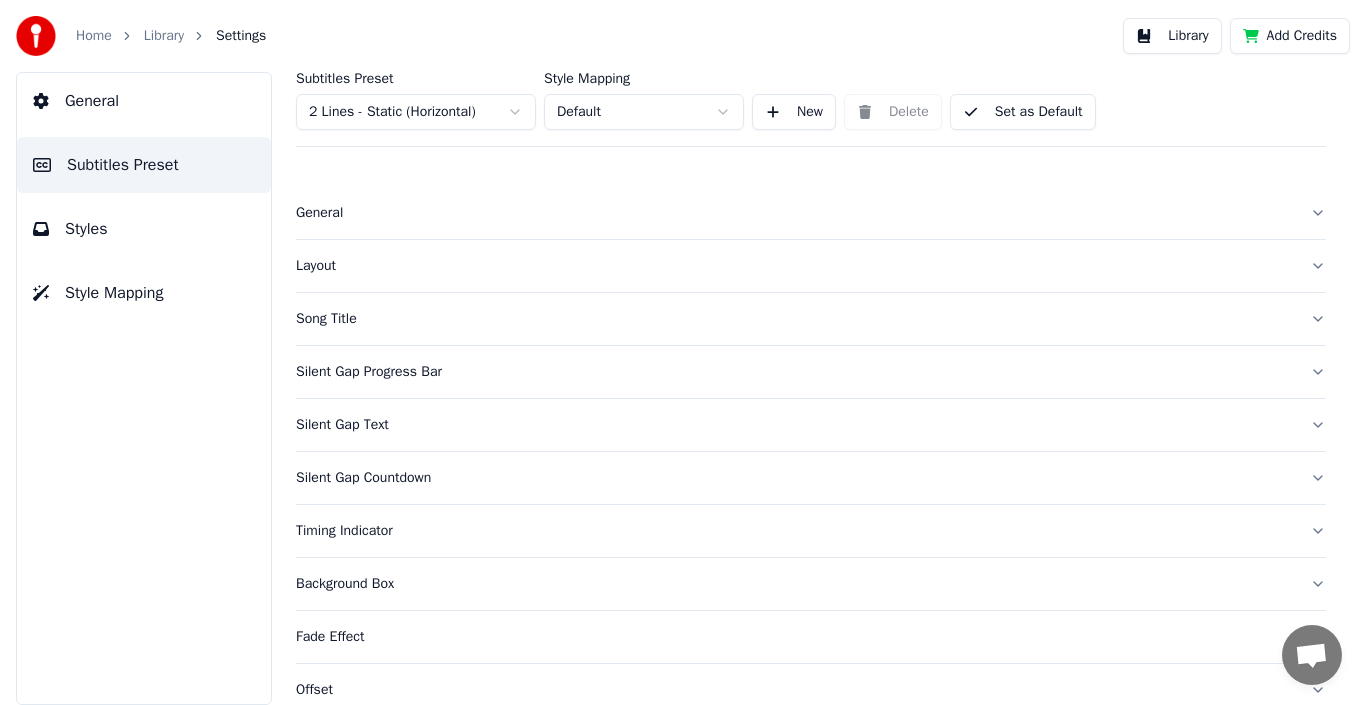 click on "General Subtitles Preset Styles Style Mapping" at bounding box center [144, 388] 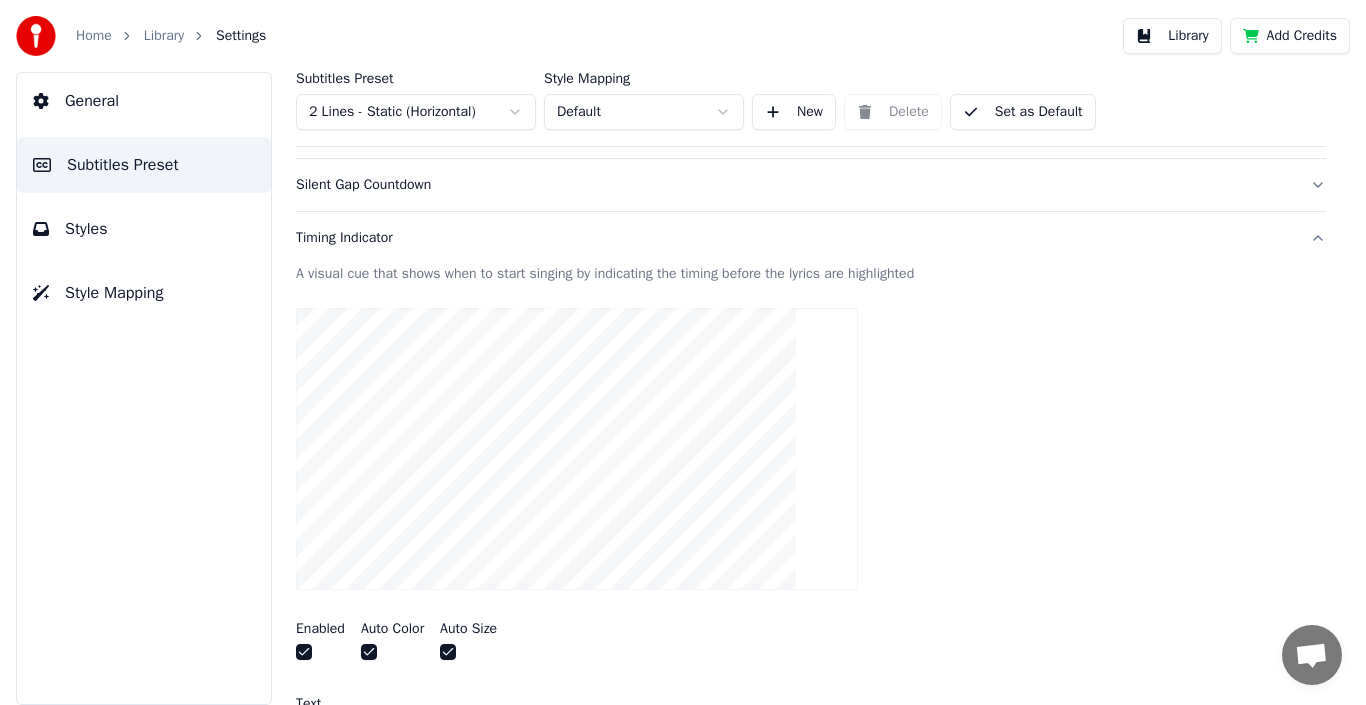 scroll, scrollTop: 280, scrollLeft: 0, axis: vertical 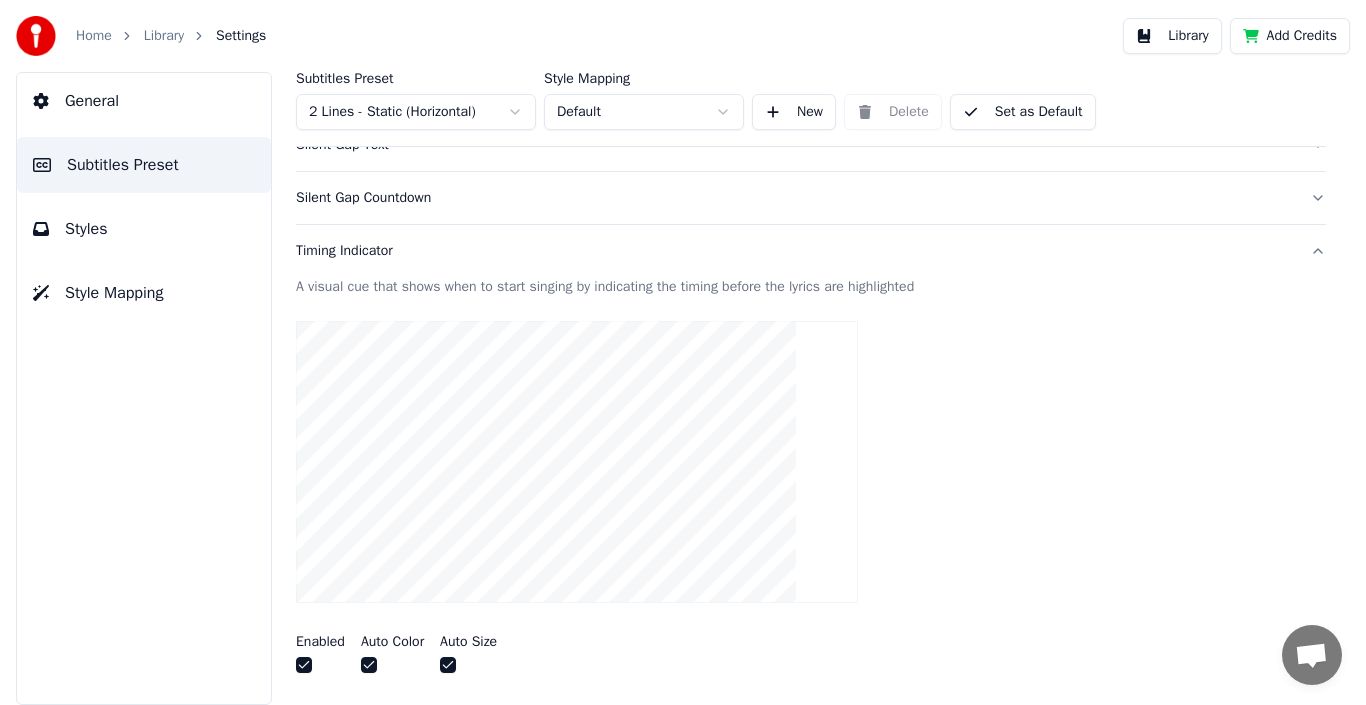 click on "Timing Indicator" at bounding box center (795, 251) 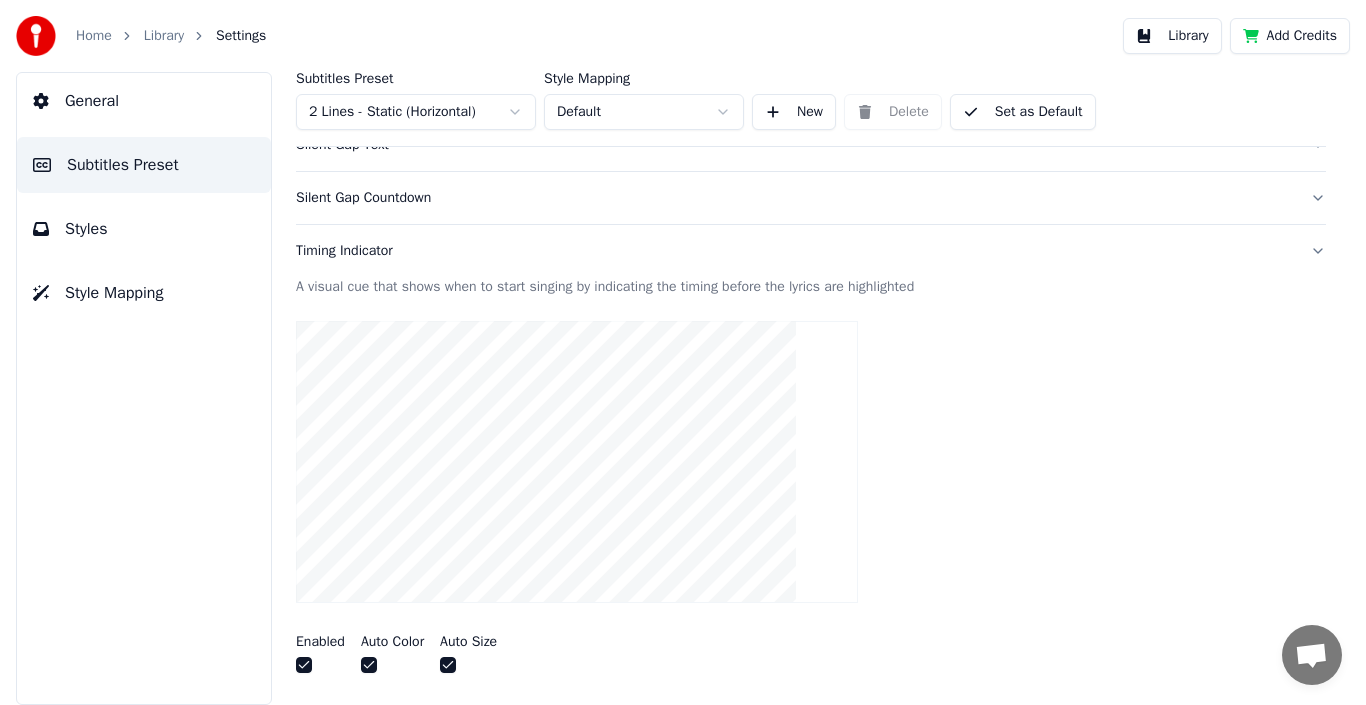 scroll, scrollTop: 186, scrollLeft: 0, axis: vertical 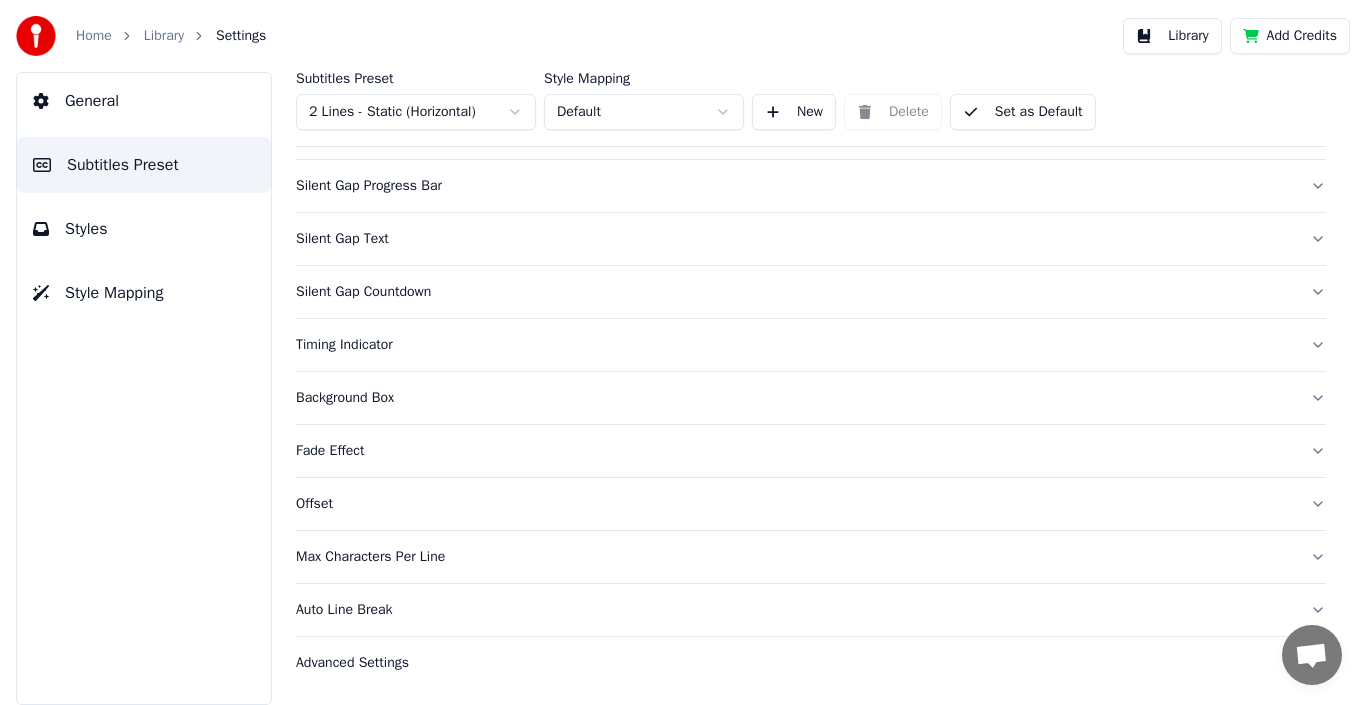click on "Silent Gap Countdown" at bounding box center (795, 292) 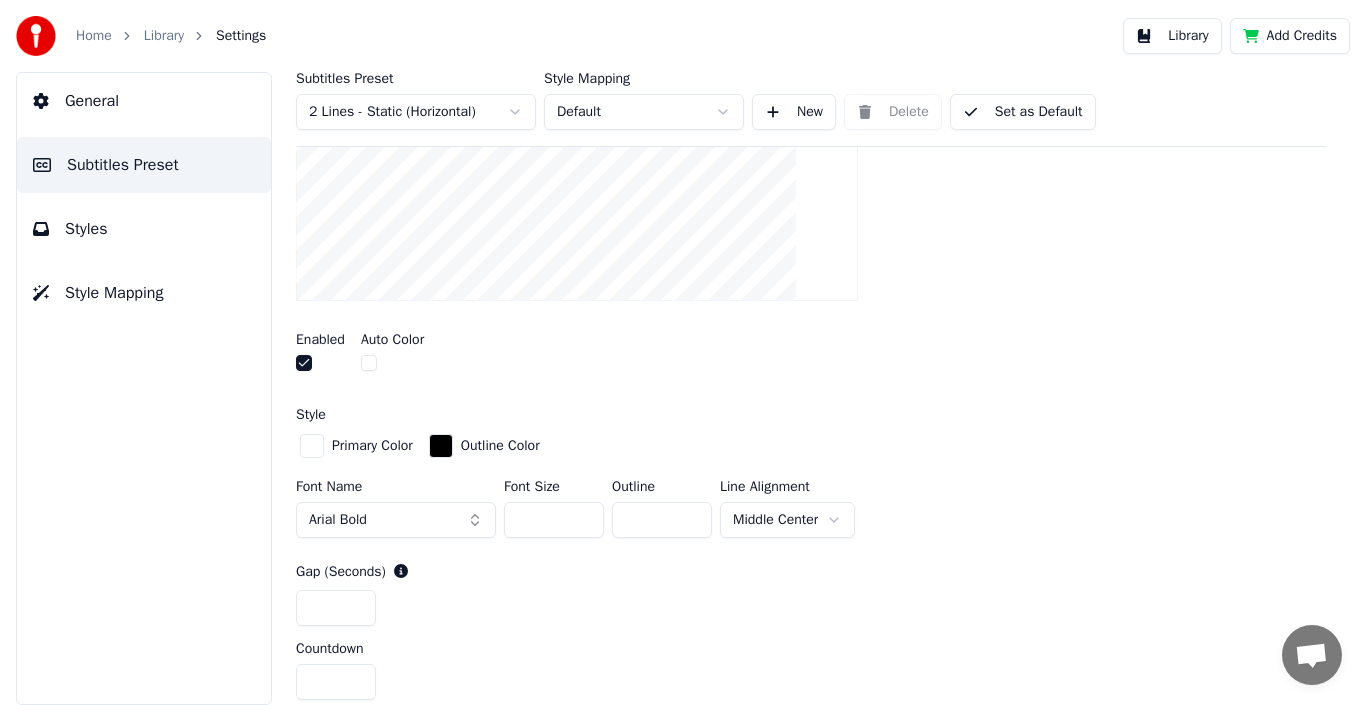 scroll, scrollTop: 534, scrollLeft: 0, axis: vertical 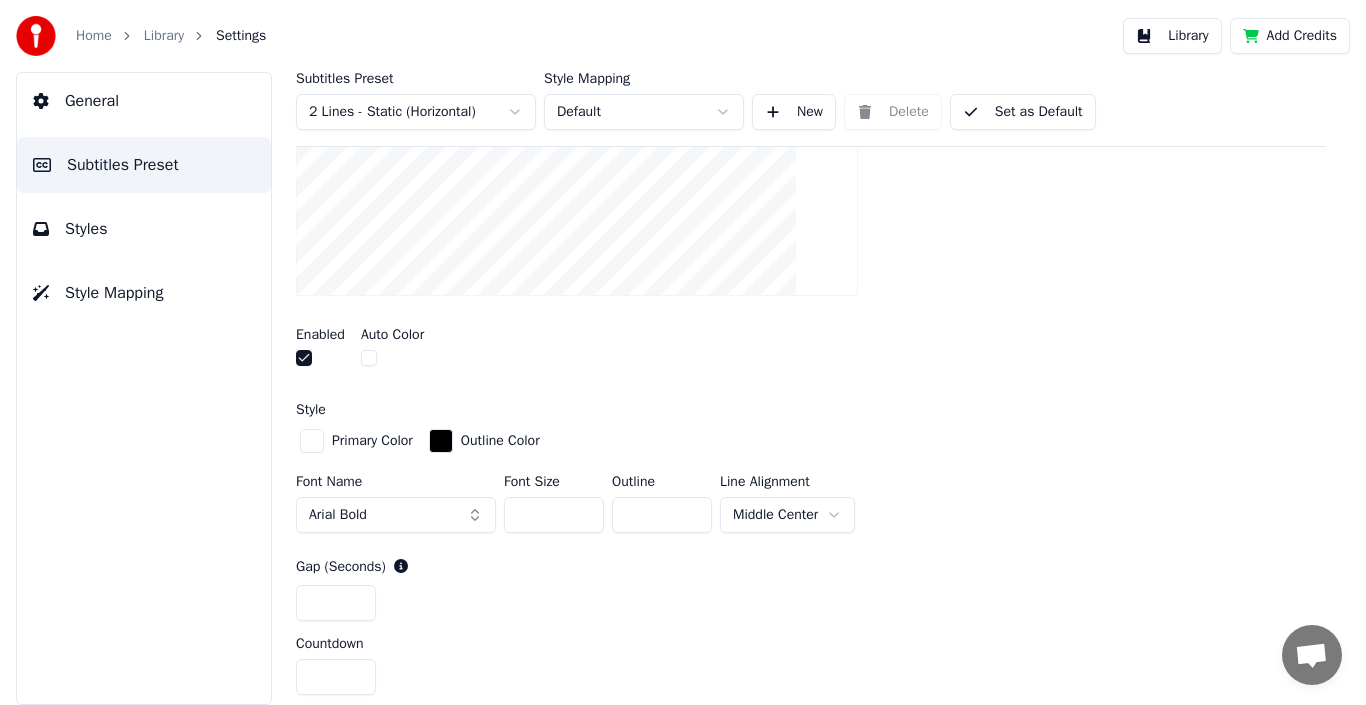 click at bounding box center (304, 358) 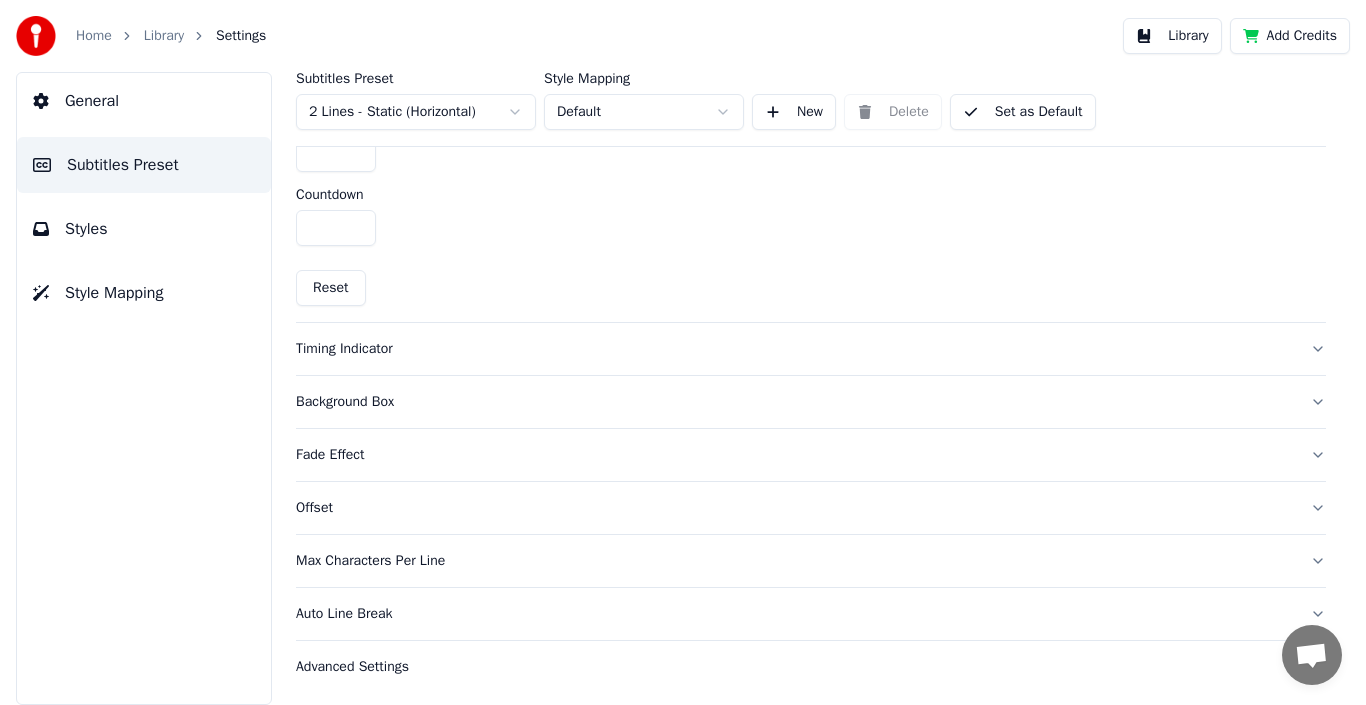 scroll, scrollTop: 985, scrollLeft: 0, axis: vertical 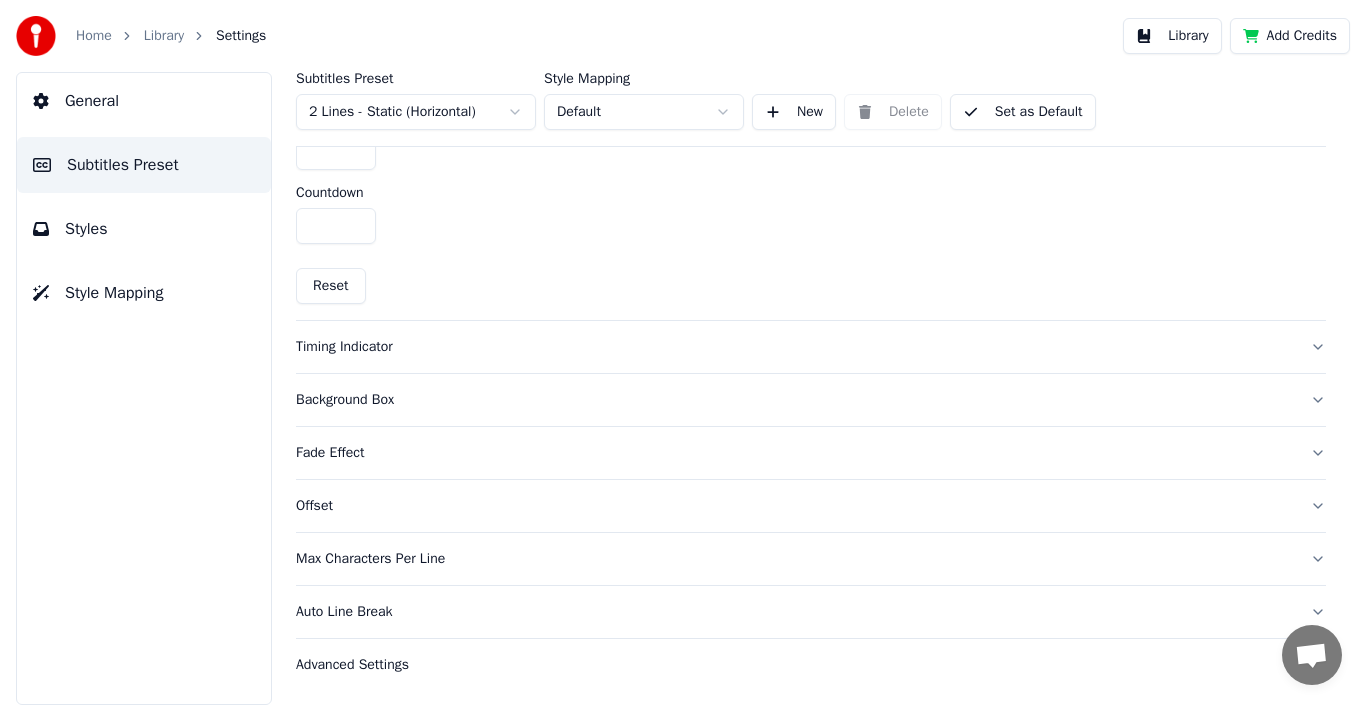 click on "Fade Effect" at bounding box center (795, 453) 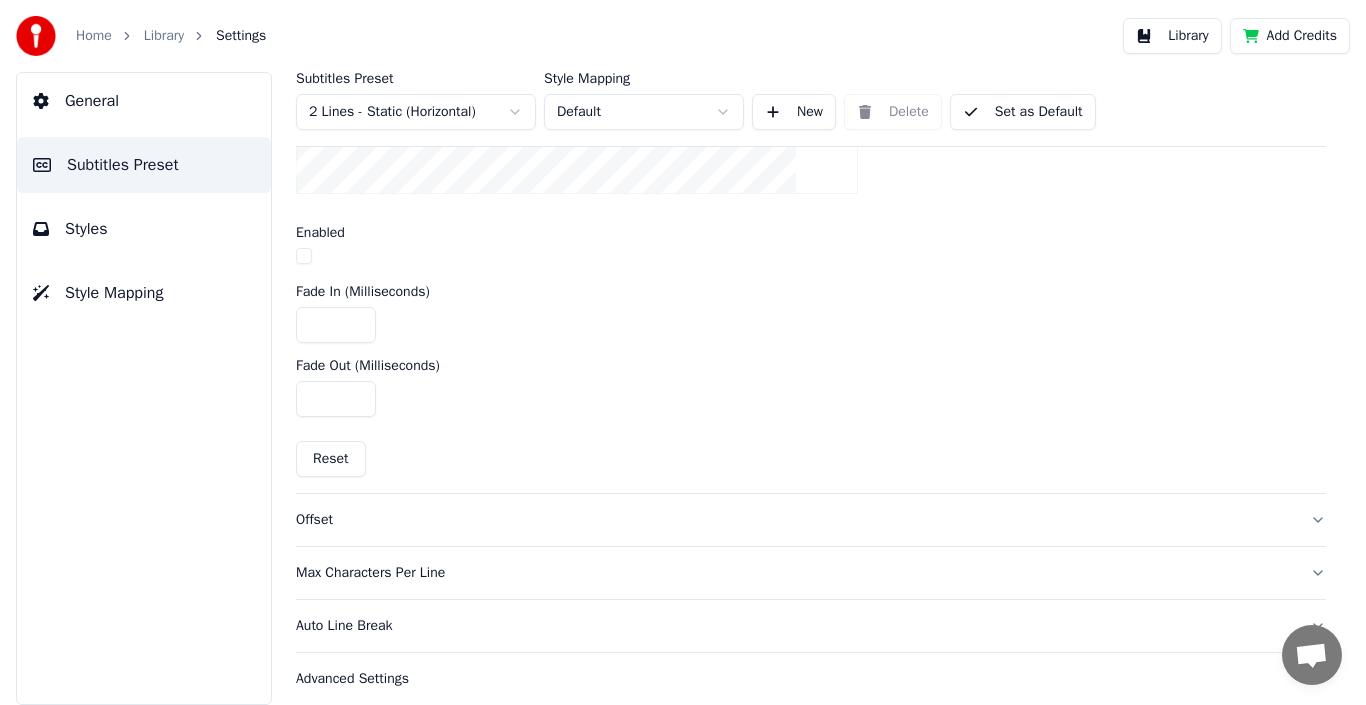 scroll, scrollTop: 810, scrollLeft: 0, axis: vertical 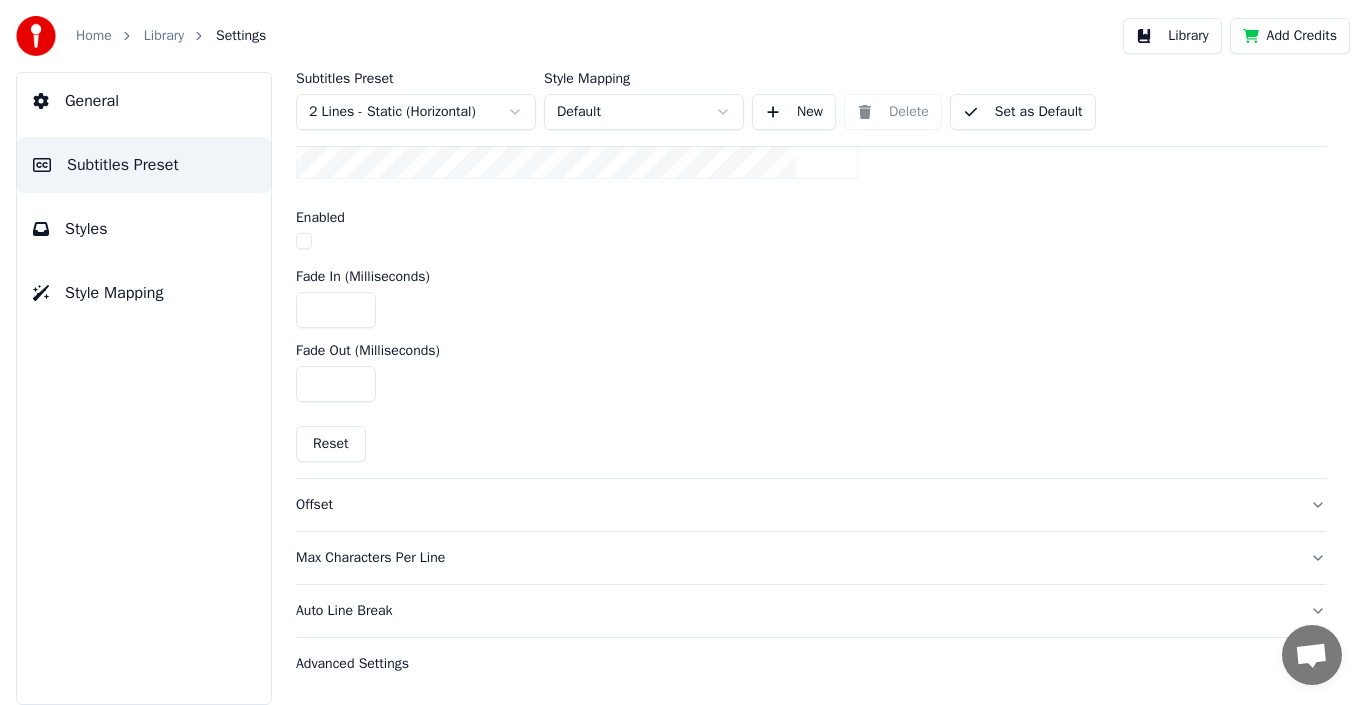 click on "Max Characters Per Line" at bounding box center (795, 558) 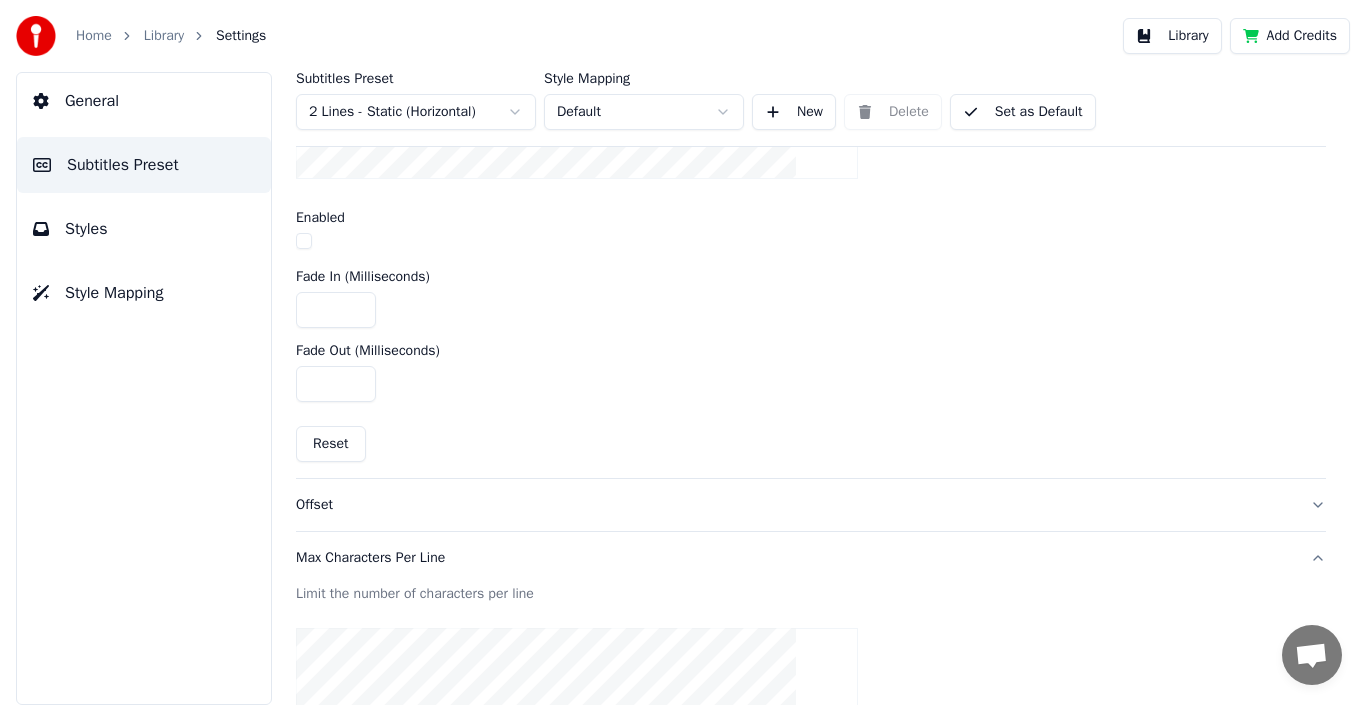 scroll, scrollTop: 624, scrollLeft: 0, axis: vertical 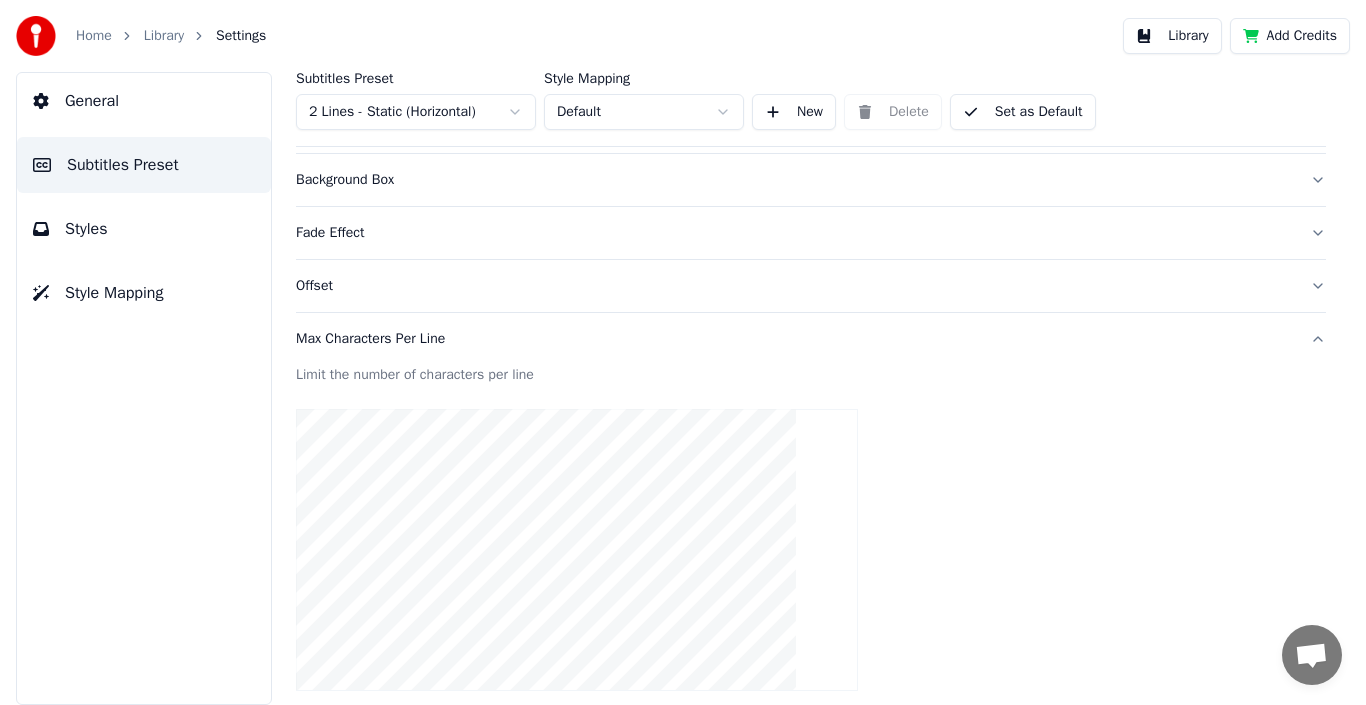 click on "Max Characters Per Line" at bounding box center (811, 339) 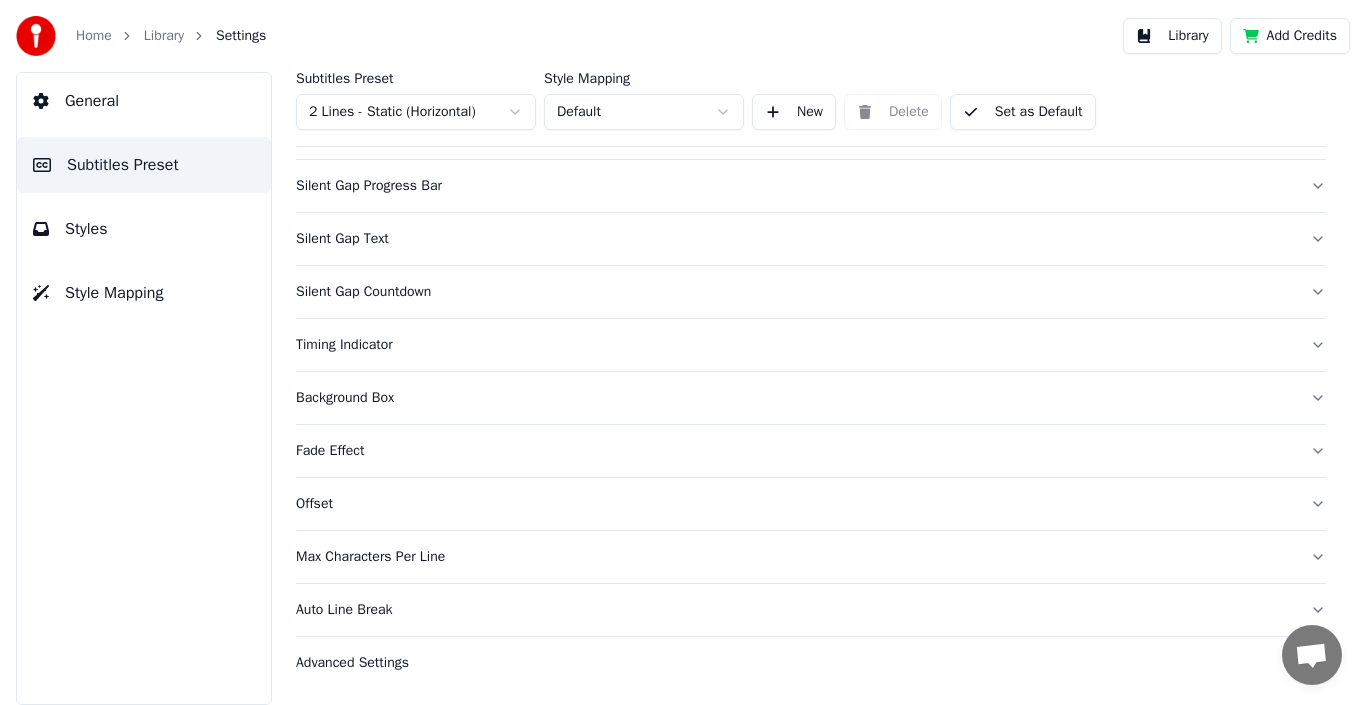 scroll, scrollTop: 186, scrollLeft: 0, axis: vertical 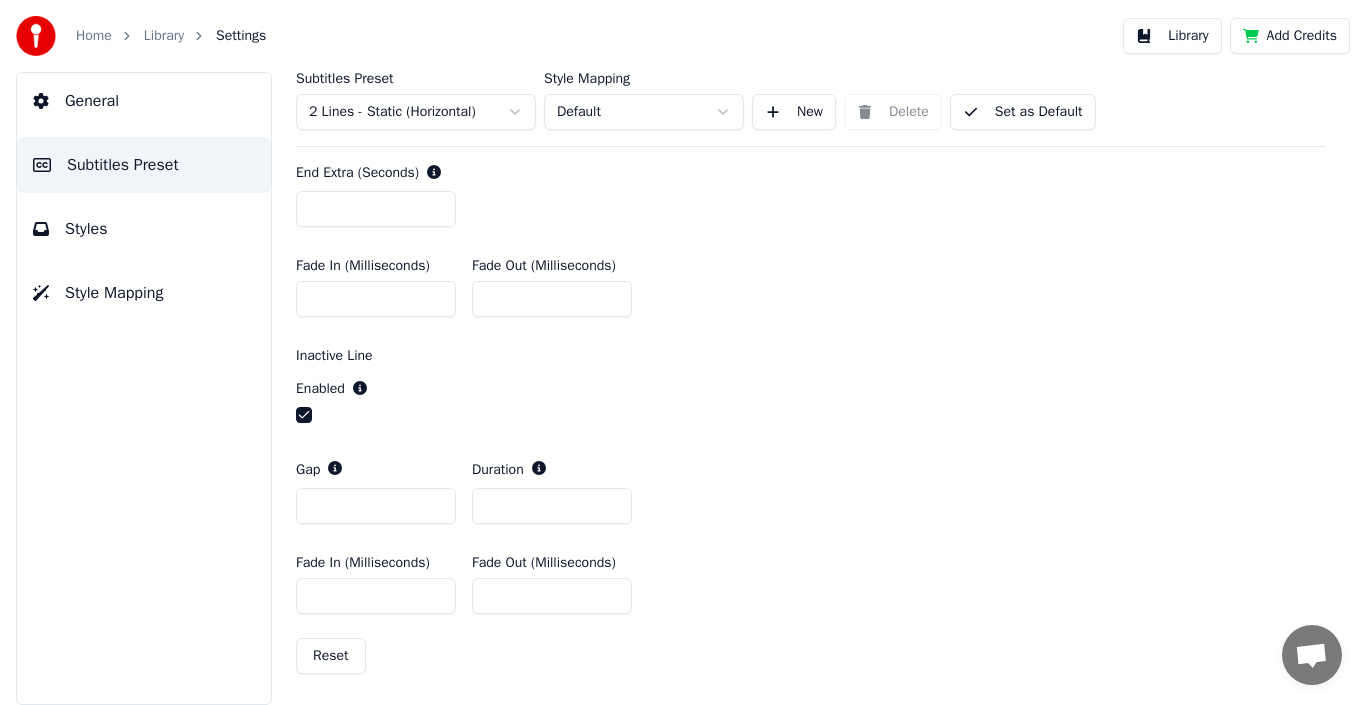 click on "Styles" at bounding box center (144, 229) 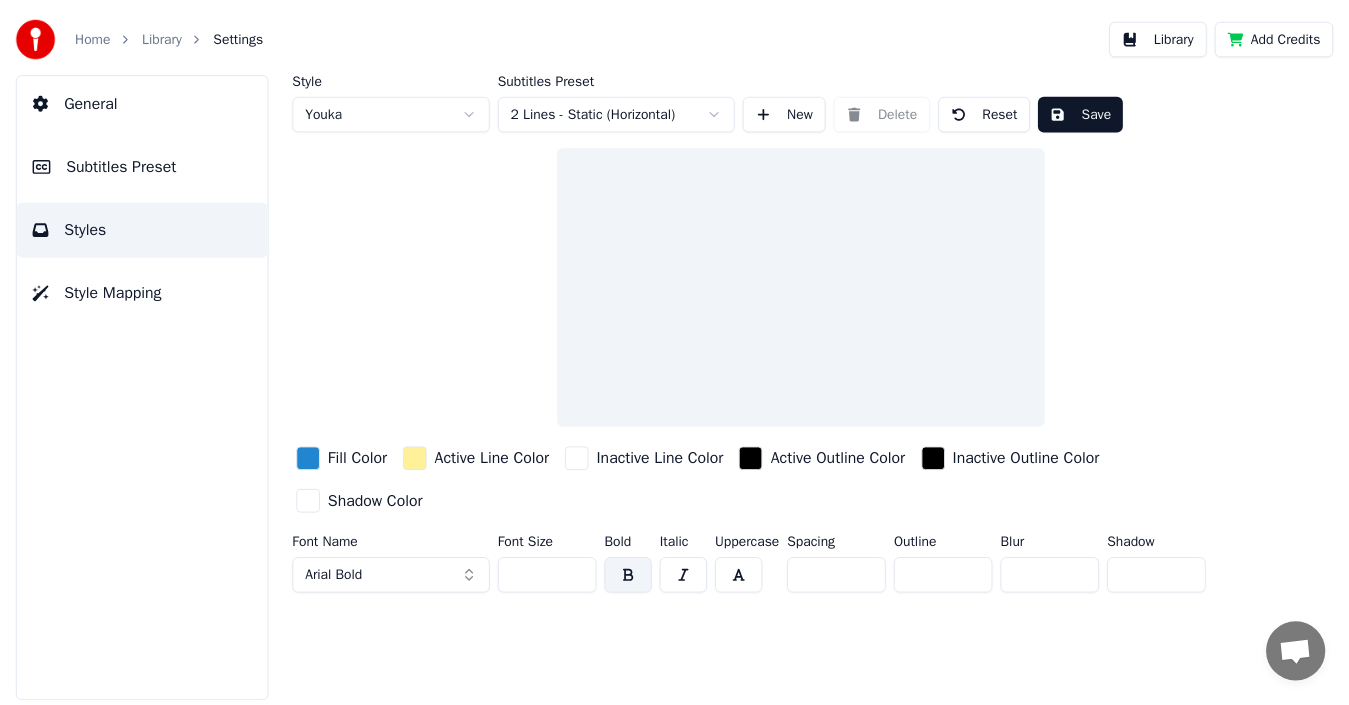 scroll, scrollTop: 0, scrollLeft: 0, axis: both 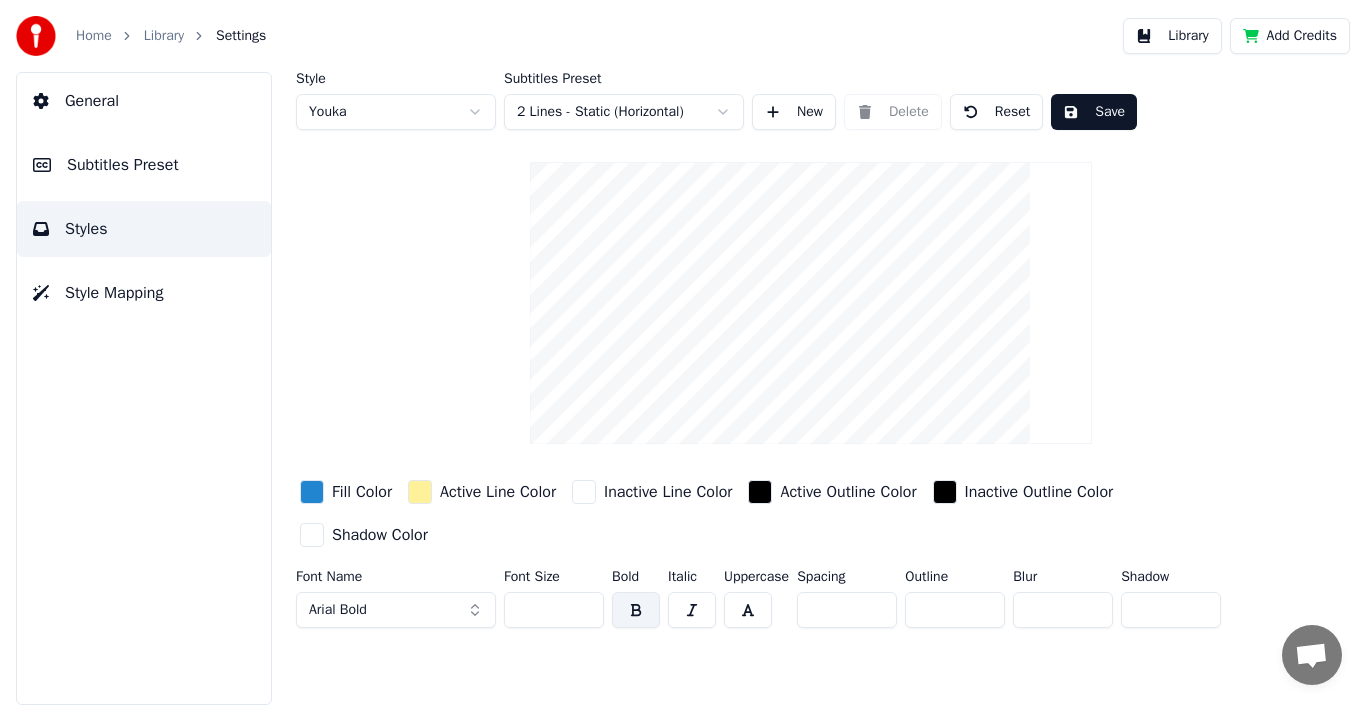 click on "Save" at bounding box center [1094, 112] 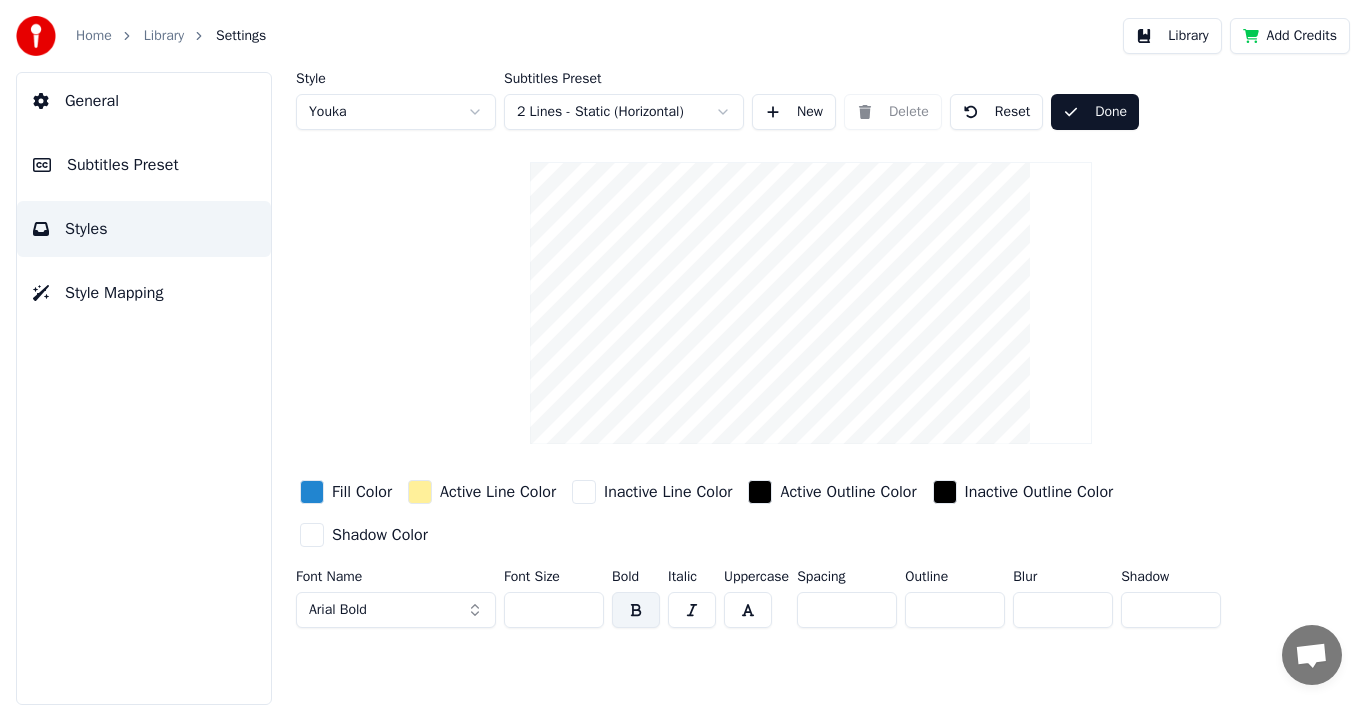 click on "Done" at bounding box center (1095, 112) 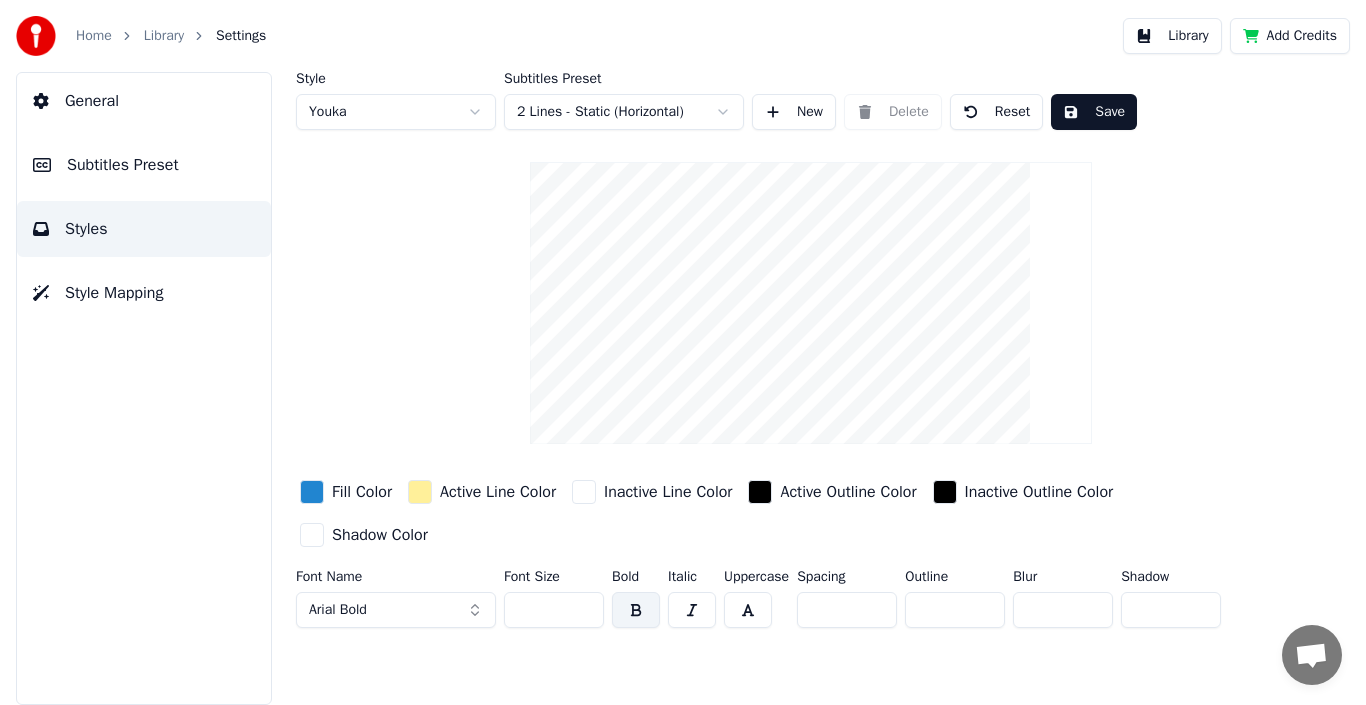 click on "Library" at bounding box center [164, 36] 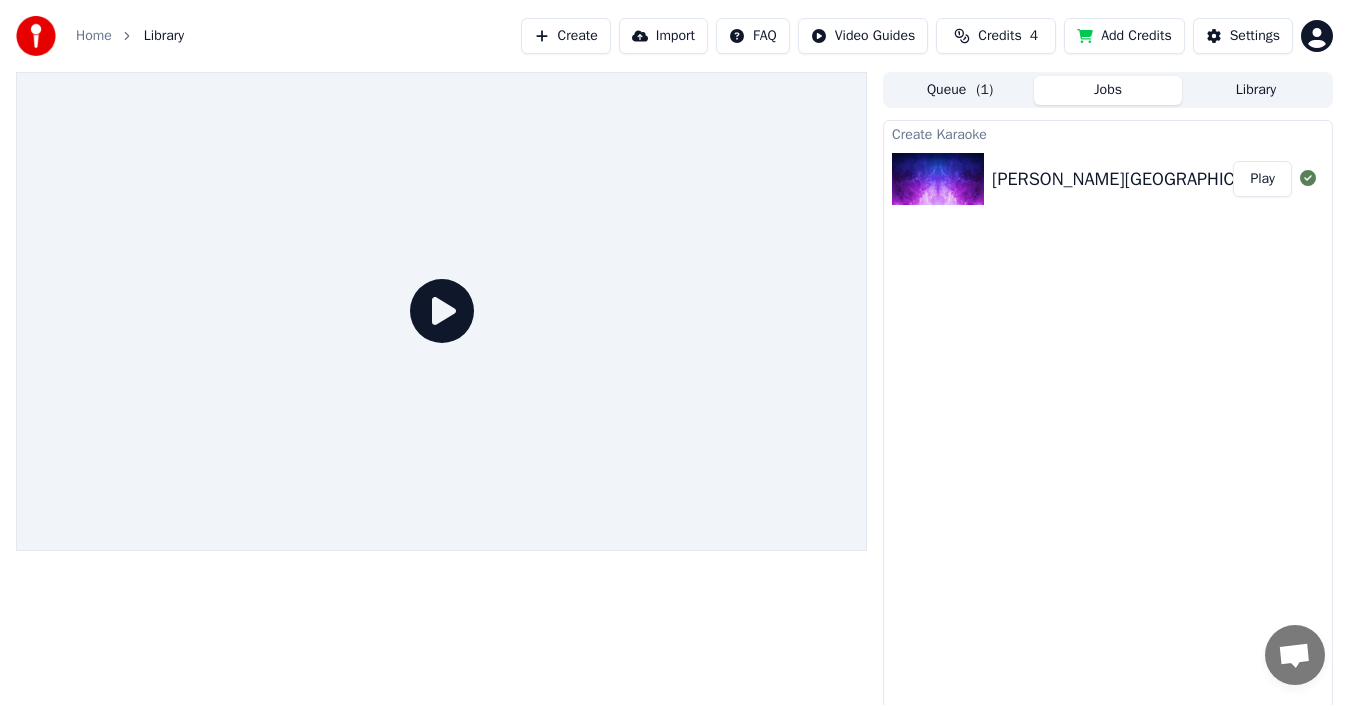 click on "Play" at bounding box center (1262, 179) 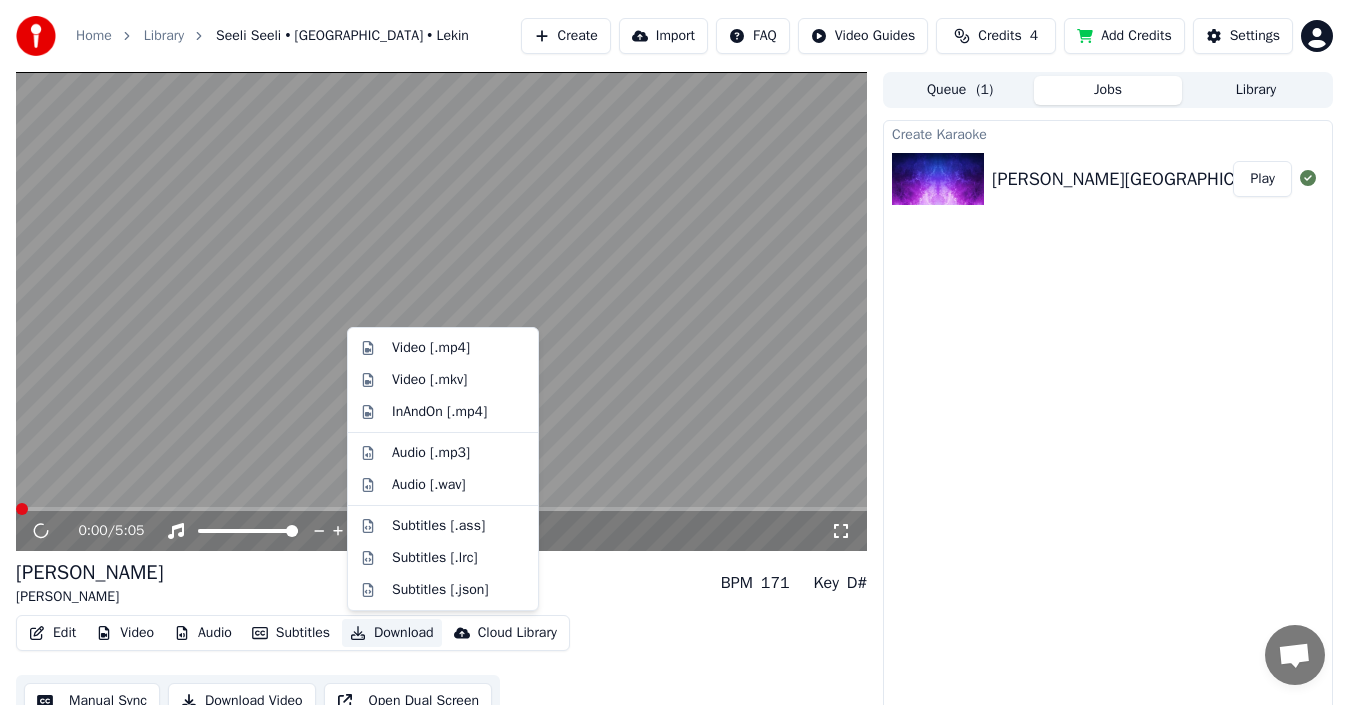 click on "Download" at bounding box center [392, 633] 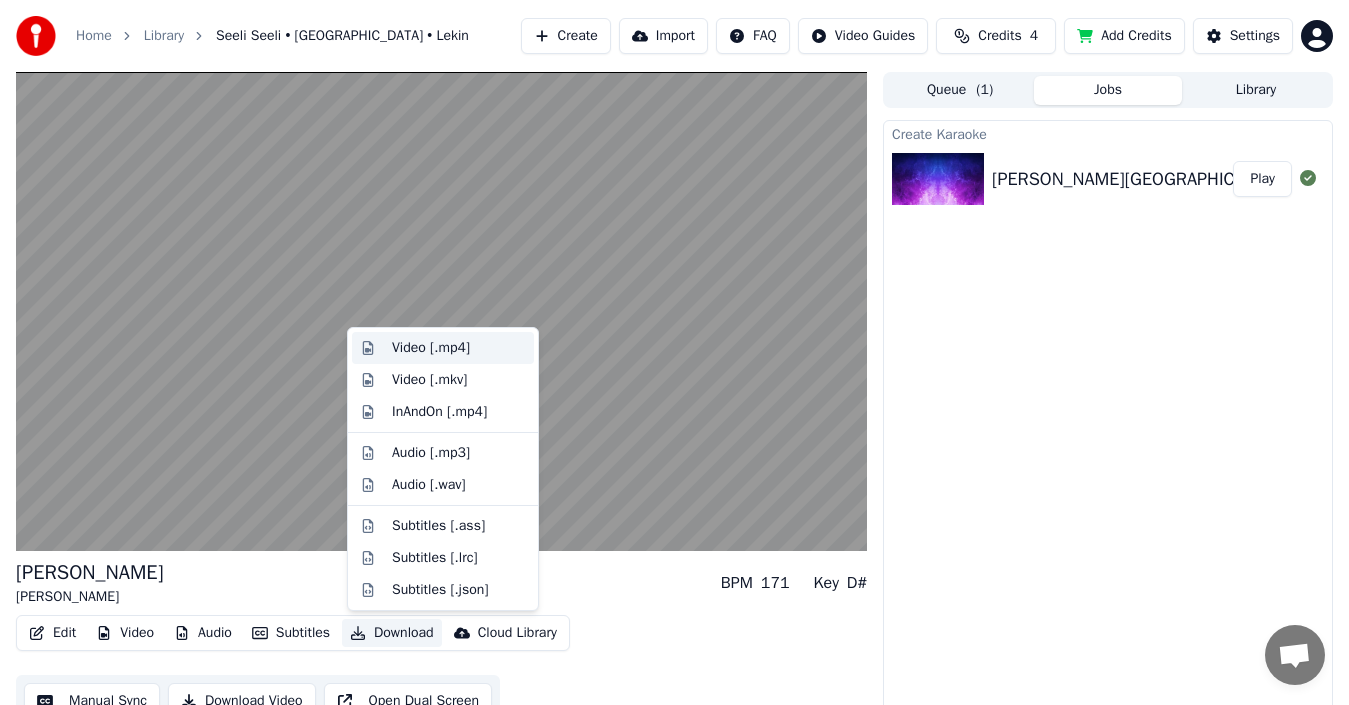 click on "Video [.mp4]" at bounding box center [431, 348] 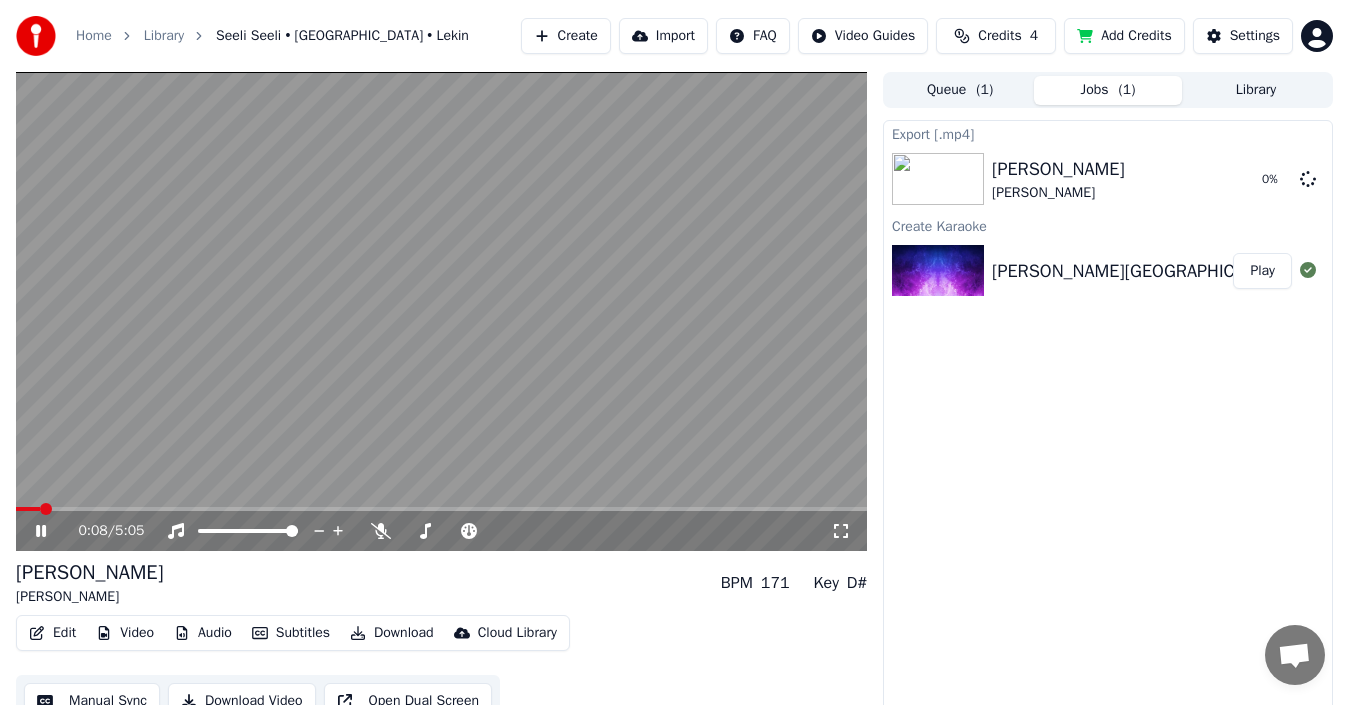 click 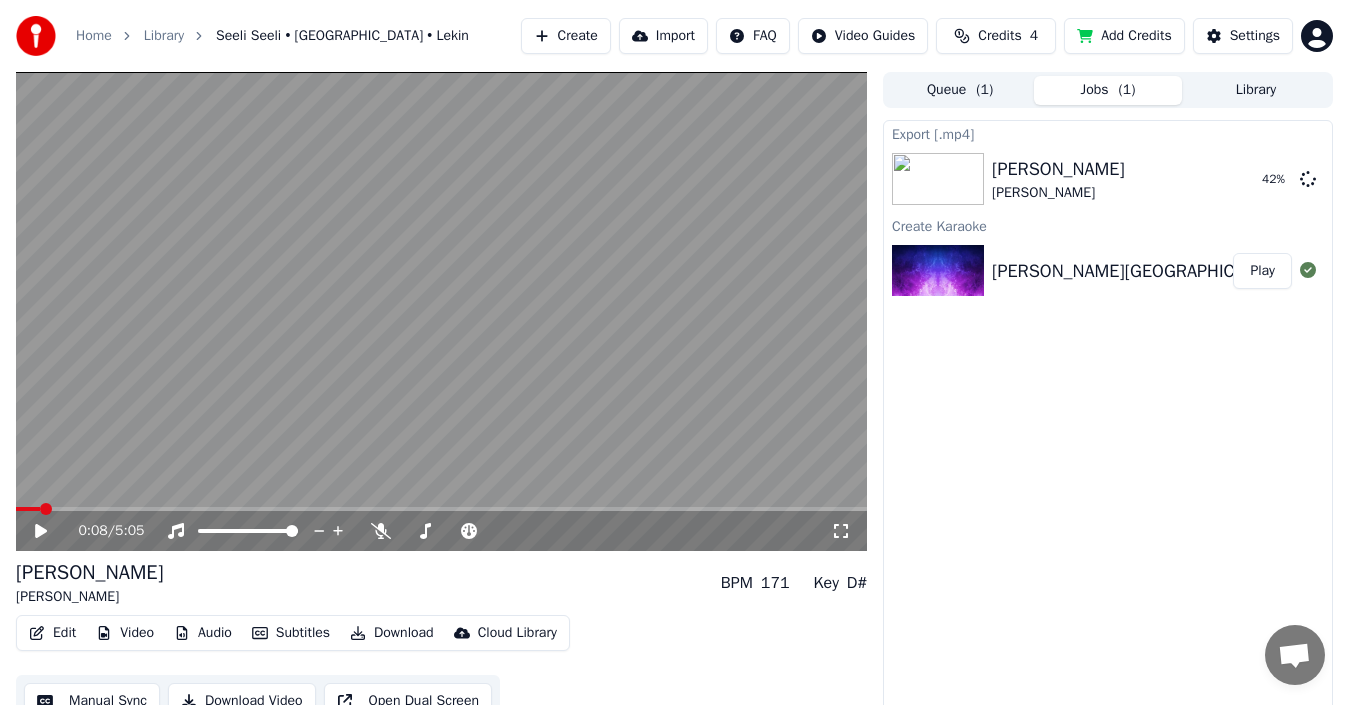 click at bounding box center (441, 311) 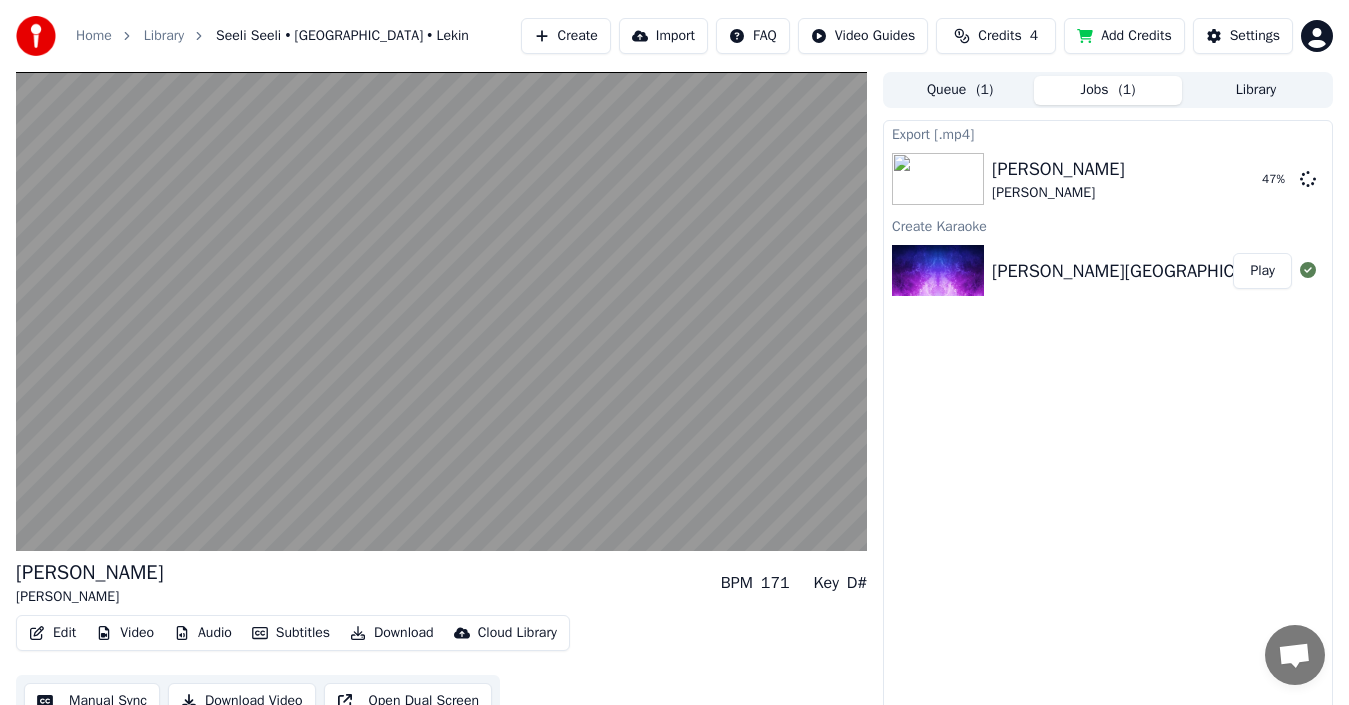 click at bounding box center (441, 311) 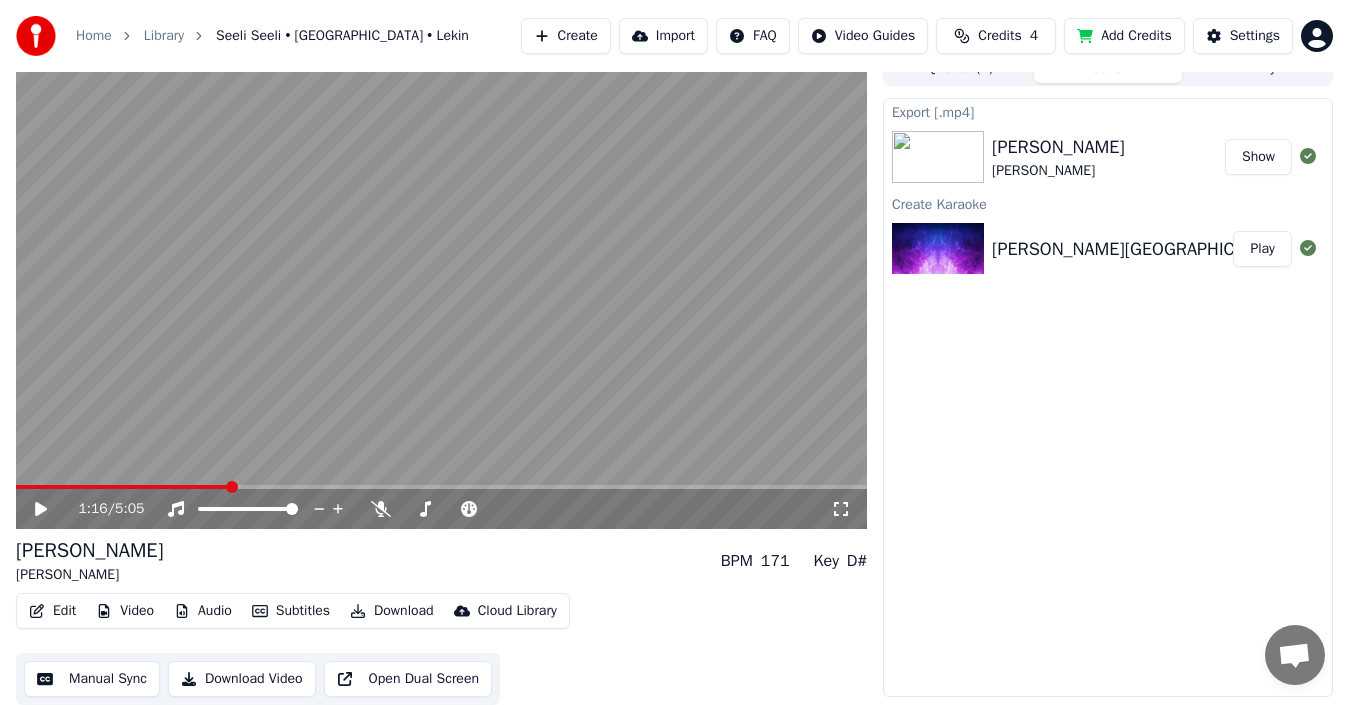 click on "Show" at bounding box center [1258, 157] 